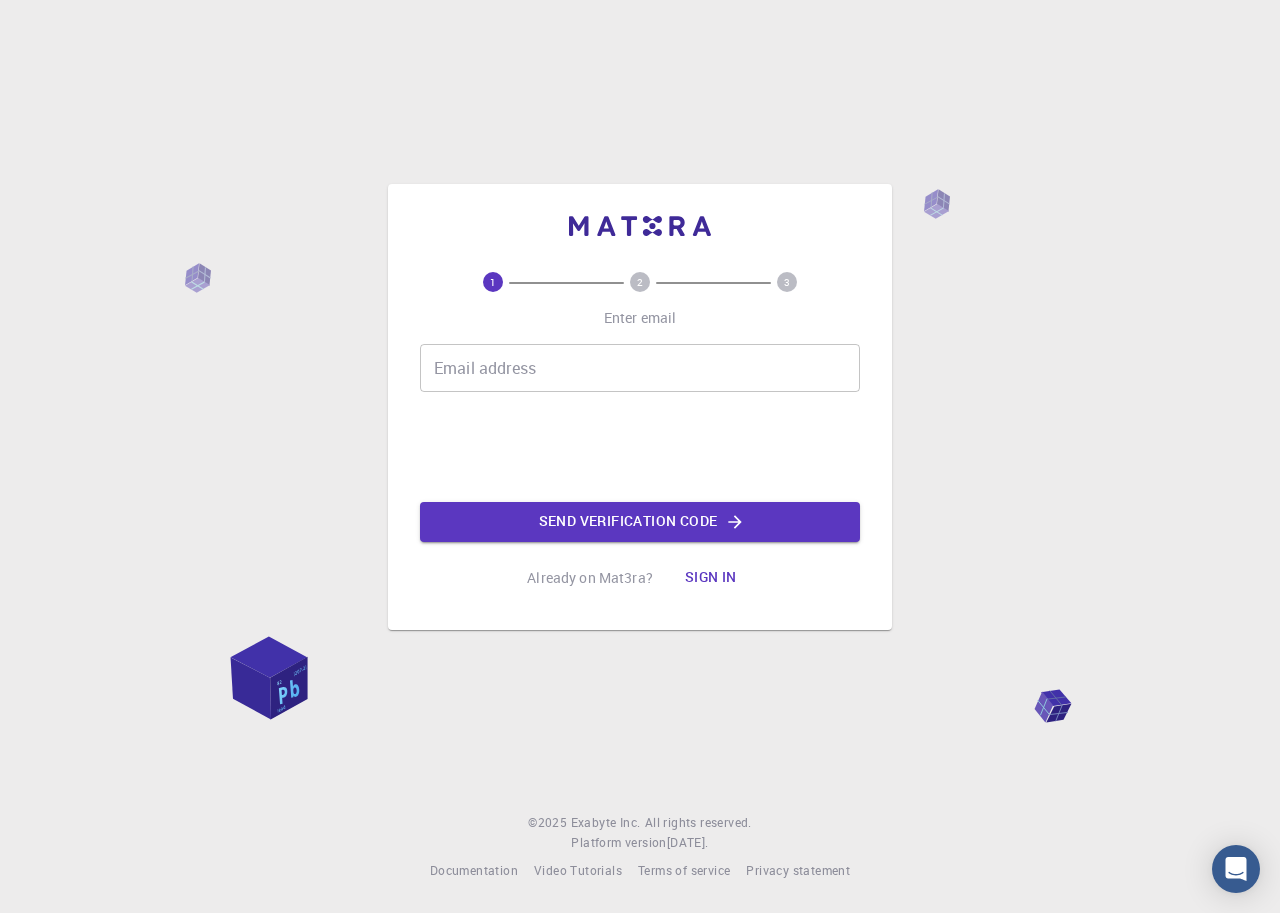 scroll, scrollTop: 0, scrollLeft: 0, axis: both 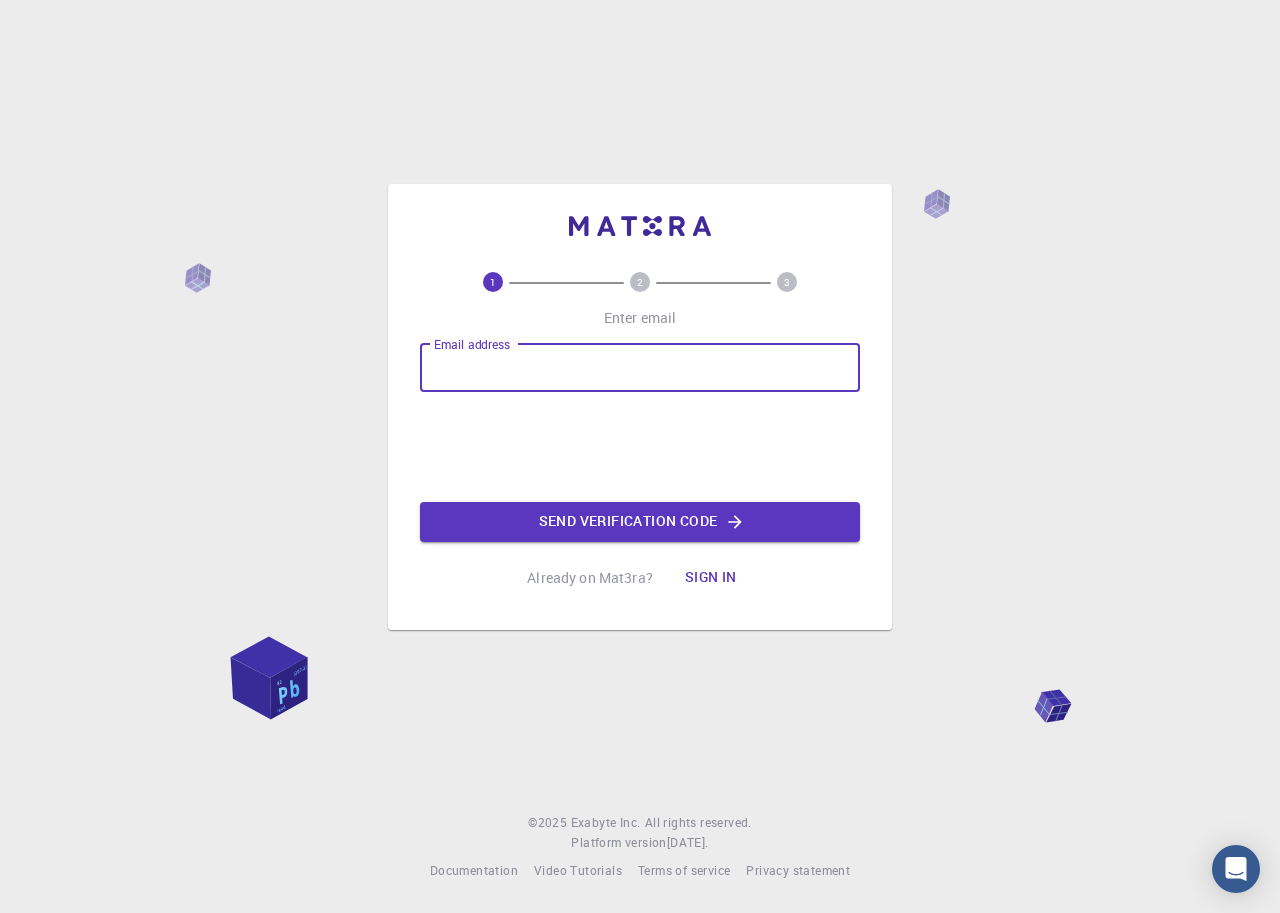 click on "Email address" at bounding box center (640, 368) 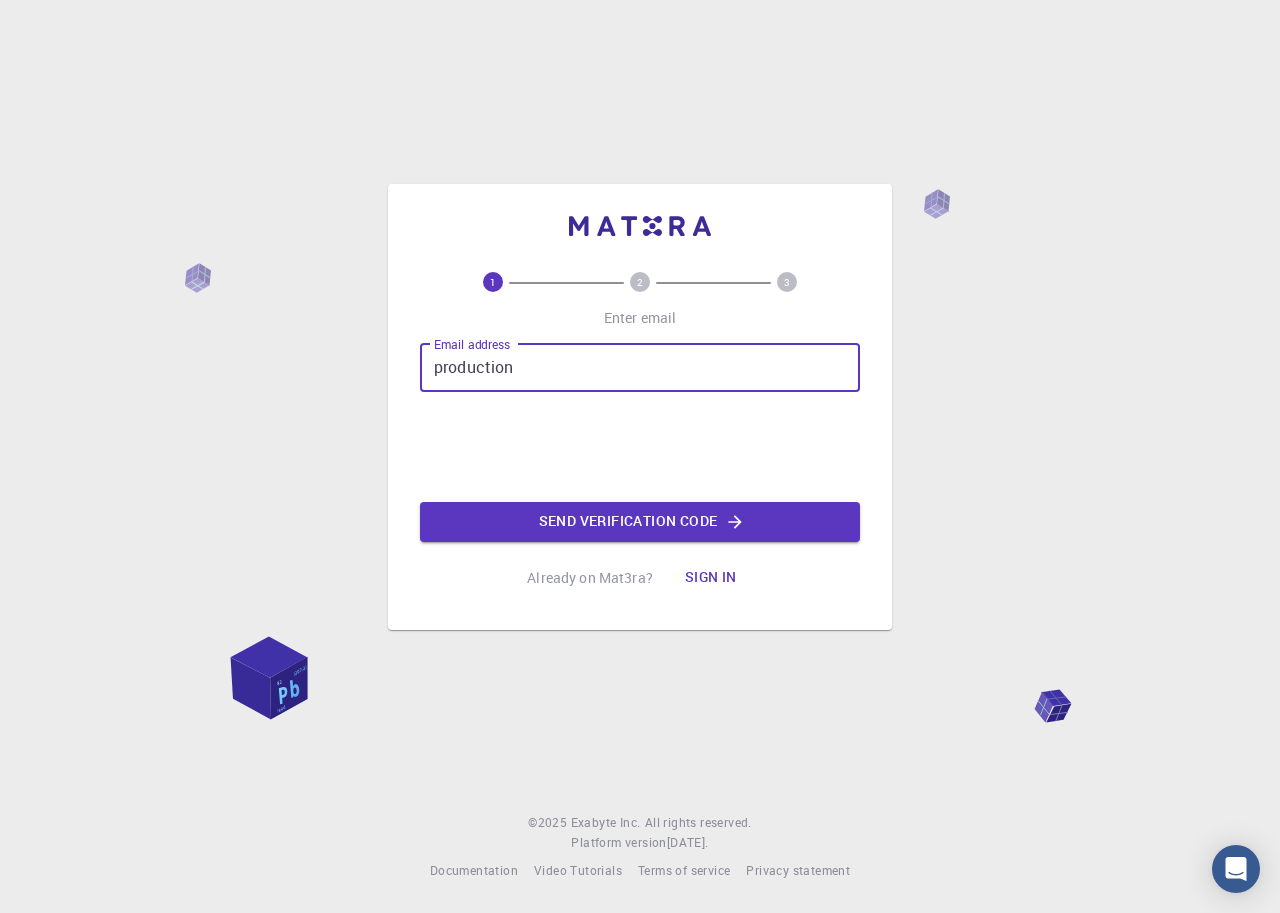 type on "[EMAIL_ADDRESS][DOMAIN_NAME]" 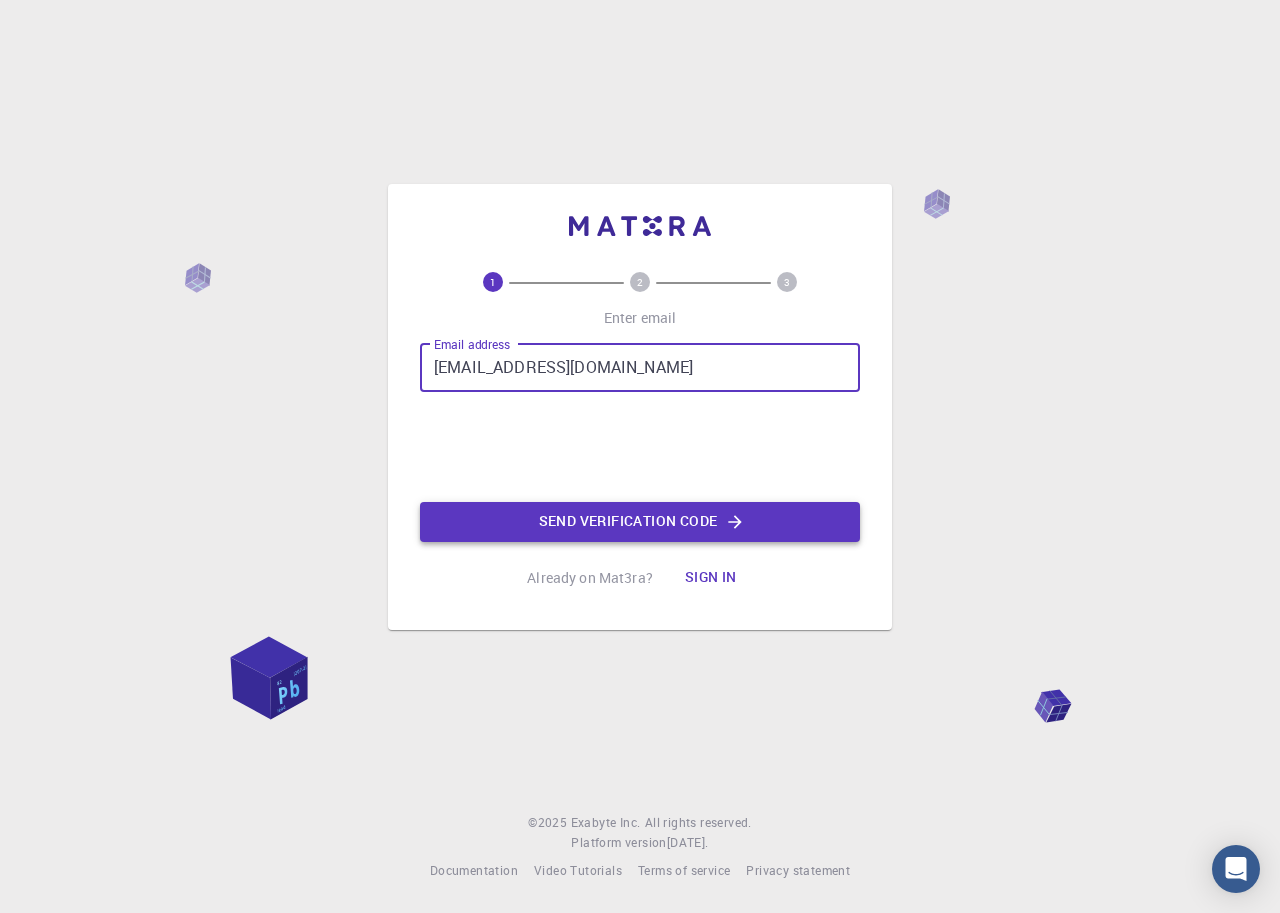 click on "Send verification code" 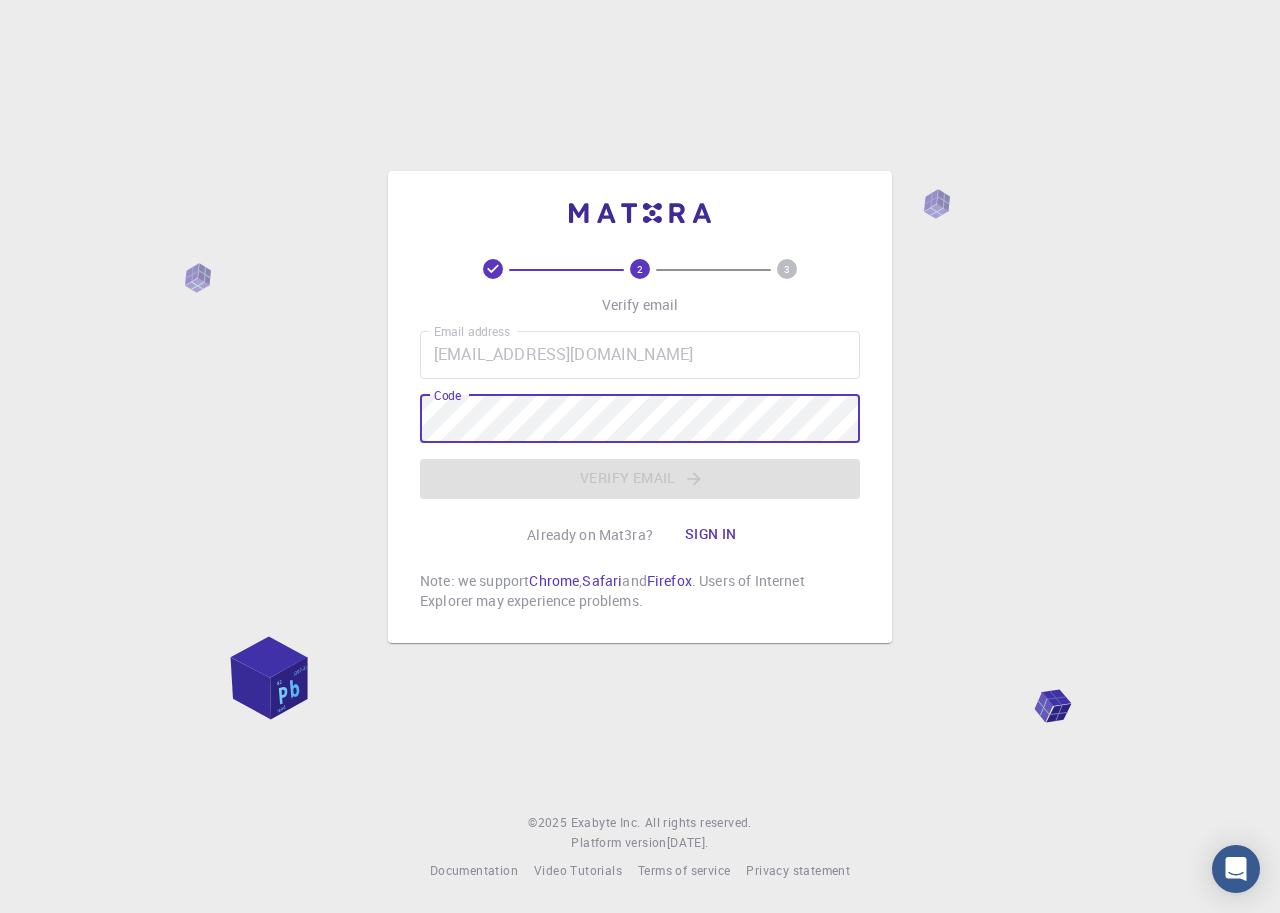 click on "[EMAIL_ADDRESS][DOMAIN_NAME]" at bounding box center (640, 355) 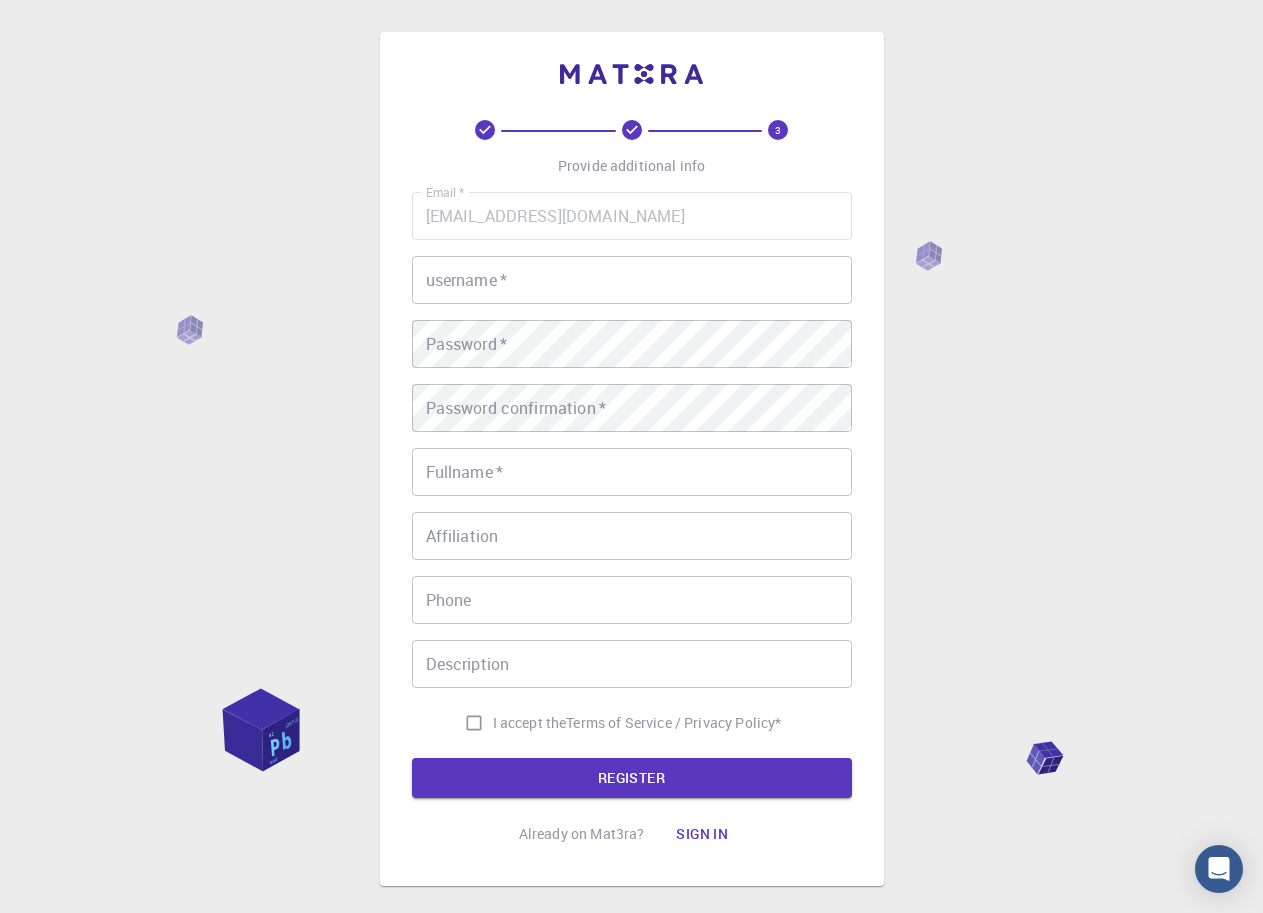 click on "username   *" at bounding box center (632, 280) 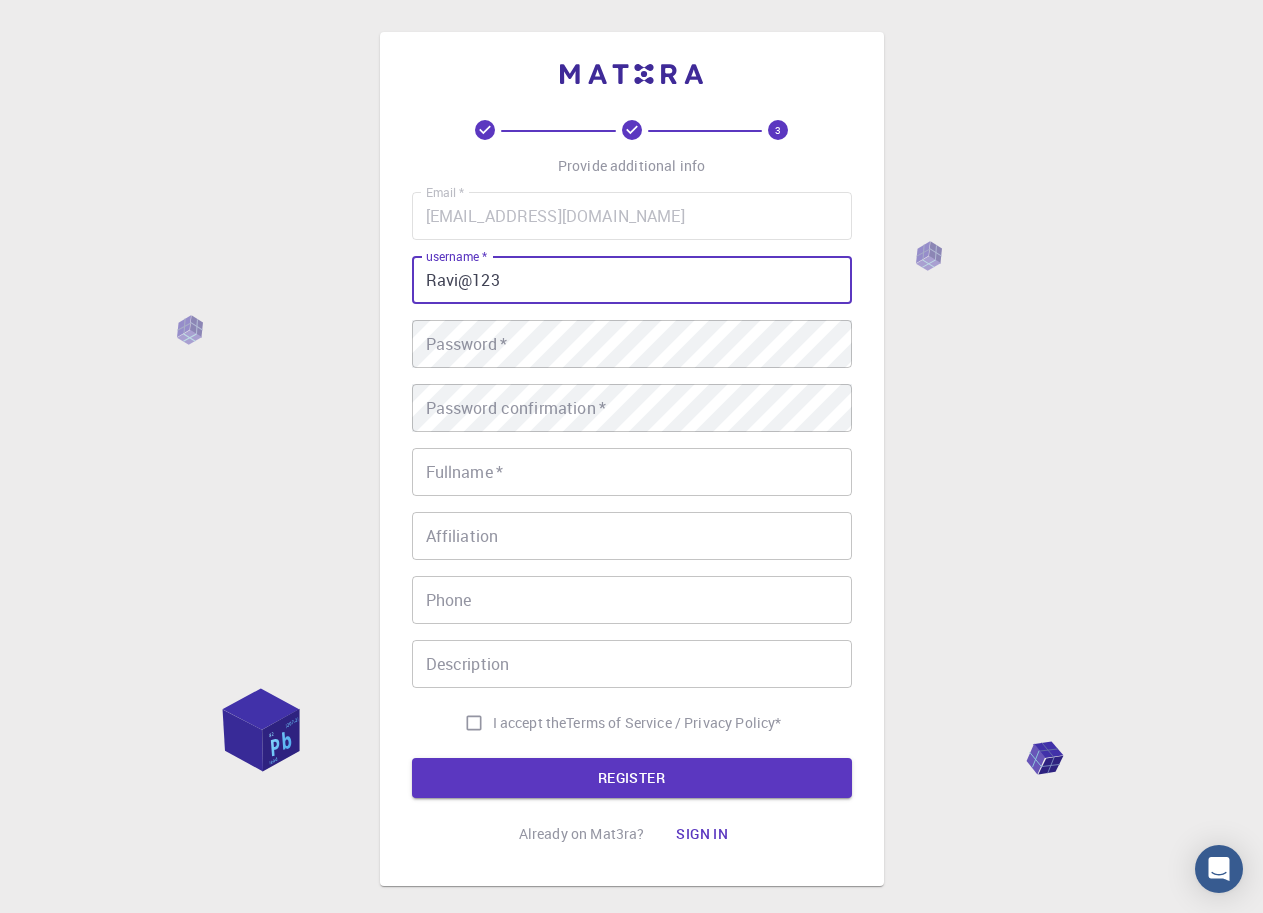 type on "Ravi@123" 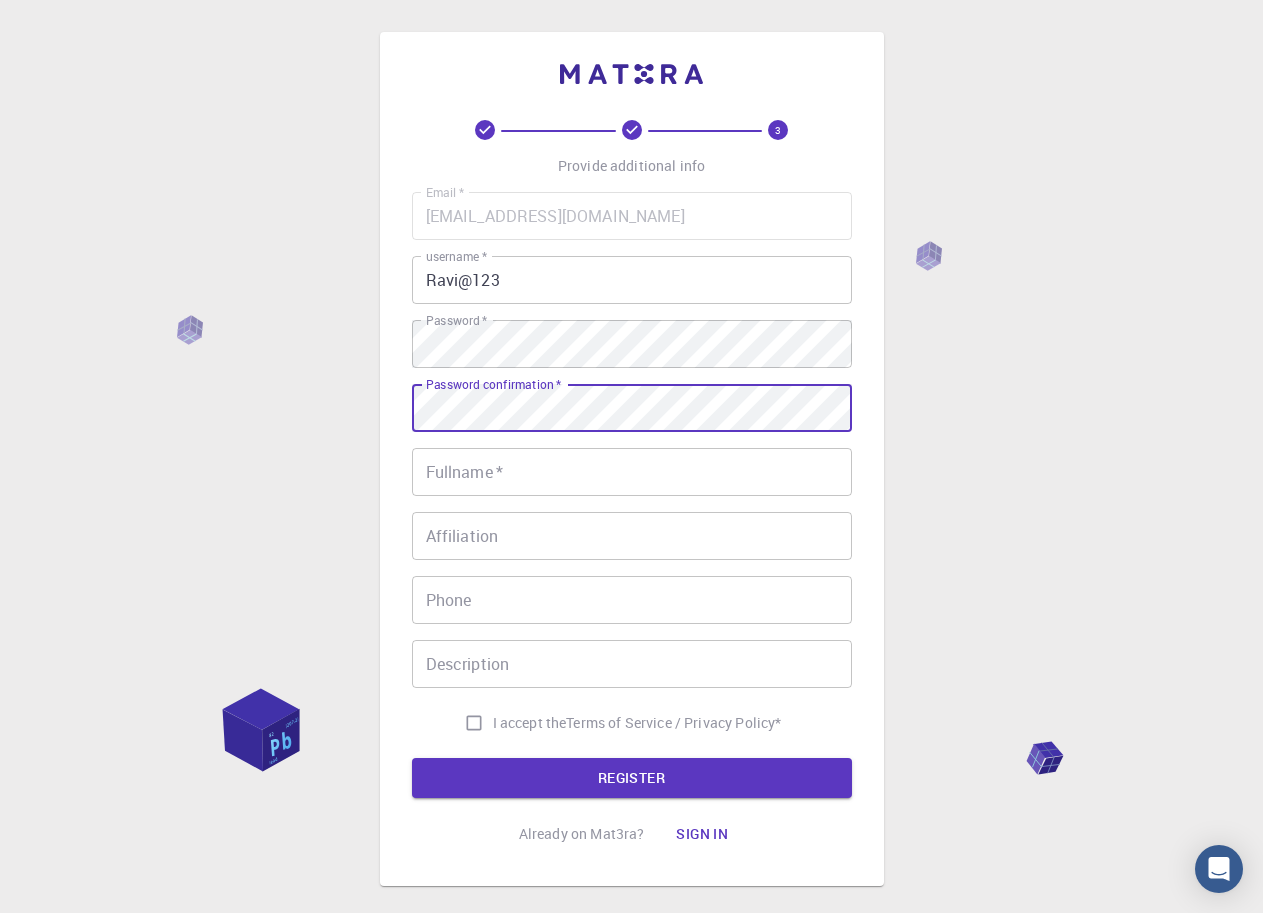 click on "Fullname   *" at bounding box center [632, 472] 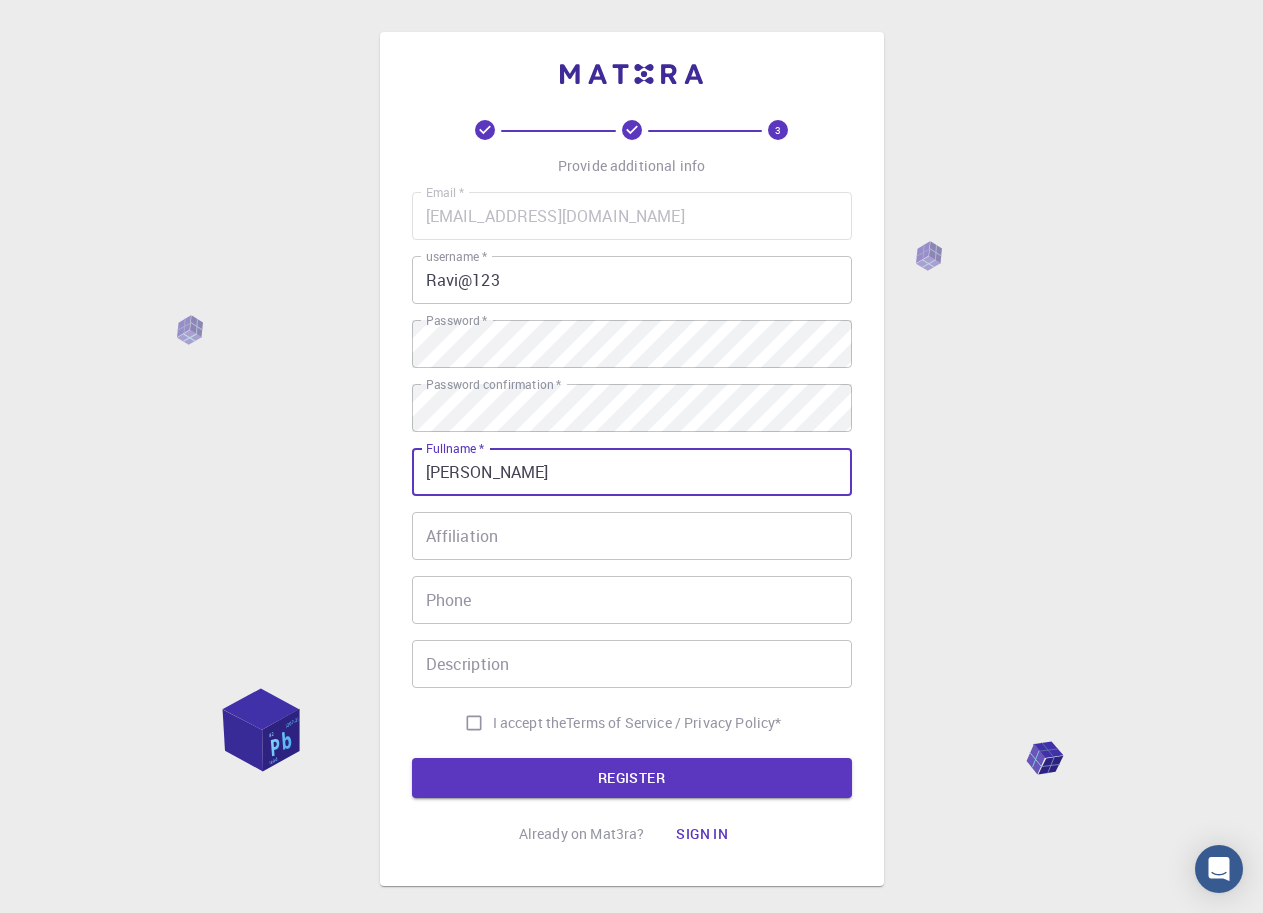 type on "[PERSON_NAME]" 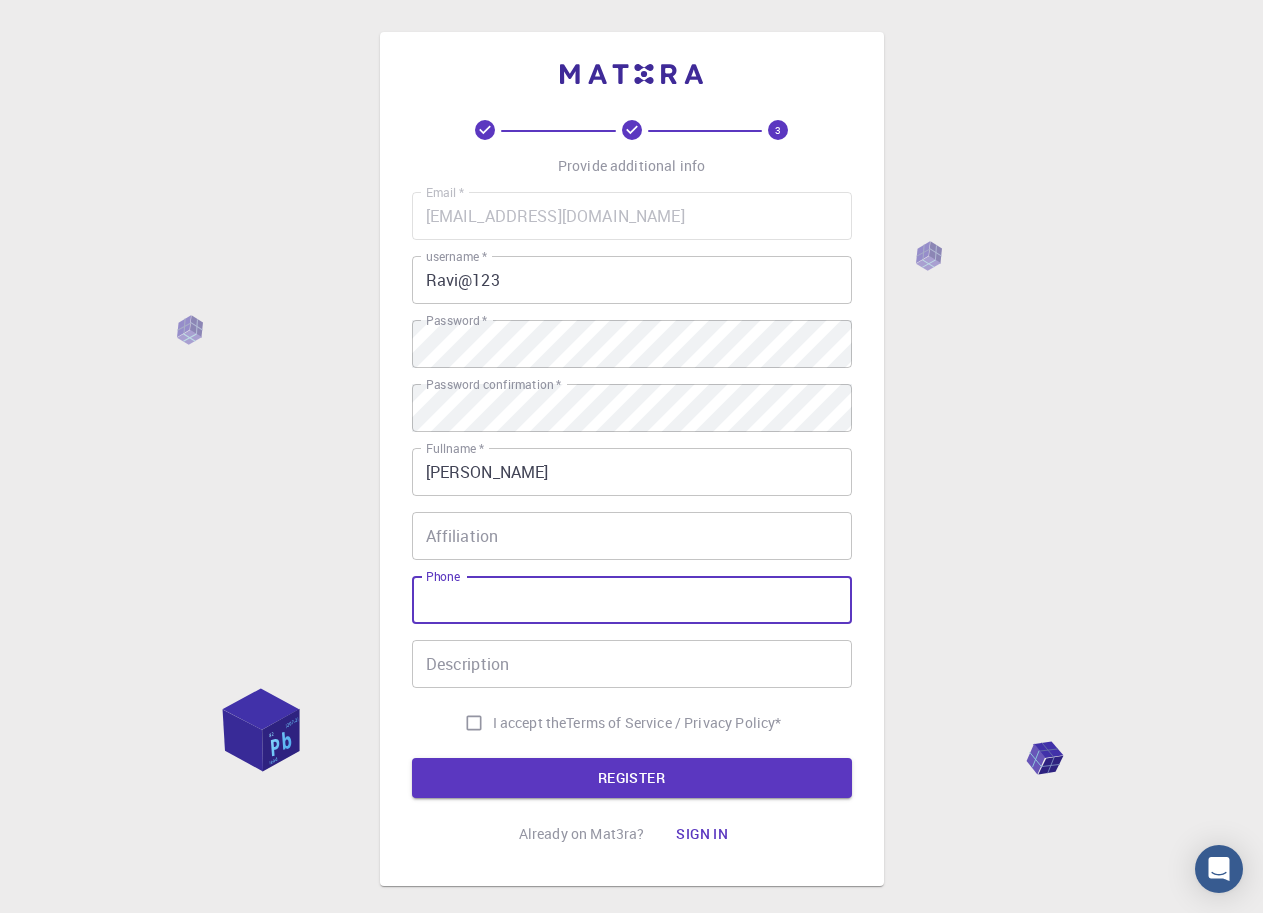 click on "Phone" at bounding box center (632, 600) 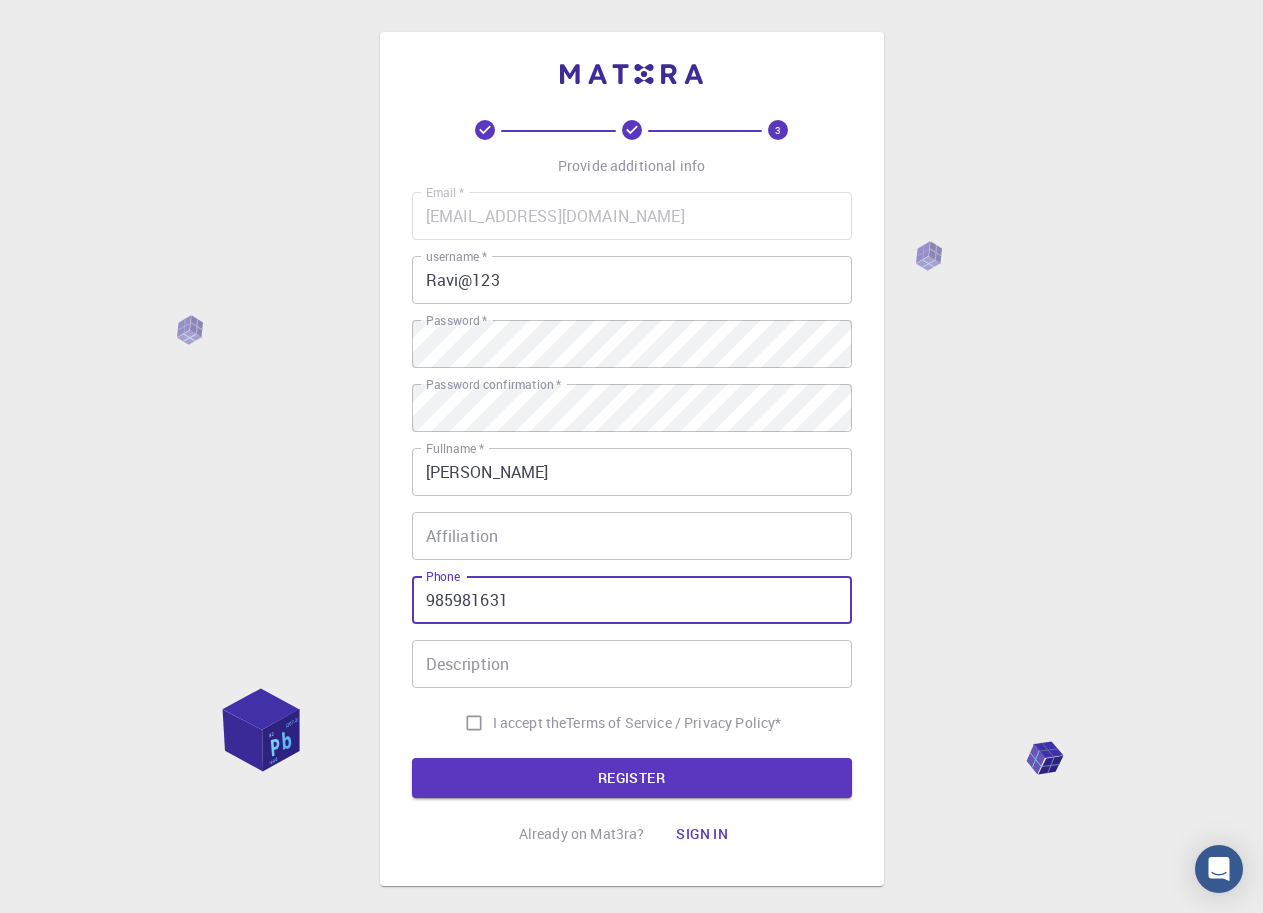 type on "985981631" 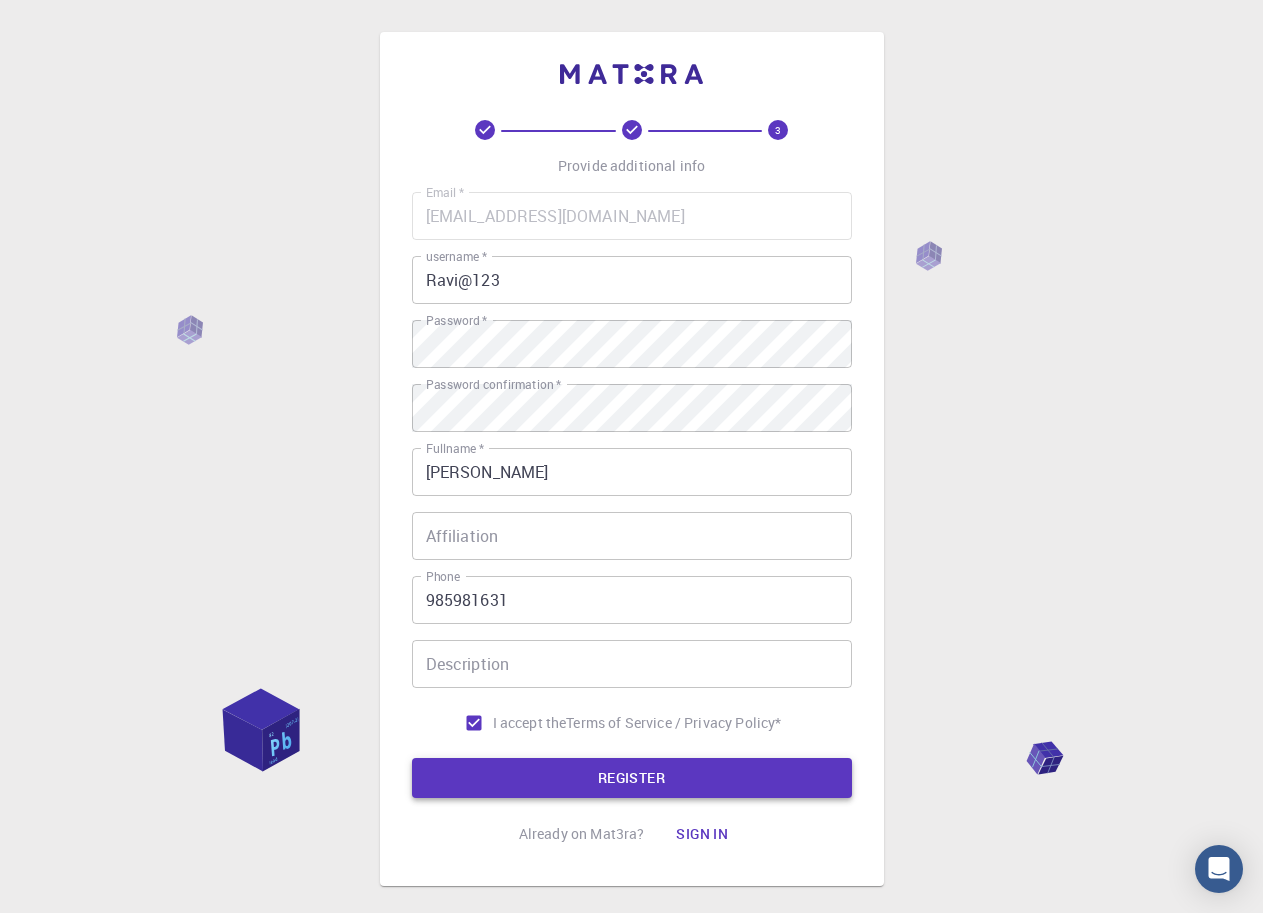 click on "REGISTER" at bounding box center (632, 778) 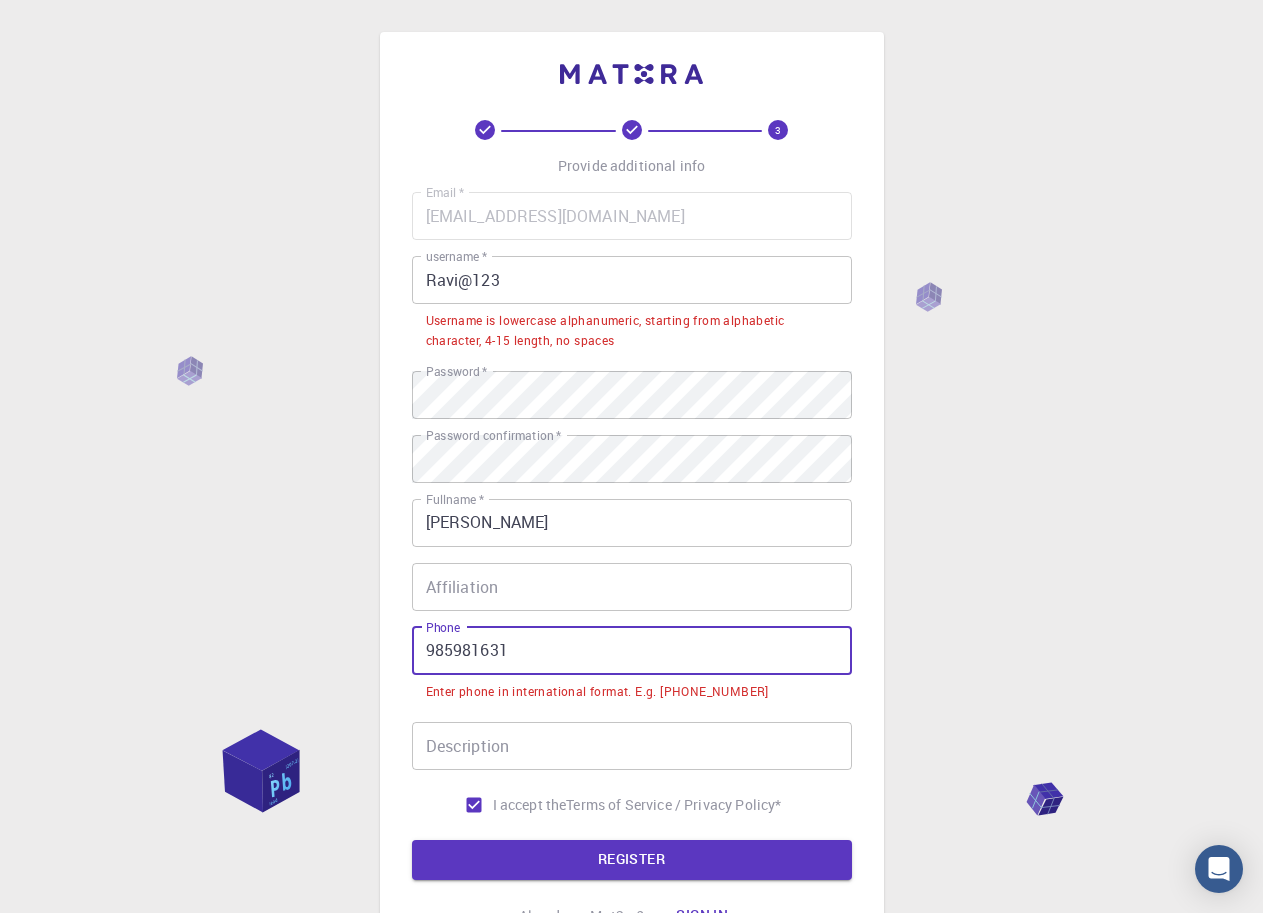 click on "985981631" at bounding box center [632, 651] 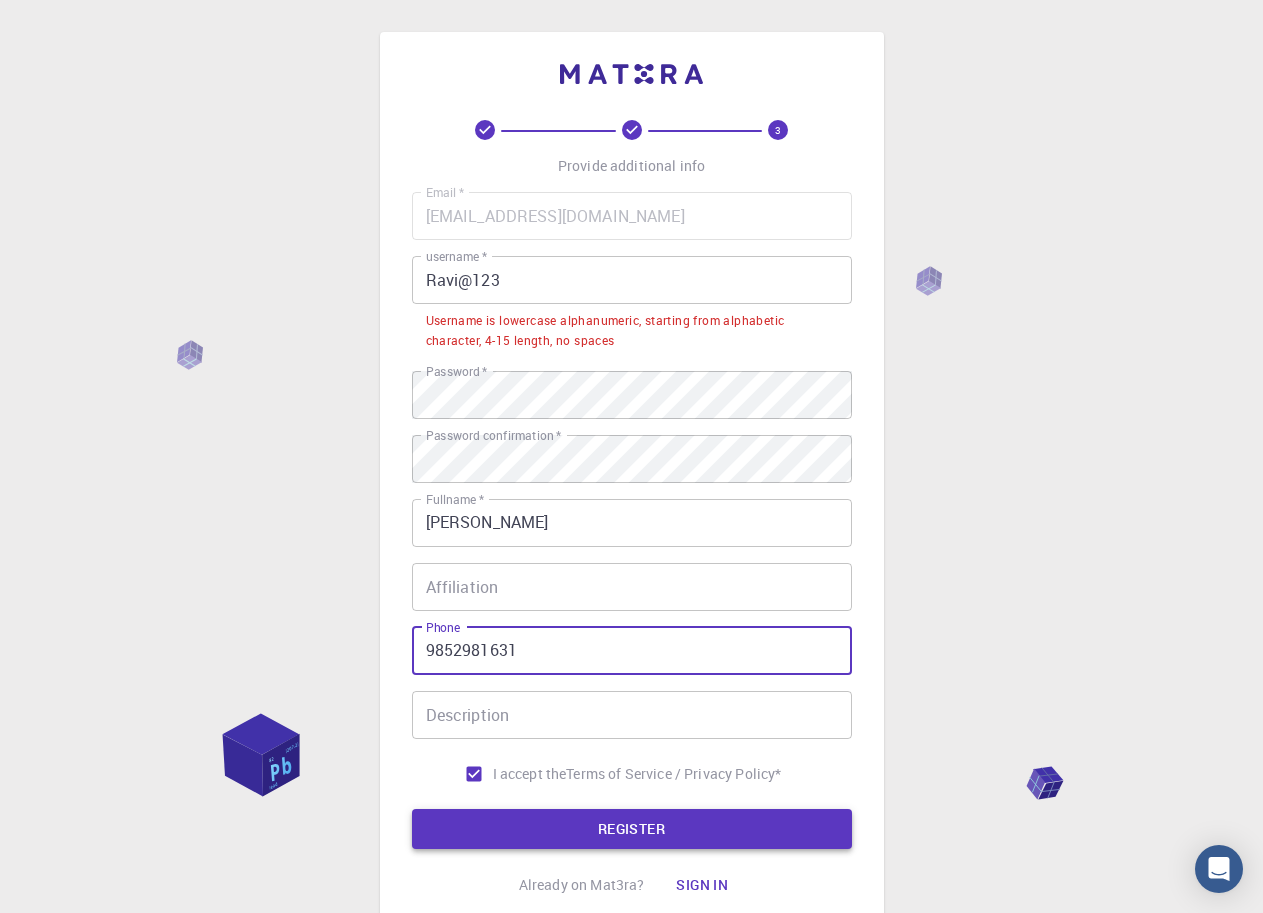 click on "REGISTER" at bounding box center (632, 829) 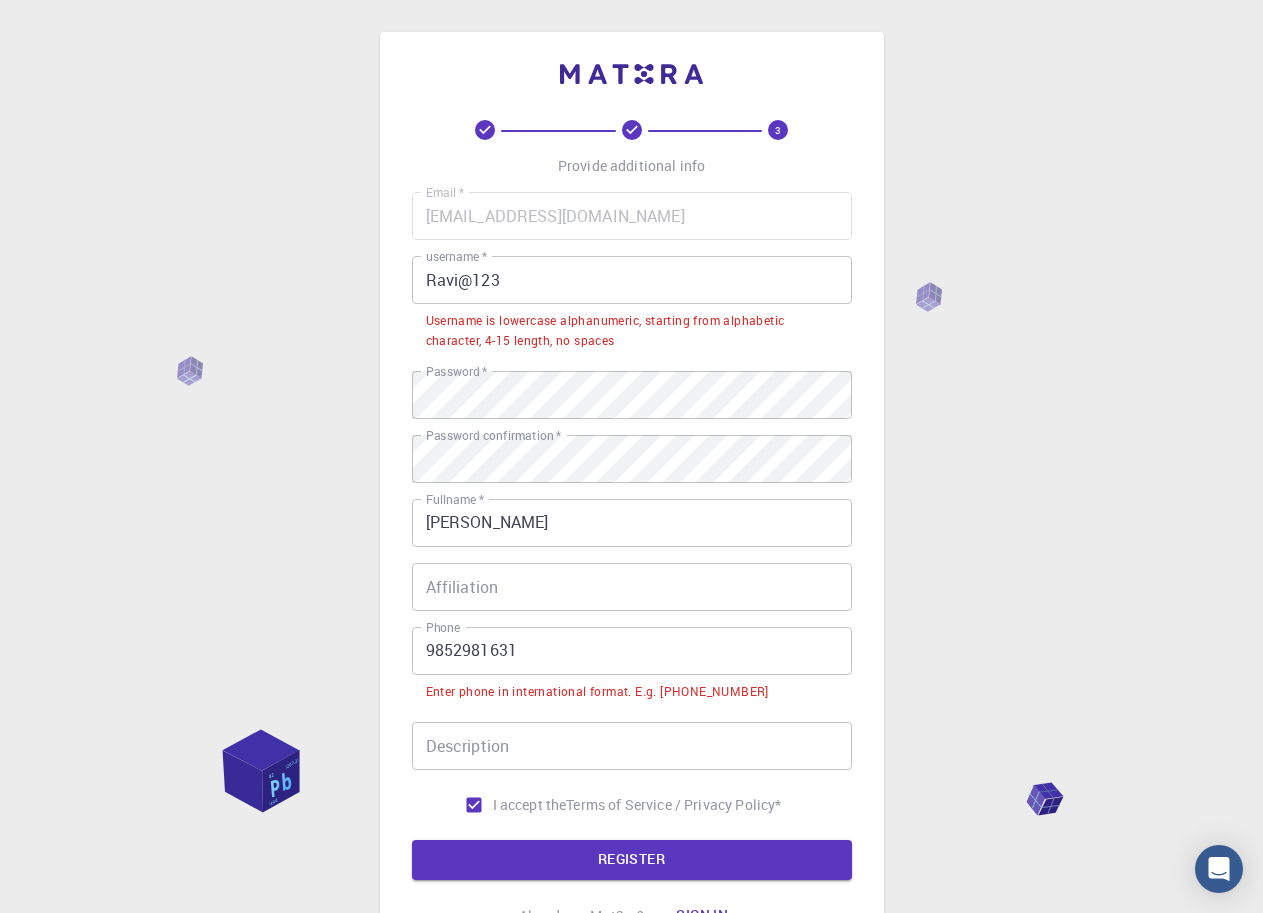 click on "9852981631" at bounding box center (632, 651) 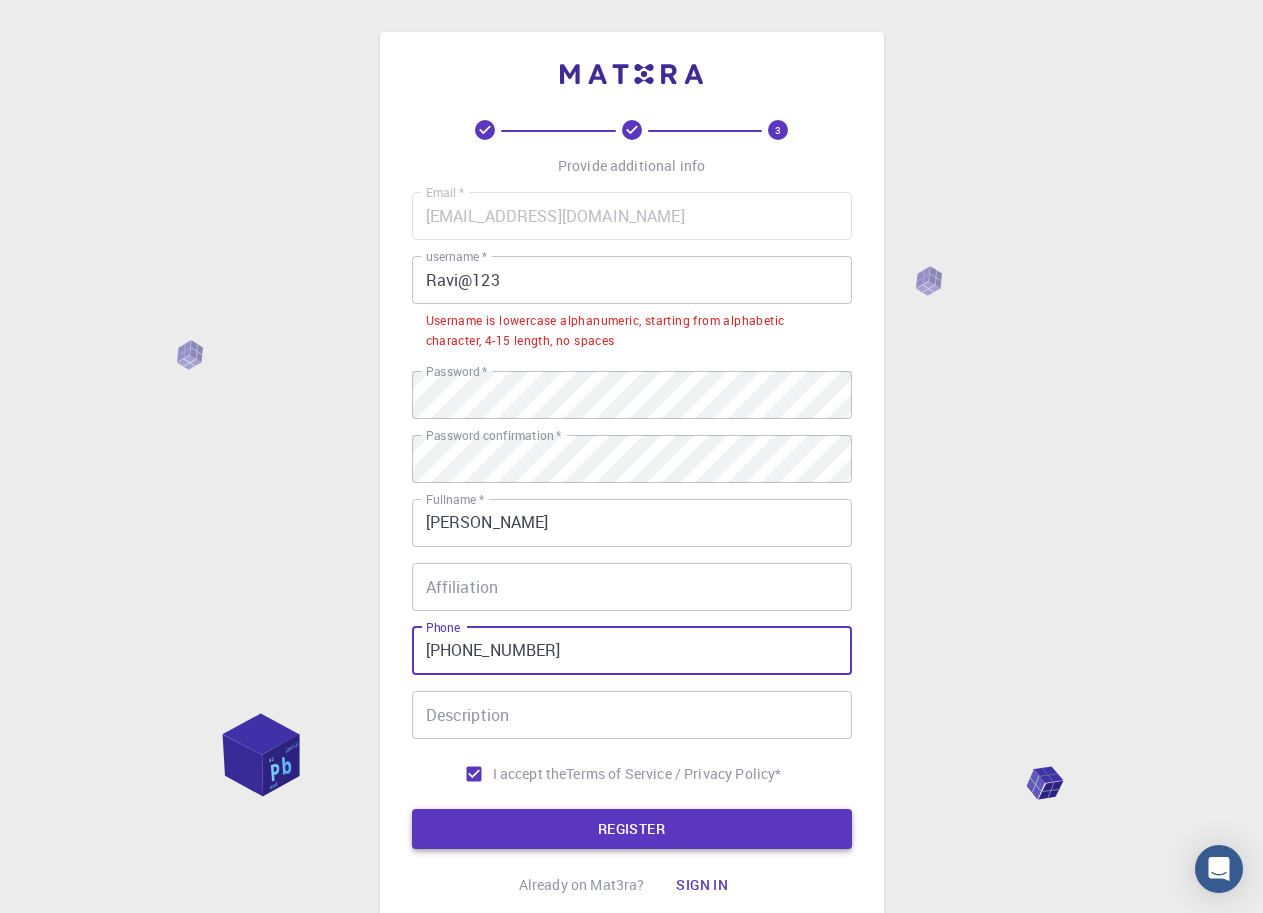 click on "REGISTER" at bounding box center (632, 829) 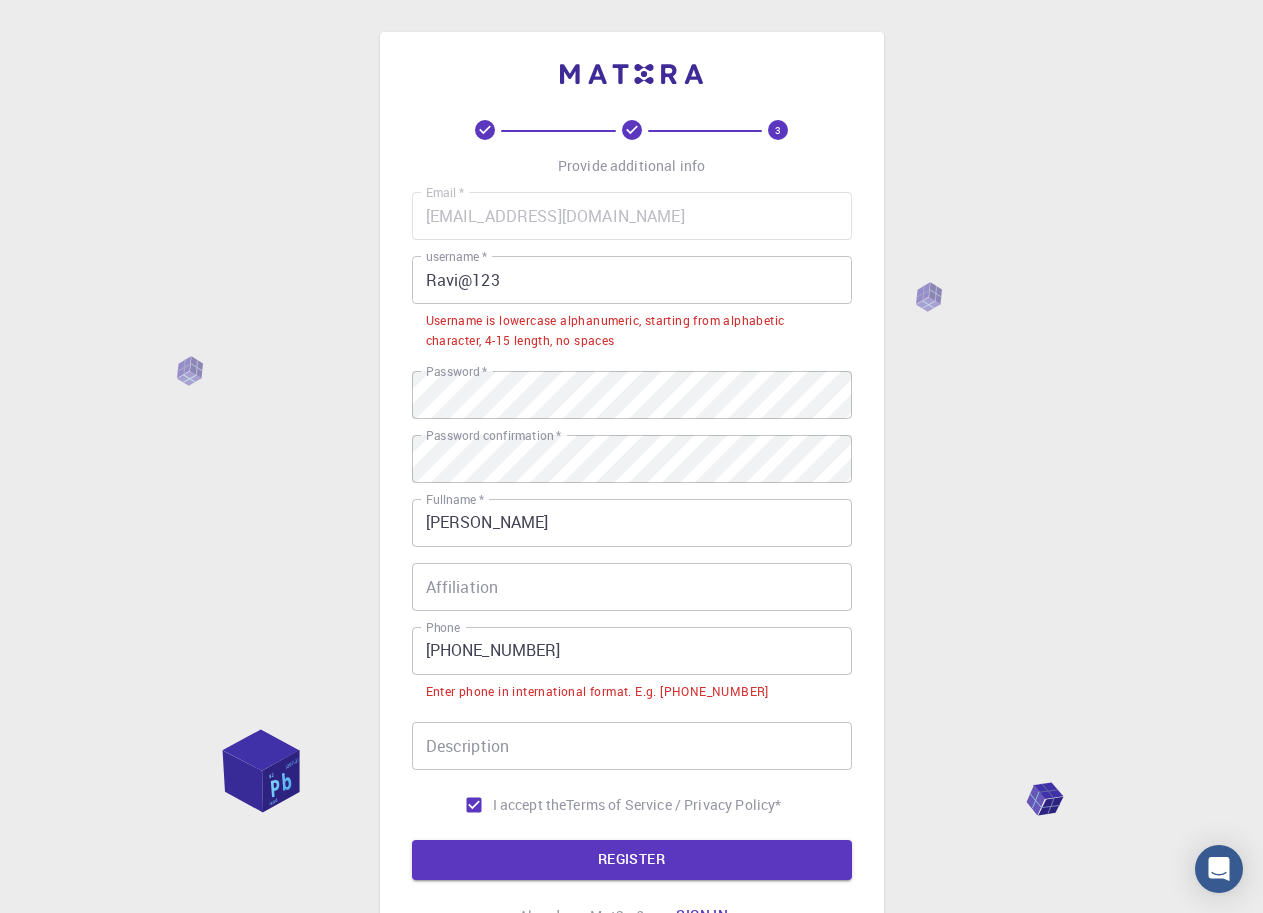click on "[PHONE_NUMBER]" at bounding box center (632, 651) 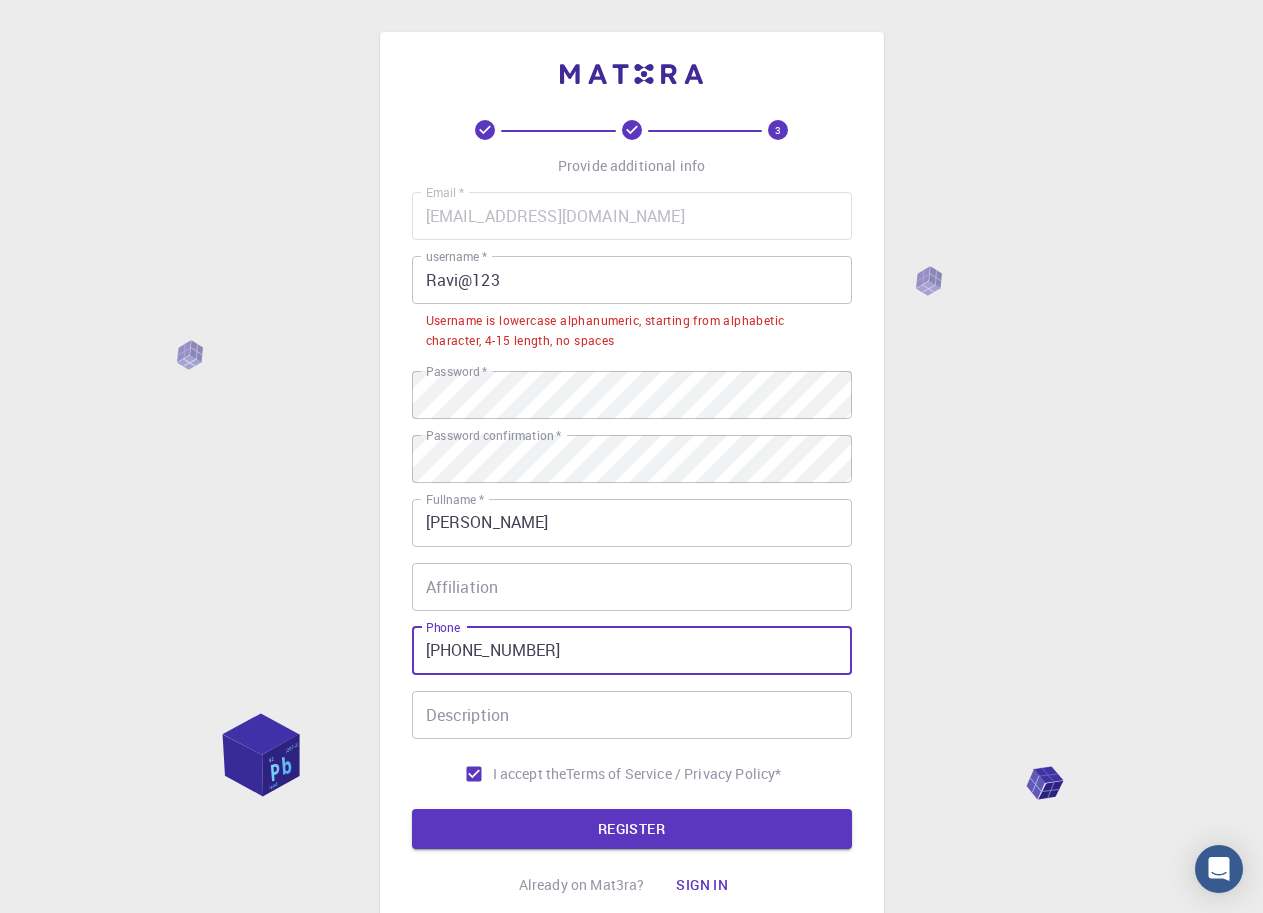 type on "[PHONE_NUMBER]" 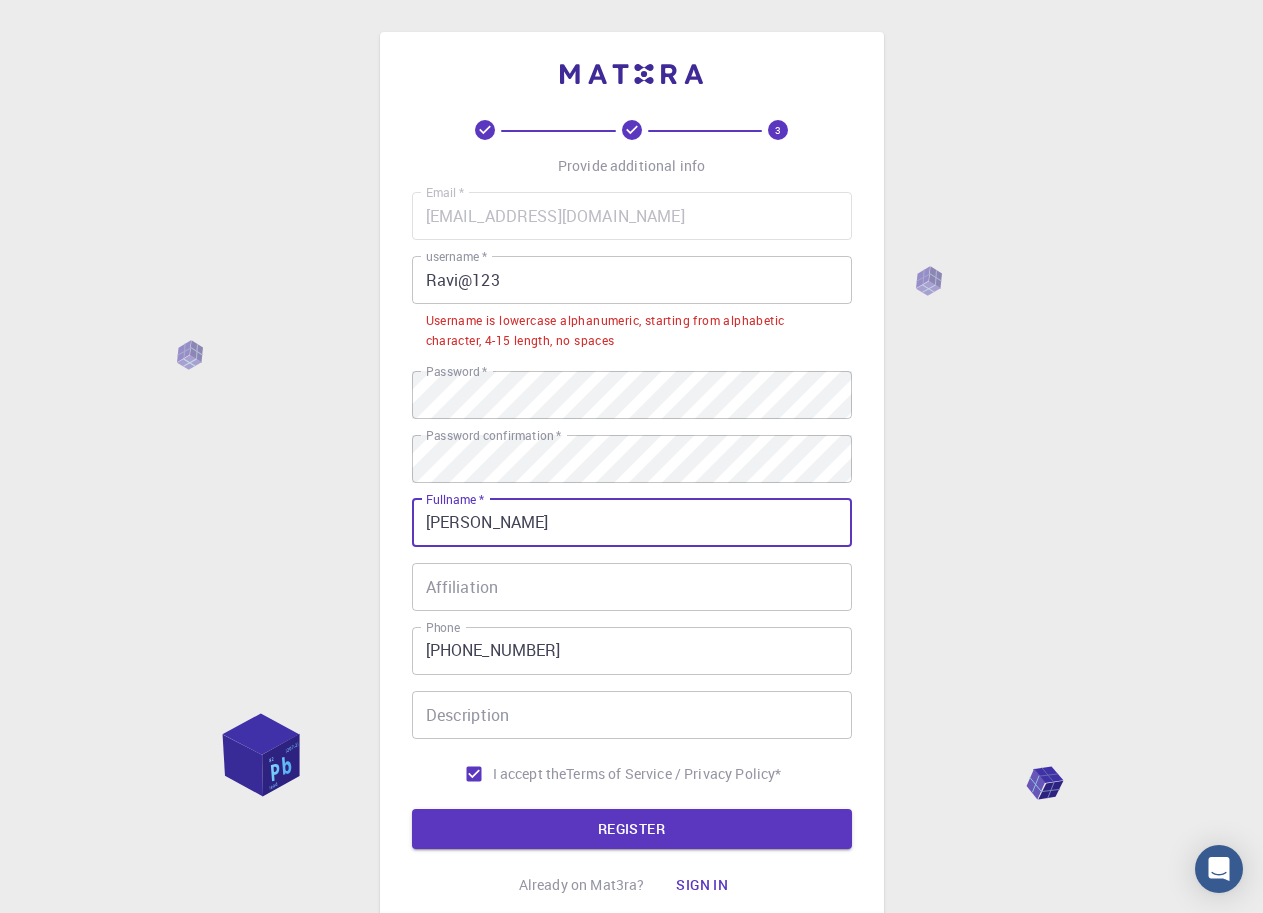 click on "[PERSON_NAME]" at bounding box center (632, 523) 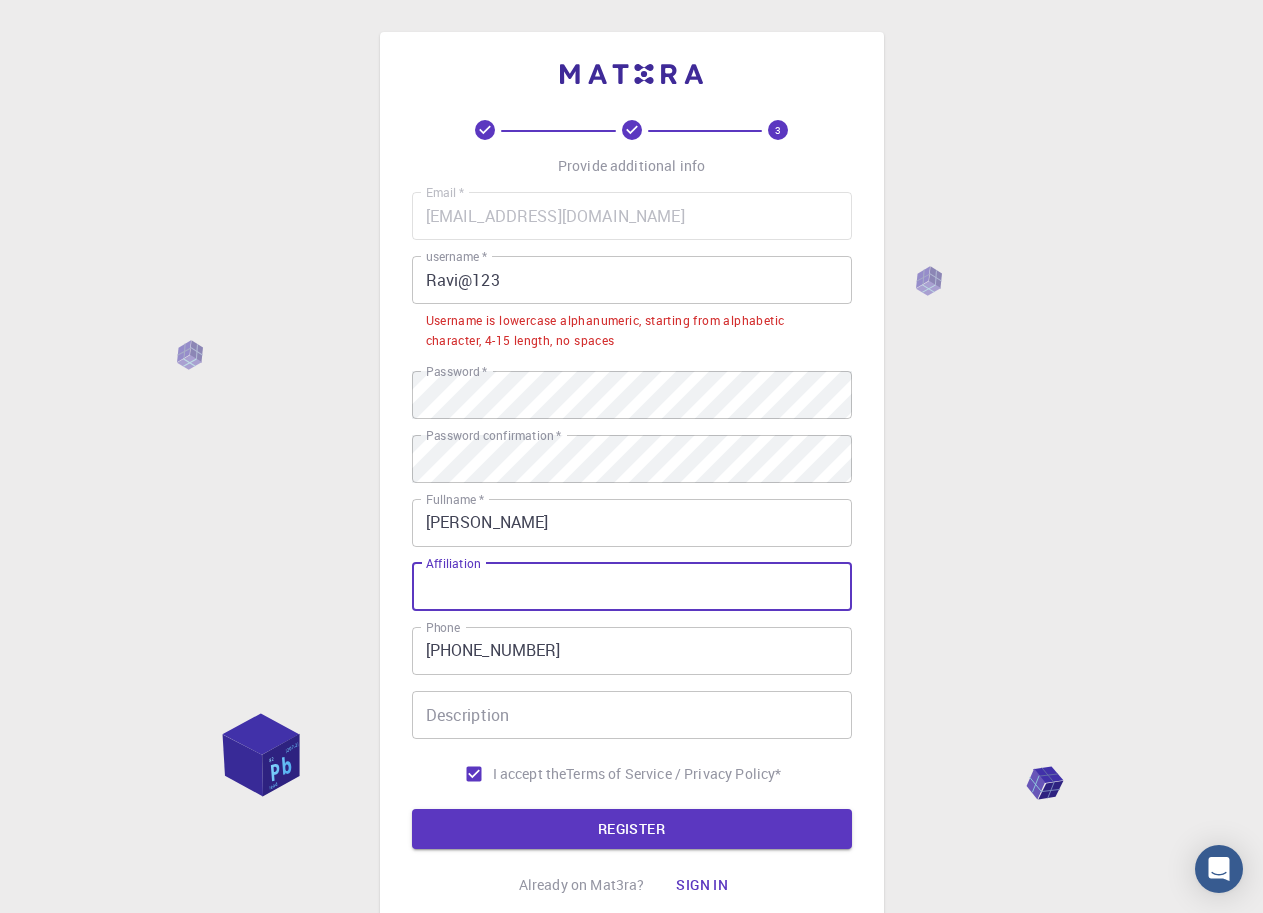click on "[PHONE_NUMBER]" at bounding box center (632, 651) 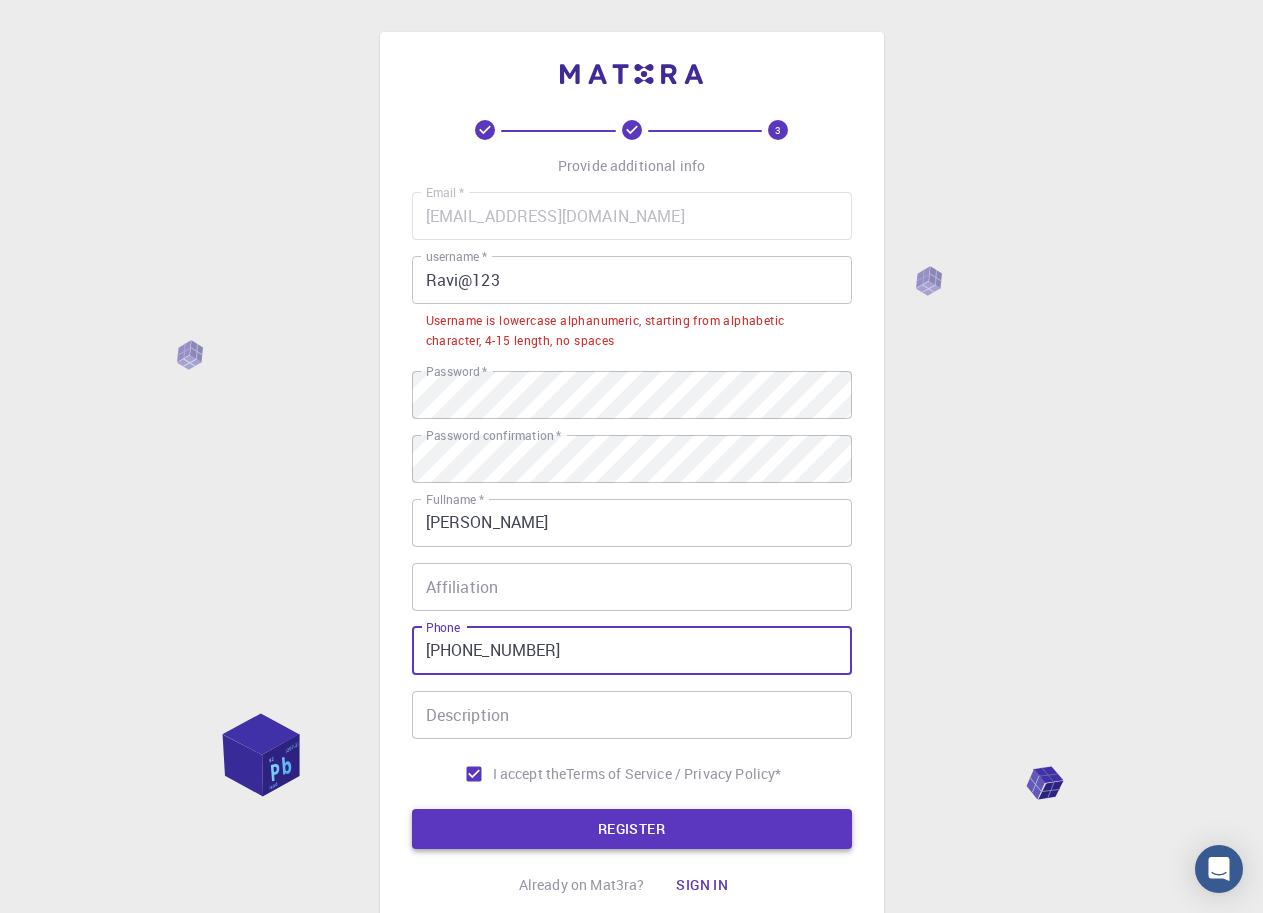 click on "REGISTER" at bounding box center [632, 829] 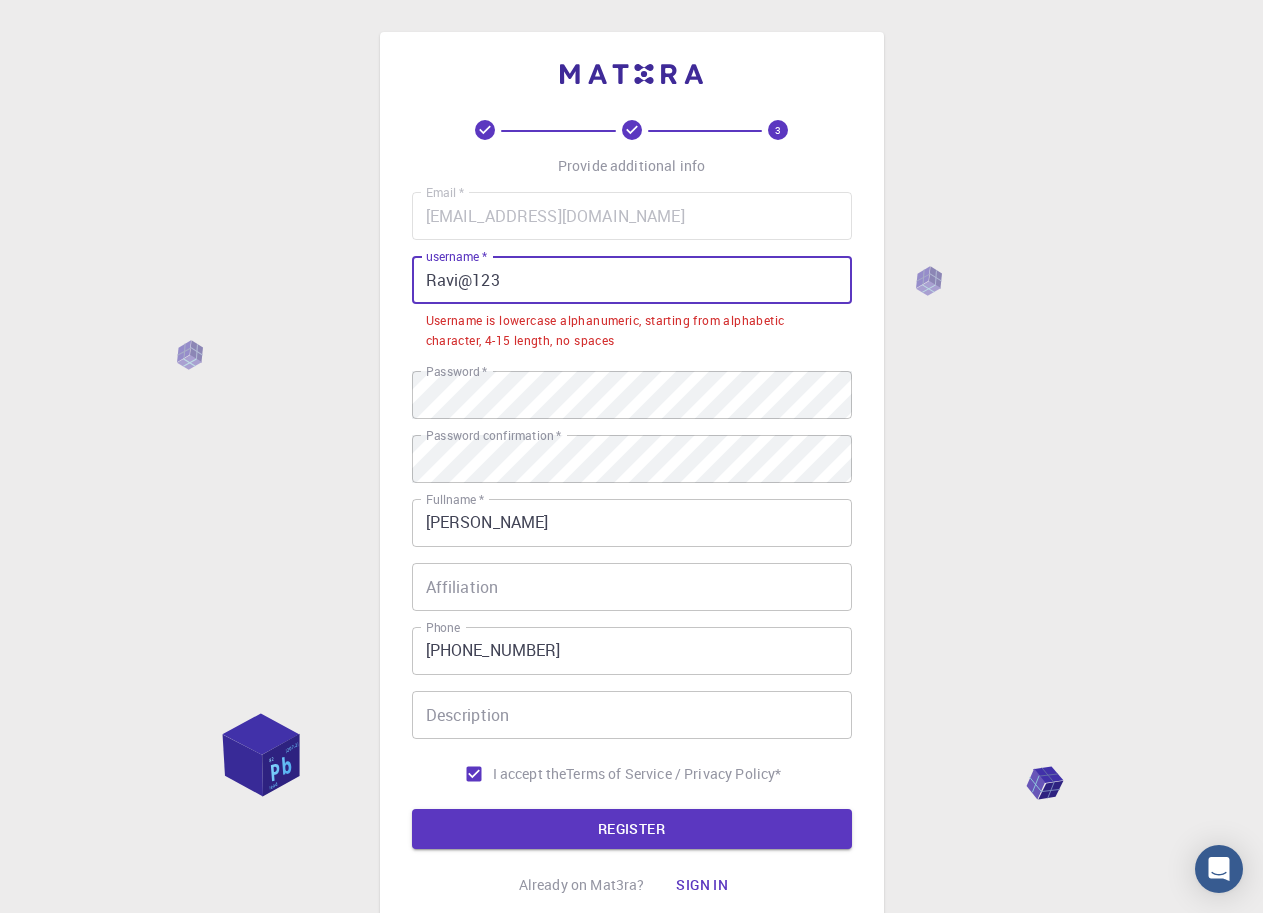 click on "Ravi@123" at bounding box center (632, 280) 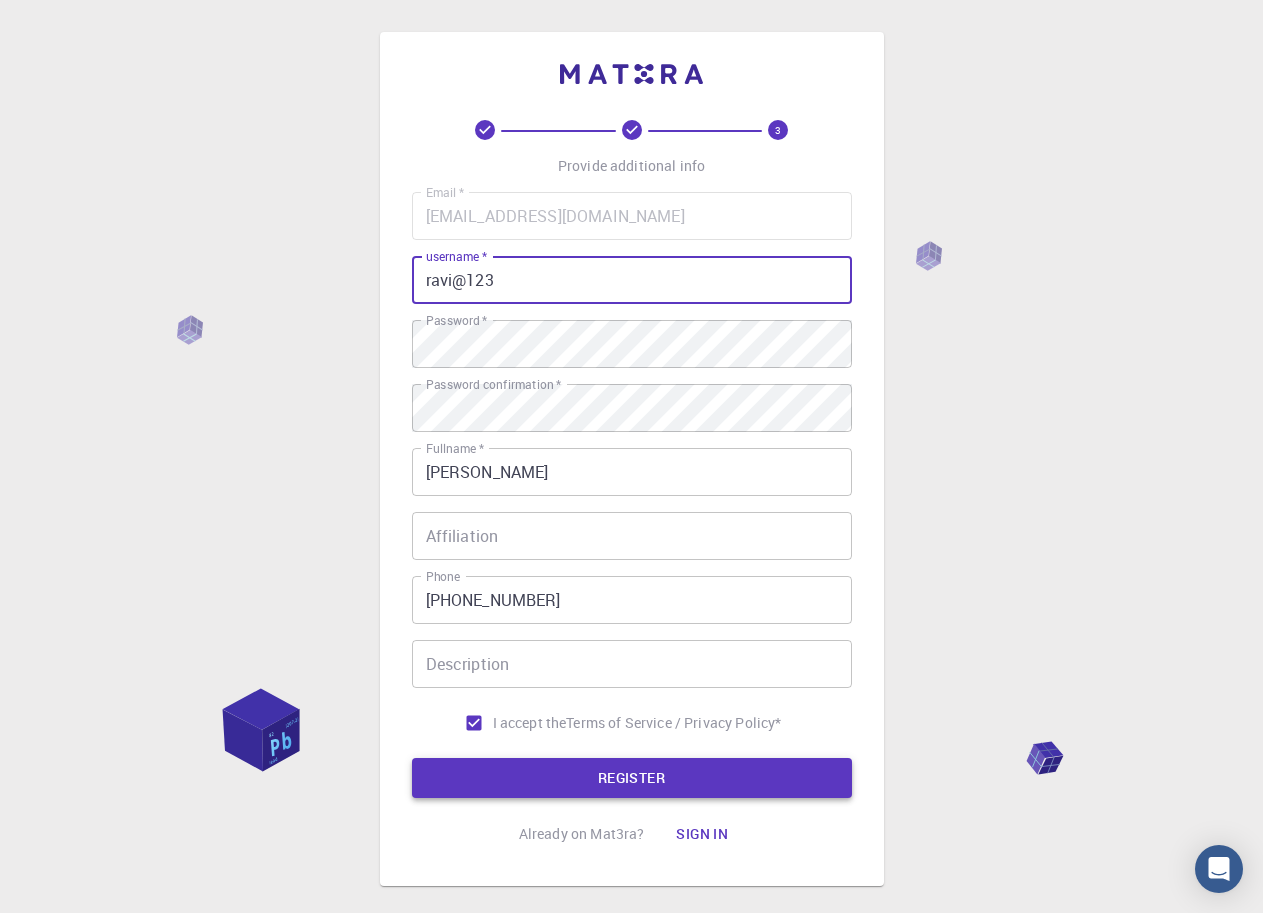 click on "REGISTER" at bounding box center (632, 778) 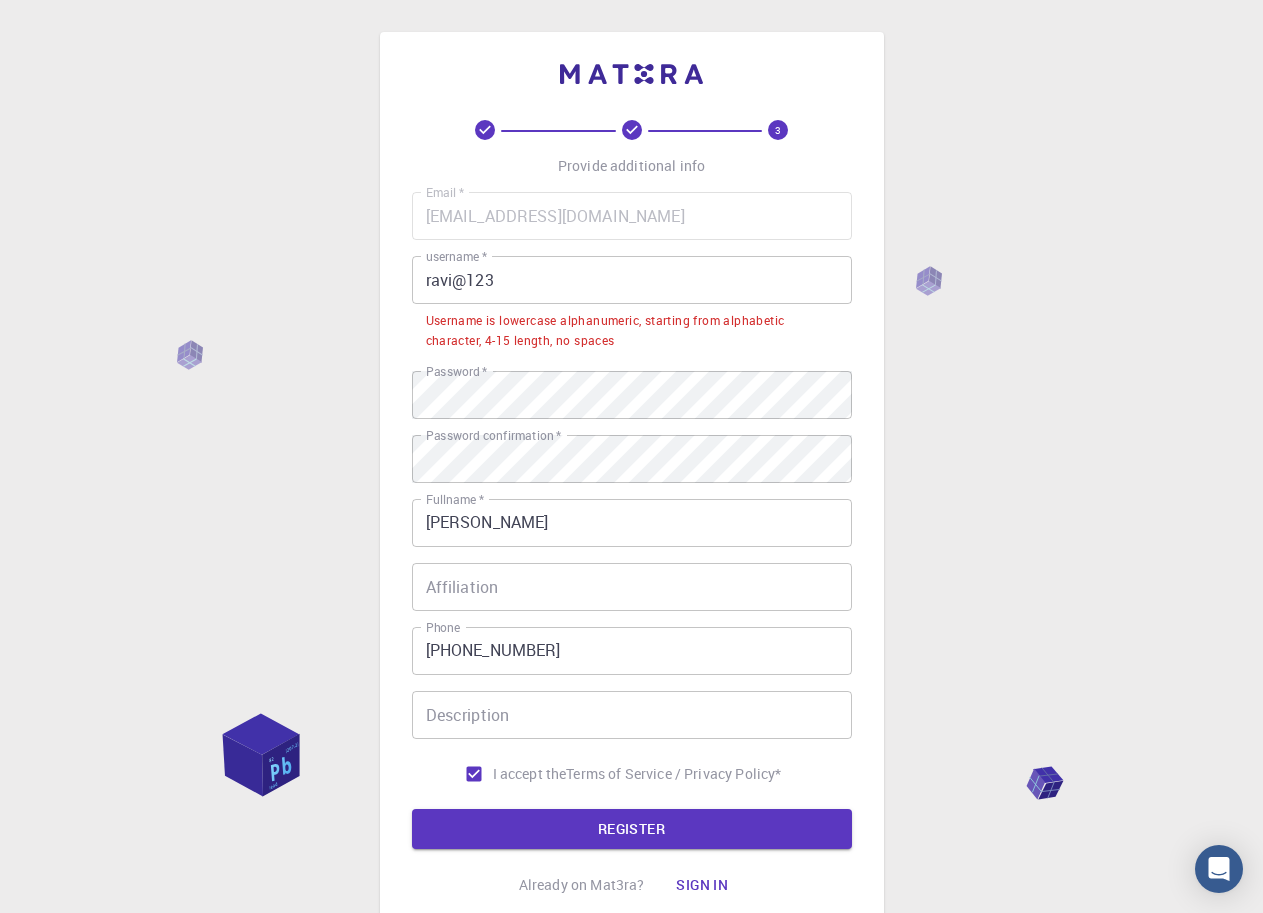 click on "ravi@123" at bounding box center (632, 280) 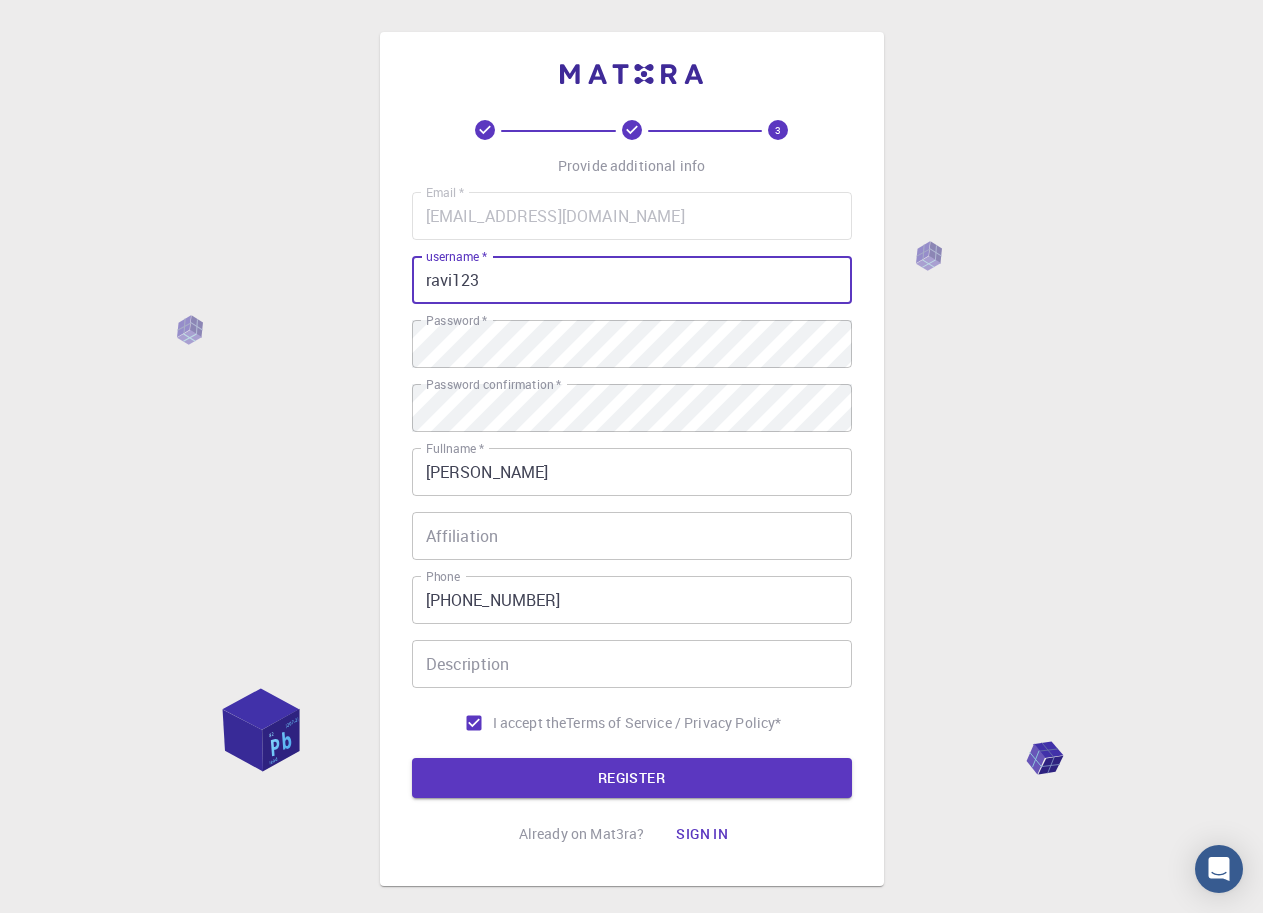 type on "ravi123" 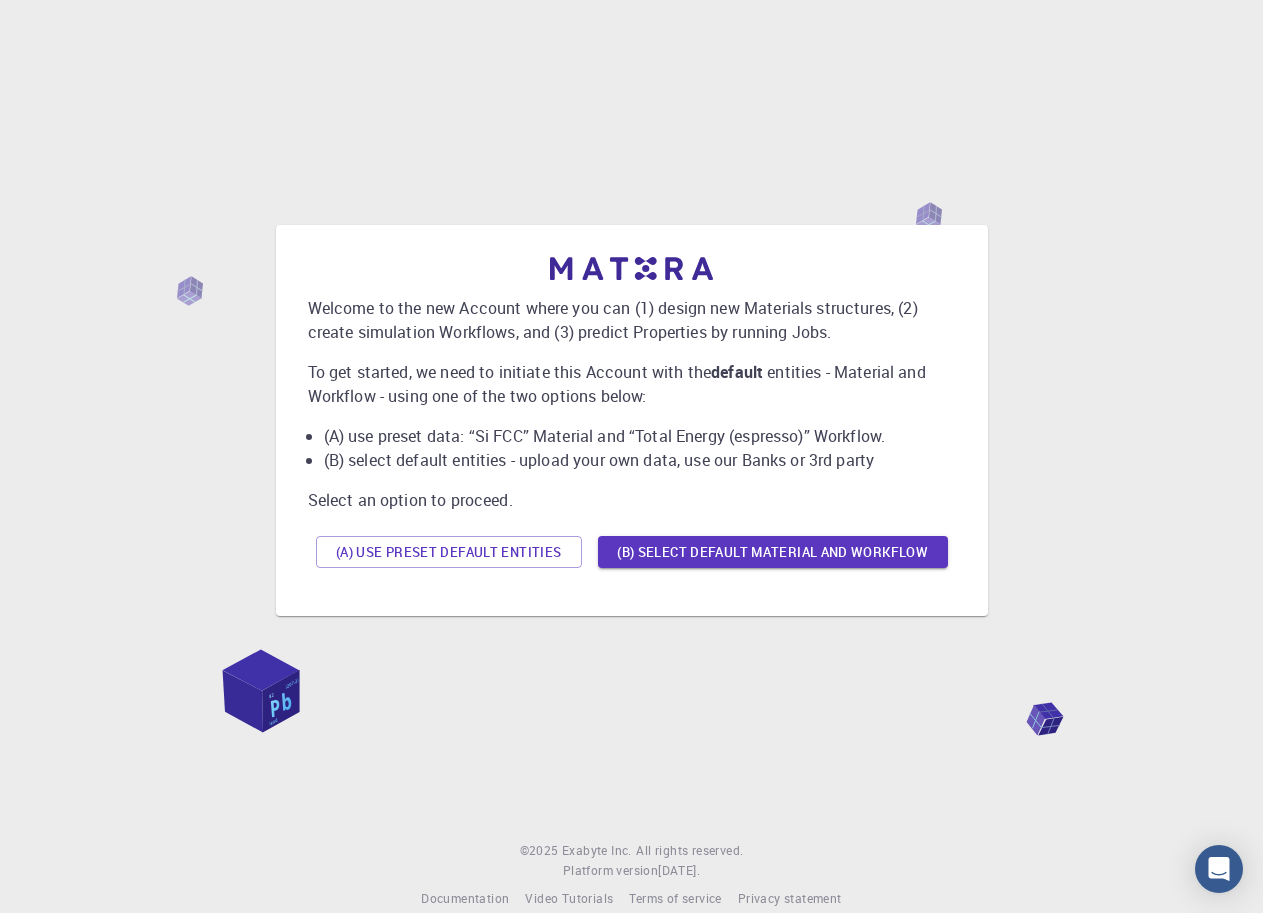 scroll, scrollTop: 0, scrollLeft: 0, axis: both 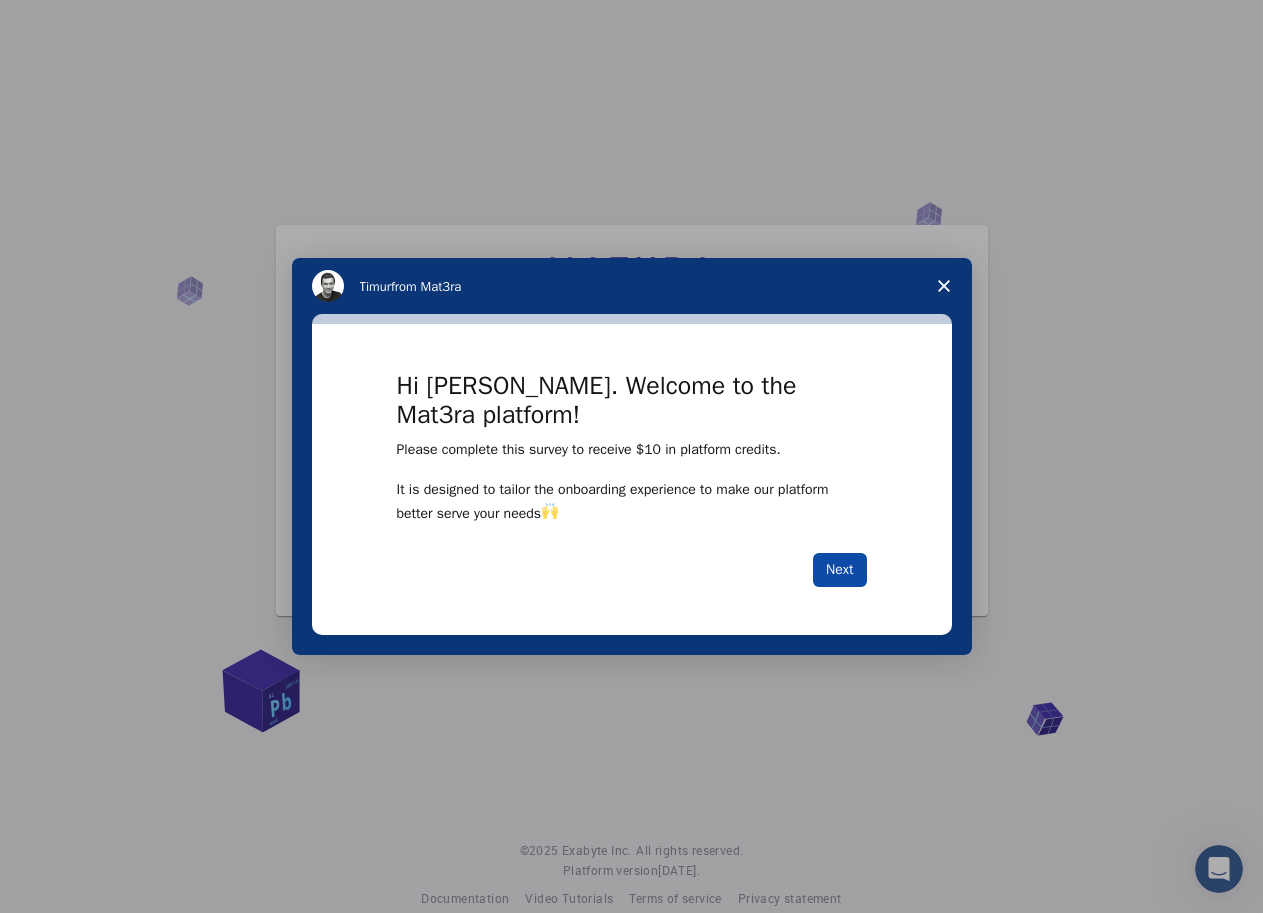click on "Next" at bounding box center [839, 570] 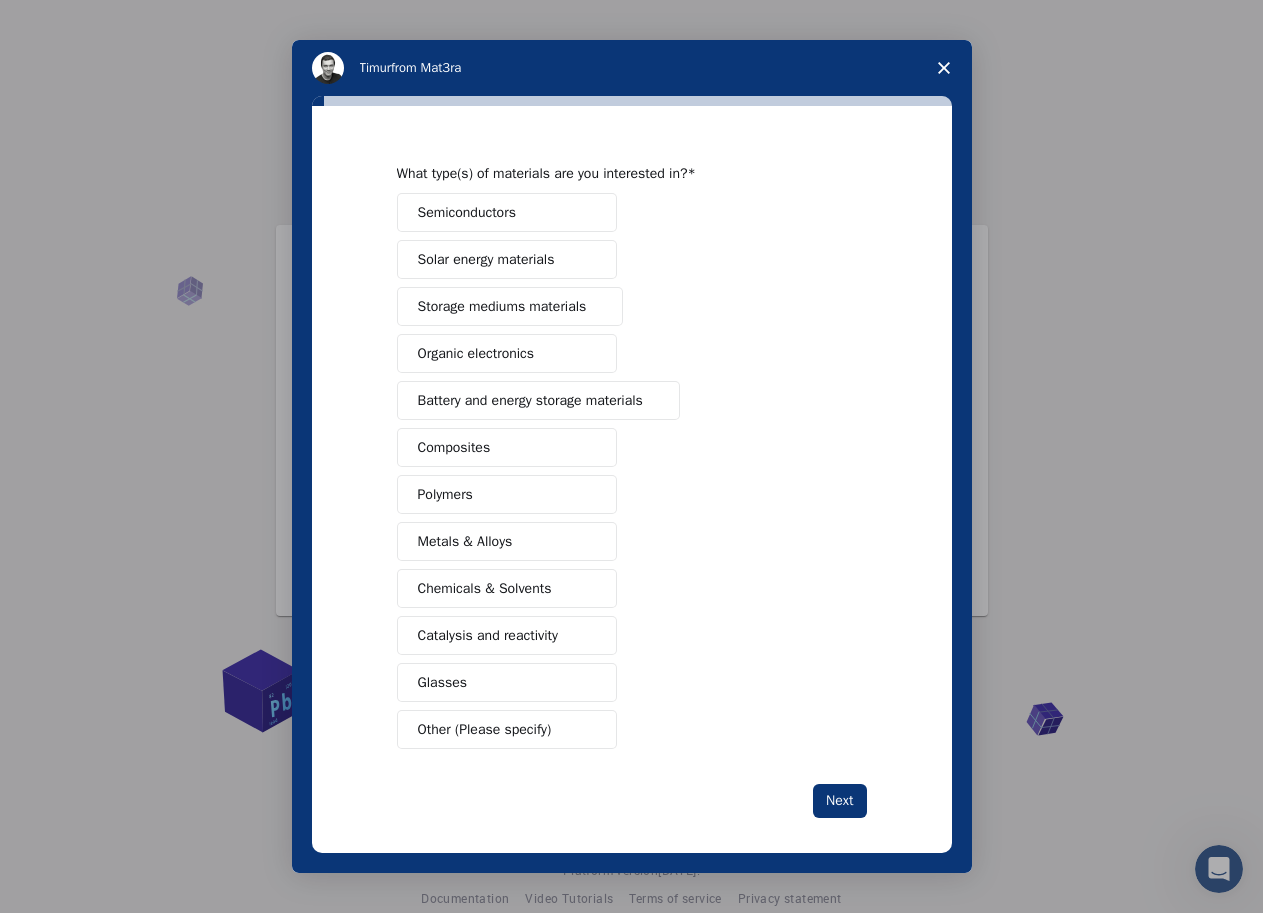 scroll, scrollTop: 52, scrollLeft: 0, axis: vertical 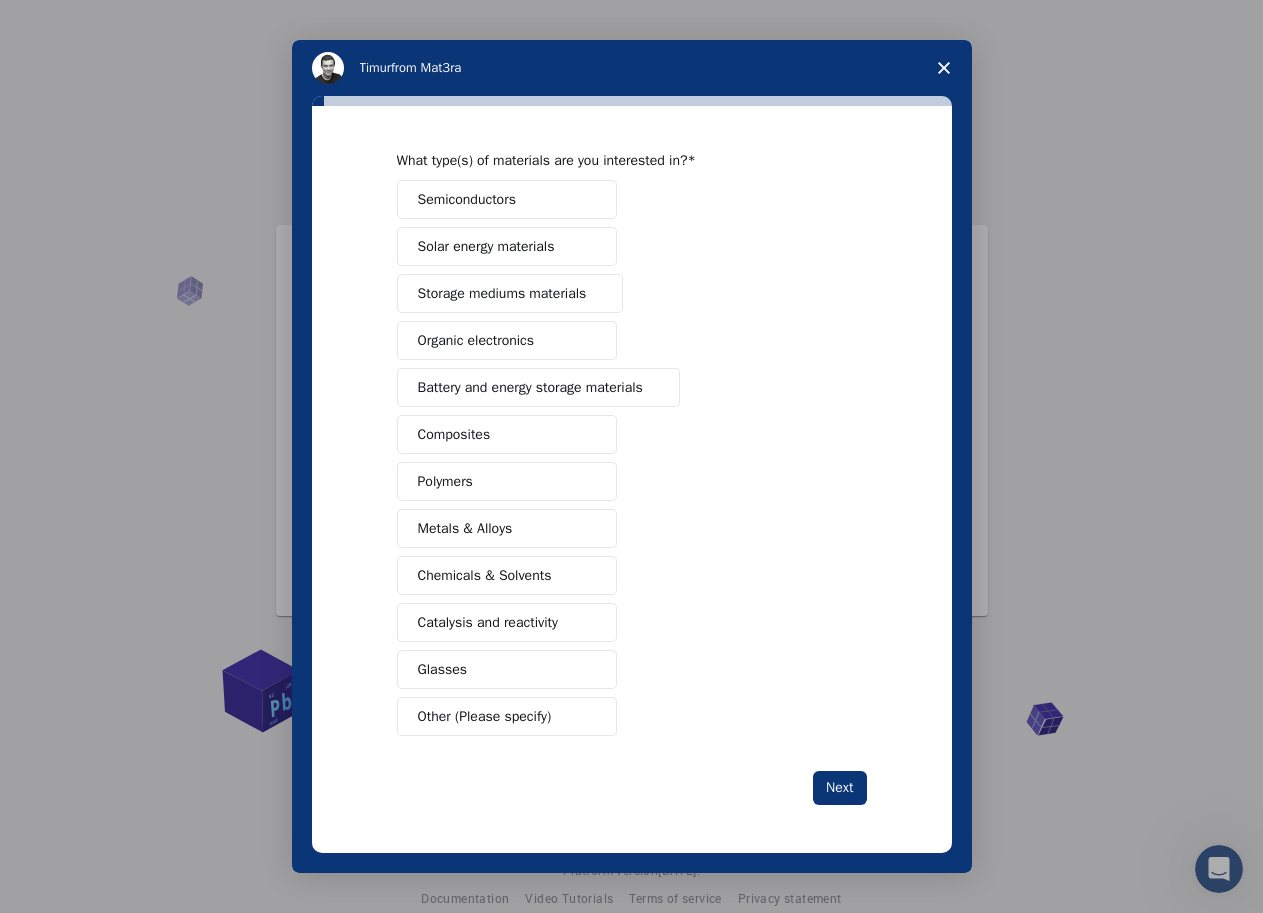 click on "Next" at bounding box center [839, 788] 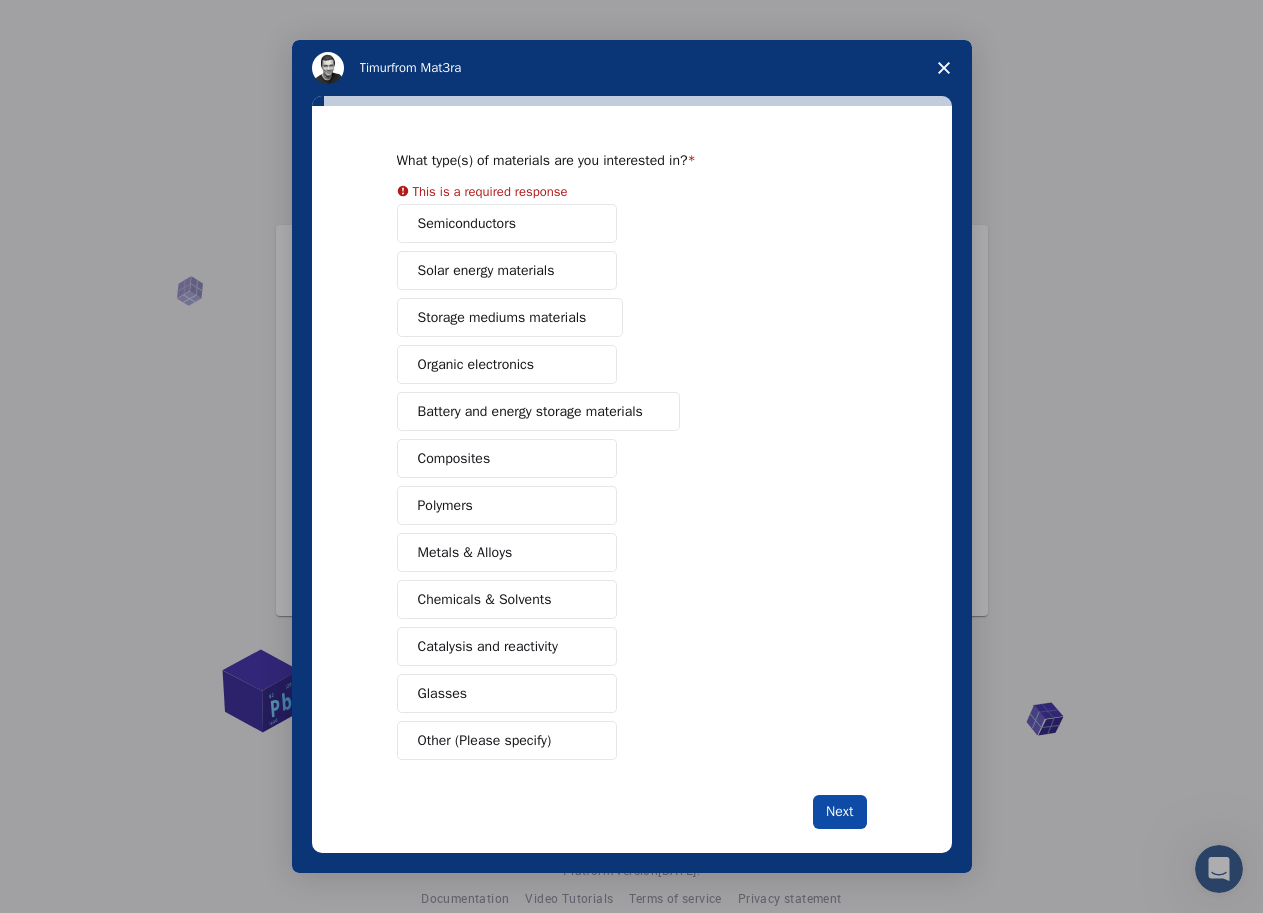click on "Next" at bounding box center (839, 812) 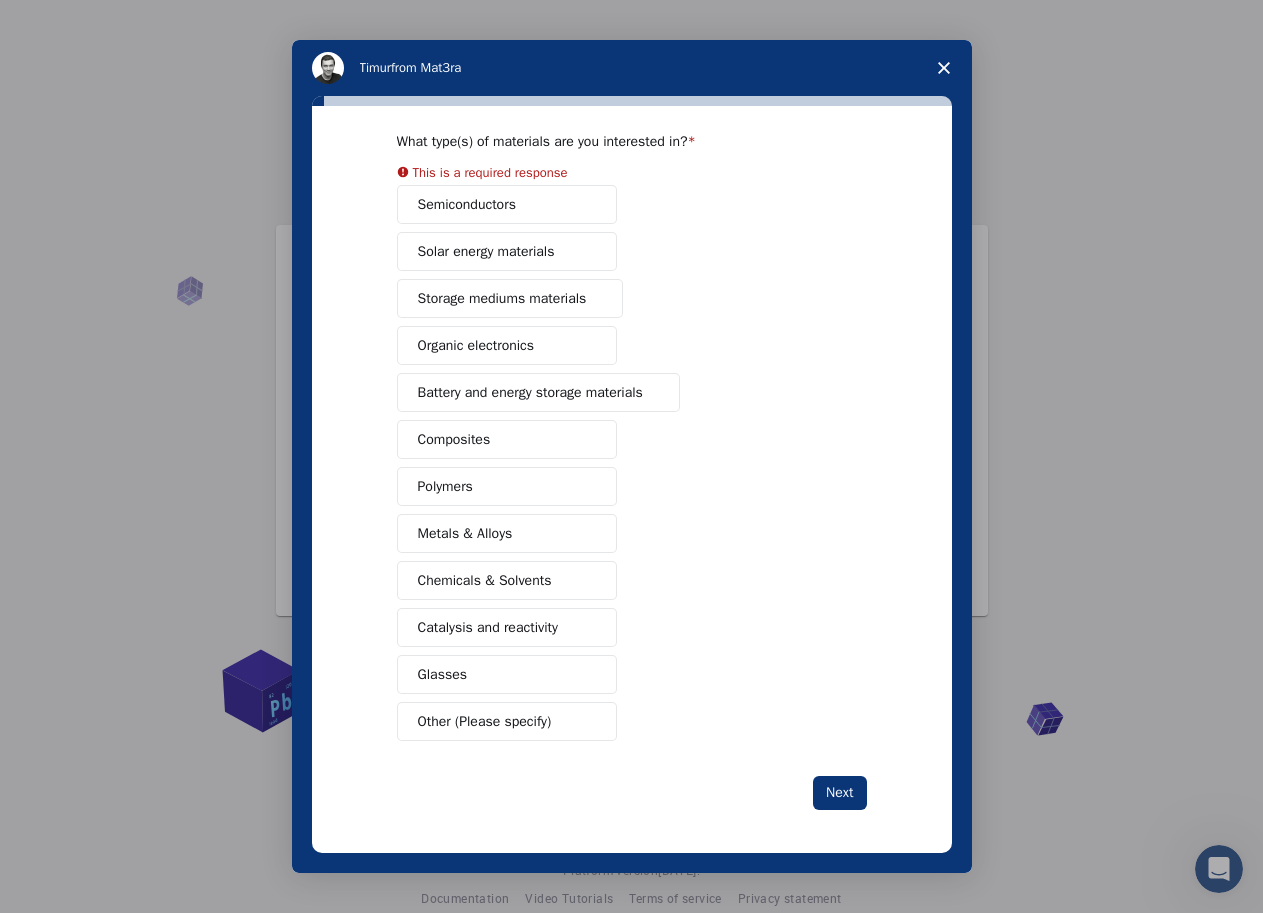 scroll, scrollTop: 76, scrollLeft: 0, axis: vertical 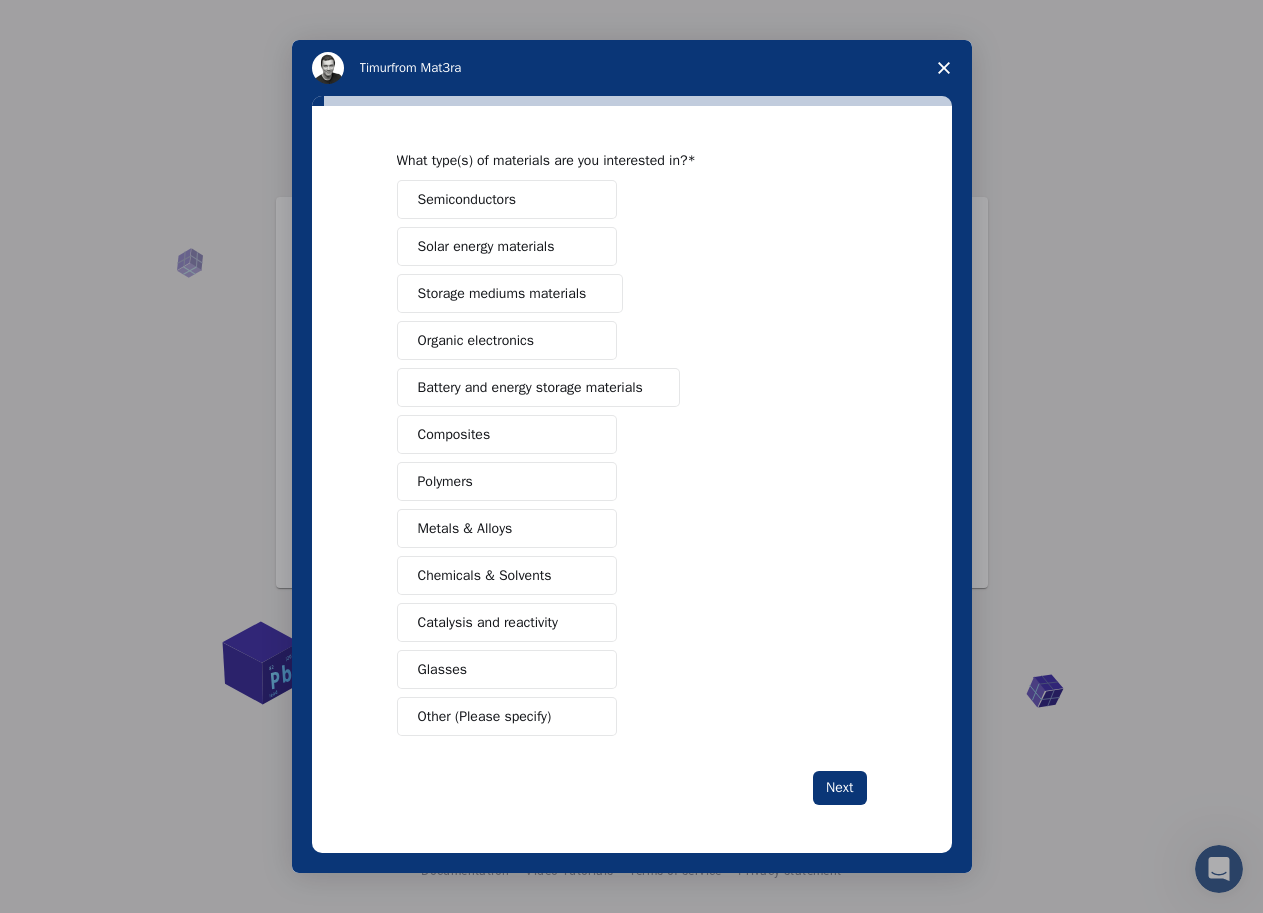 click on "Other (Please specify)" at bounding box center (485, 716) 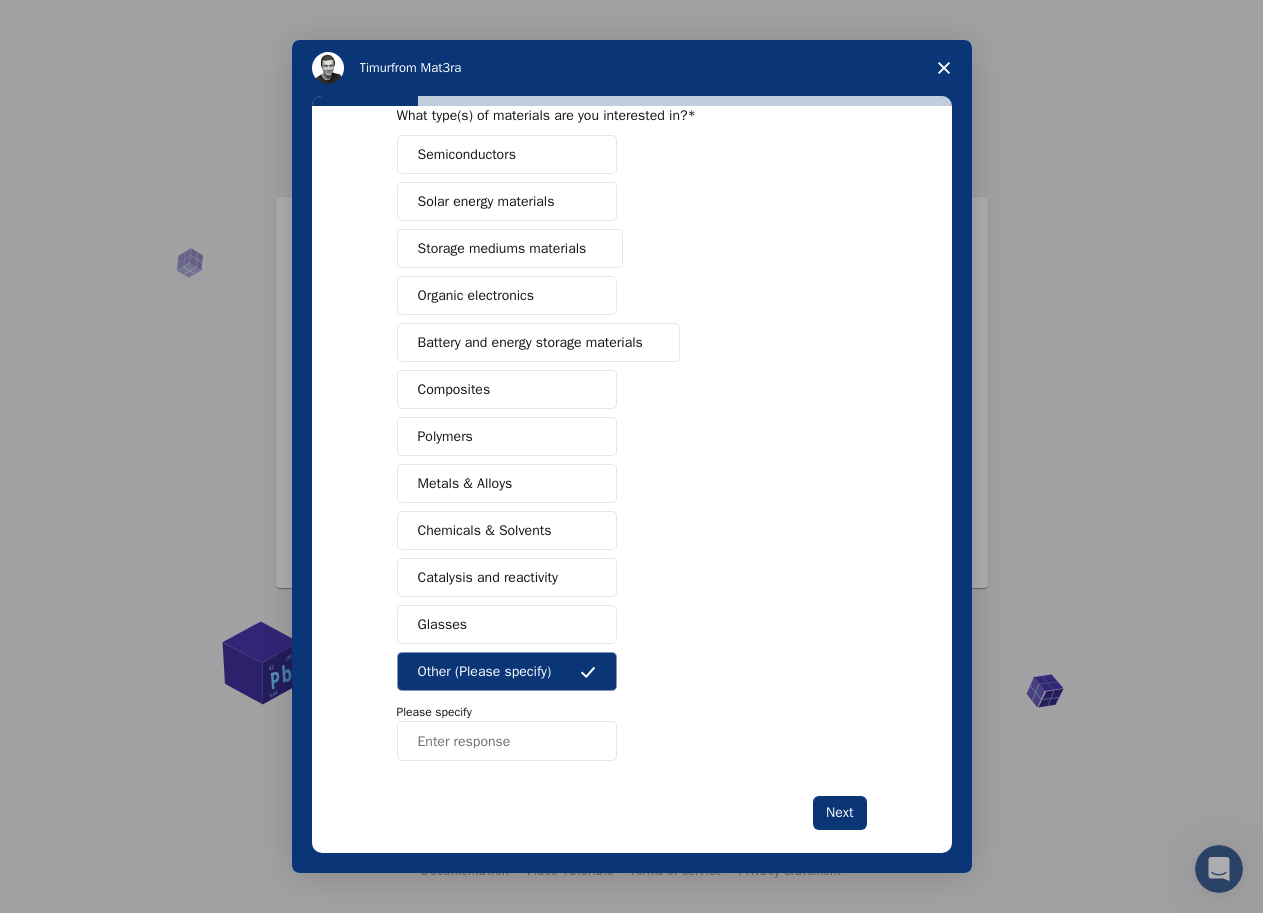 scroll, scrollTop: 122, scrollLeft: 0, axis: vertical 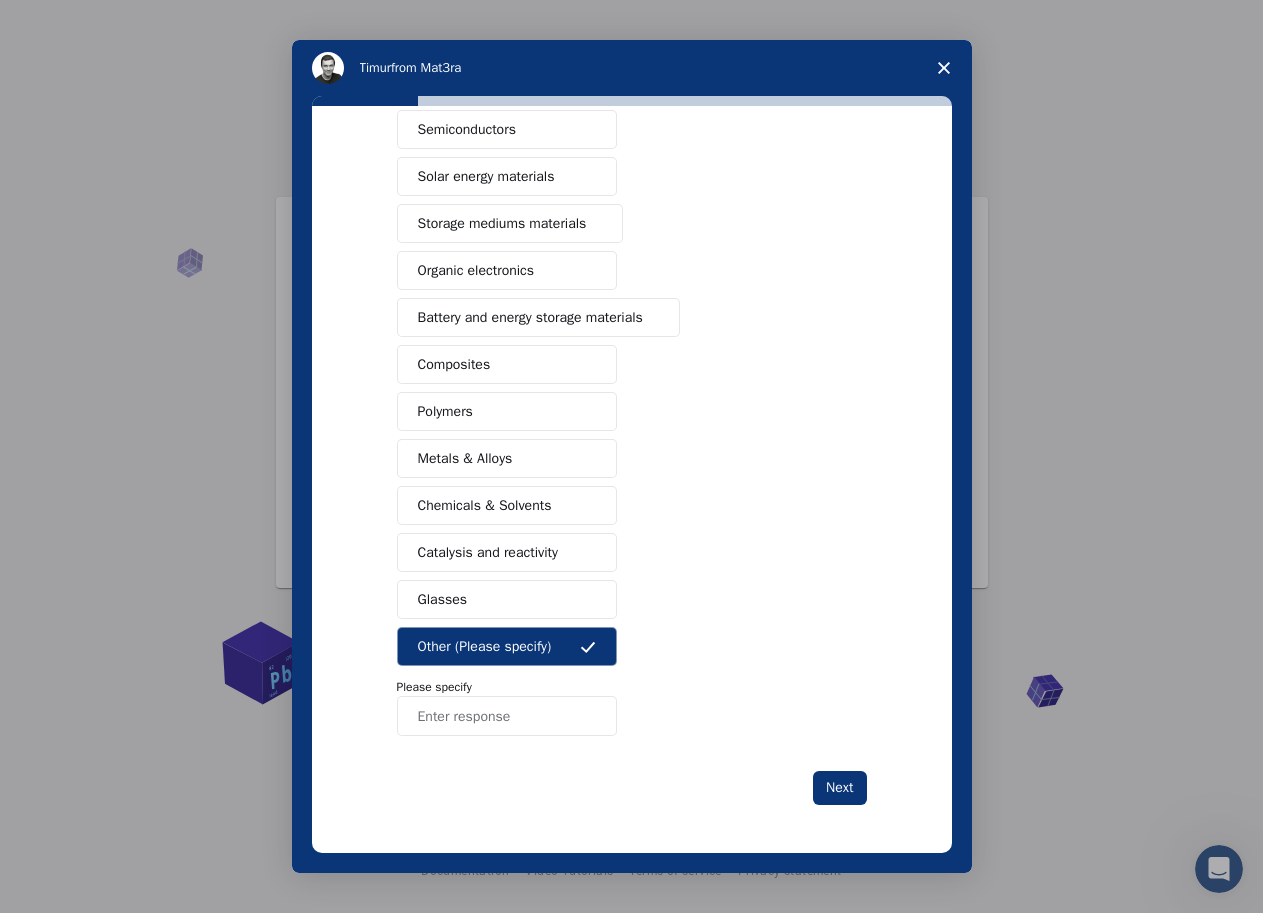 click at bounding box center [507, 716] 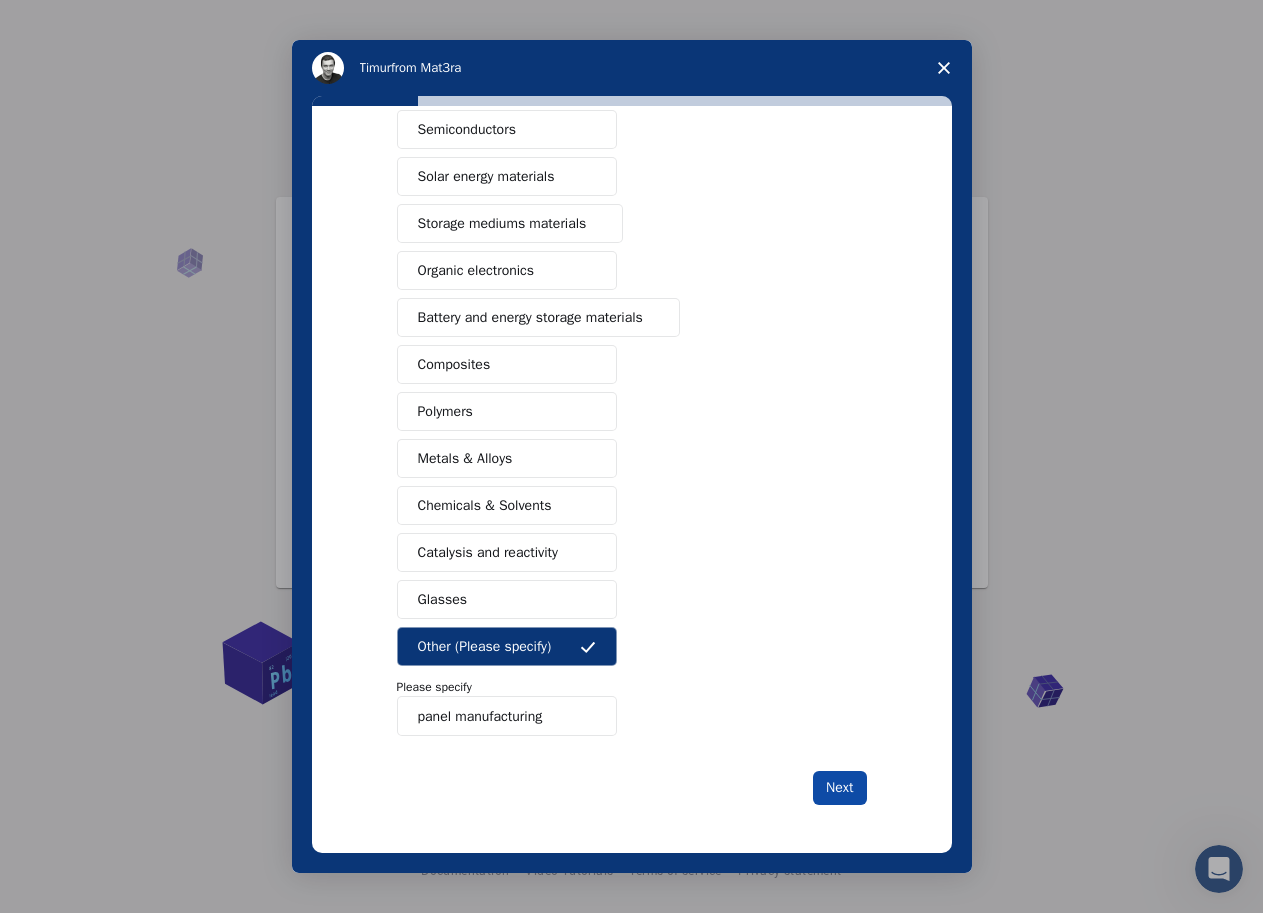 type on "panel manufacturing" 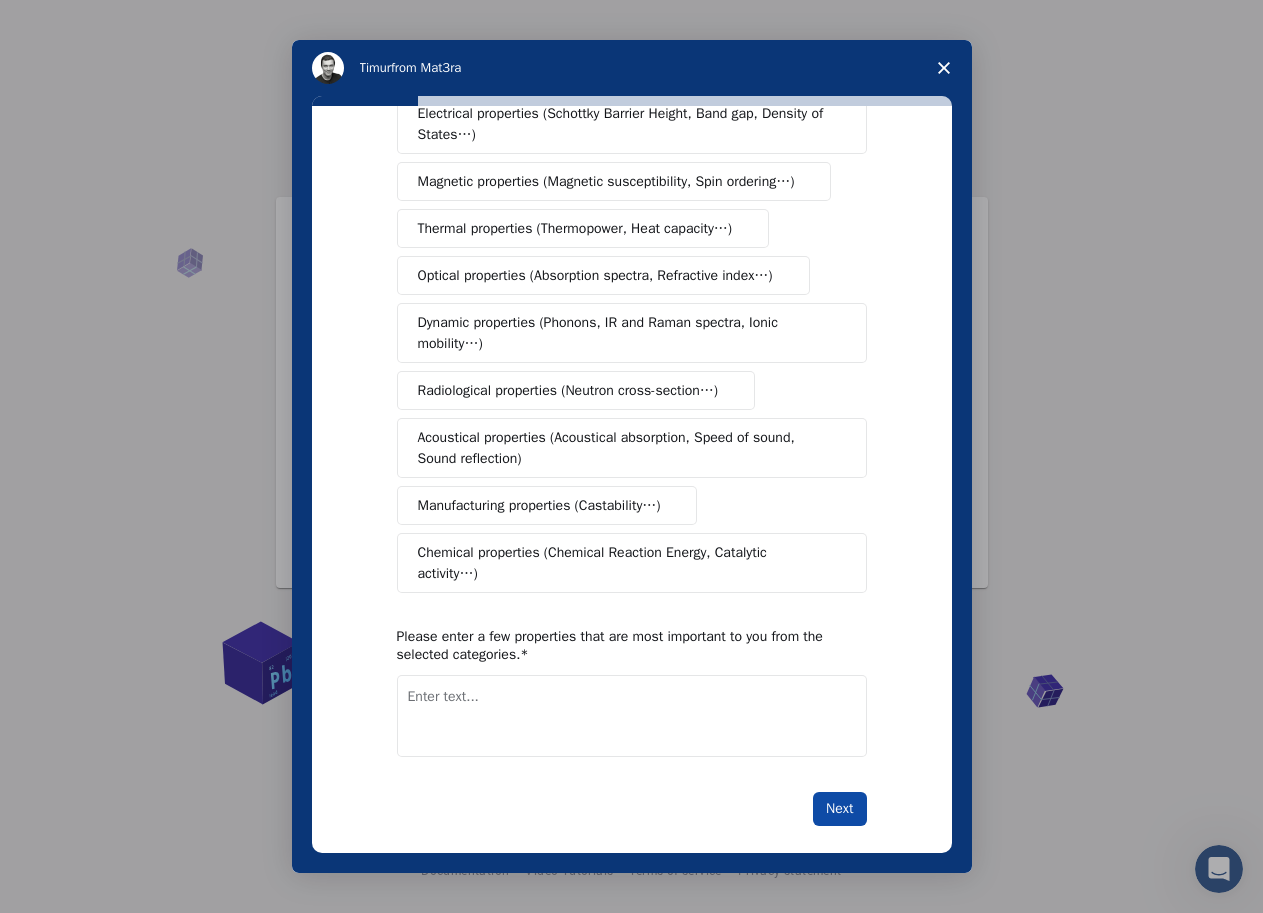 click on "Next" at bounding box center [839, 809] 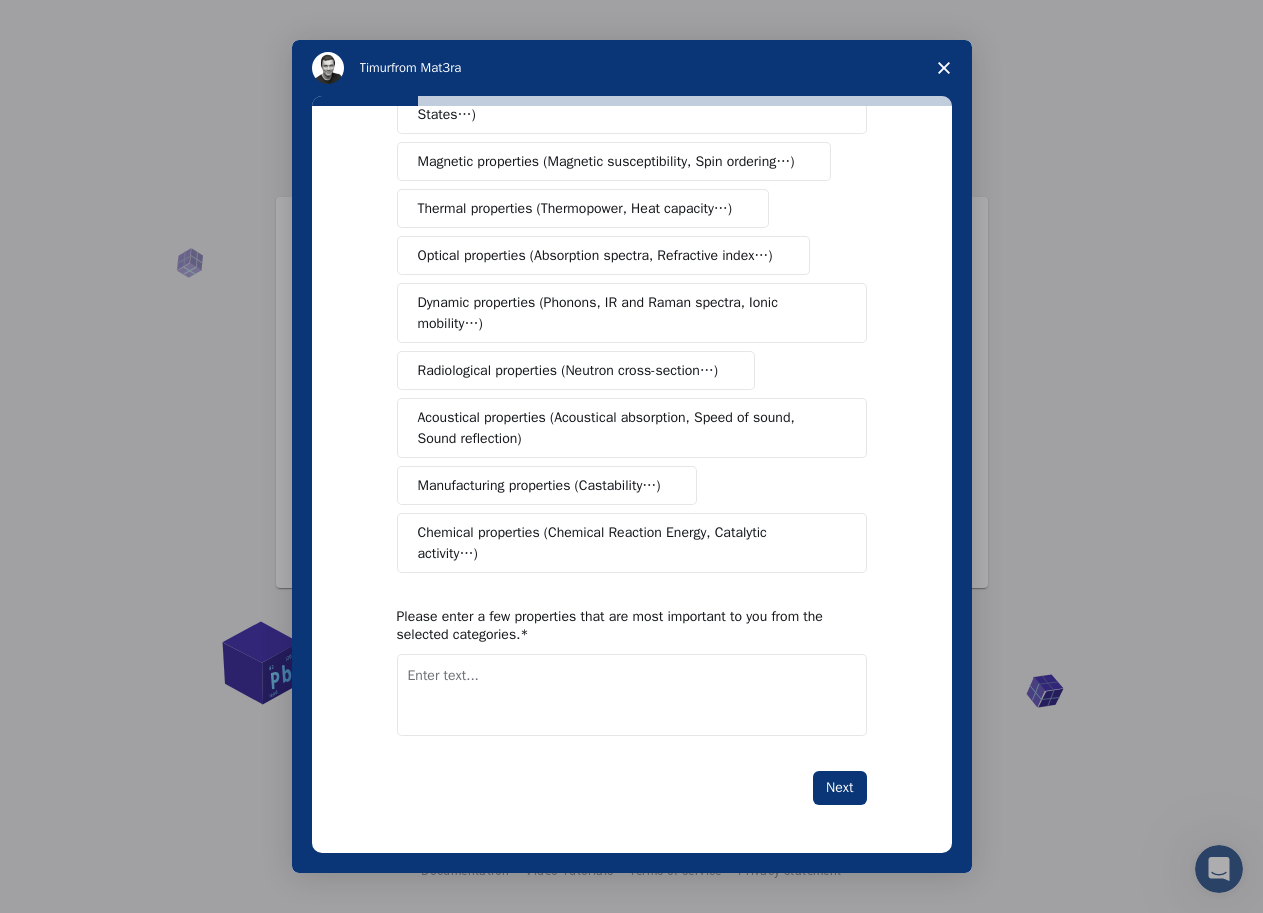 click at bounding box center (632, 695) 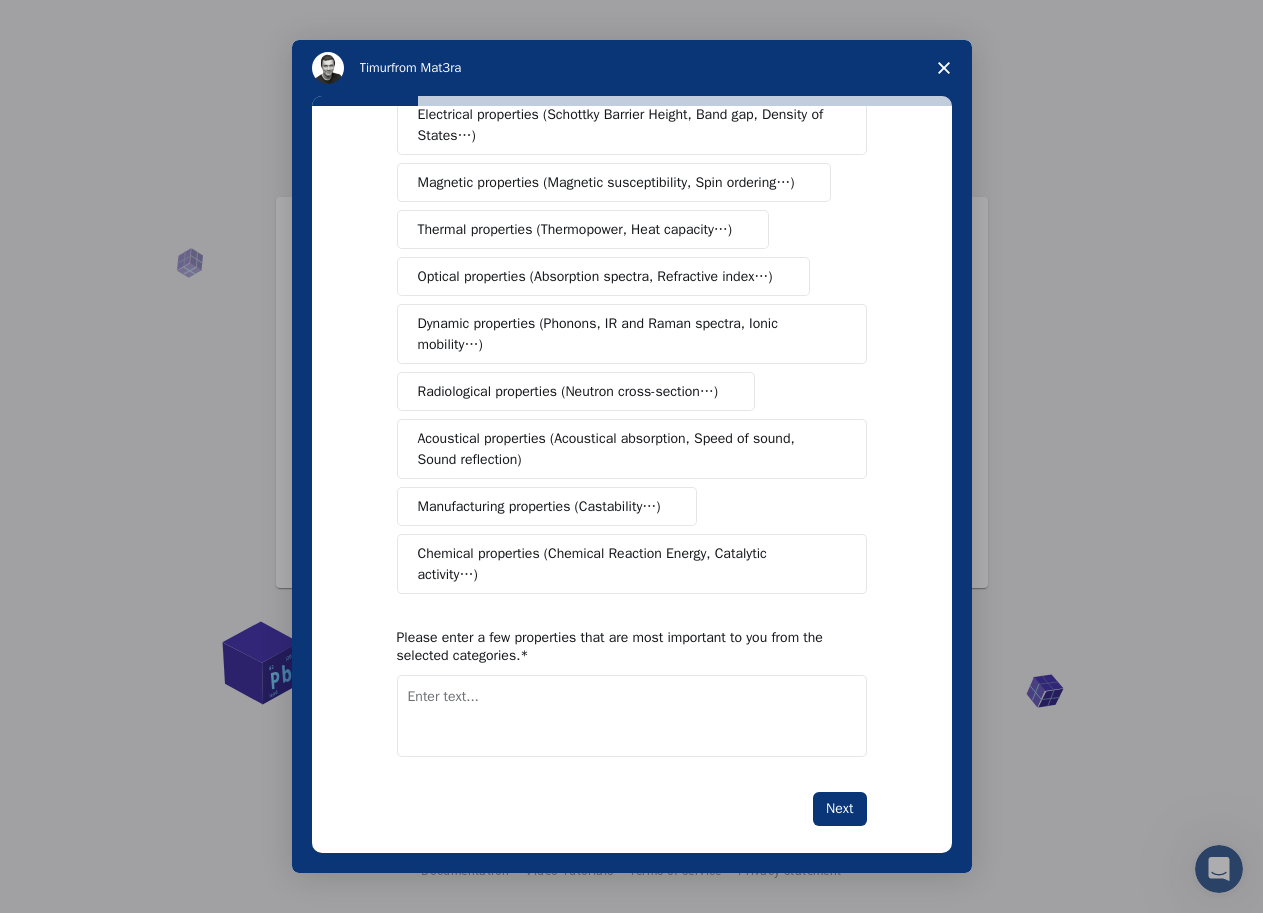 scroll, scrollTop: 0, scrollLeft: 0, axis: both 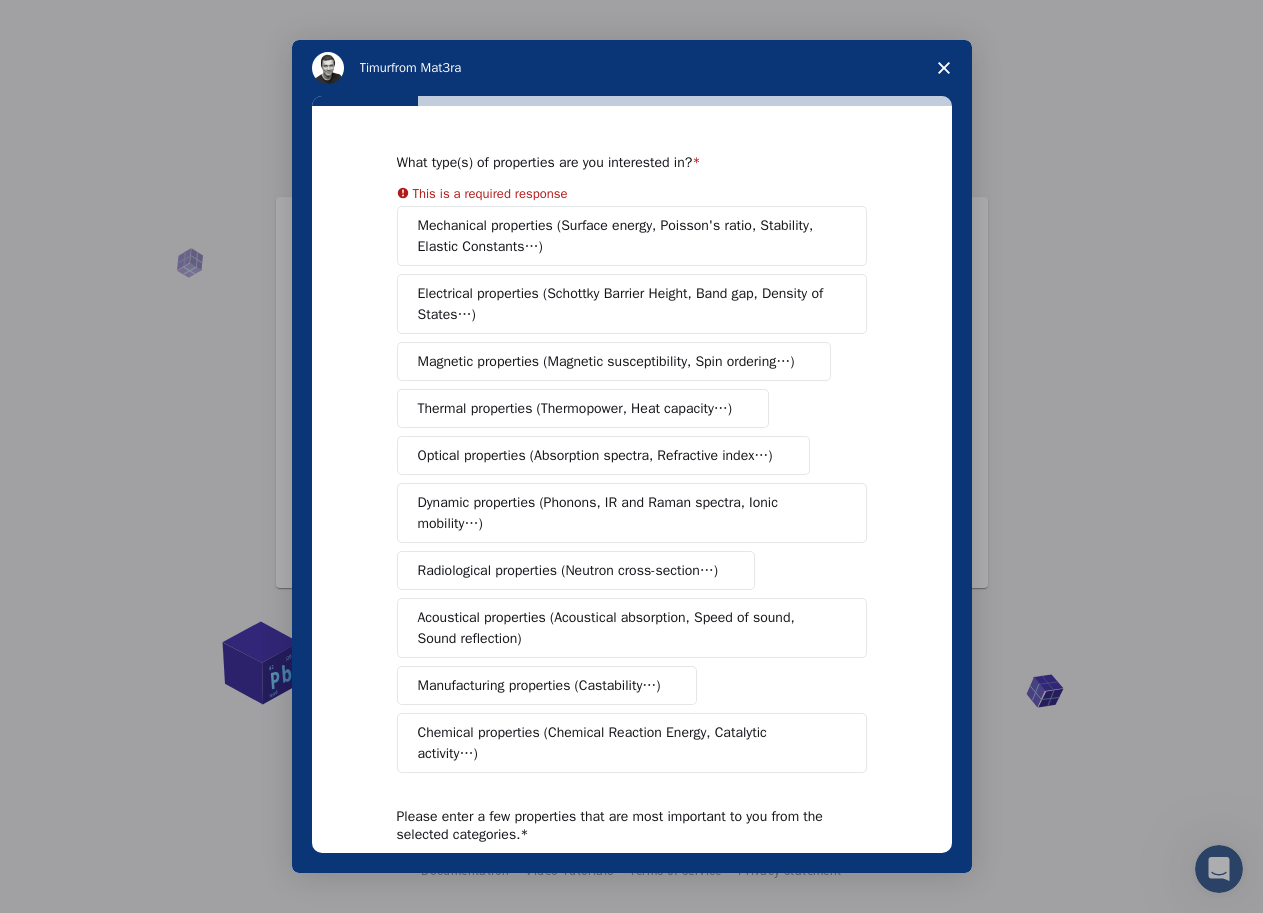 click on "Electrical properties (Schottky Barrier Height, Band gap, Density of States…)" at bounding box center [625, 304] 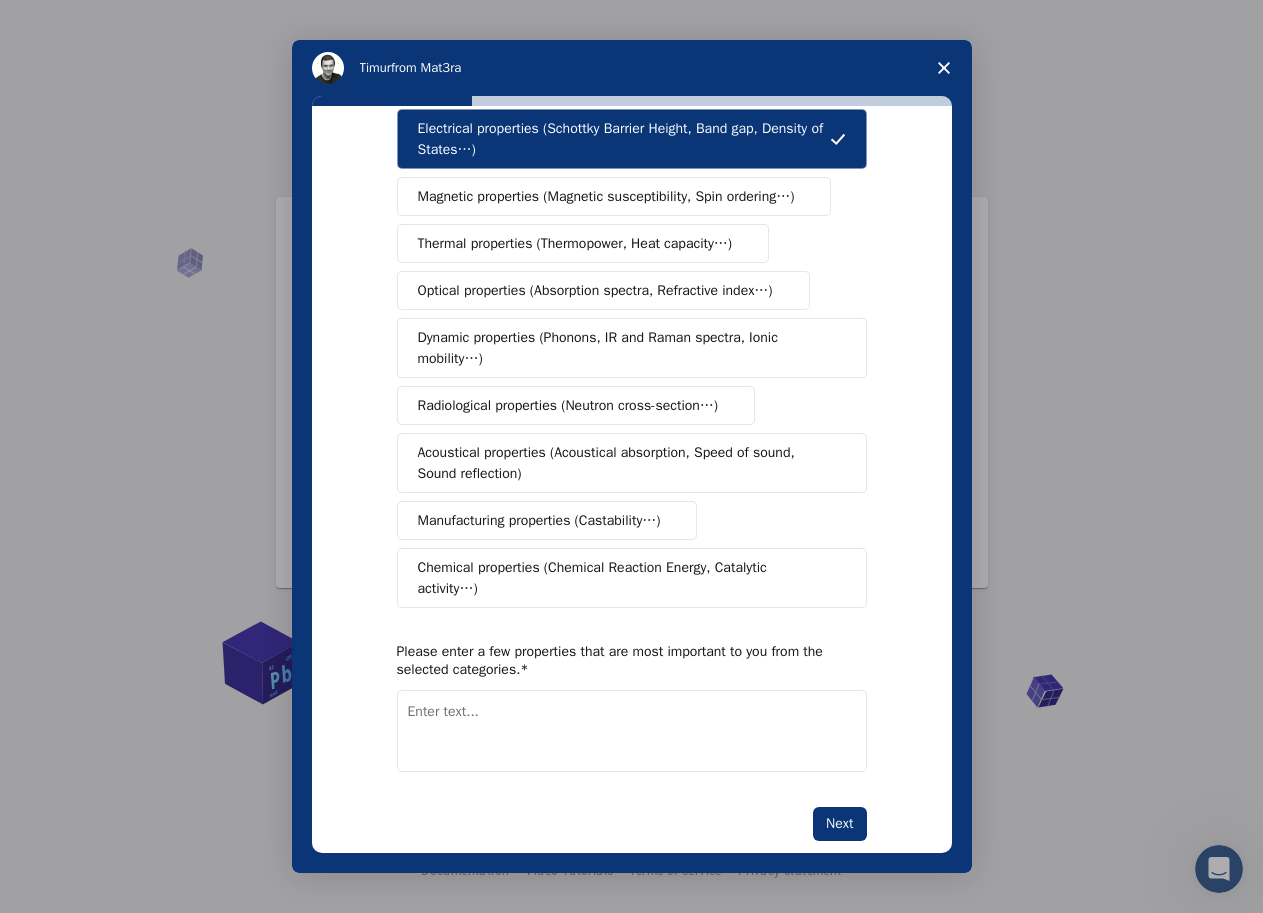 scroll, scrollTop: 156, scrollLeft: 0, axis: vertical 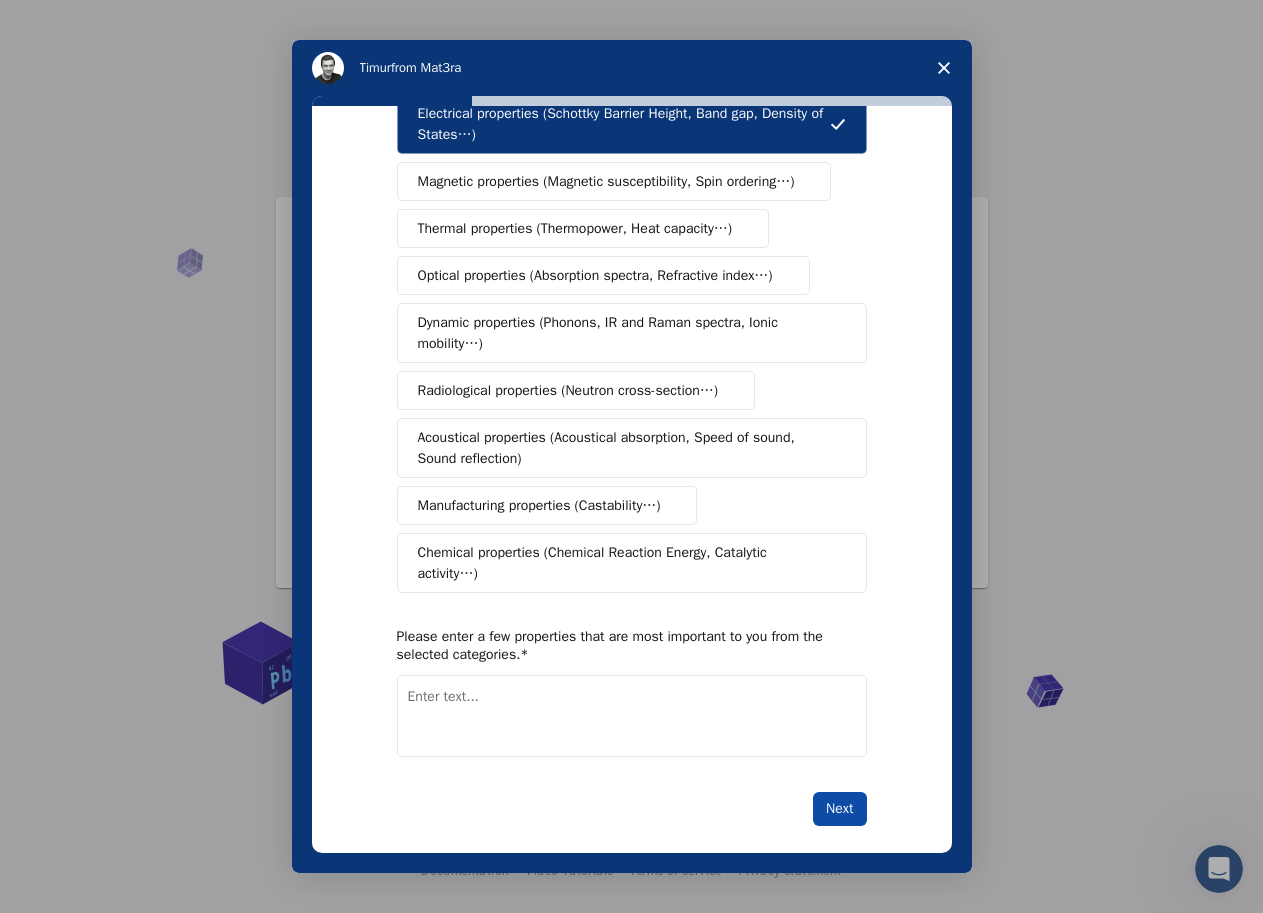click on "Next" at bounding box center (839, 809) 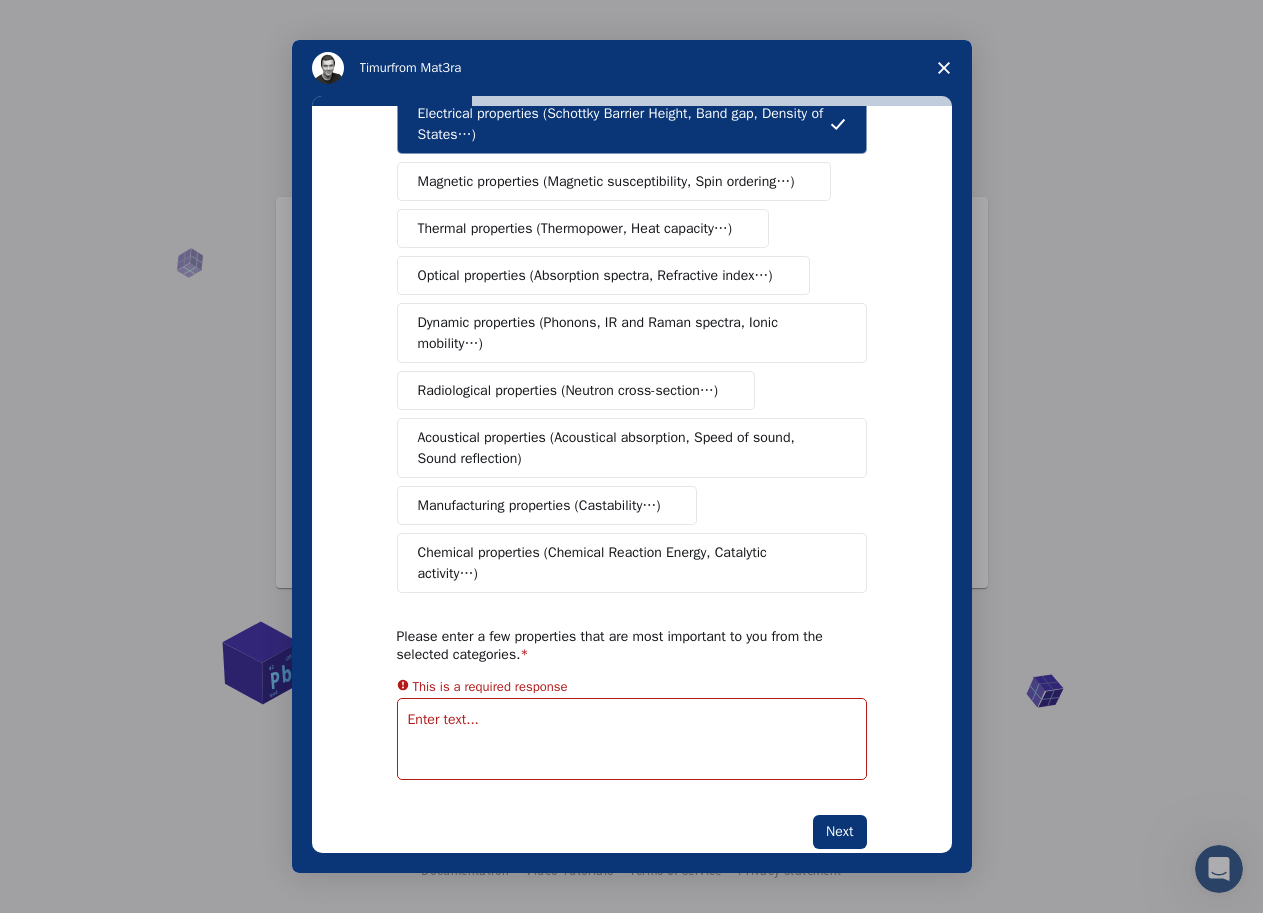 click at bounding box center (632, 739) 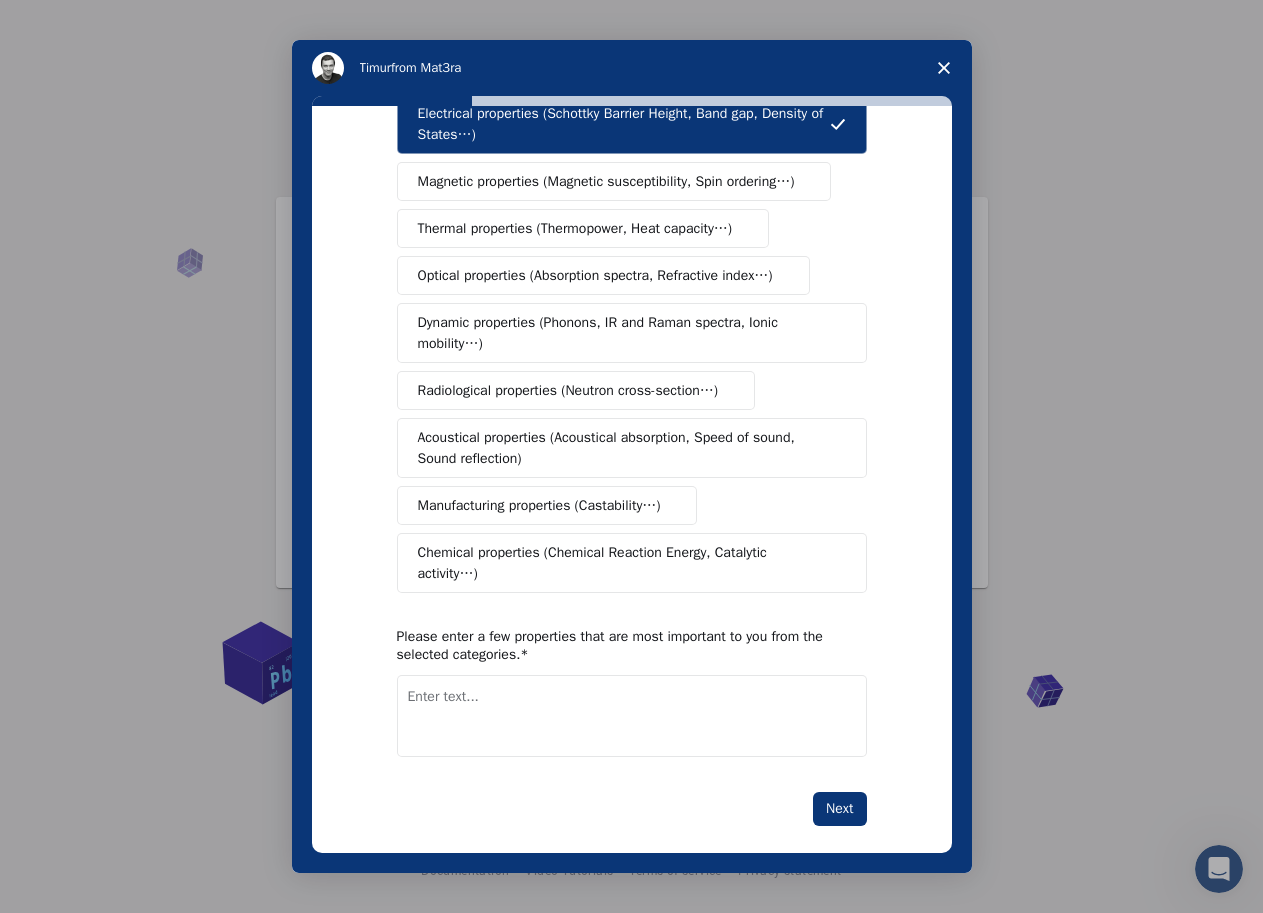 click on "Radiological properties (Neutron cross-section…)" at bounding box center [568, 390] 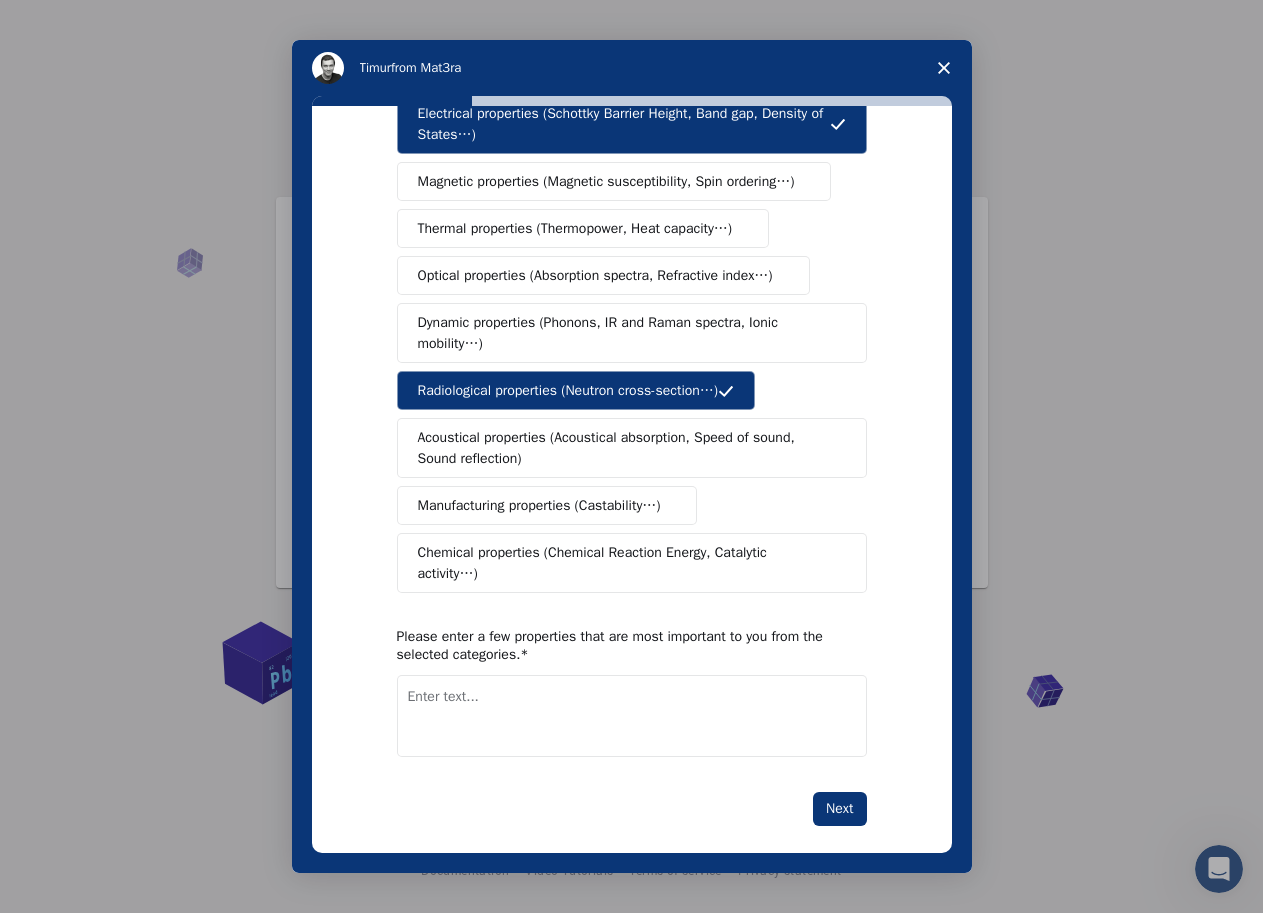 click on "Next" at bounding box center (839, 809) 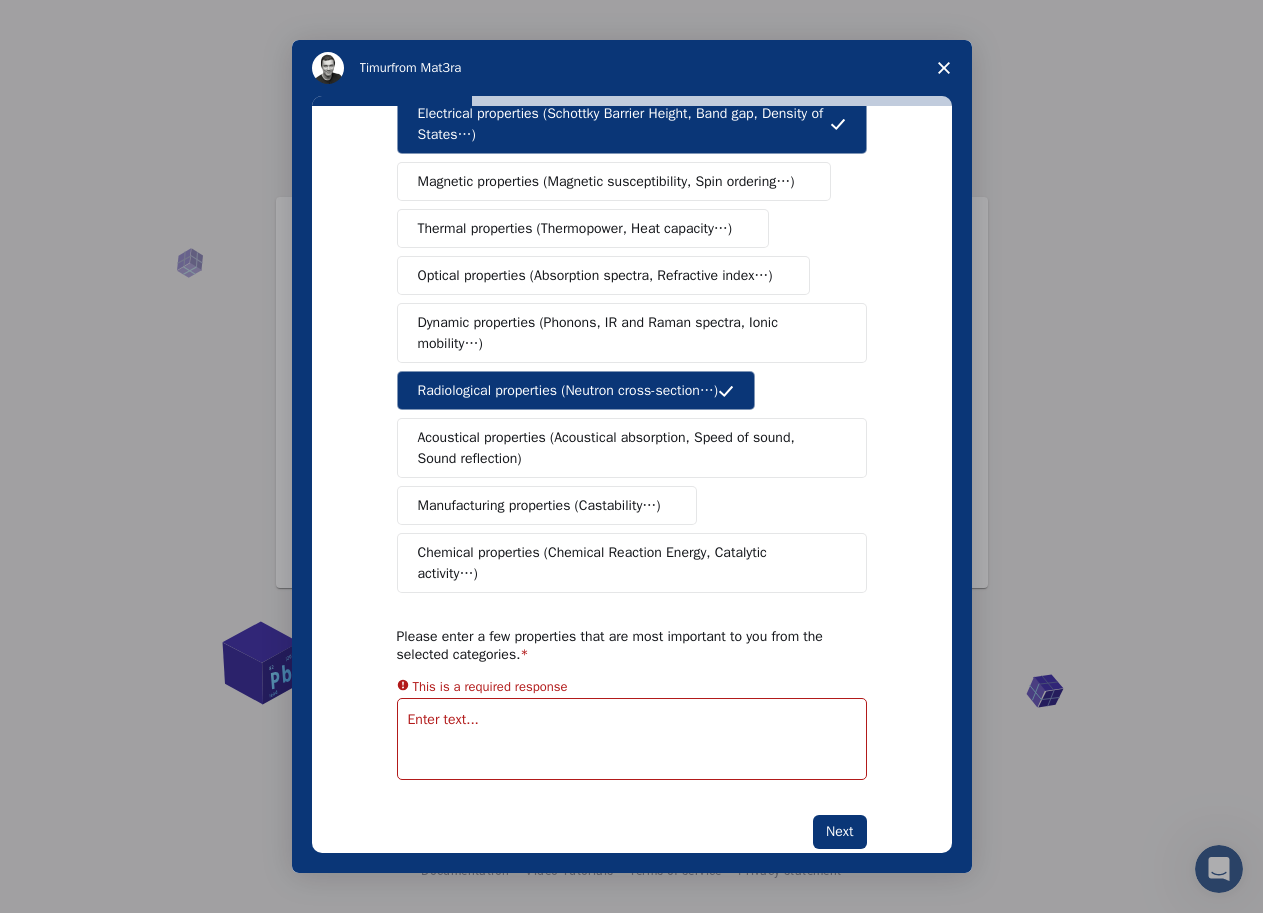 click at bounding box center (632, 739) 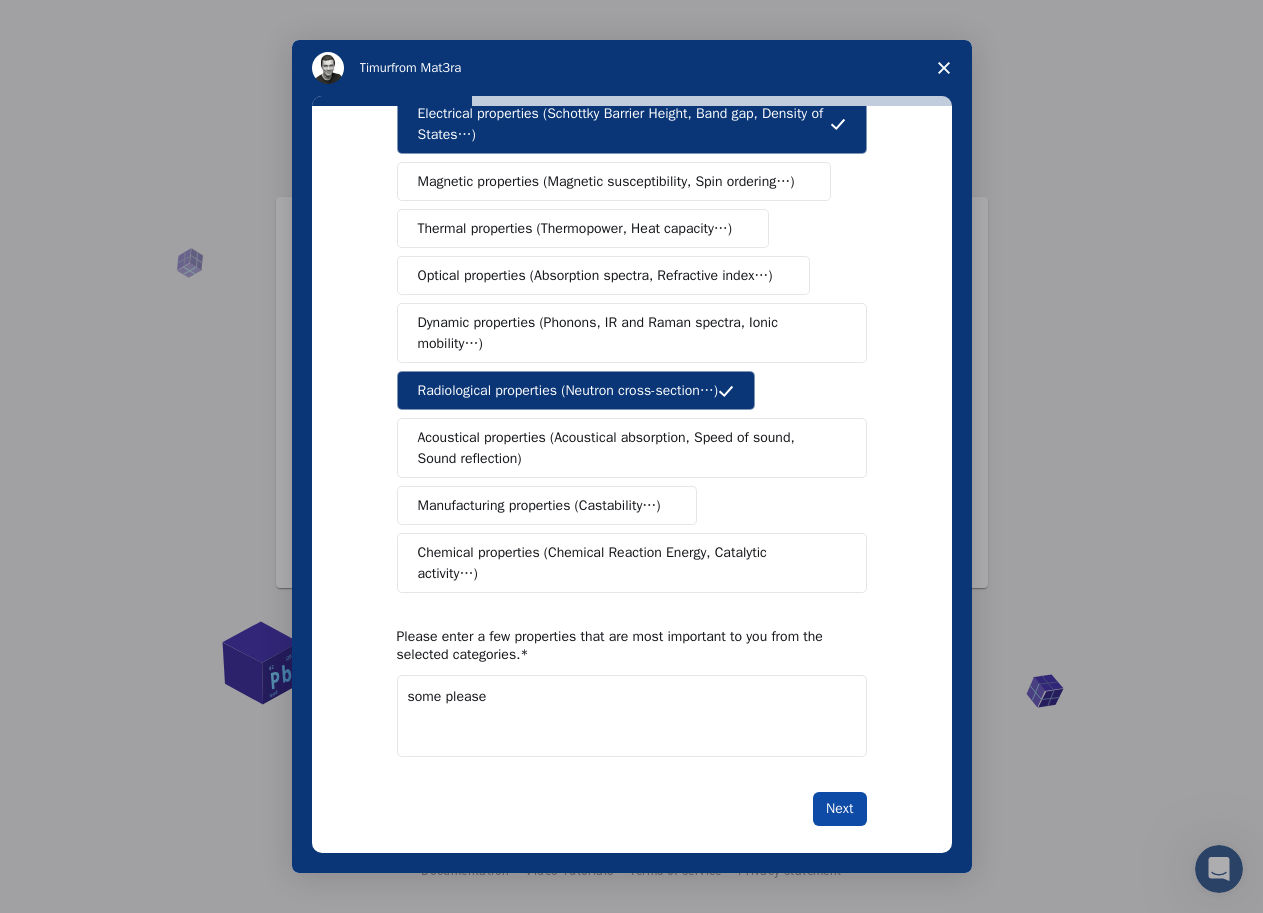 type on "some please" 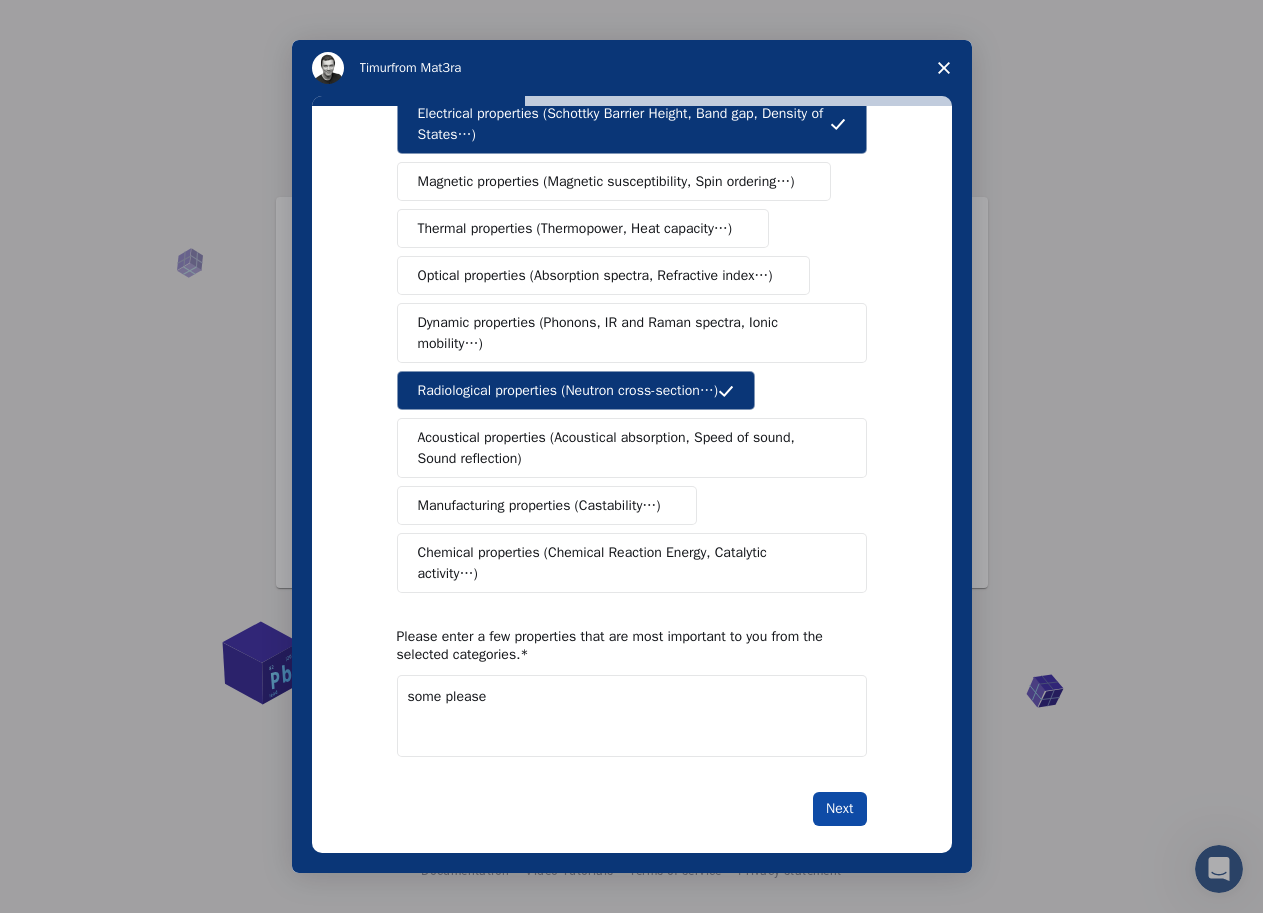 click on "Next" at bounding box center (839, 809) 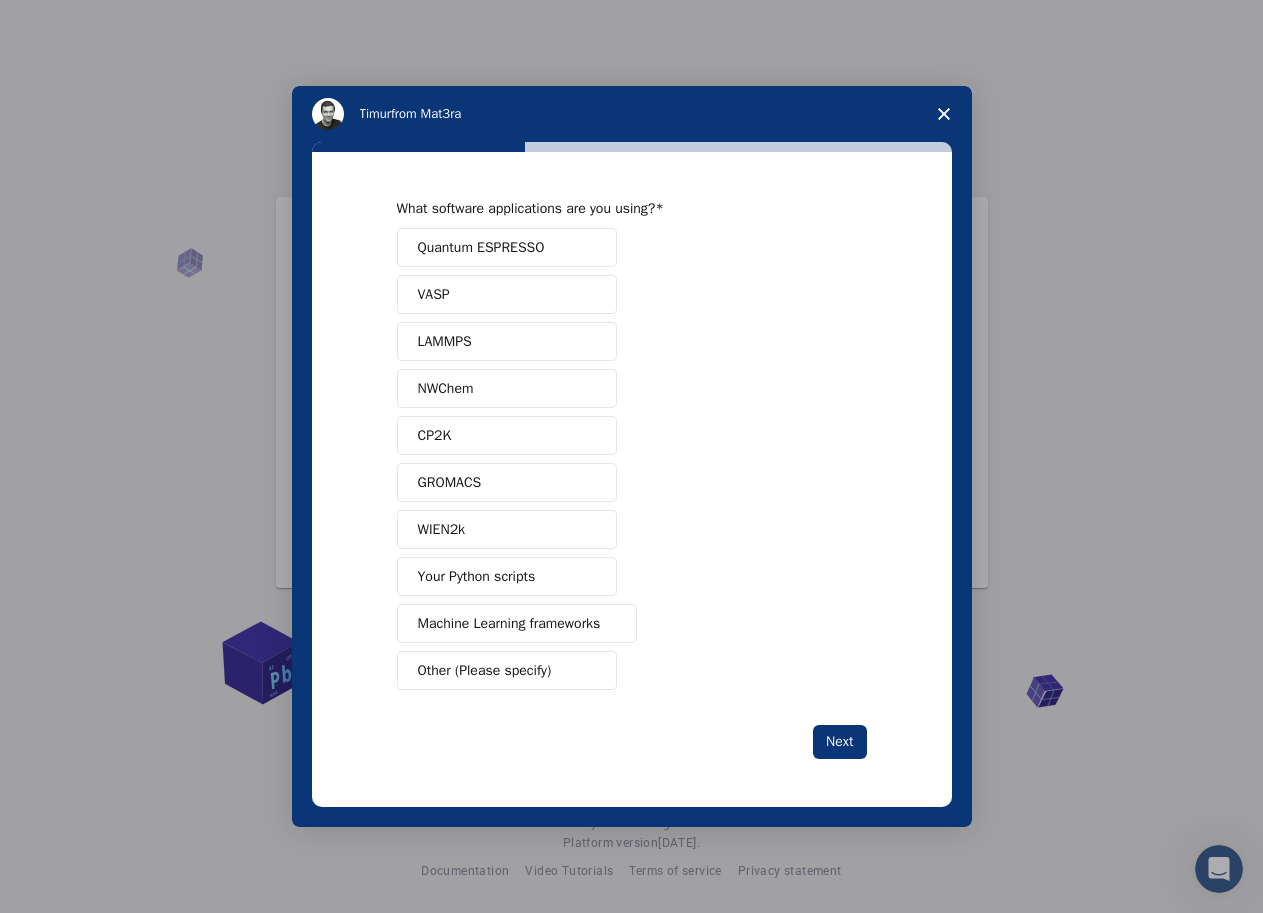 click on "Other (Please specify)" at bounding box center [485, 670] 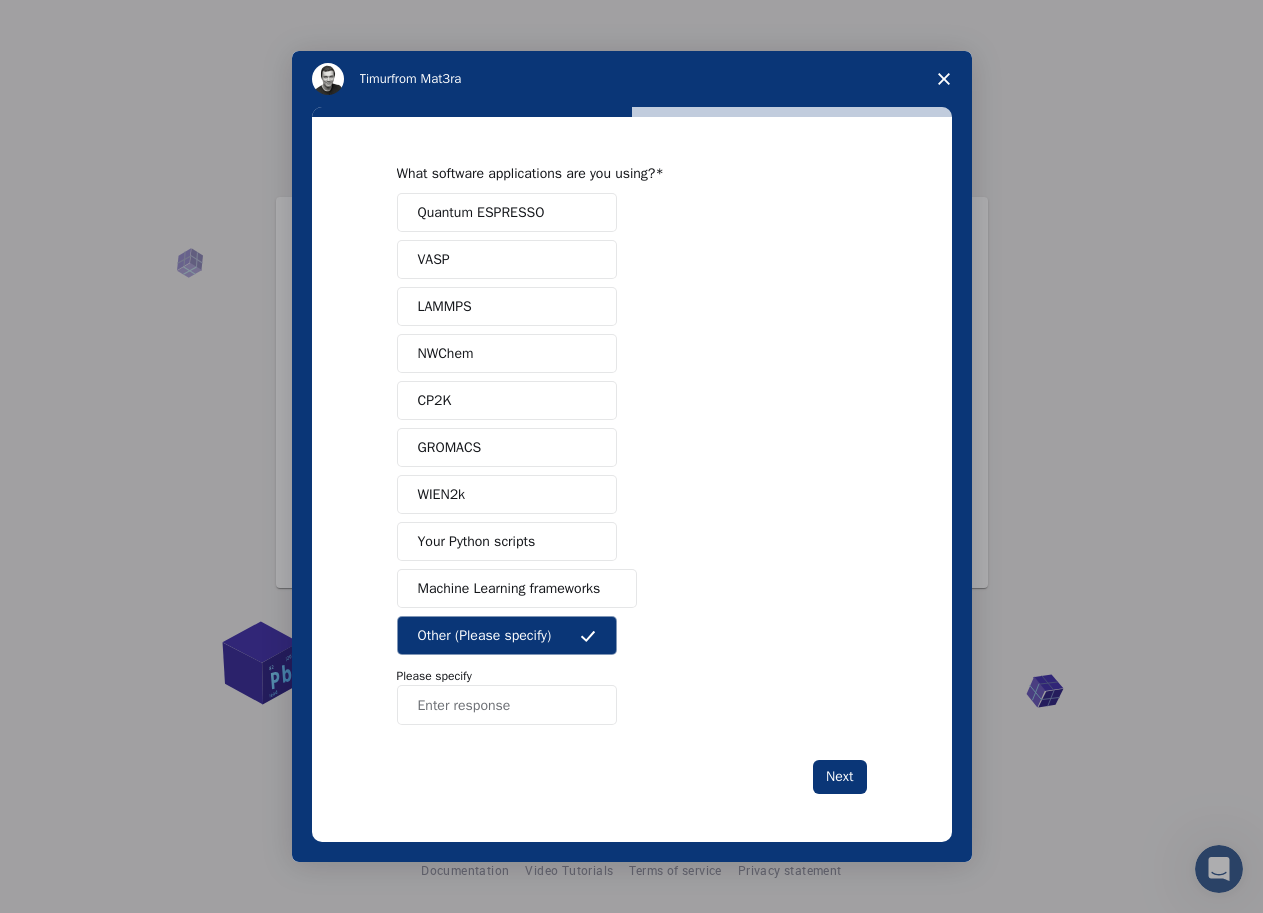 click at bounding box center [507, 705] 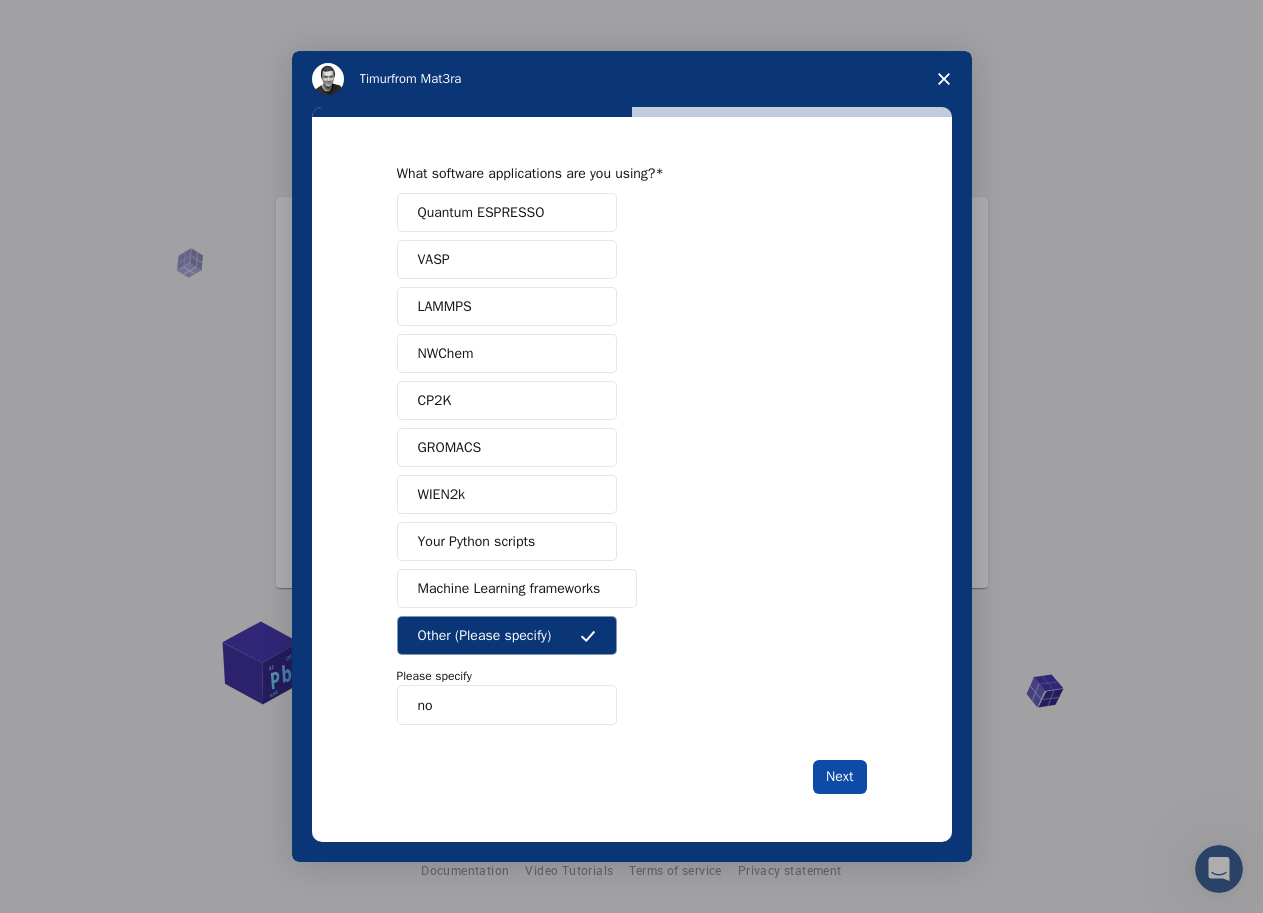 type on "no" 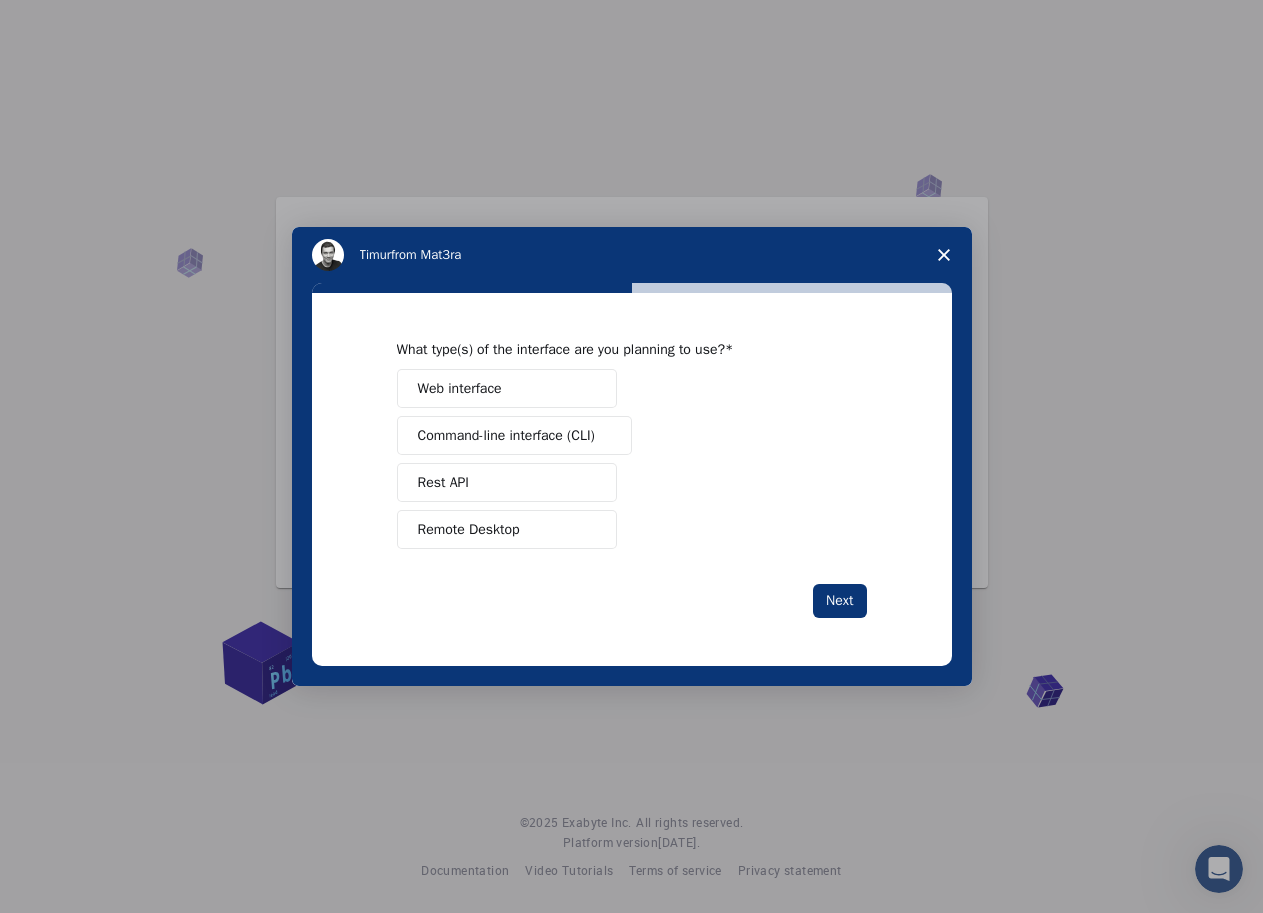 click on "Rest API" at bounding box center [443, 482] 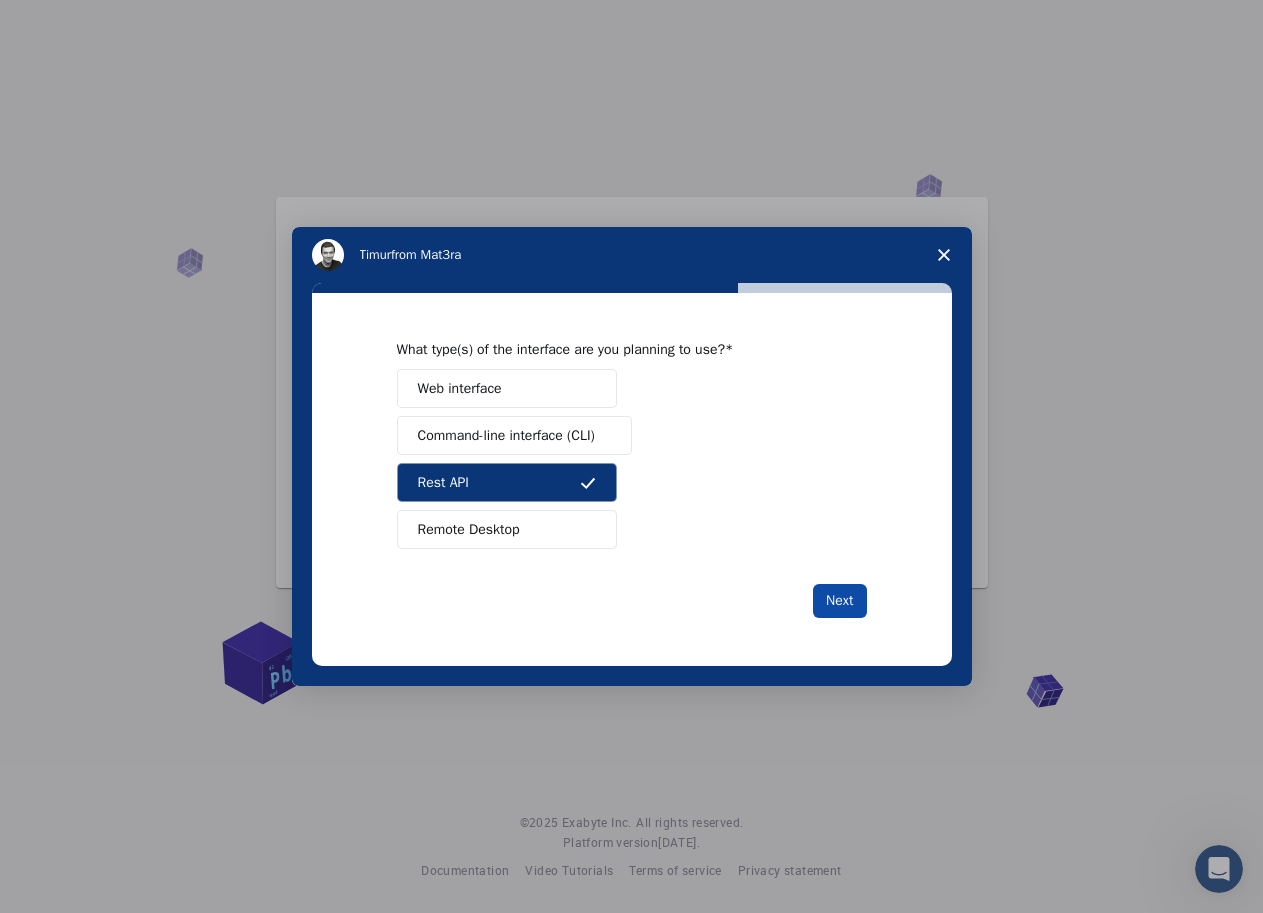 click on "Next" at bounding box center (839, 601) 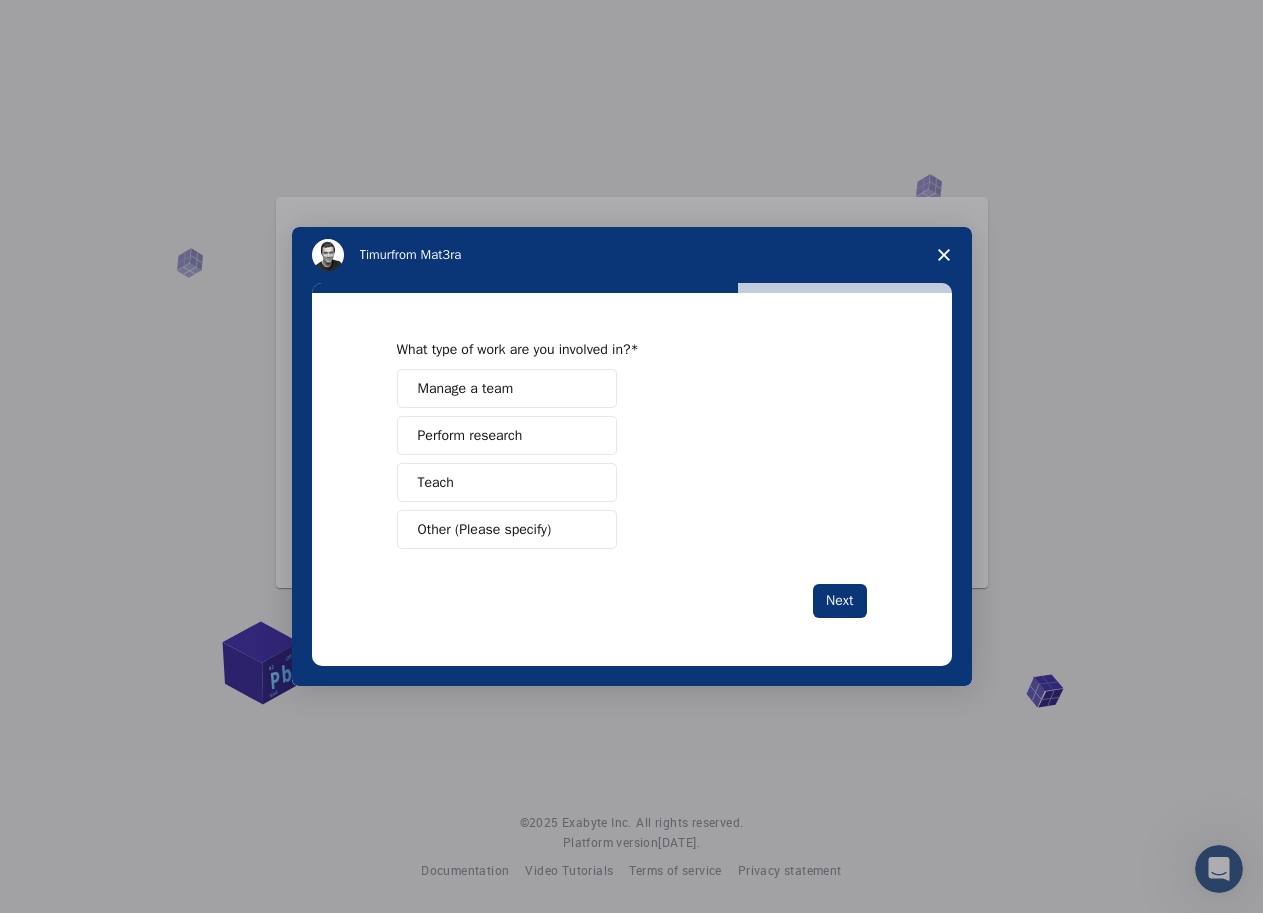 click on "Other (Please specify)" at bounding box center (485, 529) 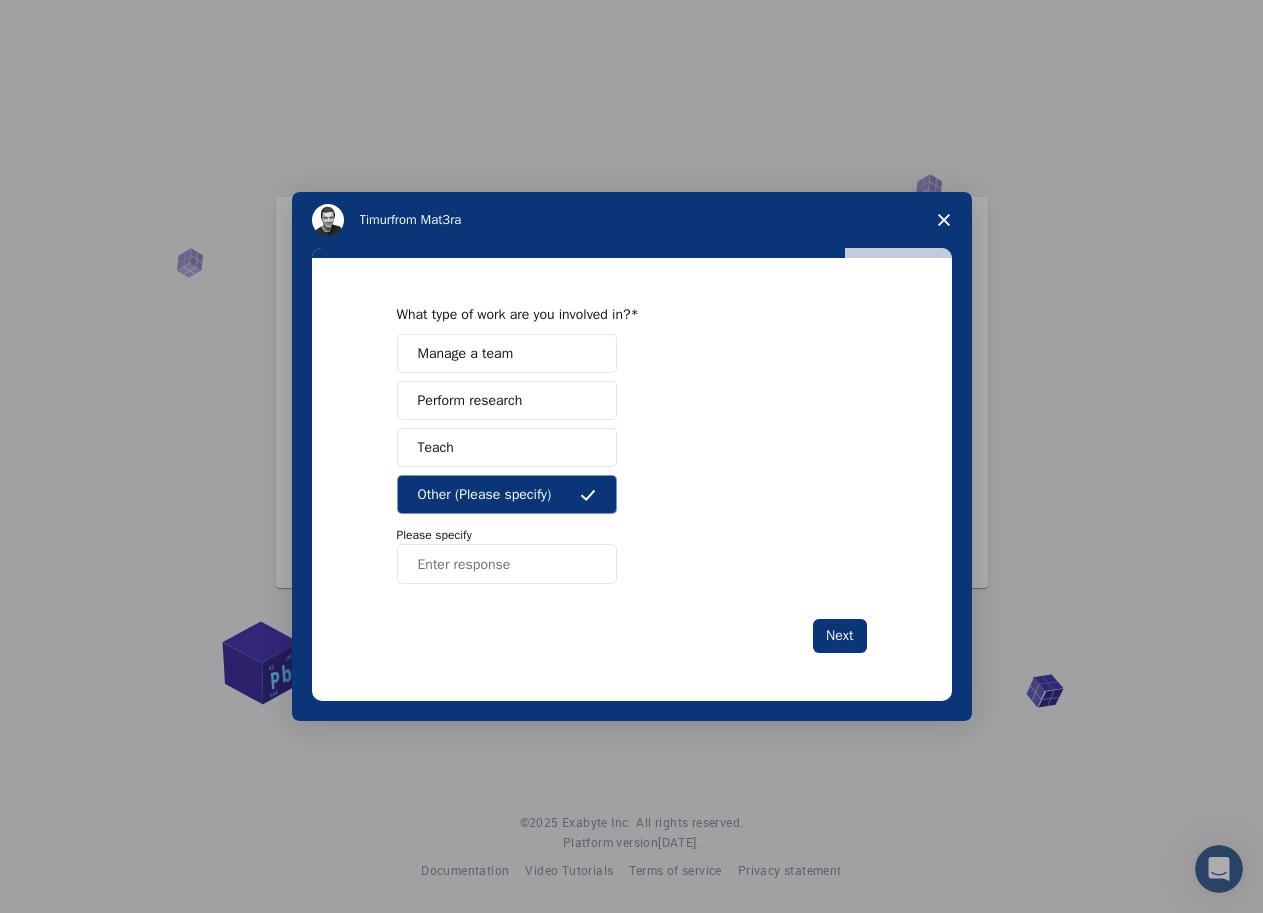 click on "Teach" at bounding box center (507, 447) 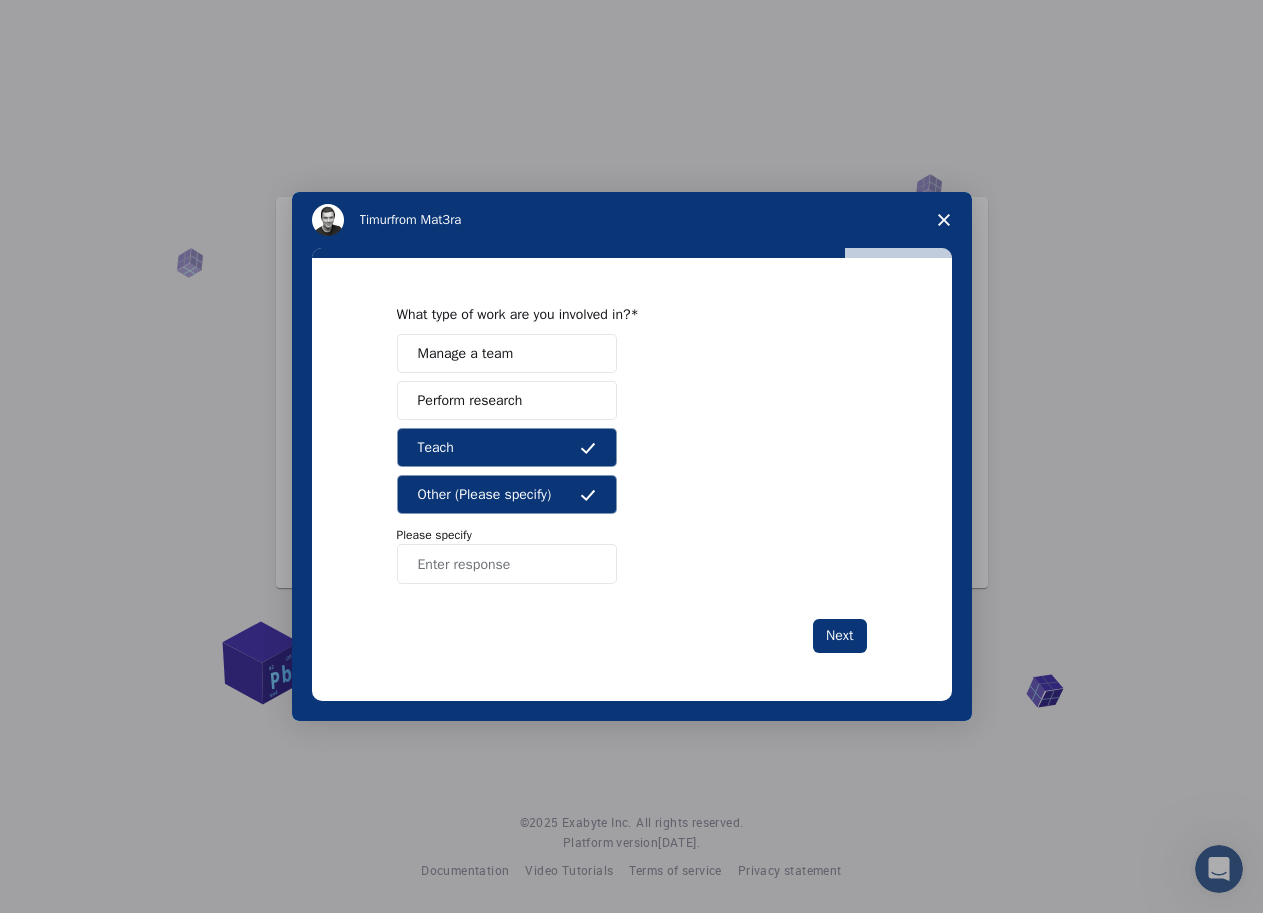click on "Other (Please specify)" at bounding box center [507, 494] 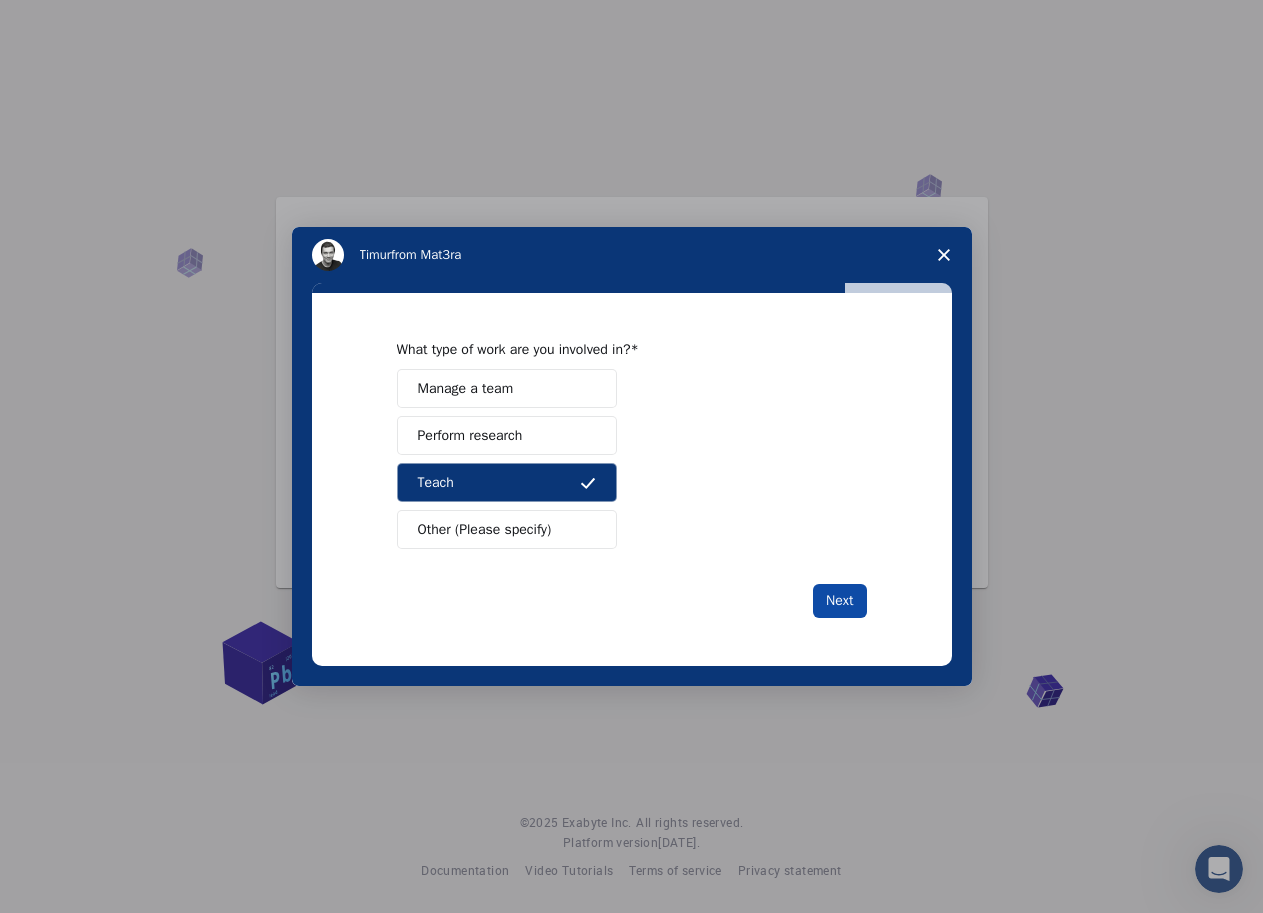 click on "Next" at bounding box center (839, 601) 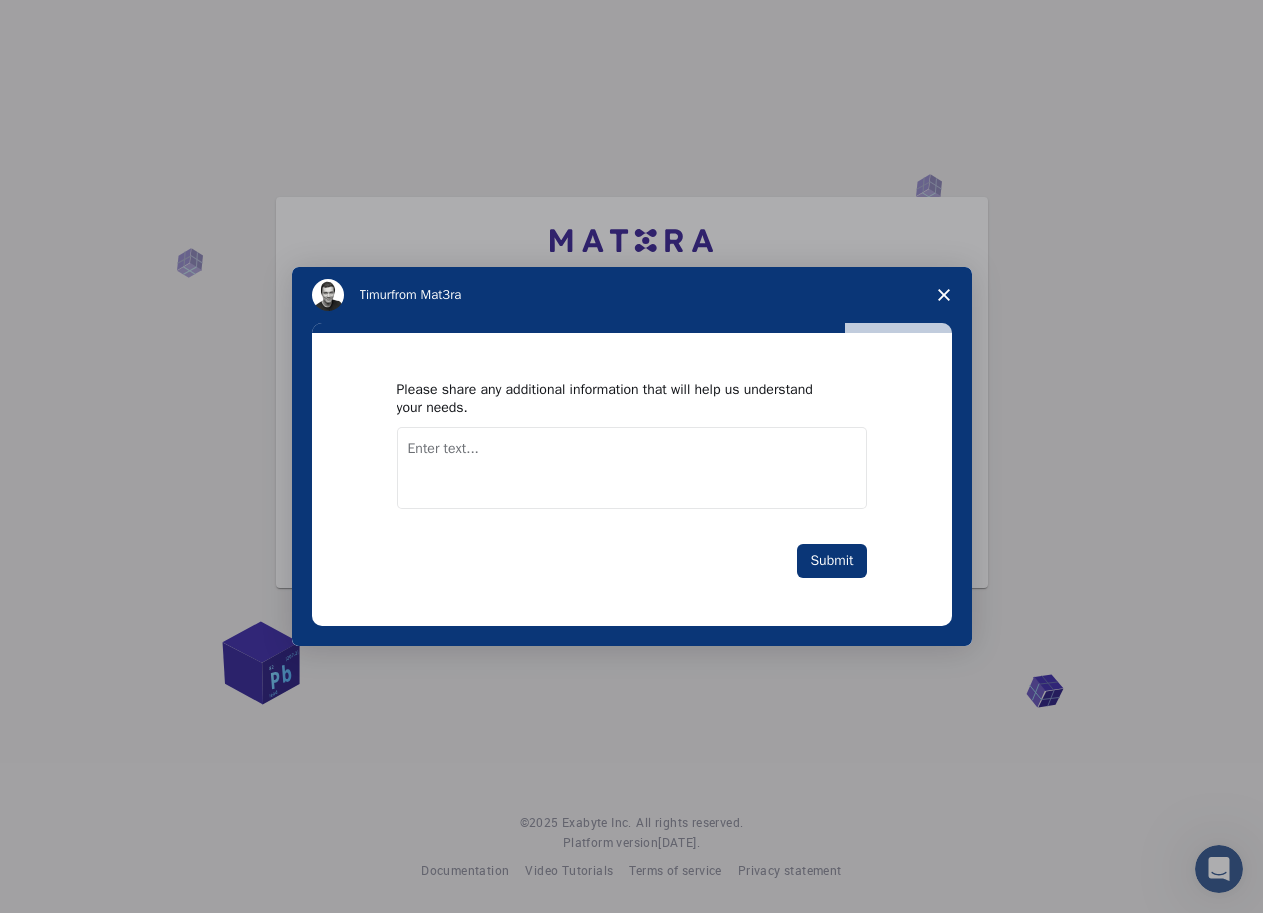 click at bounding box center (632, 468) 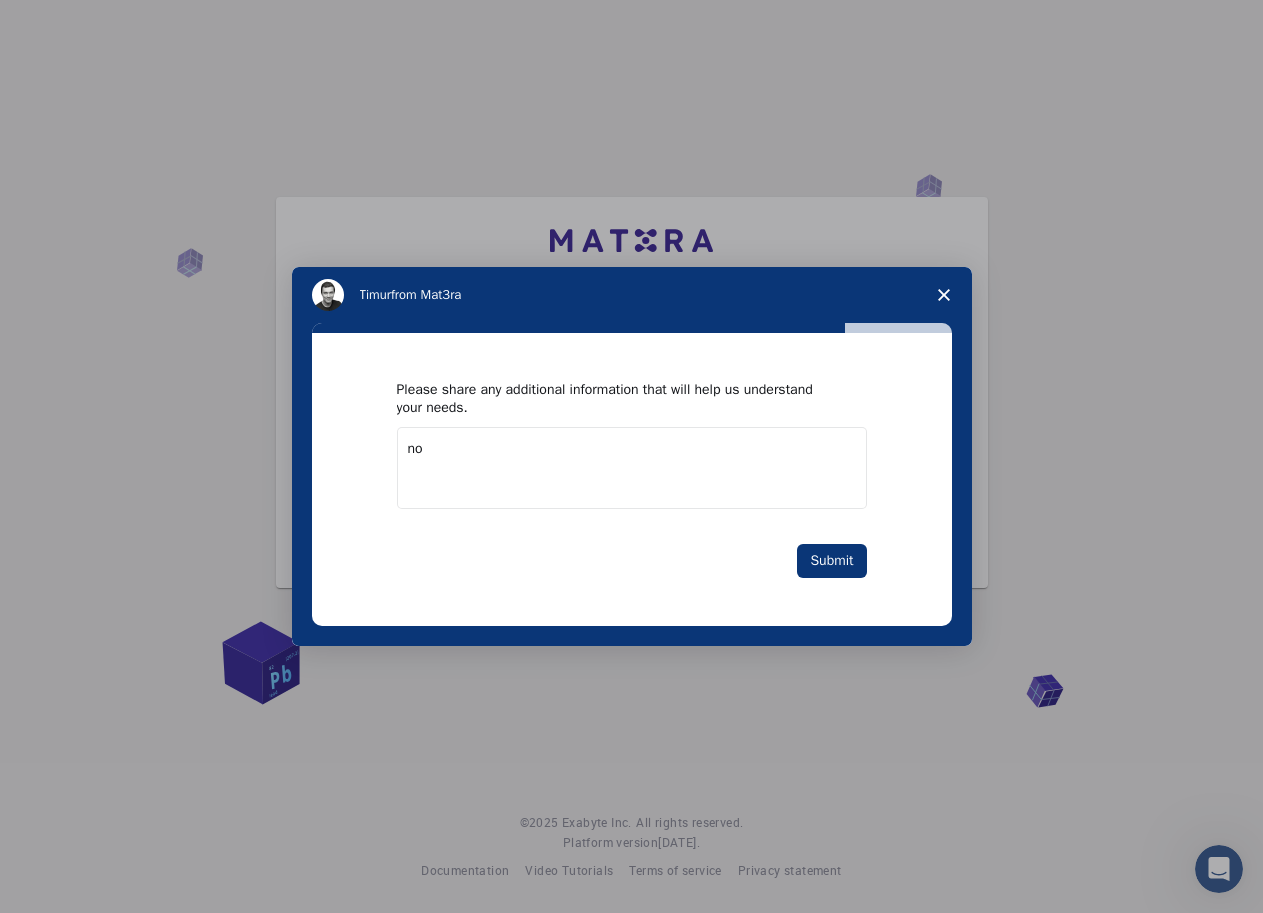 type on "no" 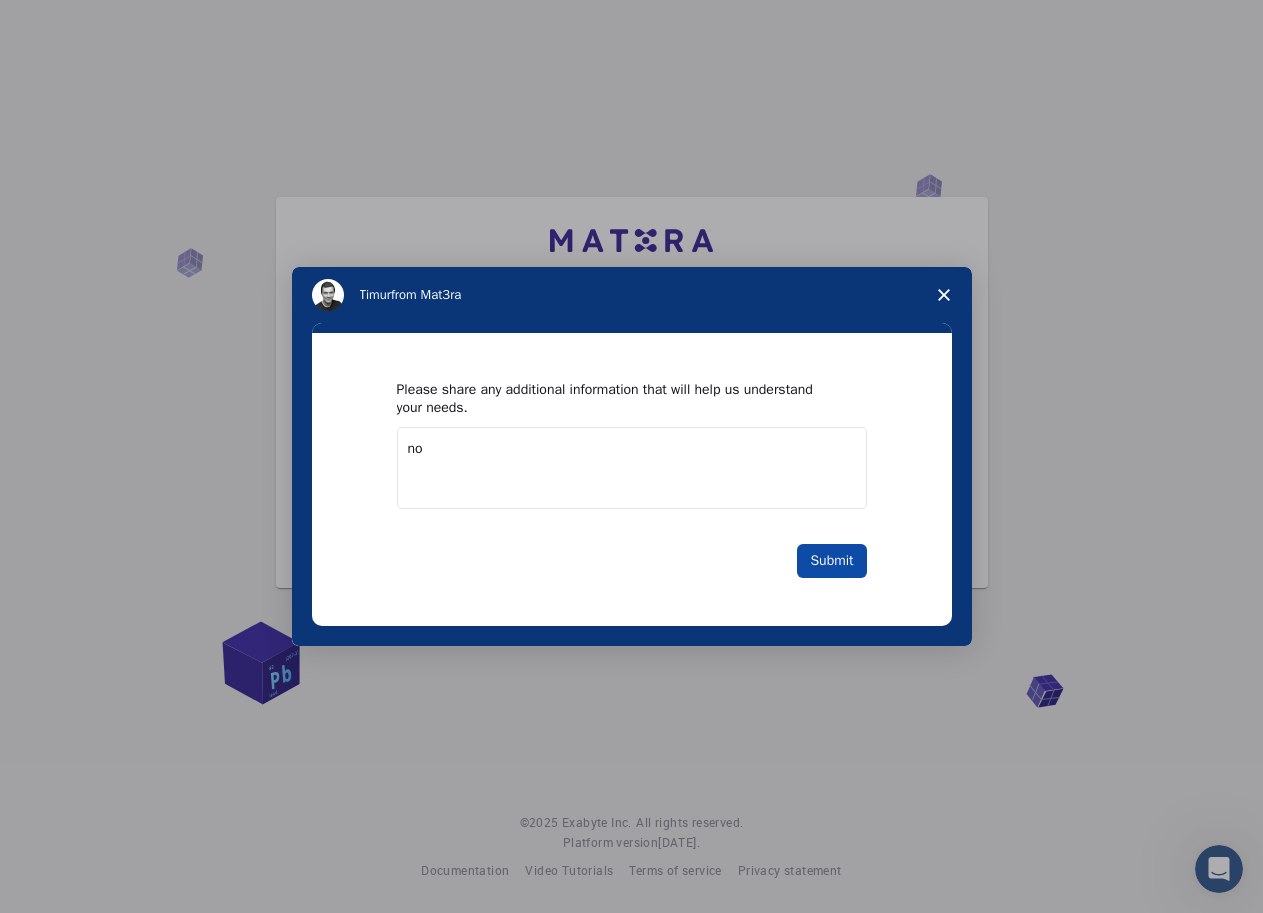 click on "Submit" at bounding box center (831, 561) 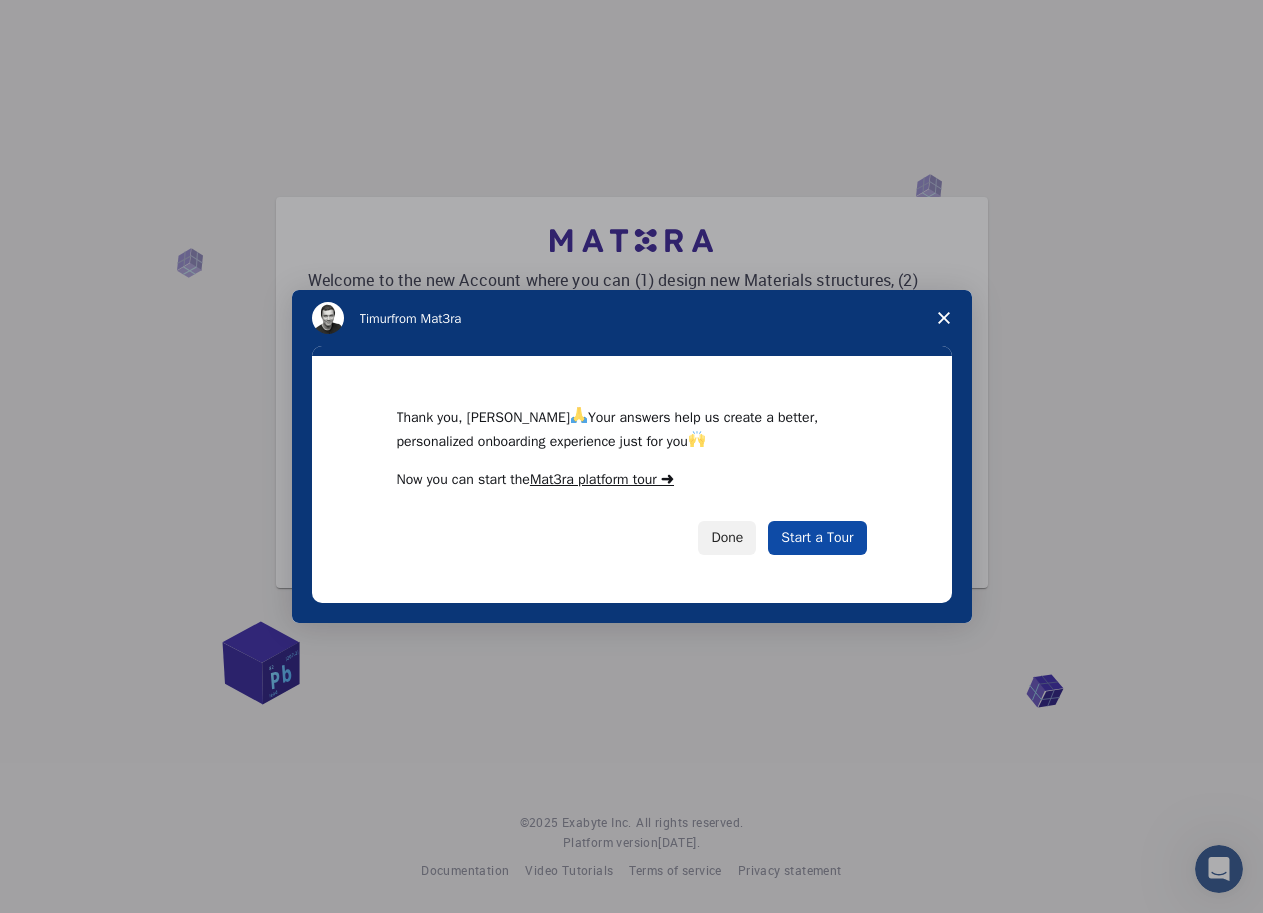 click on "Start a Tour" at bounding box center [817, 538] 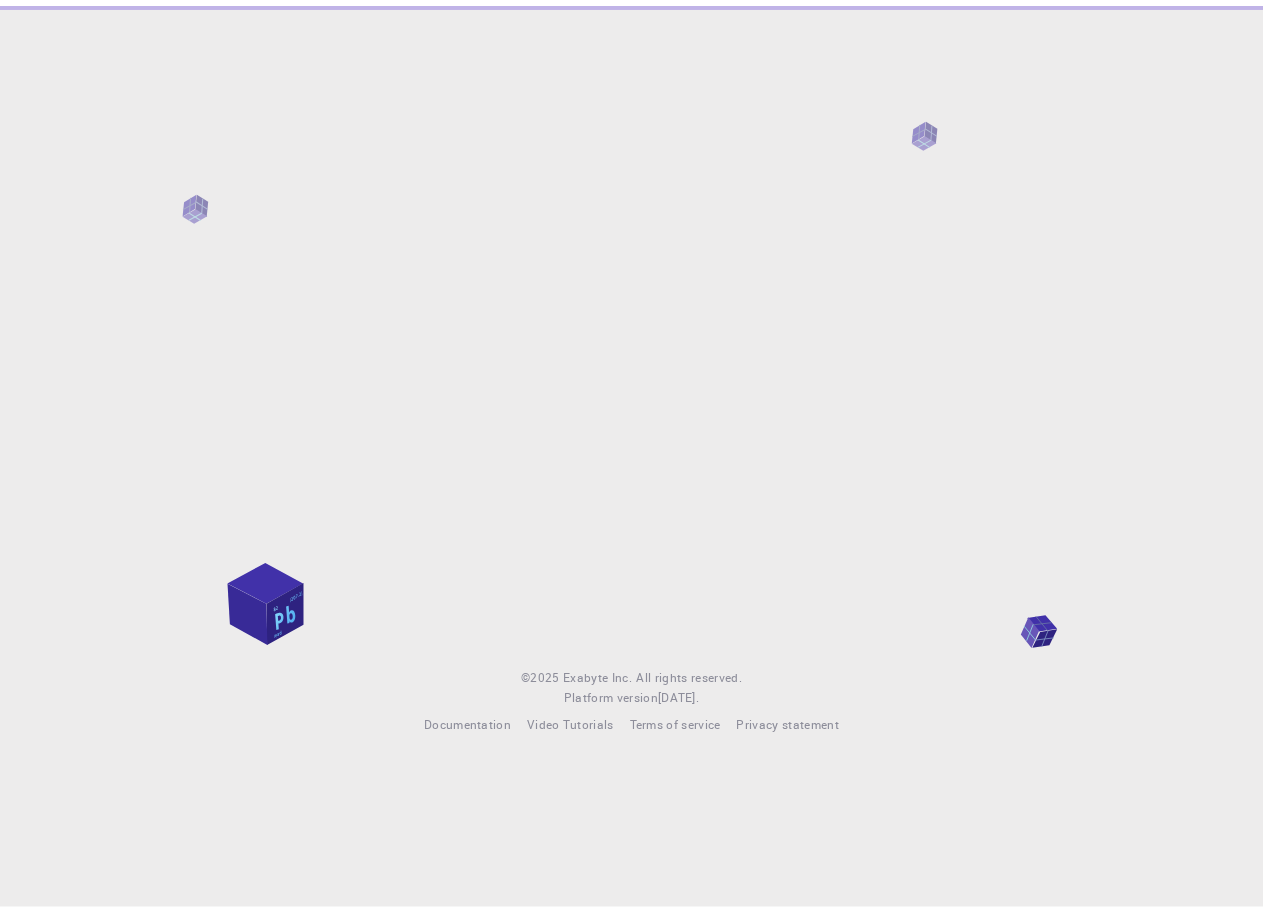 scroll, scrollTop: 0, scrollLeft: 0, axis: both 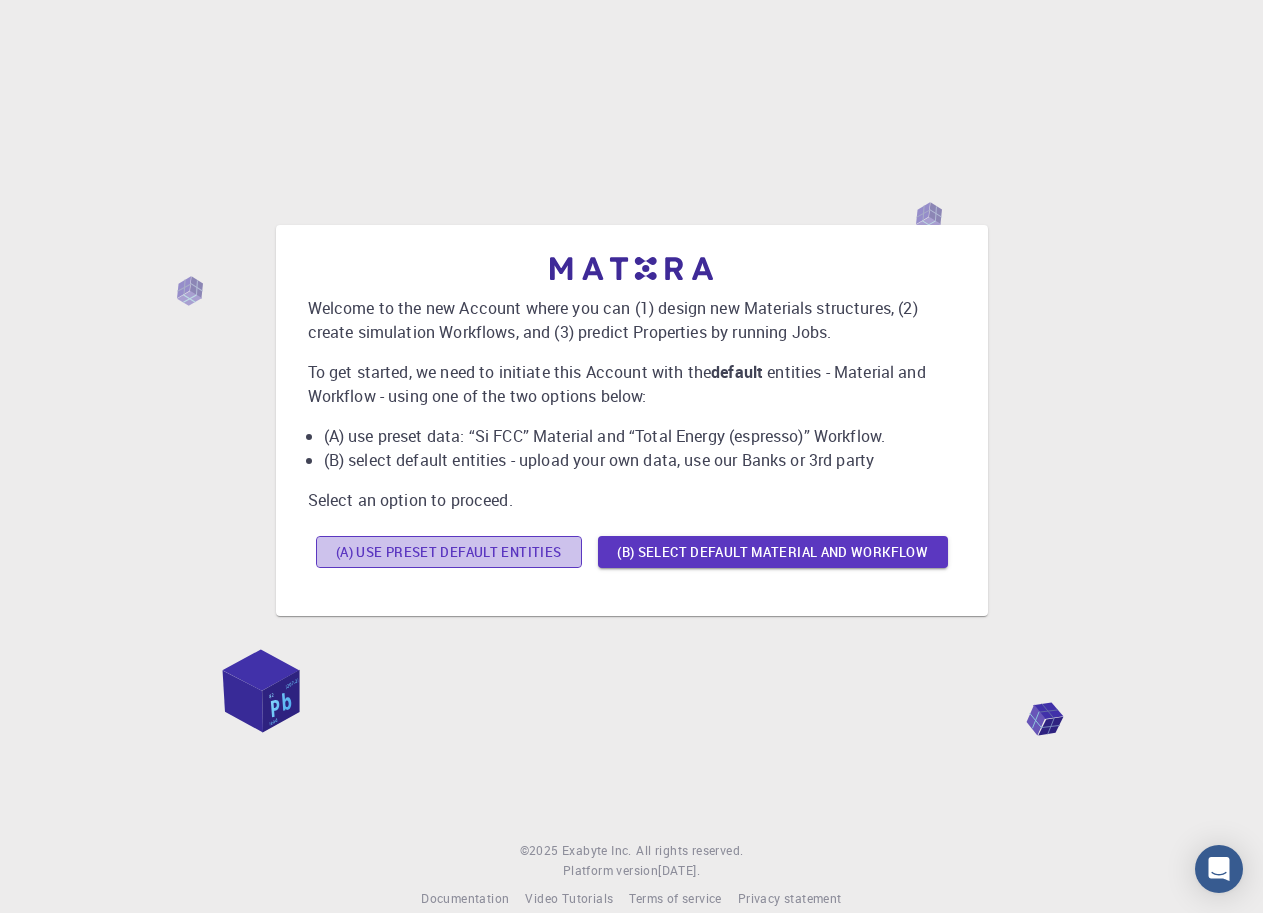 click on "(A) Use preset default entities" at bounding box center (449, 552) 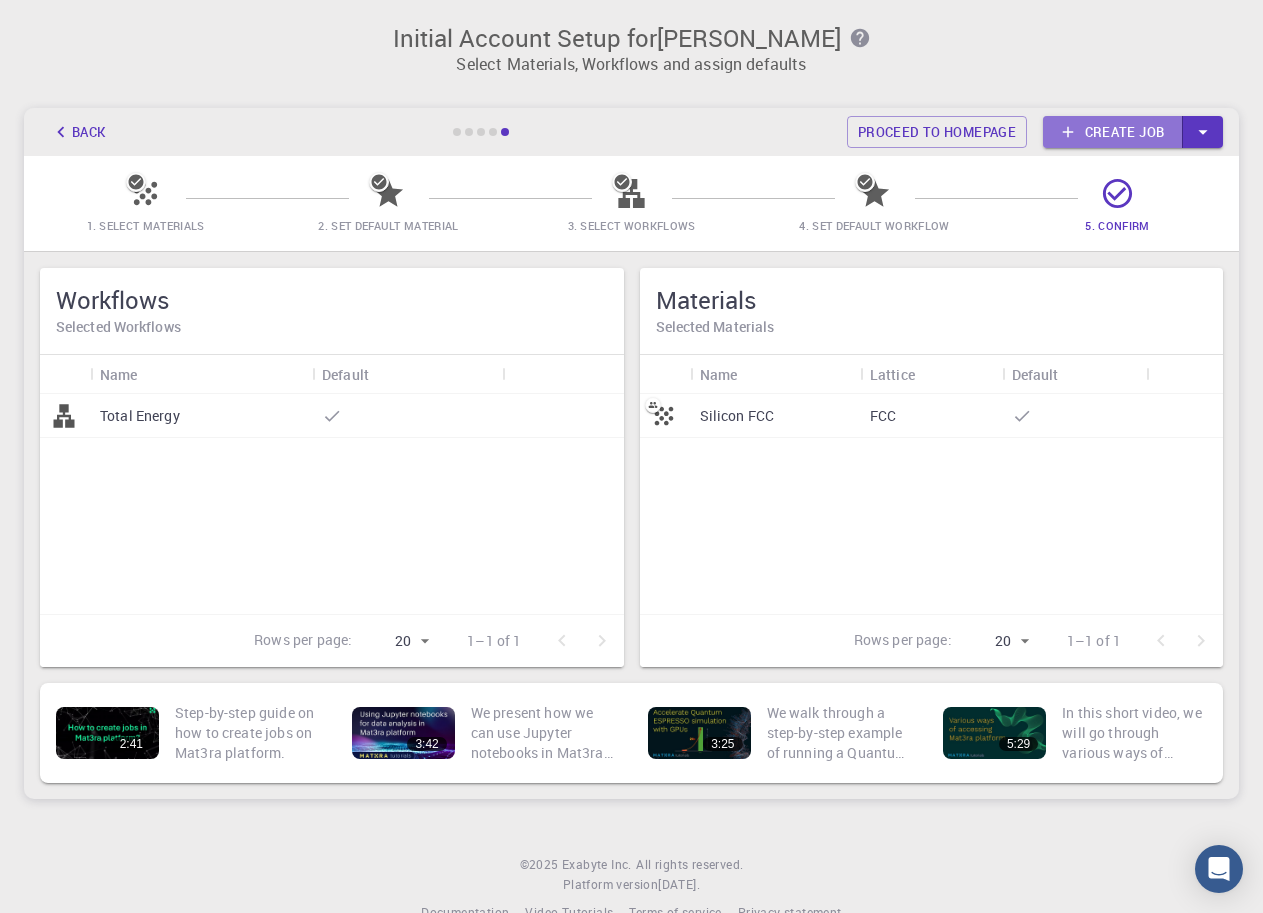click on "Create job" at bounding box center (1113, 132) 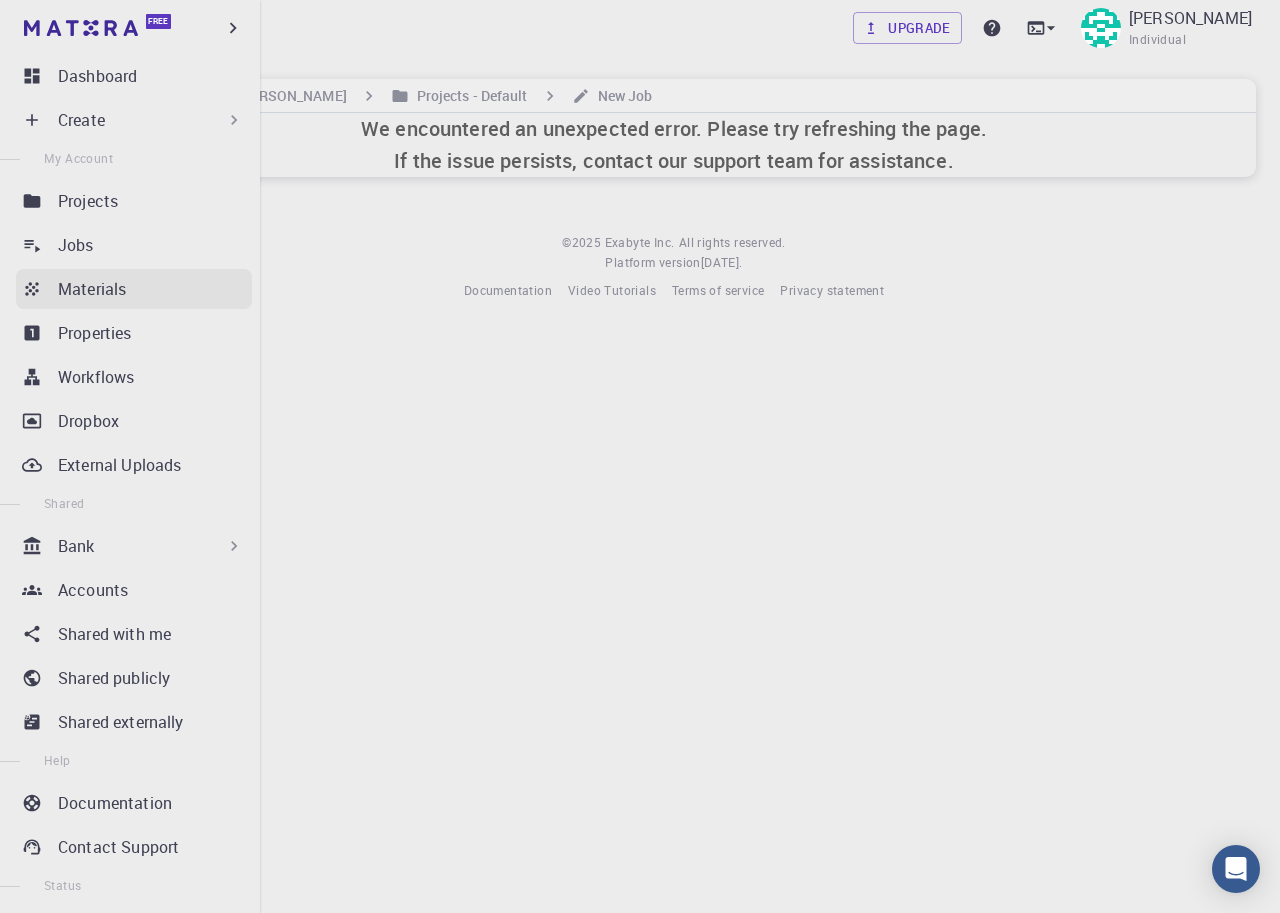 click 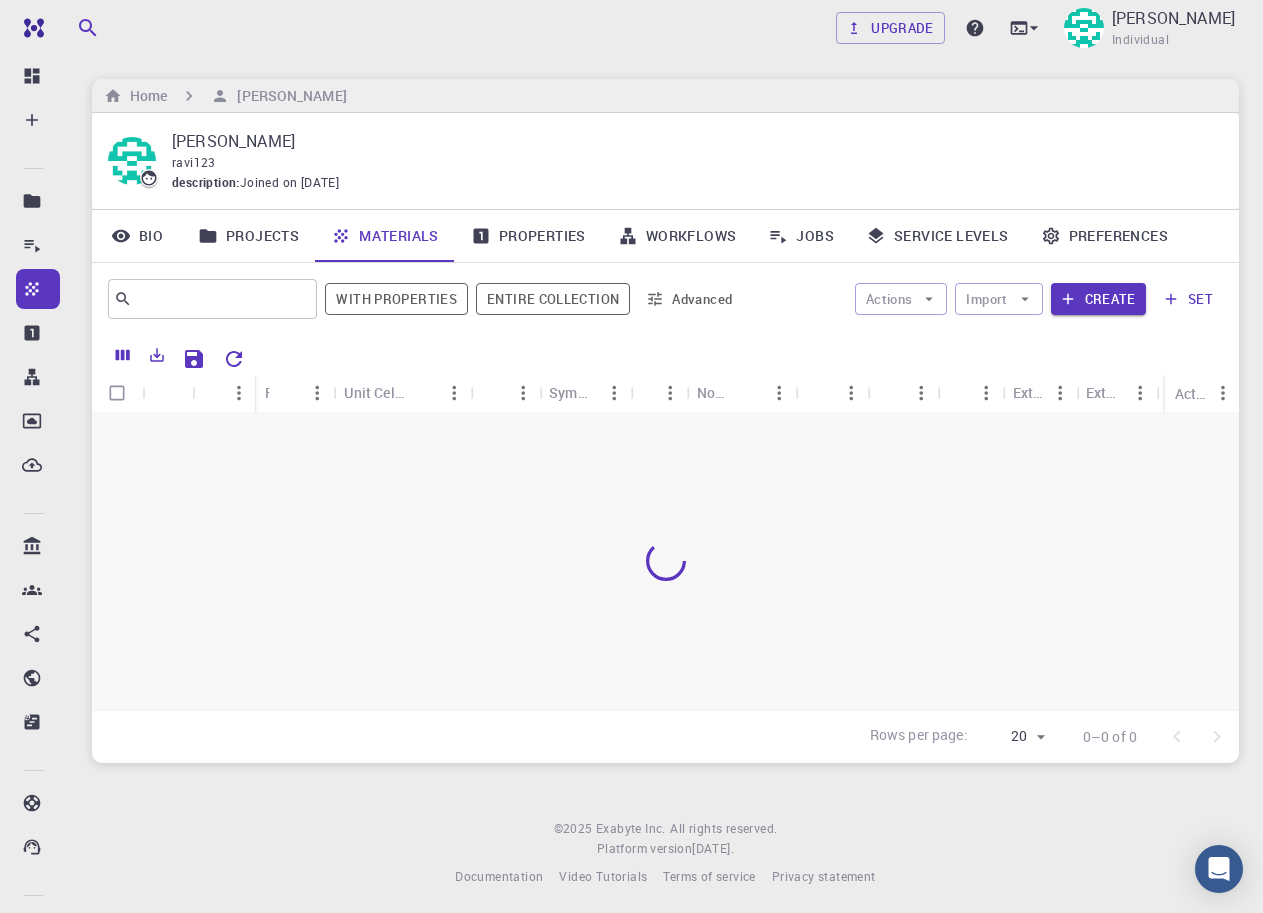 click on "Workflows" at bounding box center (677, 236) 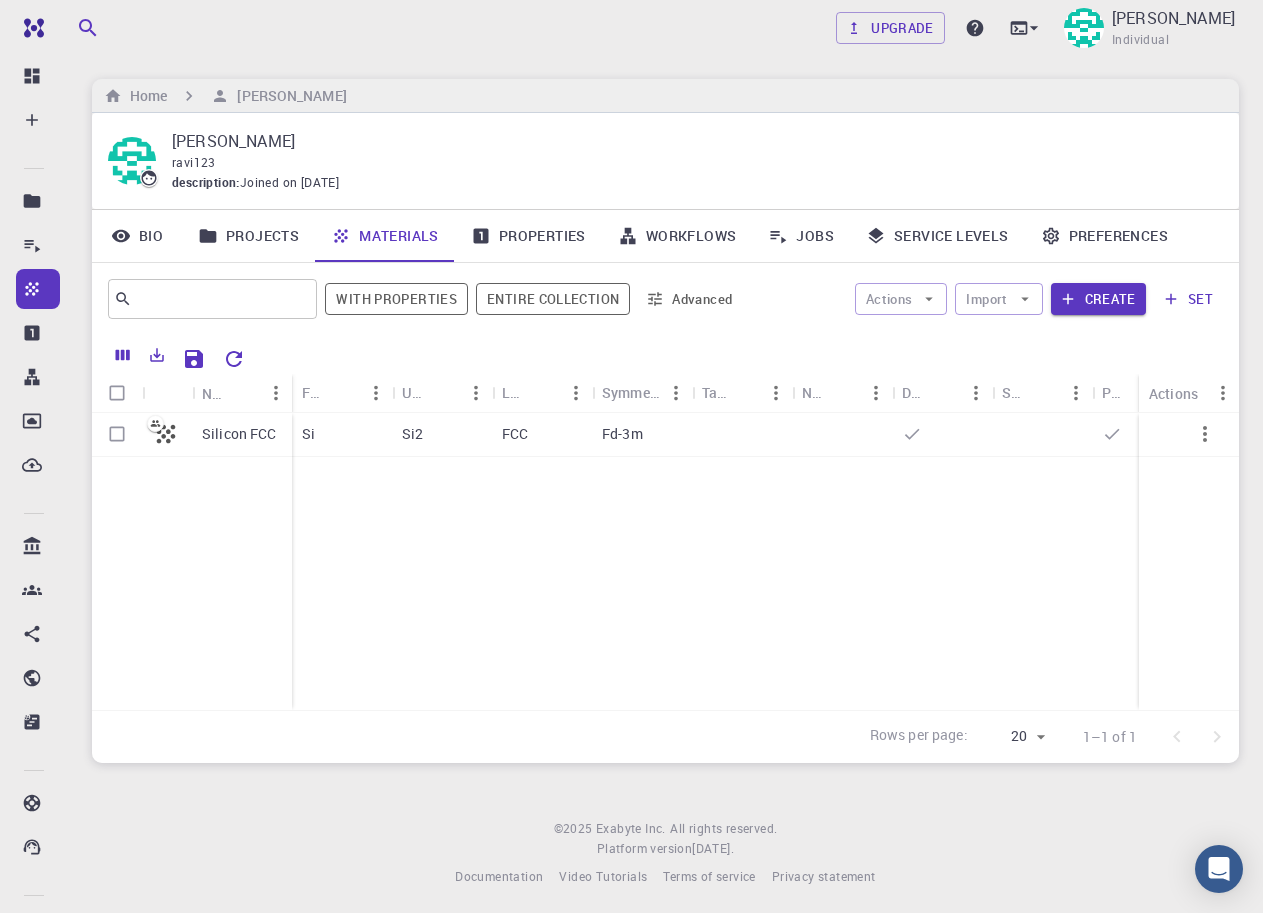 click on "Preferences" at bounding box center (1104, 236) 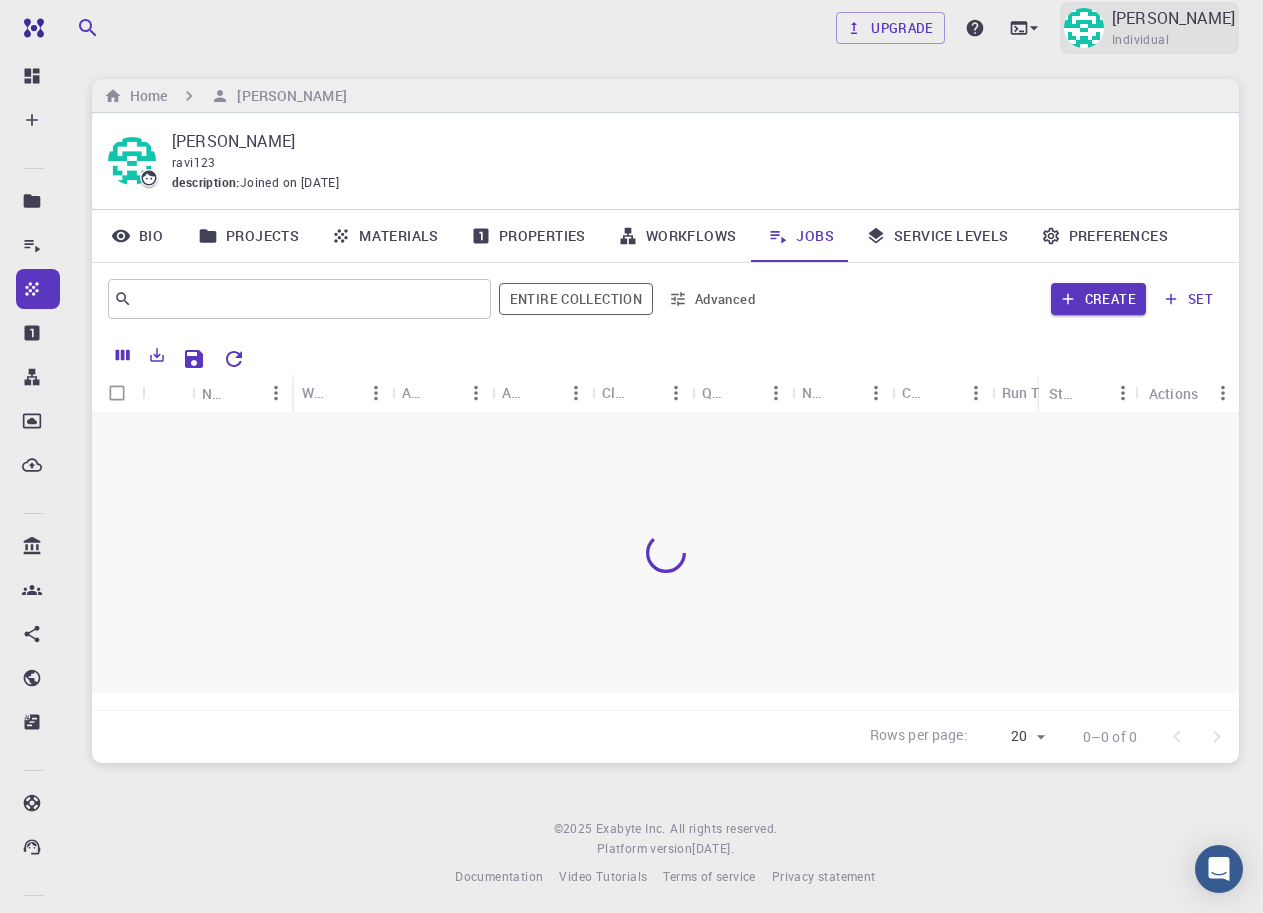 click on "Individual" at bounding box center (1140, 40) 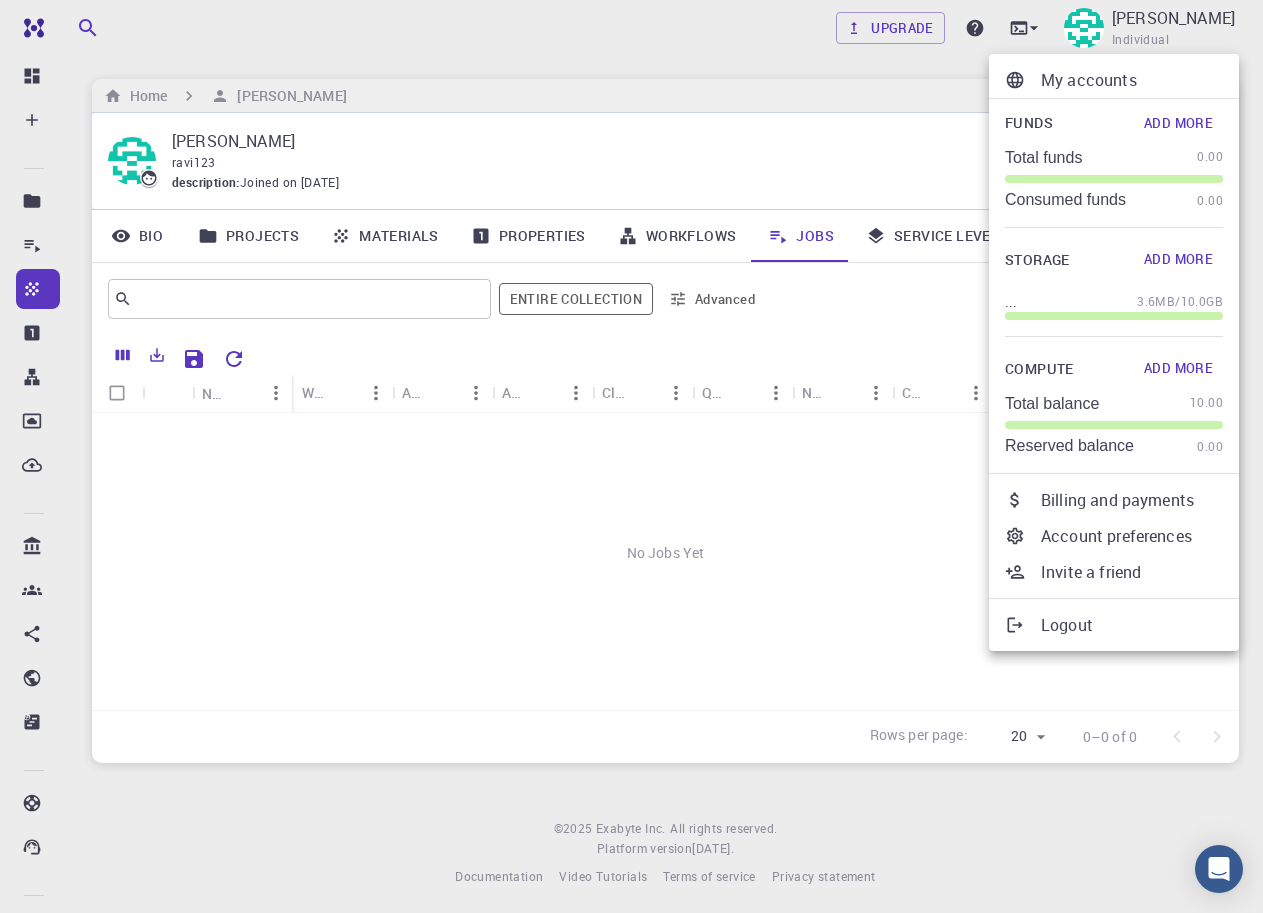 click at bounding box center [631, 456] 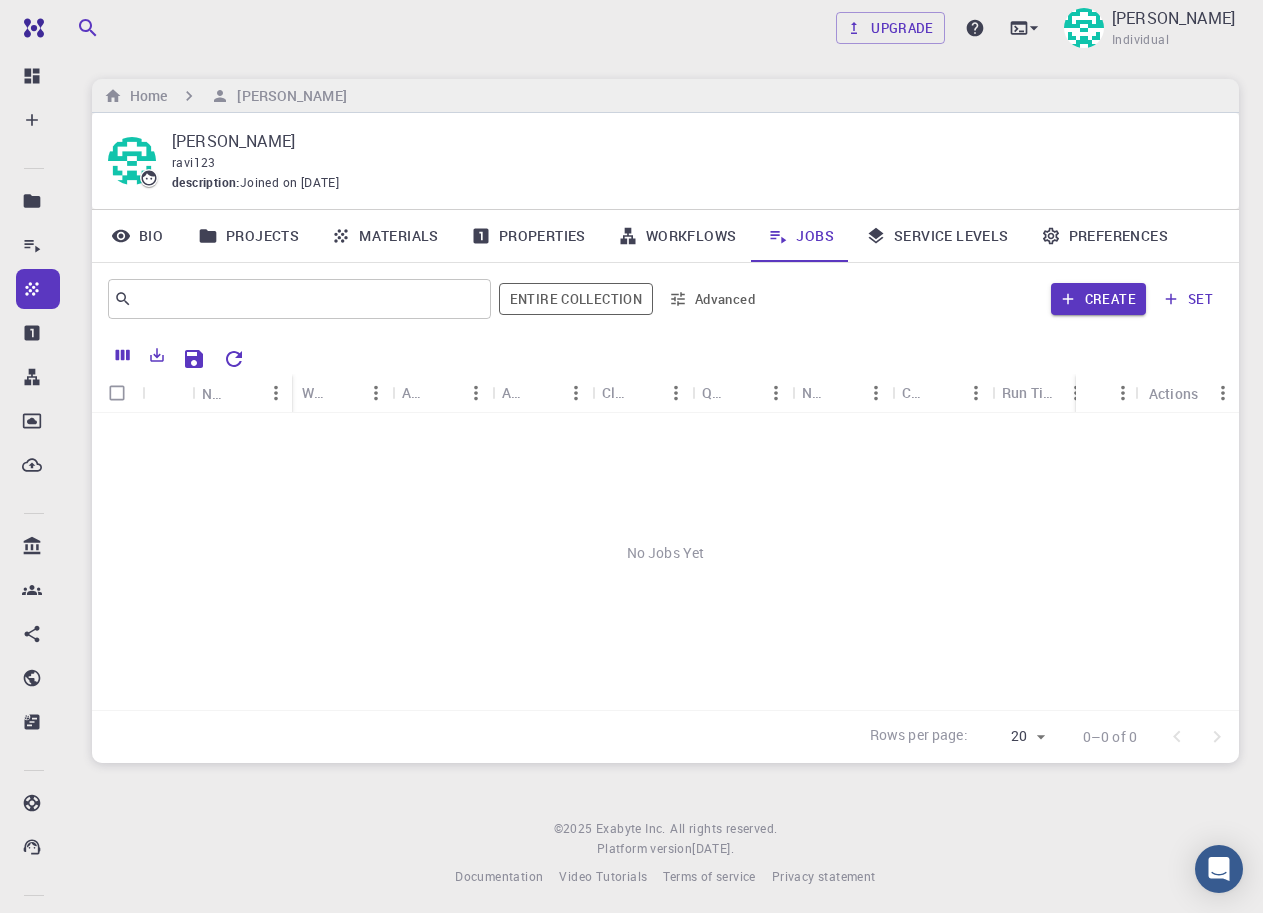 drag, startPoint x: 1172, startPoint y: 37, endPoint x: 927, endPoint y: 72, distance: 247.48738 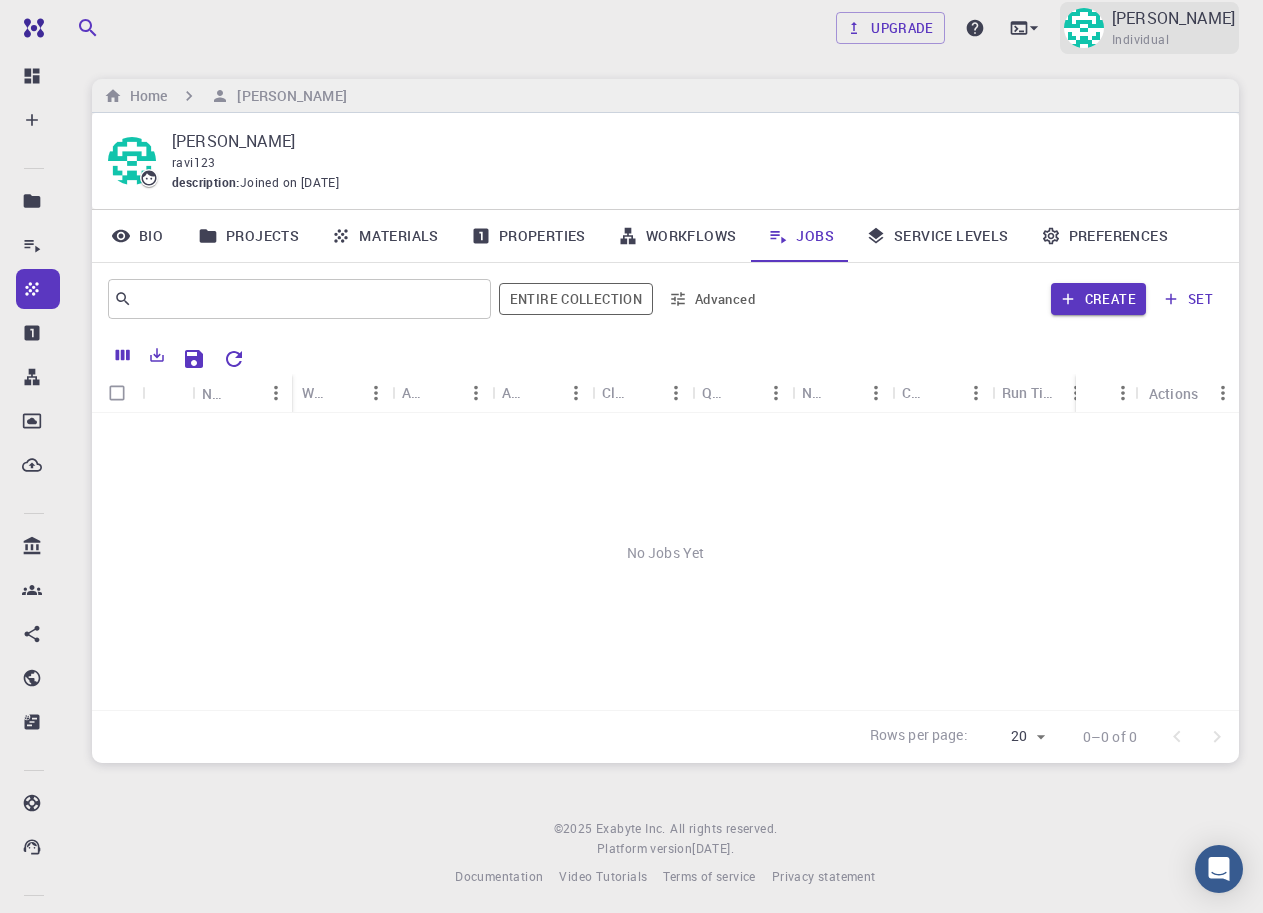 click on "[PERSON_NAME]" at bounding box center (1173, 18) 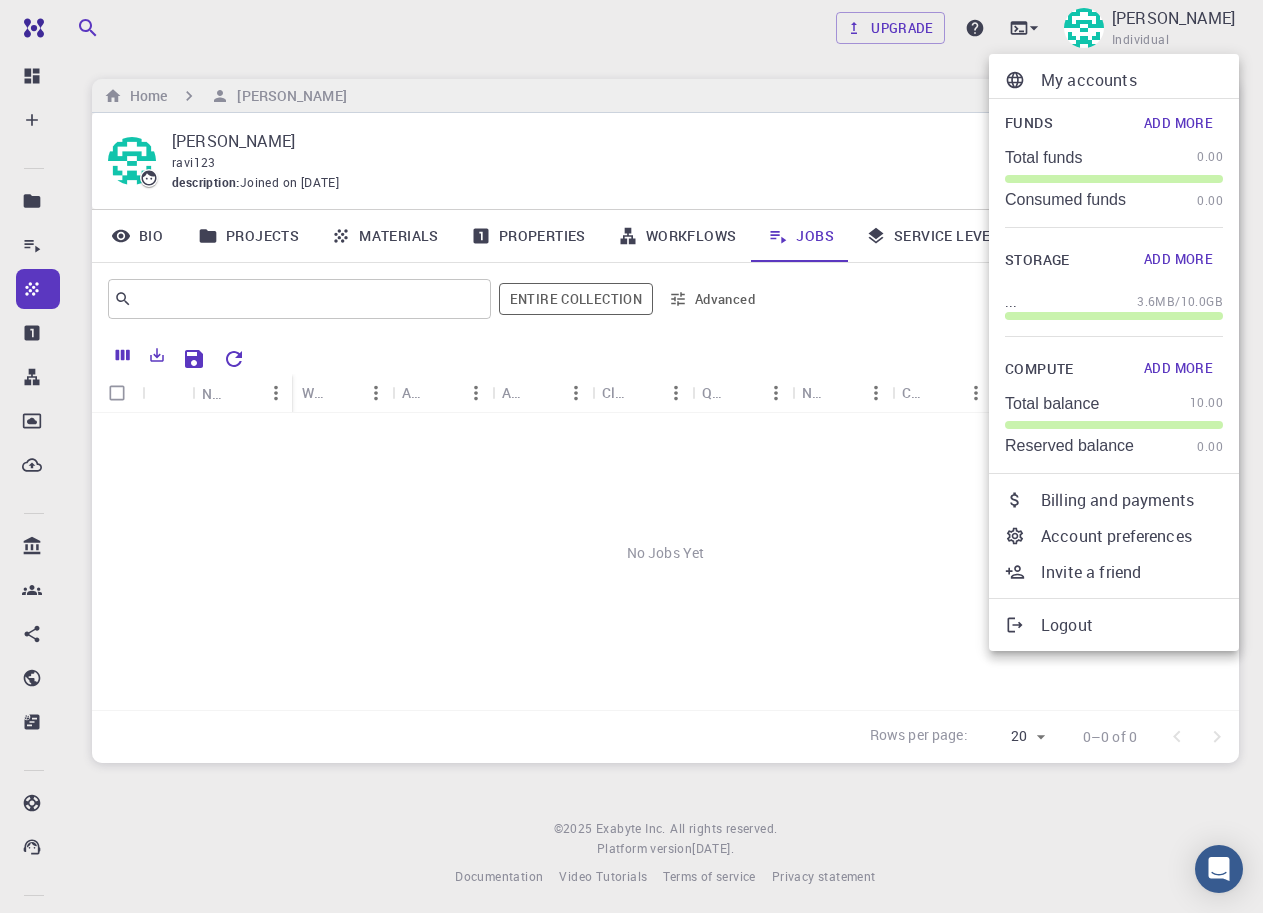 scroll, scrollTop: 6, scrollLeft: 0, axis: vertical 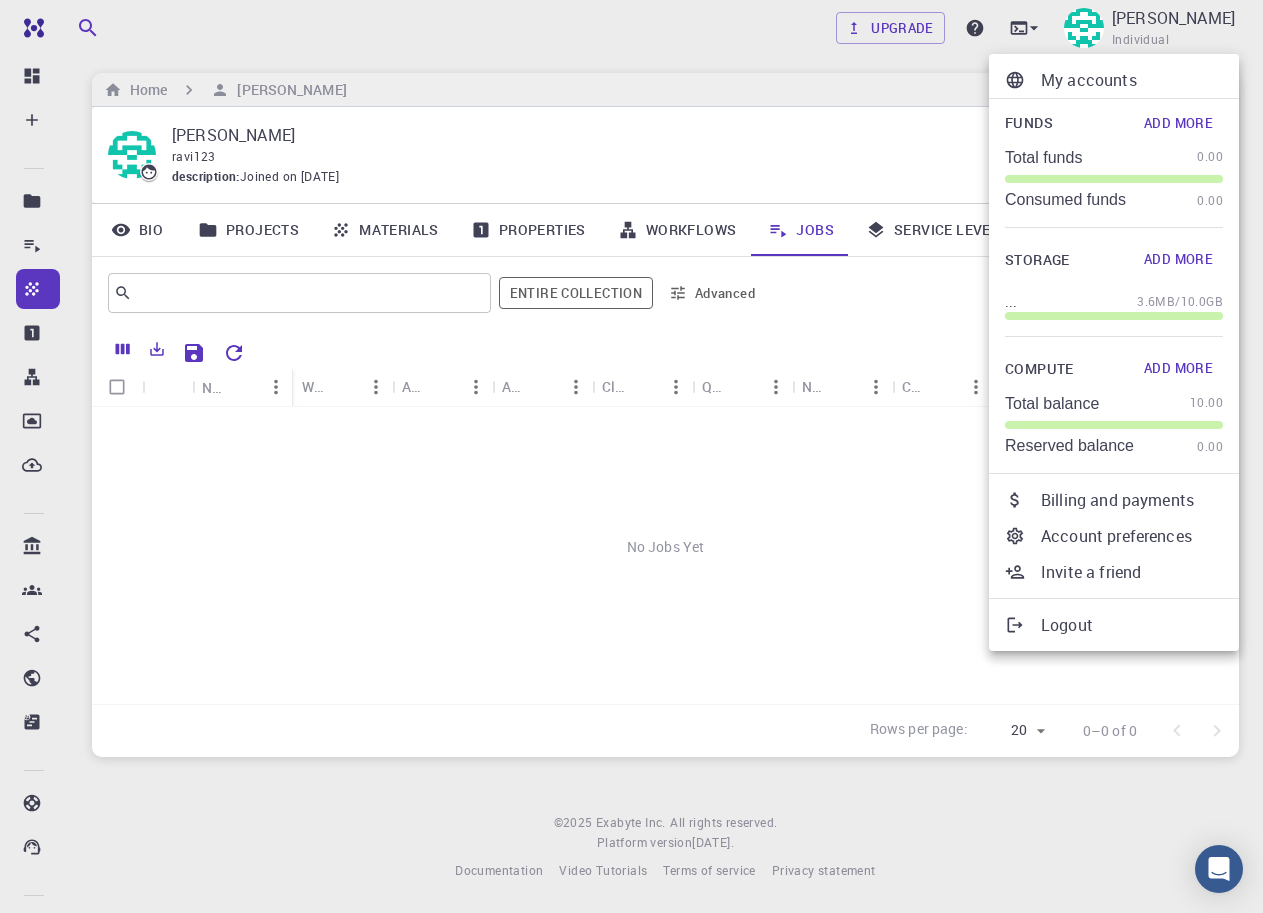 click at bounding box center (631, 456) 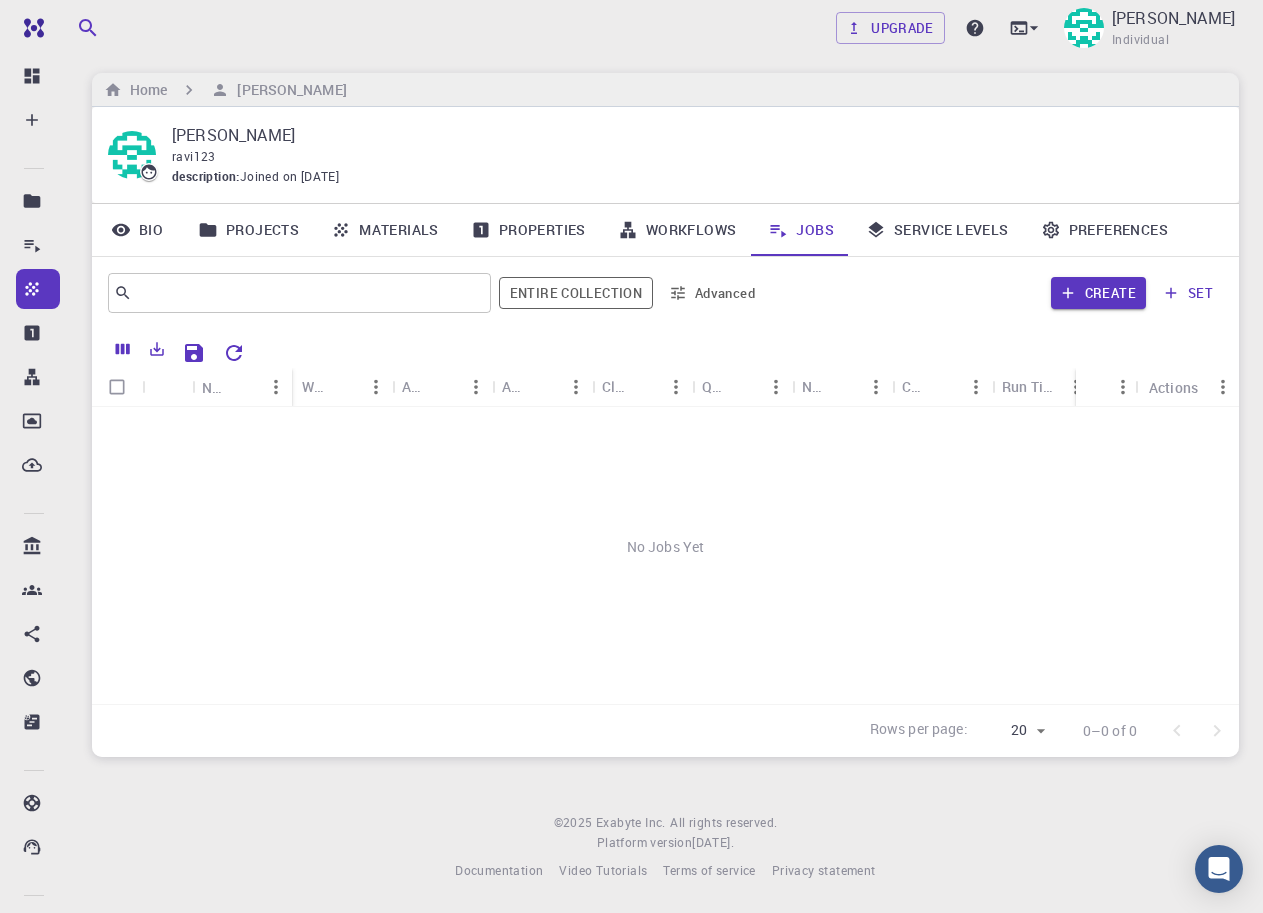 click on "ravi123" at bounding box center [194, 156] 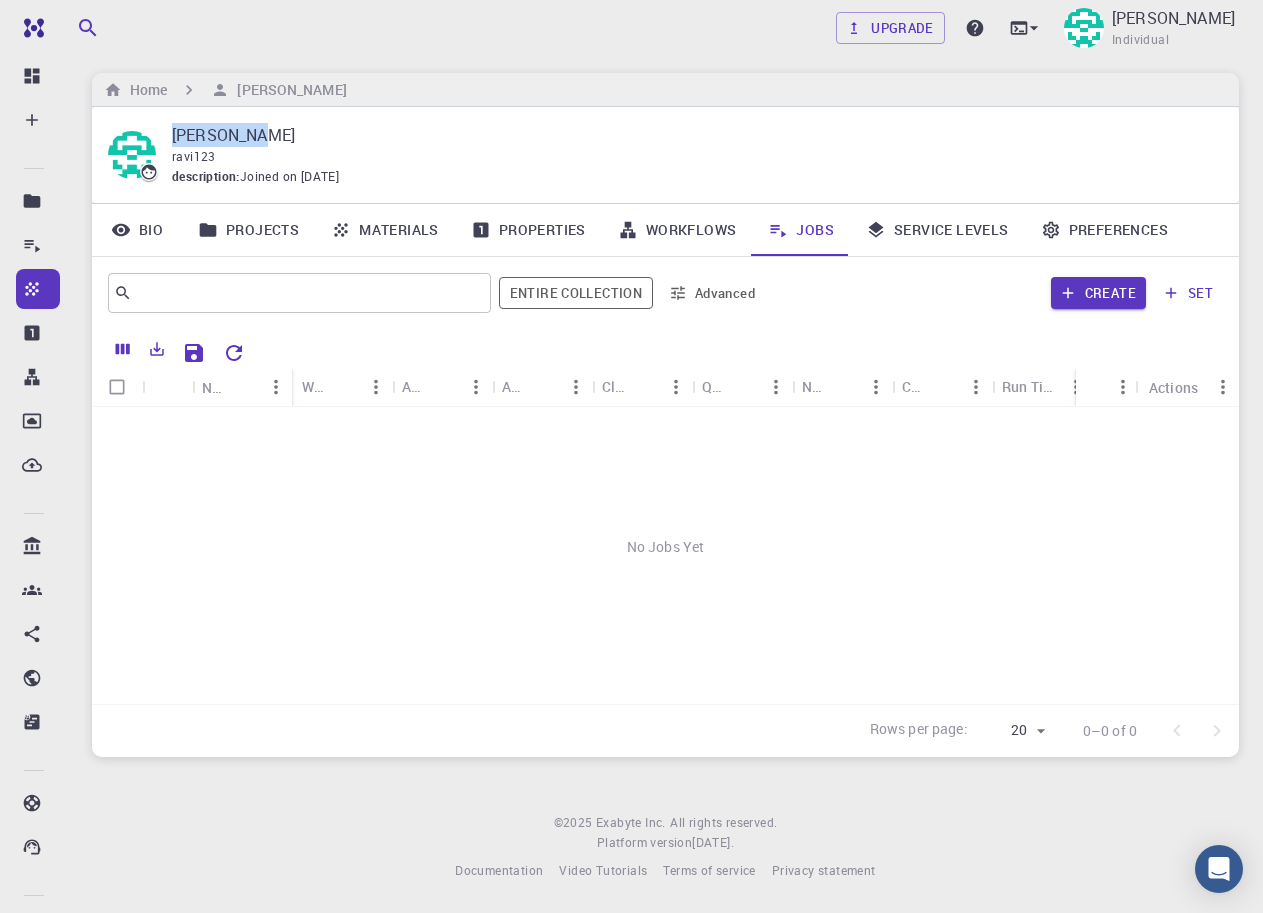 drag, startPoint x: 269, startPoint y: 133, endPoint x: 152, endPoint y: 124, distance: 117.34564 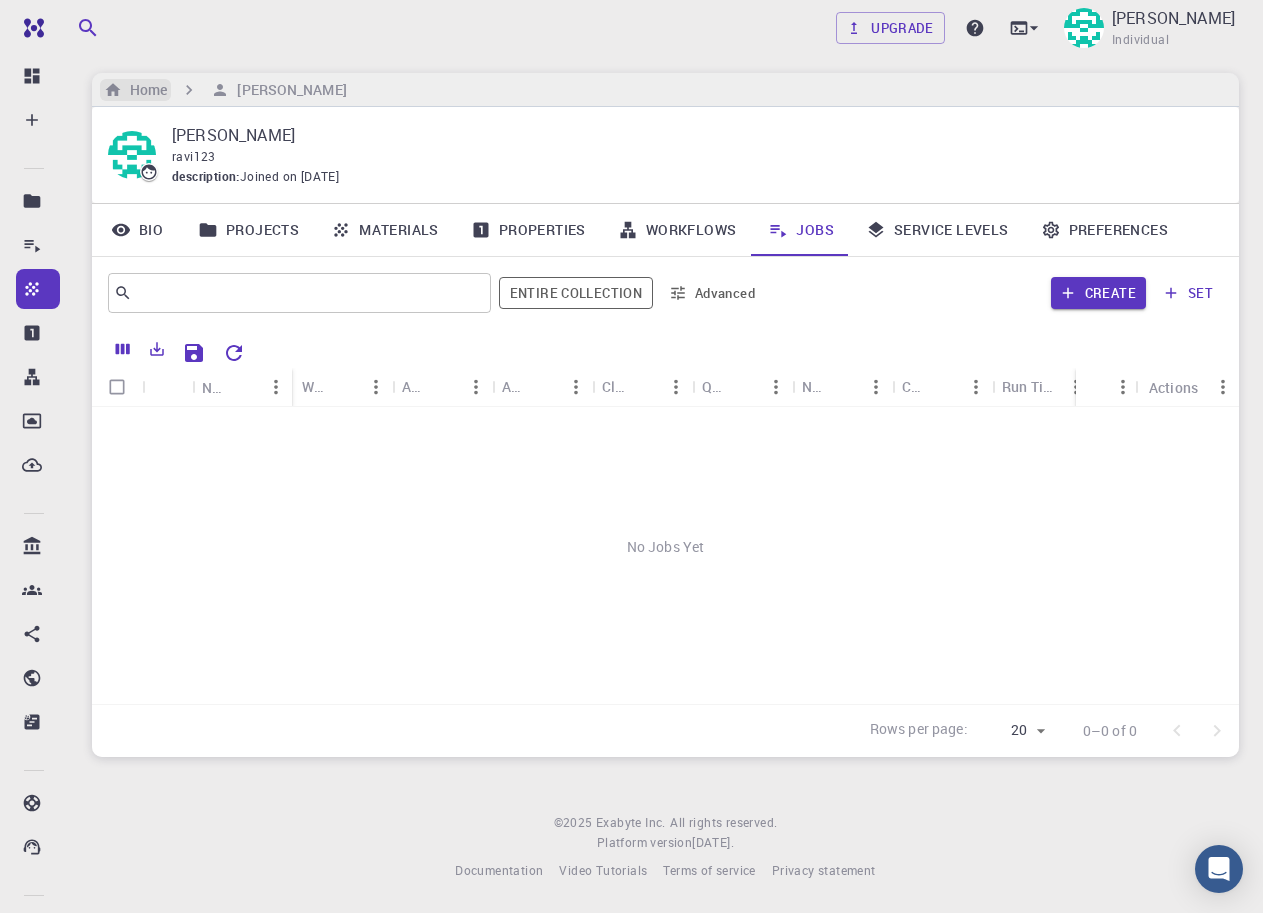 click on "Home" at bounding box center (144, 90) 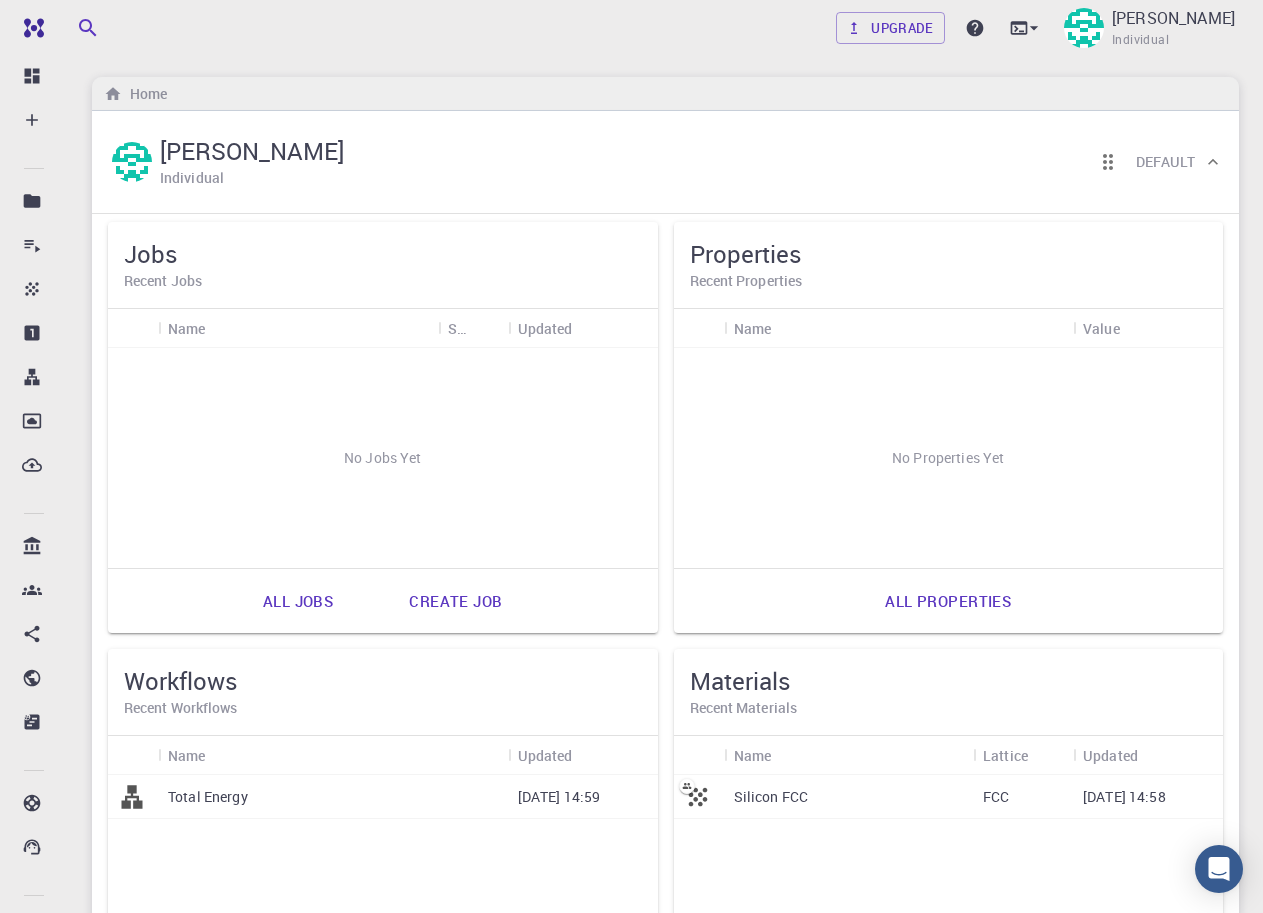 scroll, scrollTop: 0, scrollLeft: 0, axis: both 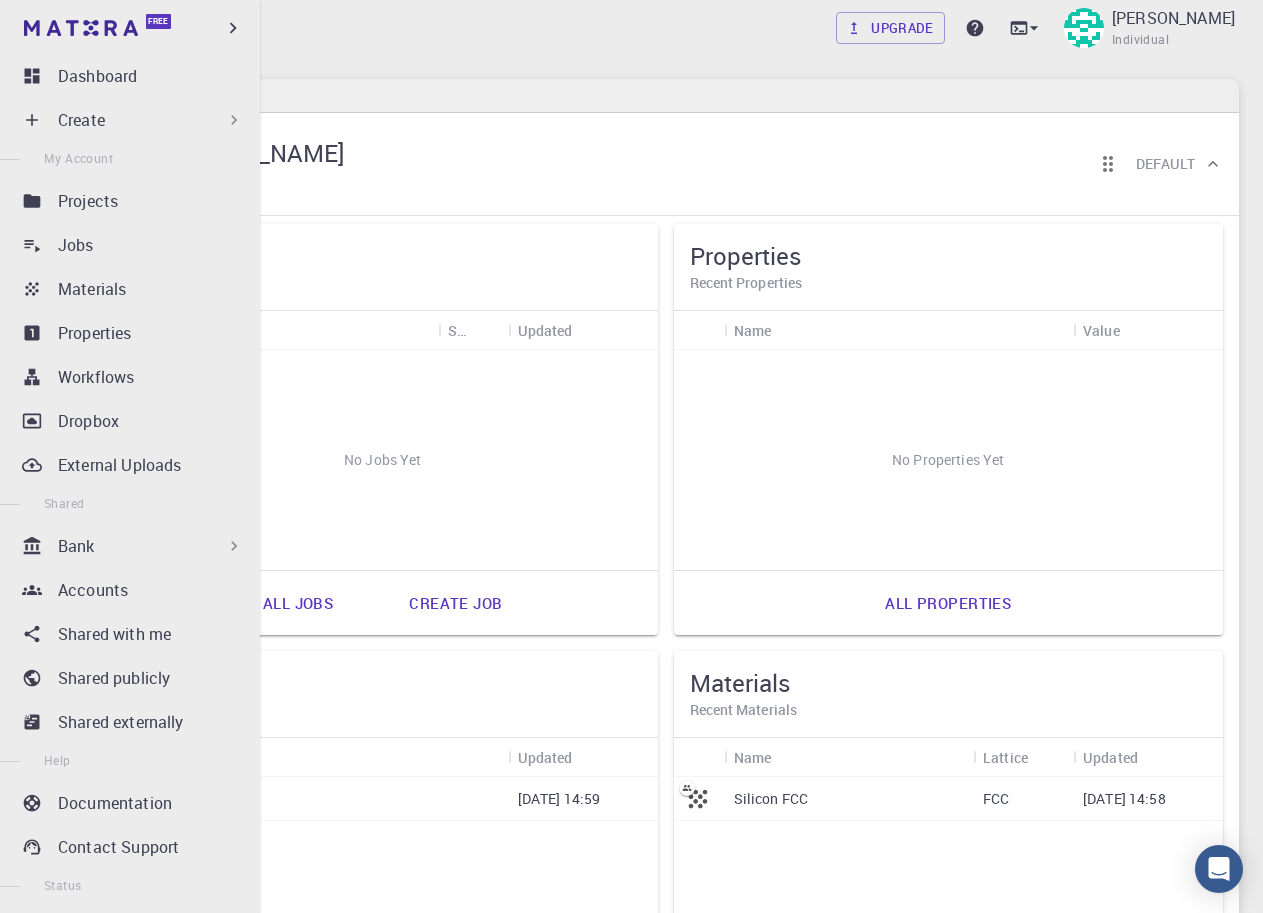 click on "Dashboard" at bounding box center [134, 76] 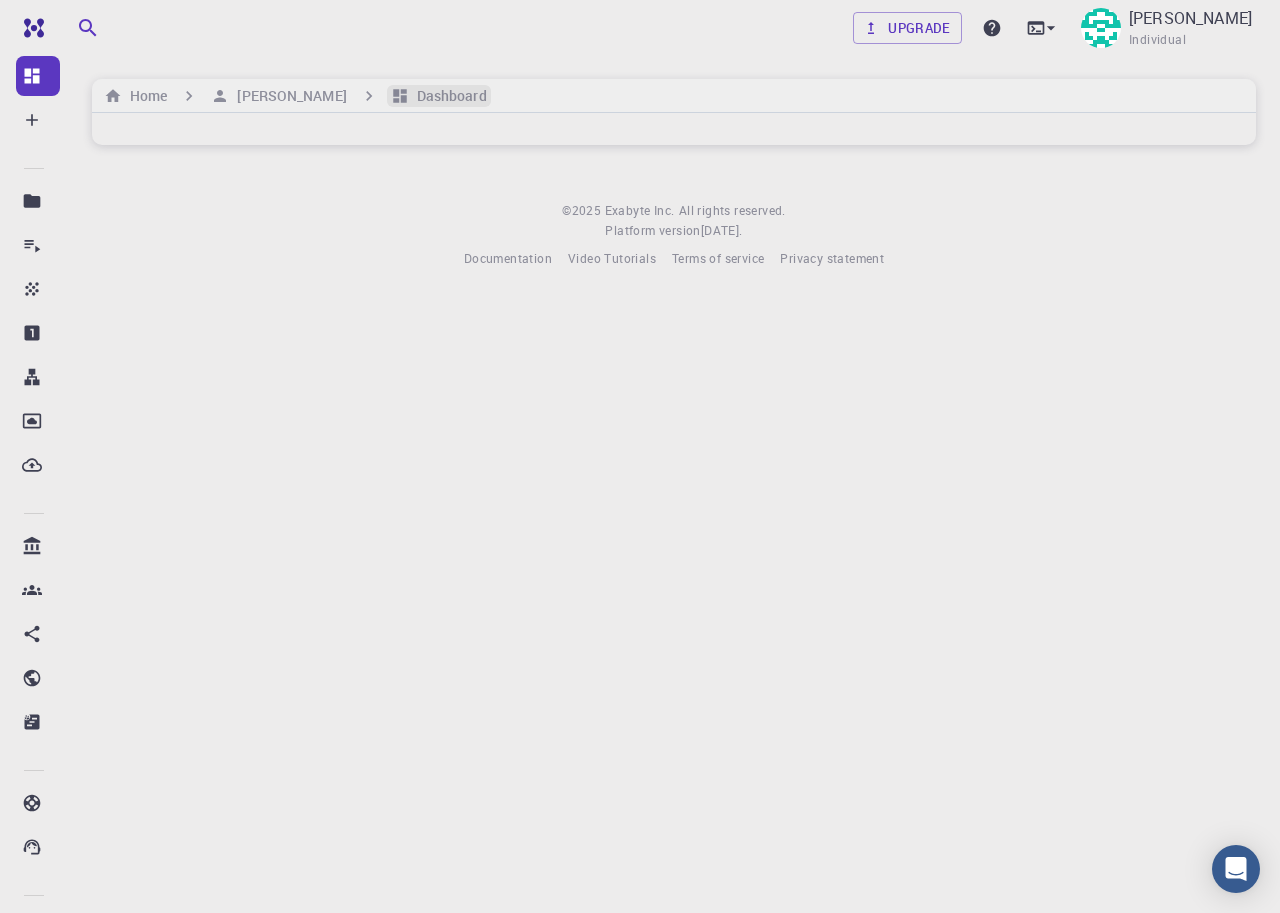click on "Dashboard" at bounding box center [448, 96] 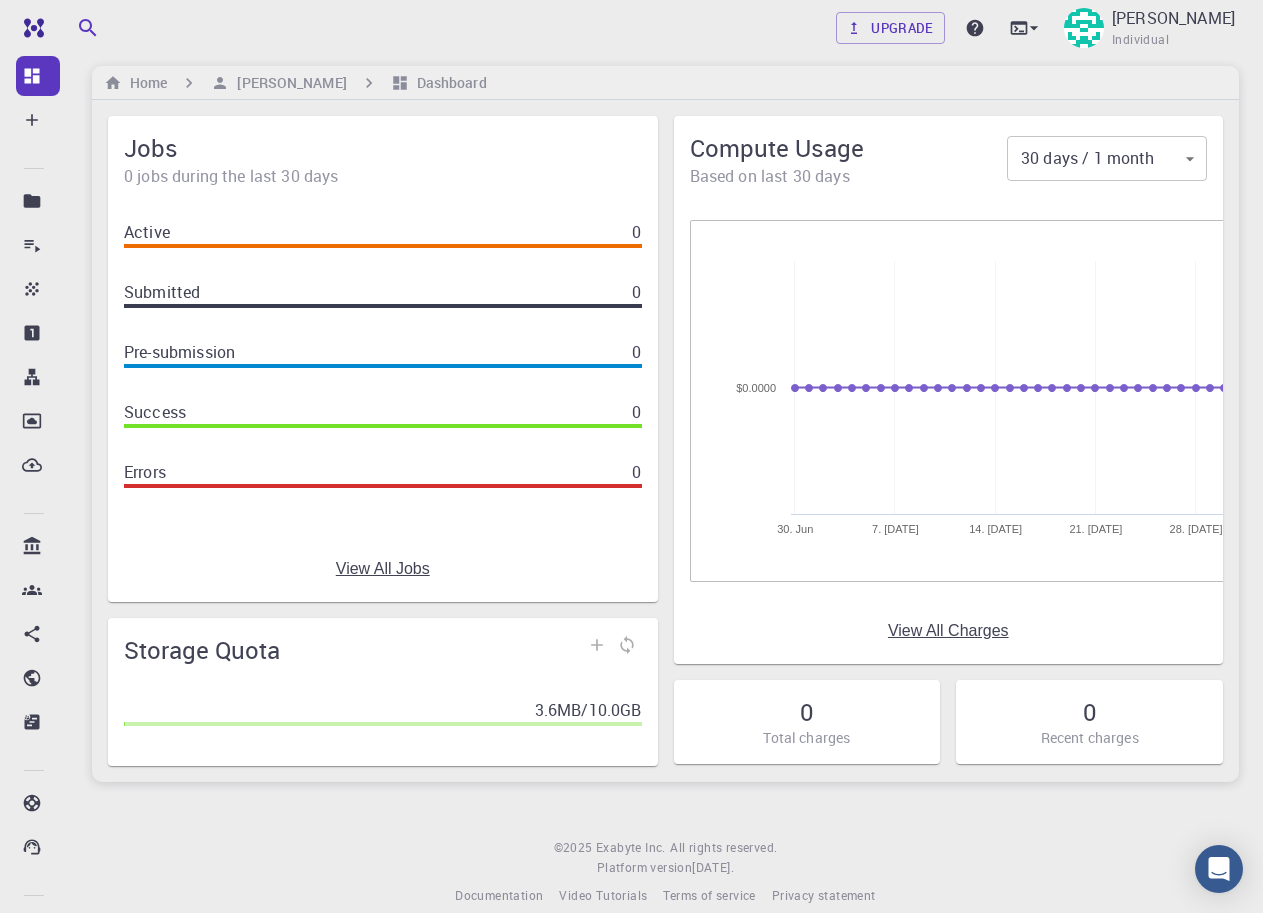 scroll, scrollTop: 0, scrollLeft: 0, axis: both 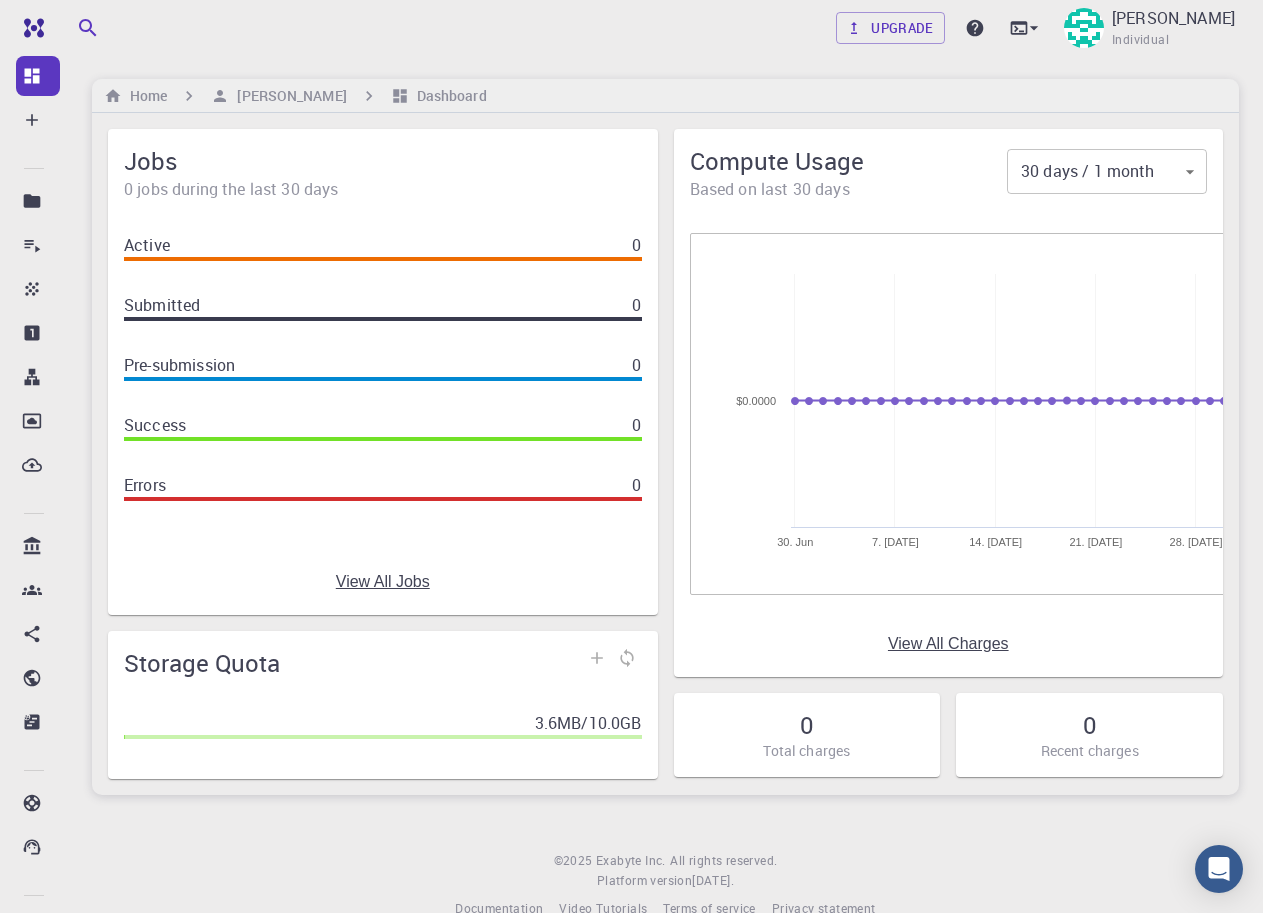 click on "Free Dashboard Create New Job New Material Create Material Upload File Import from Bank Import from 3rd Party New Workflow New Project Projects Jobs Materials Properties Workflows Dropbox External Uploads Bank Materials Workflows Accounts Shared with me Shared publicly Shared externally Documentation Contact Support Compute load: Low Upgrade Ravi Sungh Individual Home Ravi Sungh Dashboard Jobs 0 jobs during the last 30 days Active 0 Submitted 0 Pre-submission 0 Success 0 Errors 0 View All Jobs Storage Quota 3.6MB / 10.0GB Compute Usage Based on last 30 days 30 days / 1 month 30 ​ Created with Highcharts 6.2.0 30. Jun 7. Jul 14. Jul 21. Jul 28. Jul $0.0000 Saturday, Jul 19, 2025 ●  Charge:  0 View All Charges 0 Total charges 0 Recent charges ©  2025   Exabyte Inc.   All rights reserved. Platform version  2025.7.24 . Documentation Video Tutorials Terms of service Privacy statement" at bounding box center (631, 475) 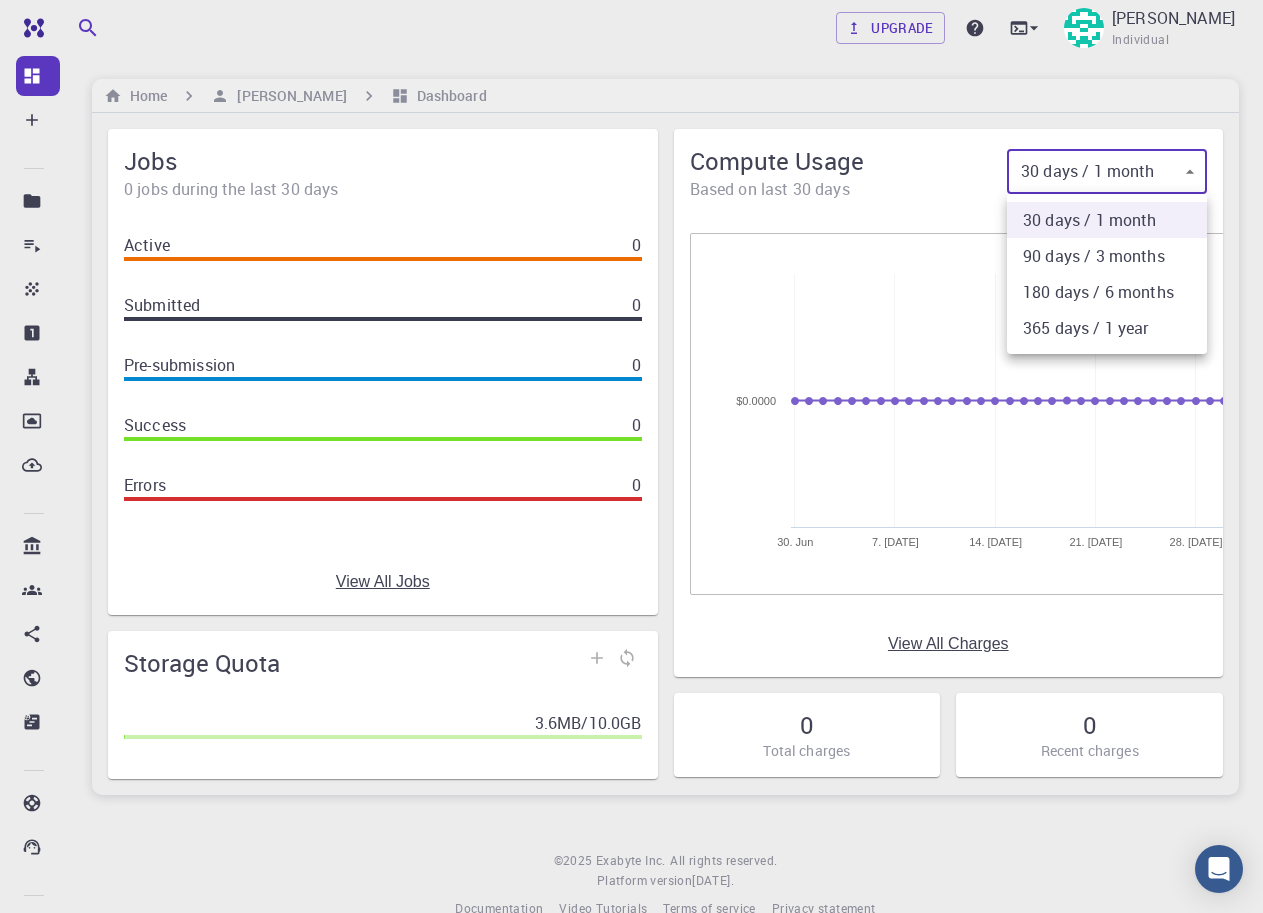 click at bounding box center [631, 456] 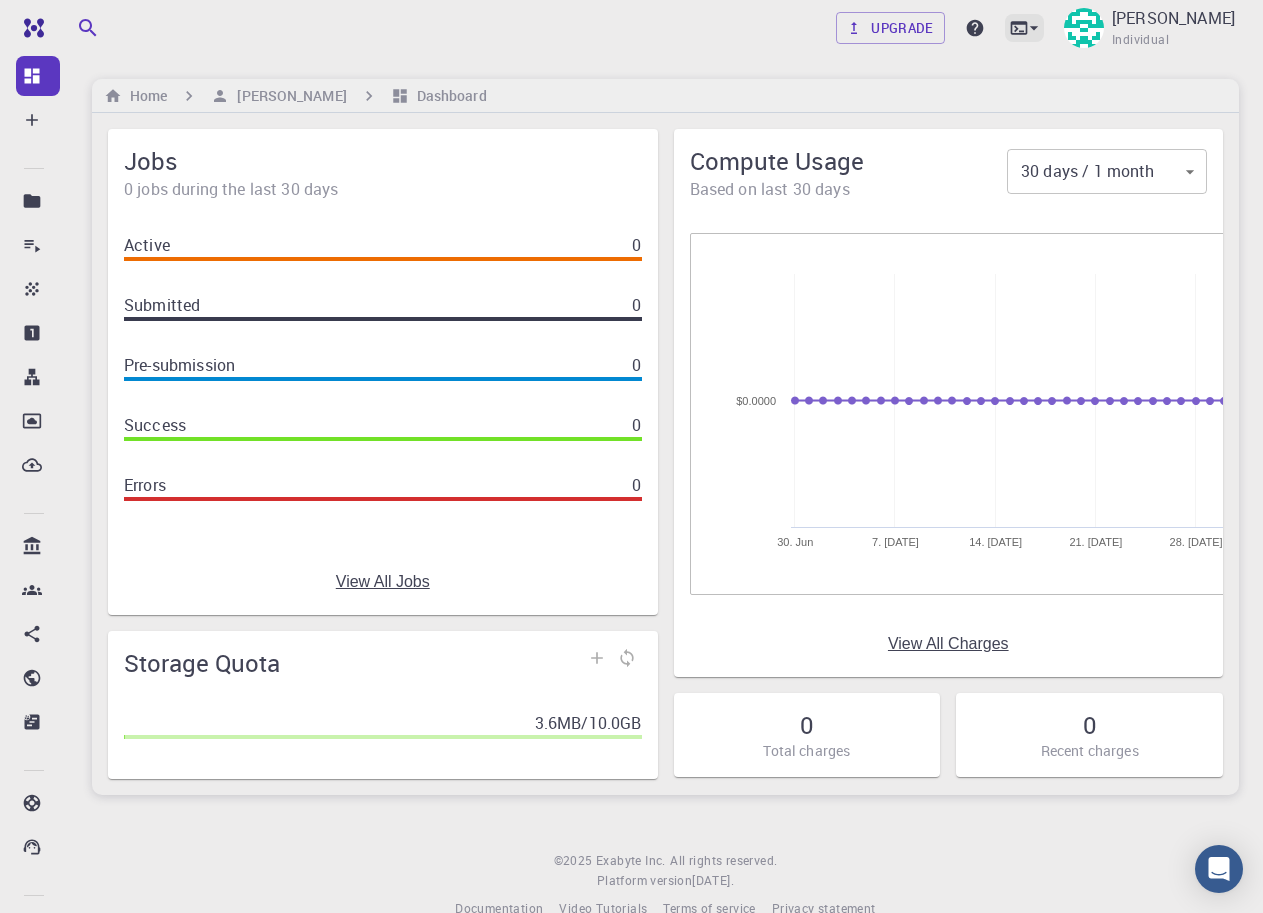 click 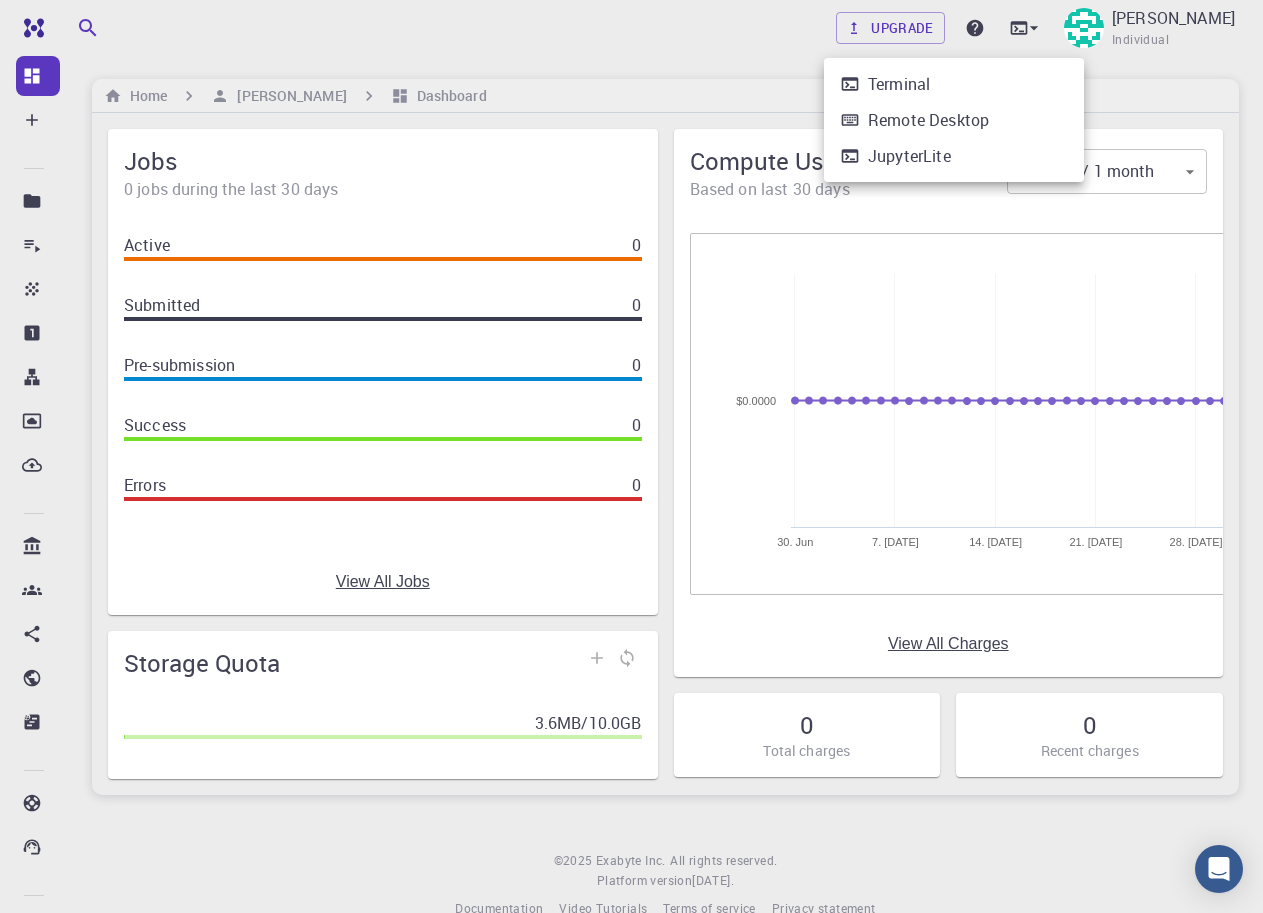 click at bounding box center [631, 456] 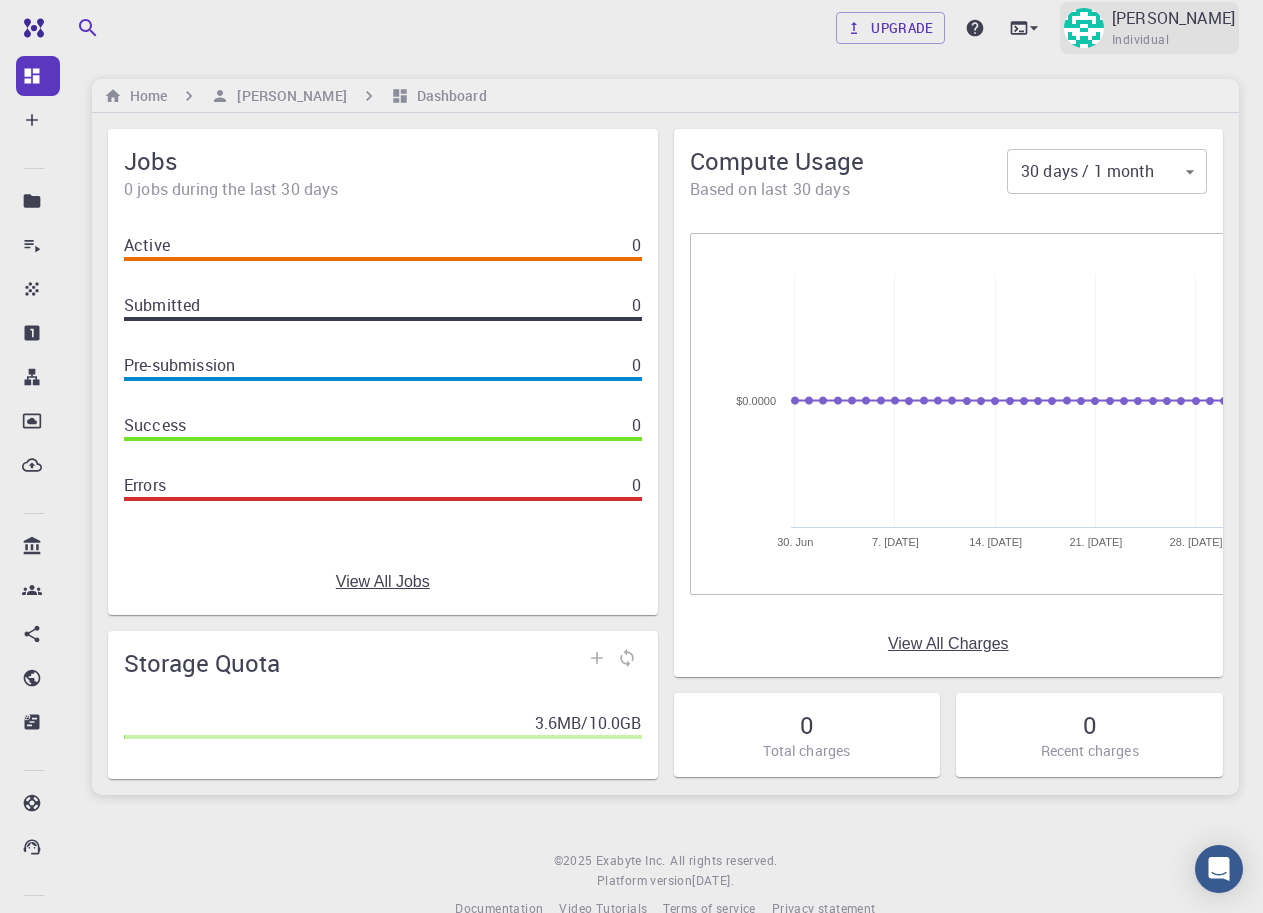 click on "Individual" at bounding box center [1140, 40] 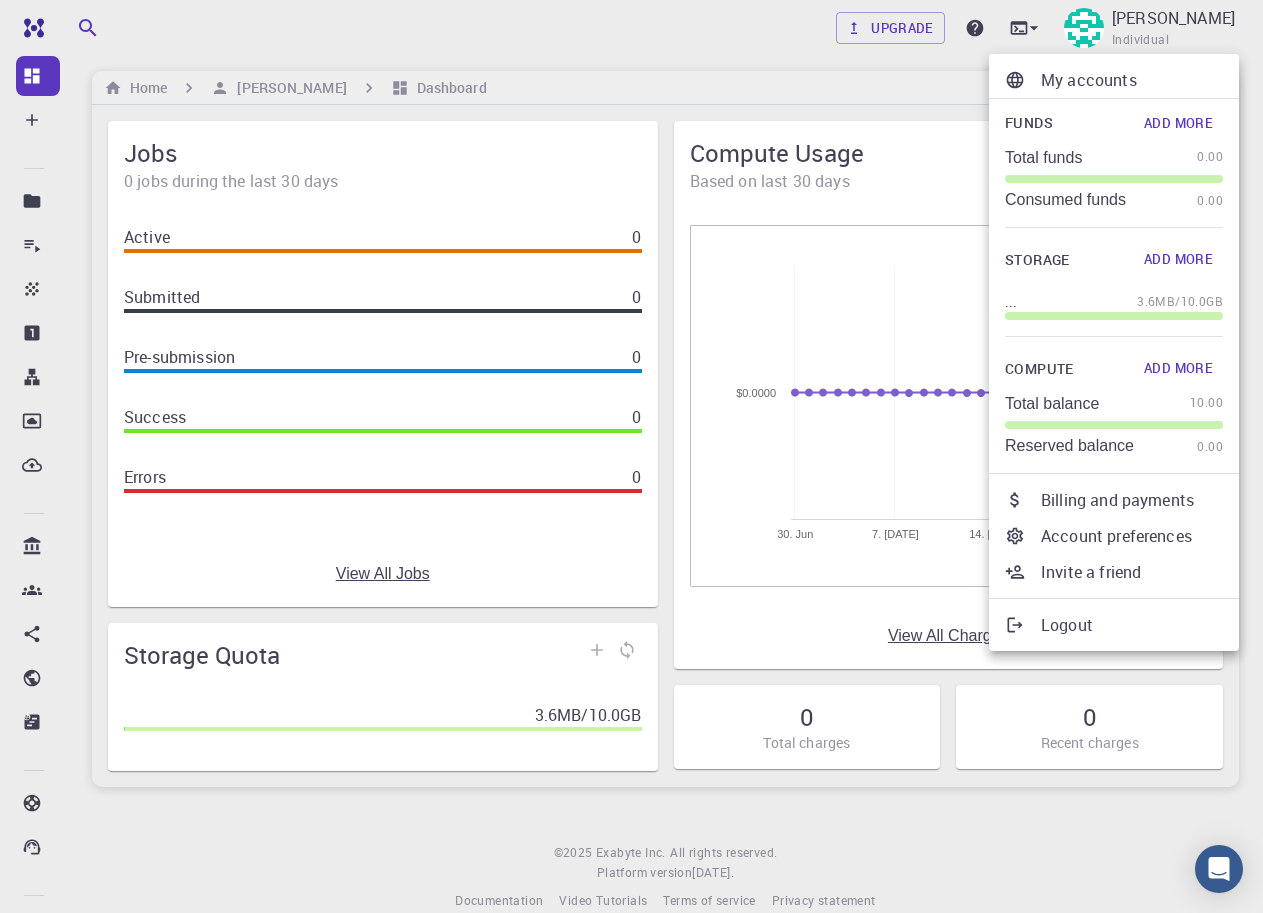 scroll, scrollTop: 0, scrollLeft: 0, axis: both 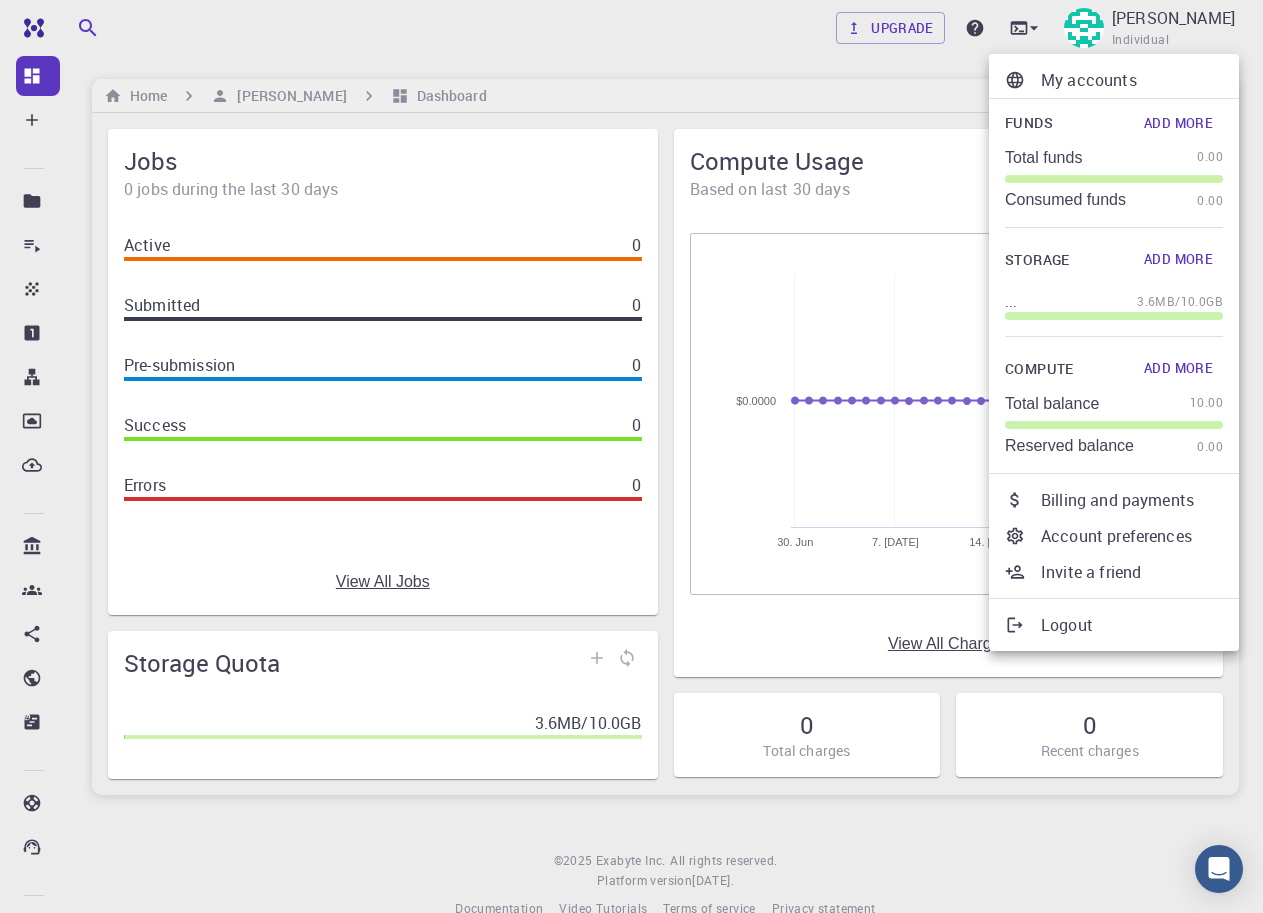 click at bounding box center [631, 456] 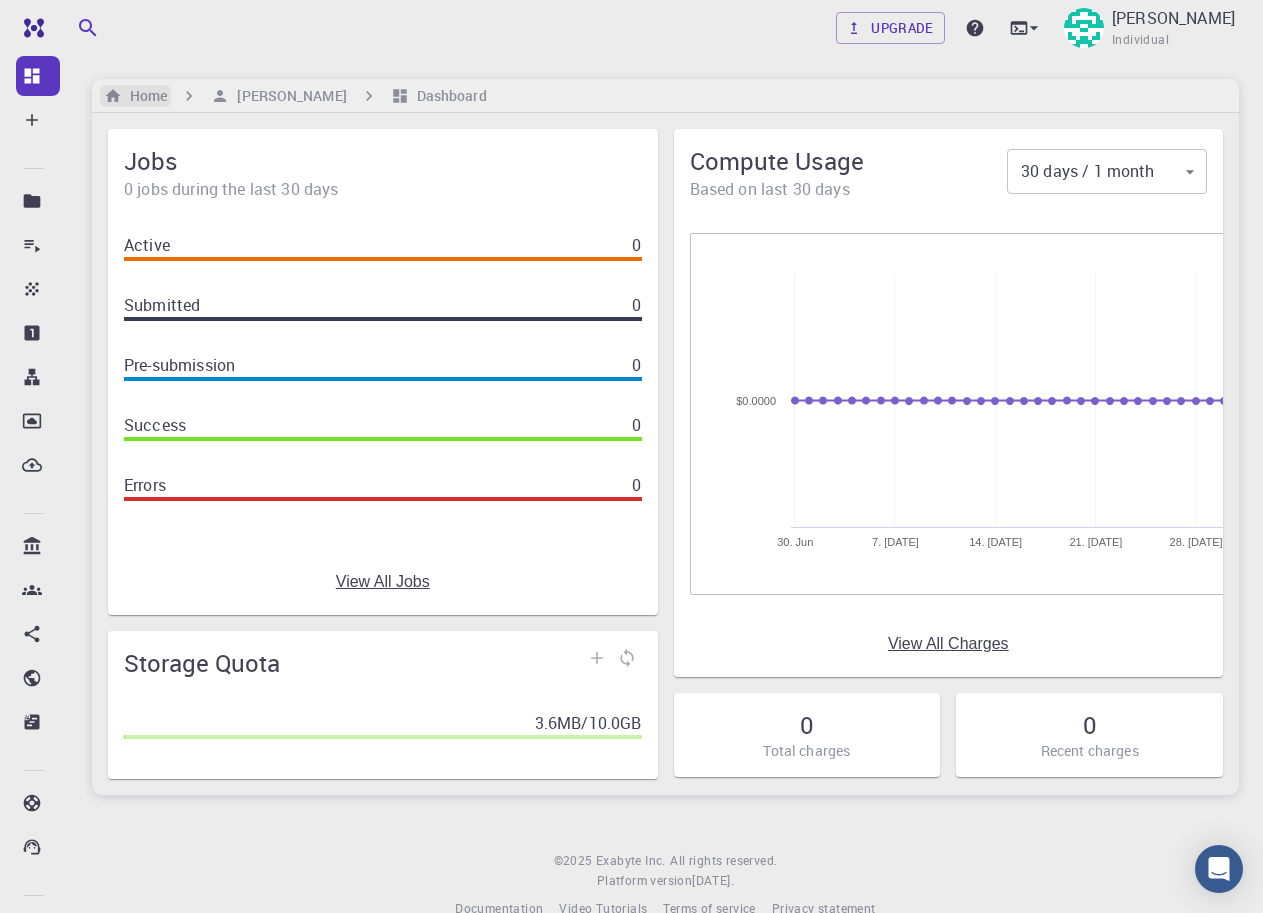 click on "Home" at bounding box center (144, 96) 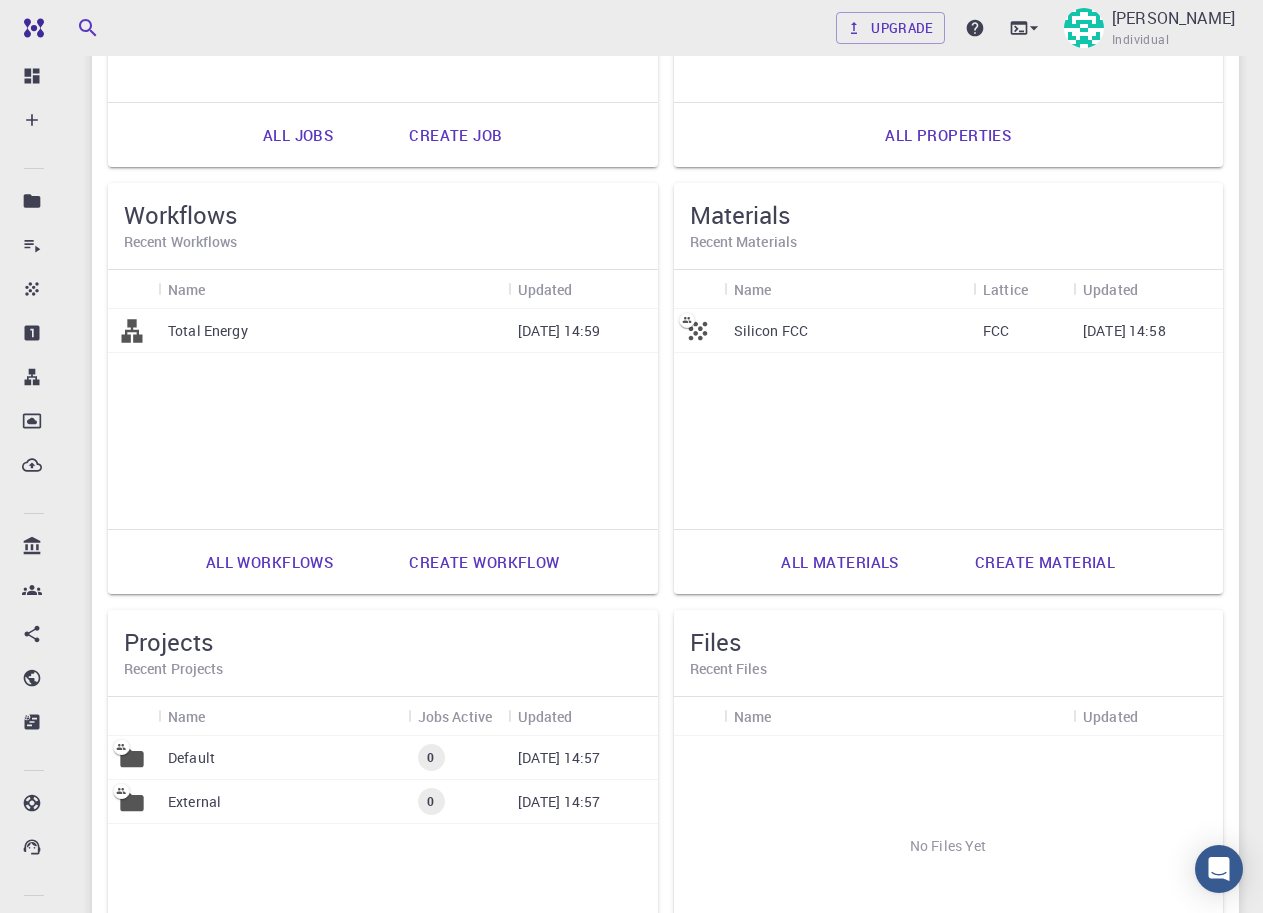 scroll, scrollTop: 500, scrollLeft: 0, axis: vertical 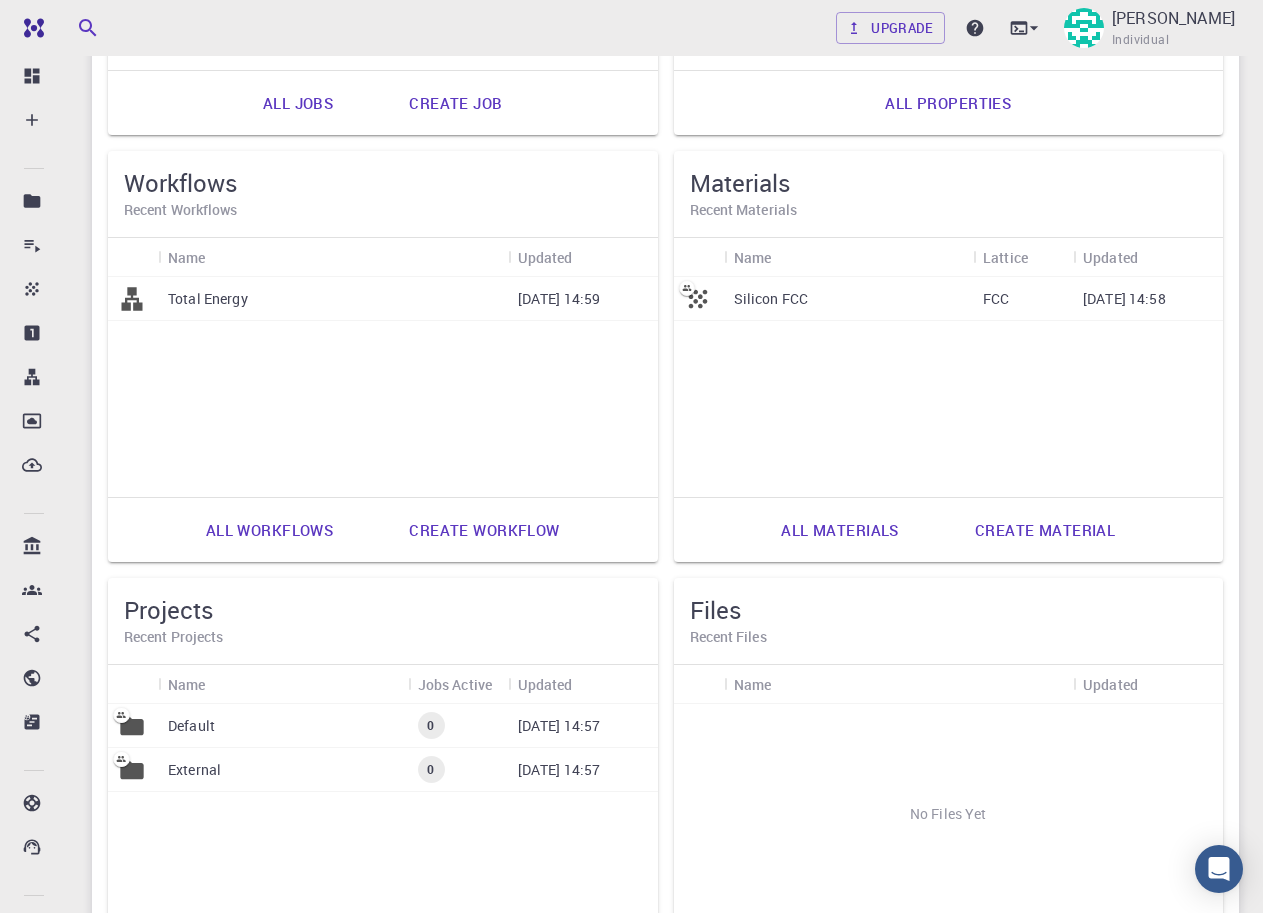 click on "Create job" at bounding box center (455, 103) 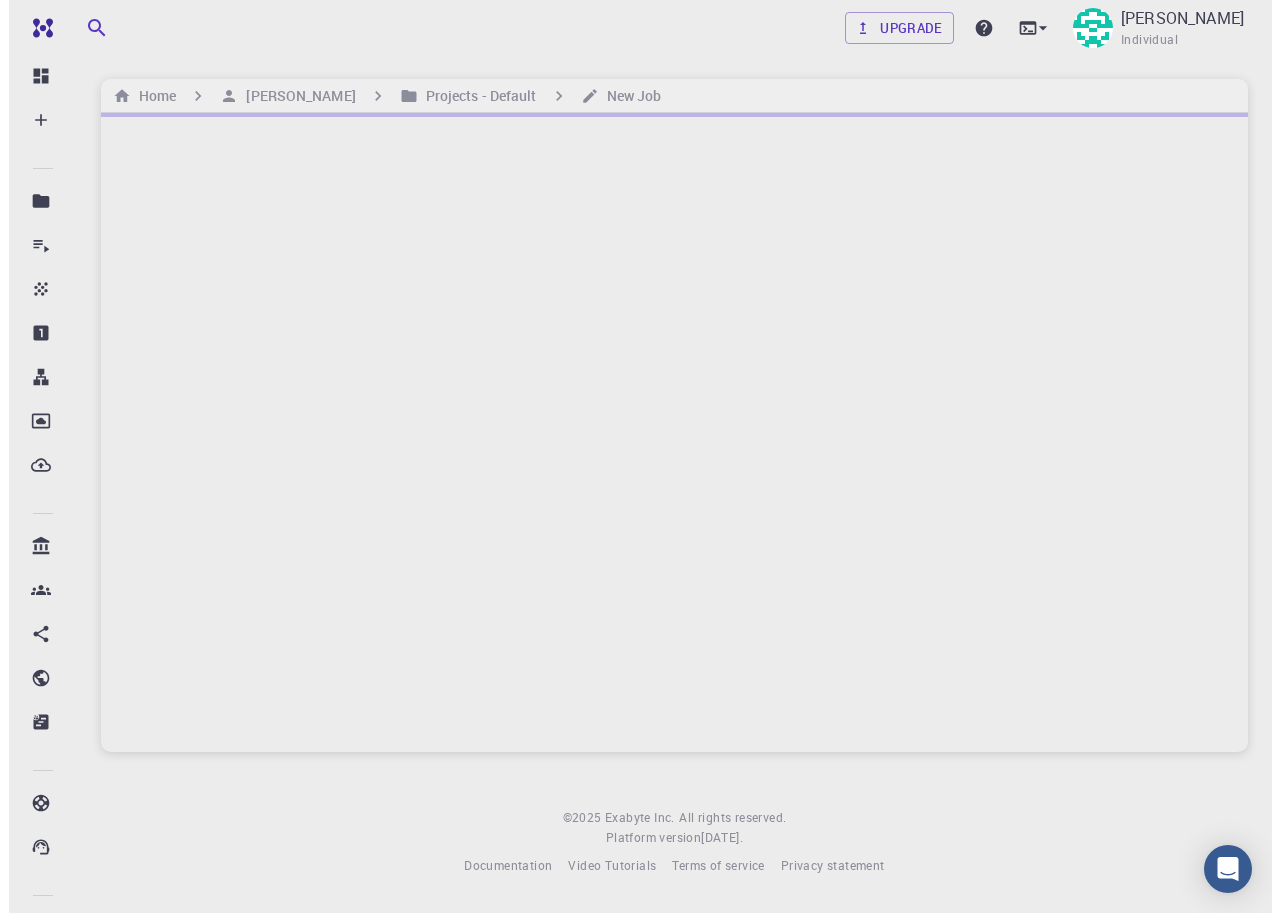 scroll, scrollTop: 0, scrollLeft: 0, axis: both 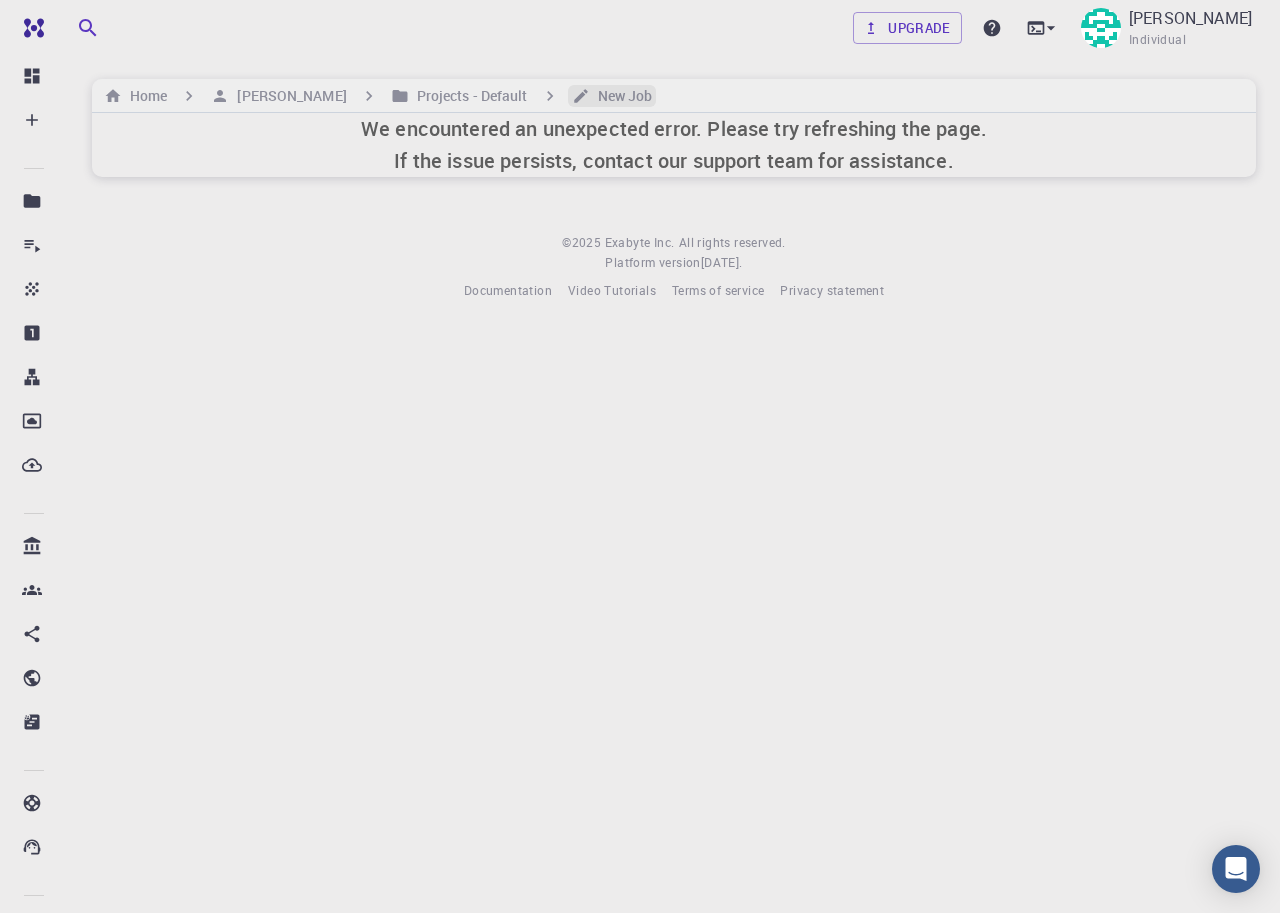 click on "New Job" at bounding box center [621, 96] 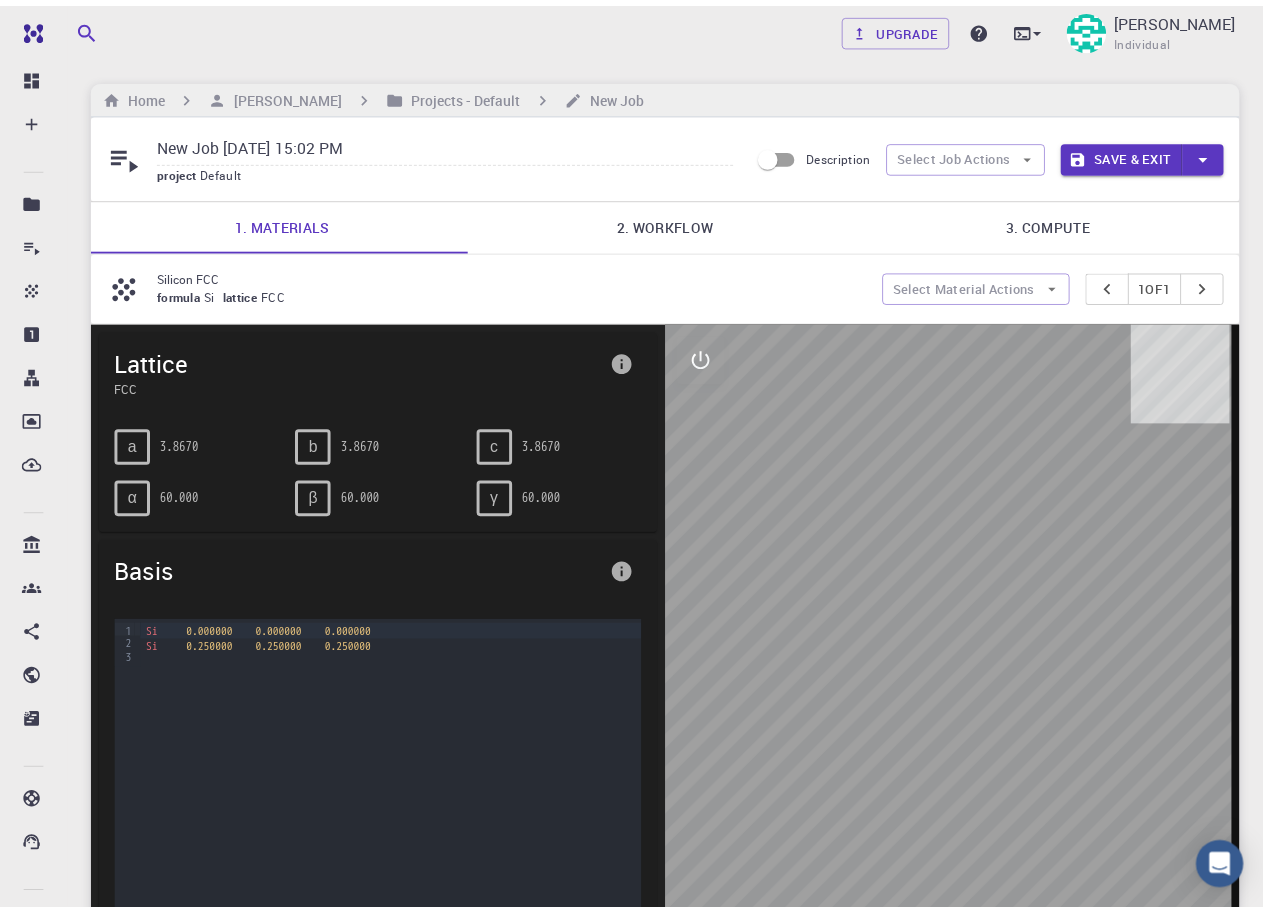 scroll, scrollTop: 0, scrollLeft: 0, axis: both 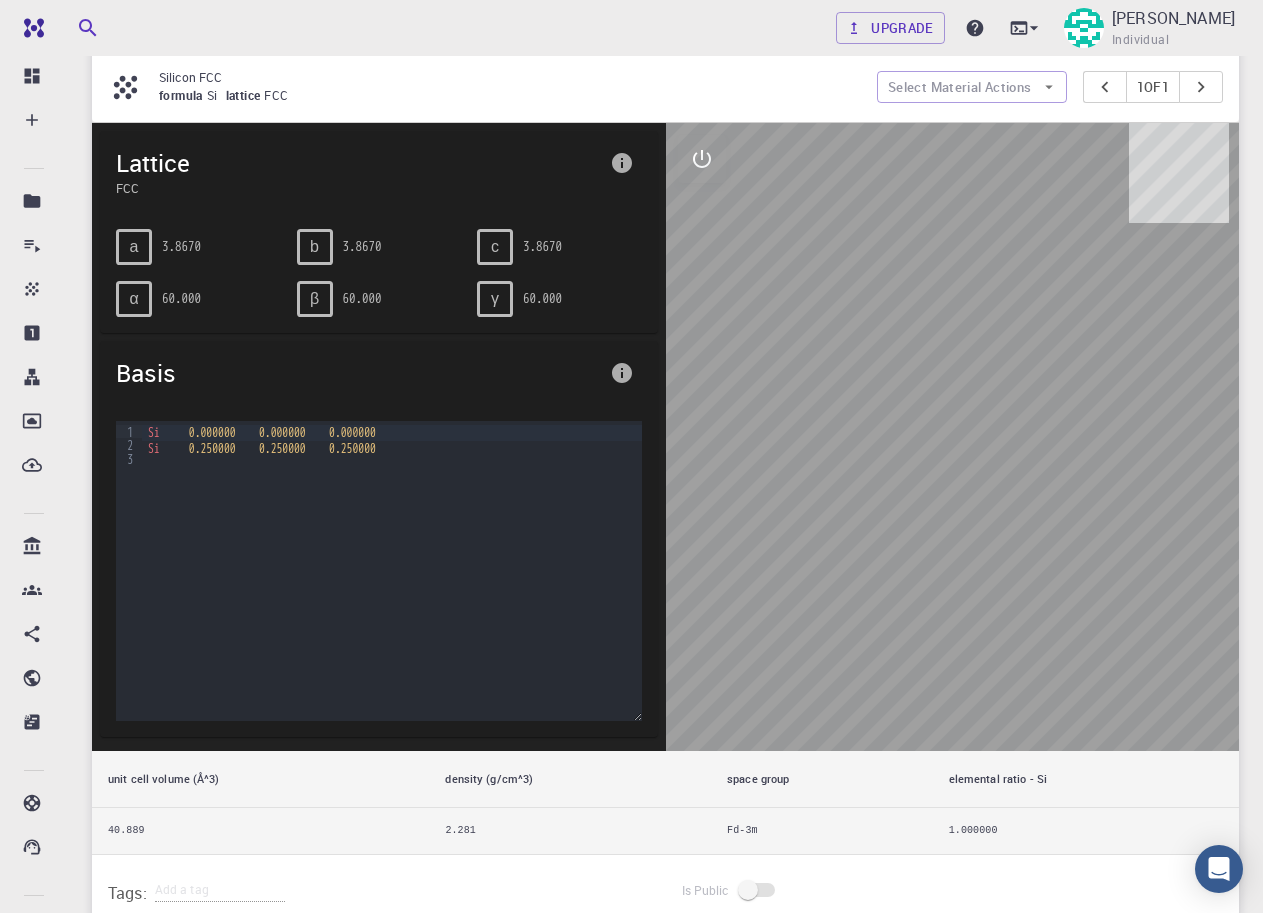 click at bounding box center [953, 437] 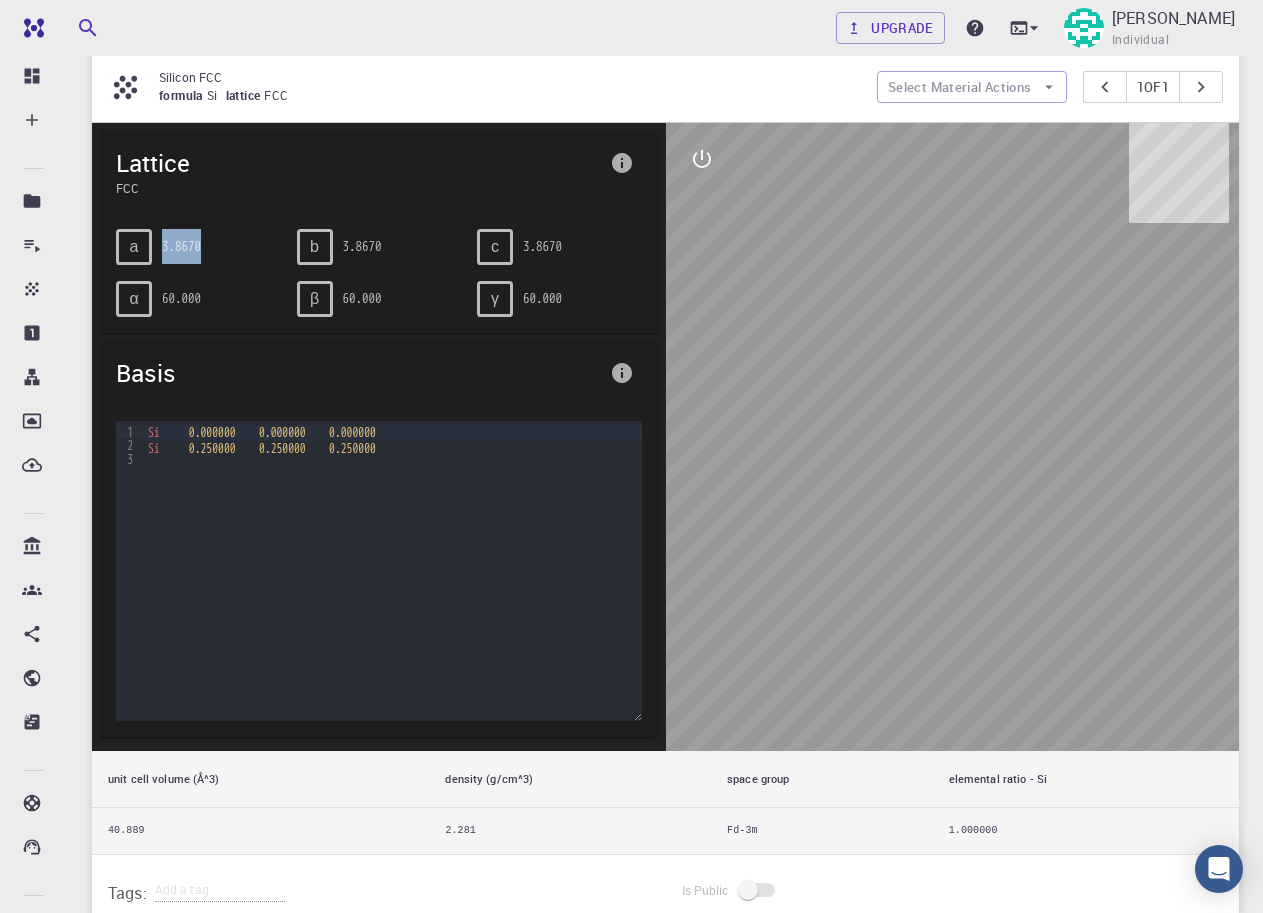 drag, startPoint x: 163, startPoint y: 246, endPoint x: 221, endPoint y: 246, distance: 58 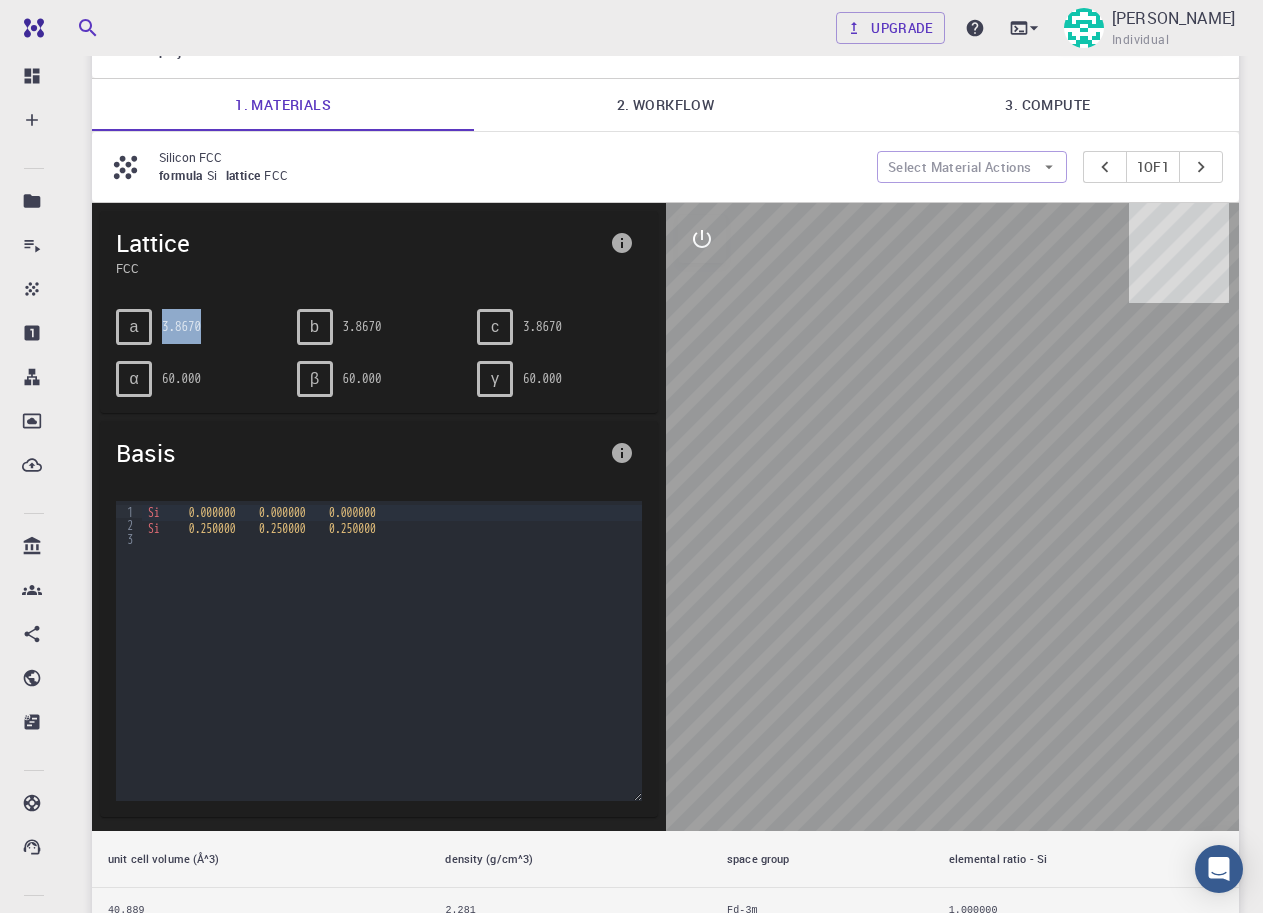 scroll, scrollTop: 0, scrollLeft: 0, axis: both 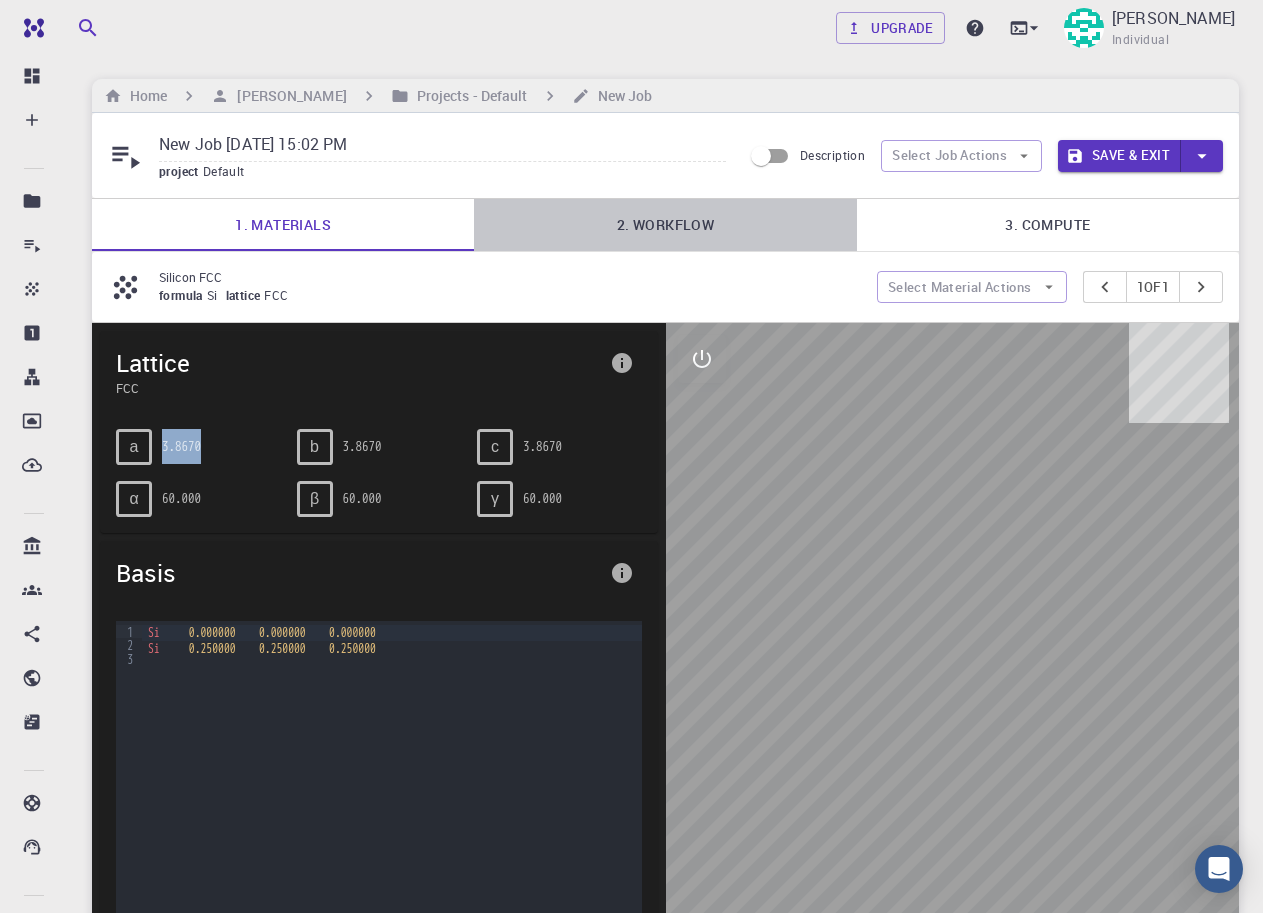 drag, startPoint x: 654, startPoint y: 220, endPoint x: 1061, endPoint y: 227, distance: 407.06018 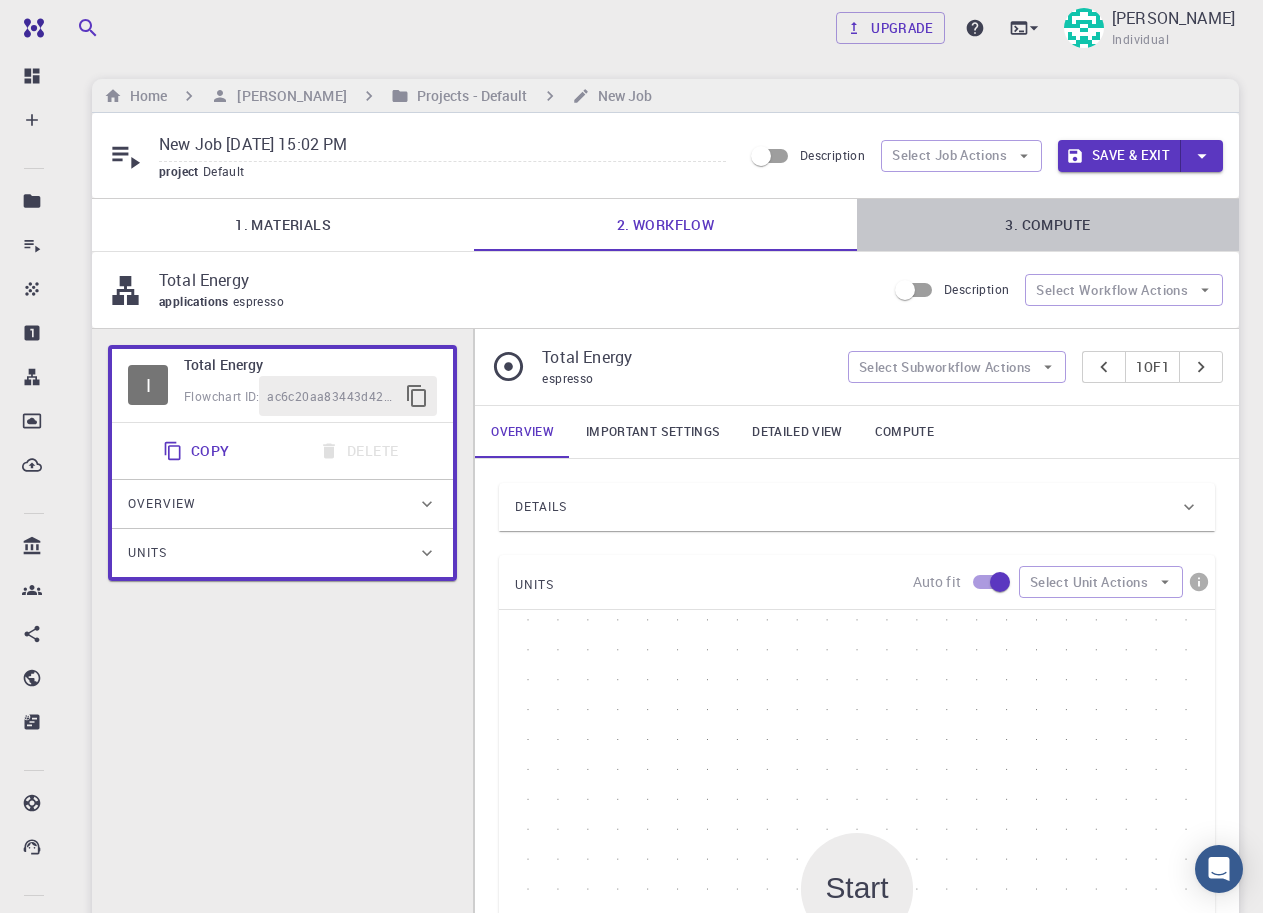 click on "3. Compute" at bounding box center (1048, 225) 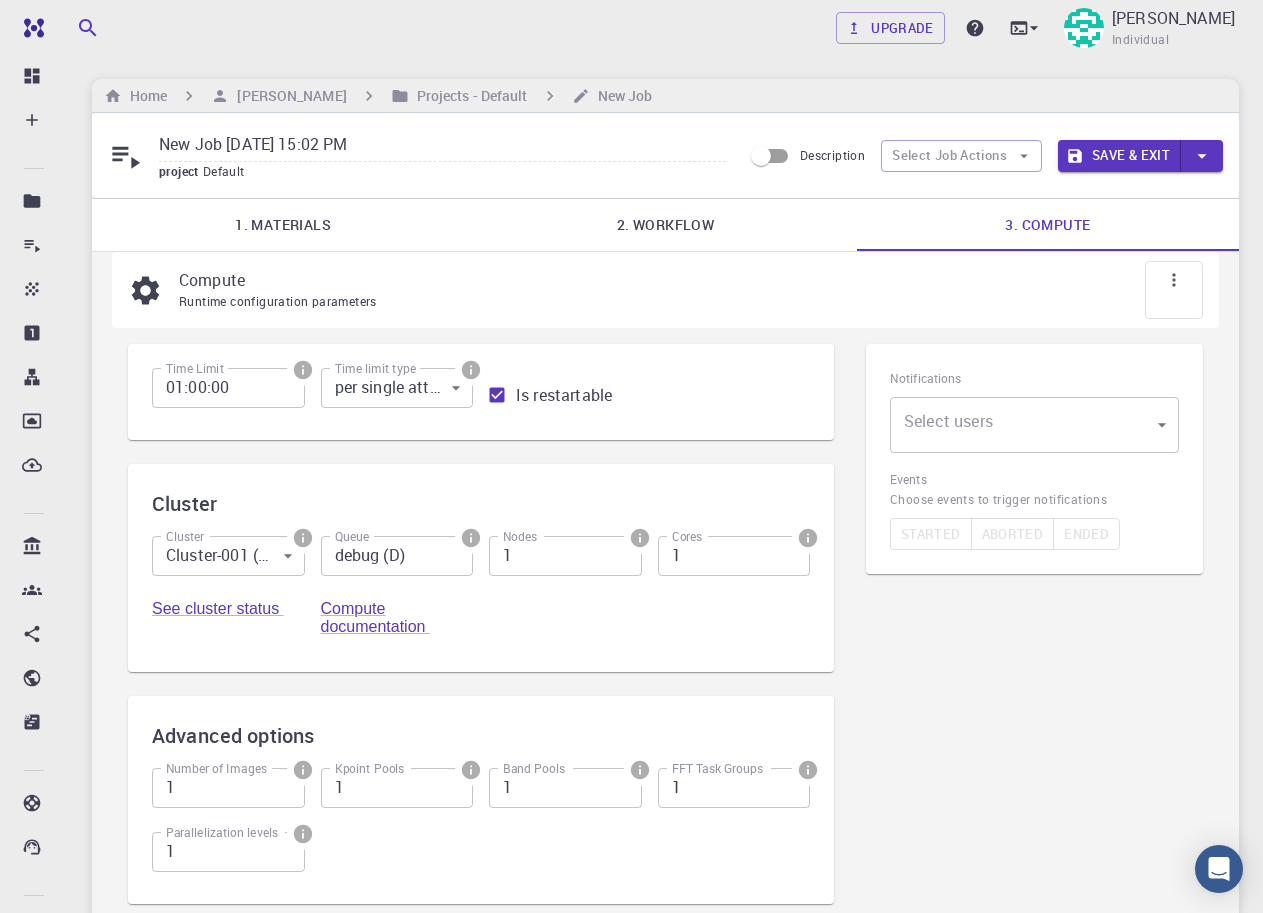 click on "2. Workflow" at bounding box center (665, 225) 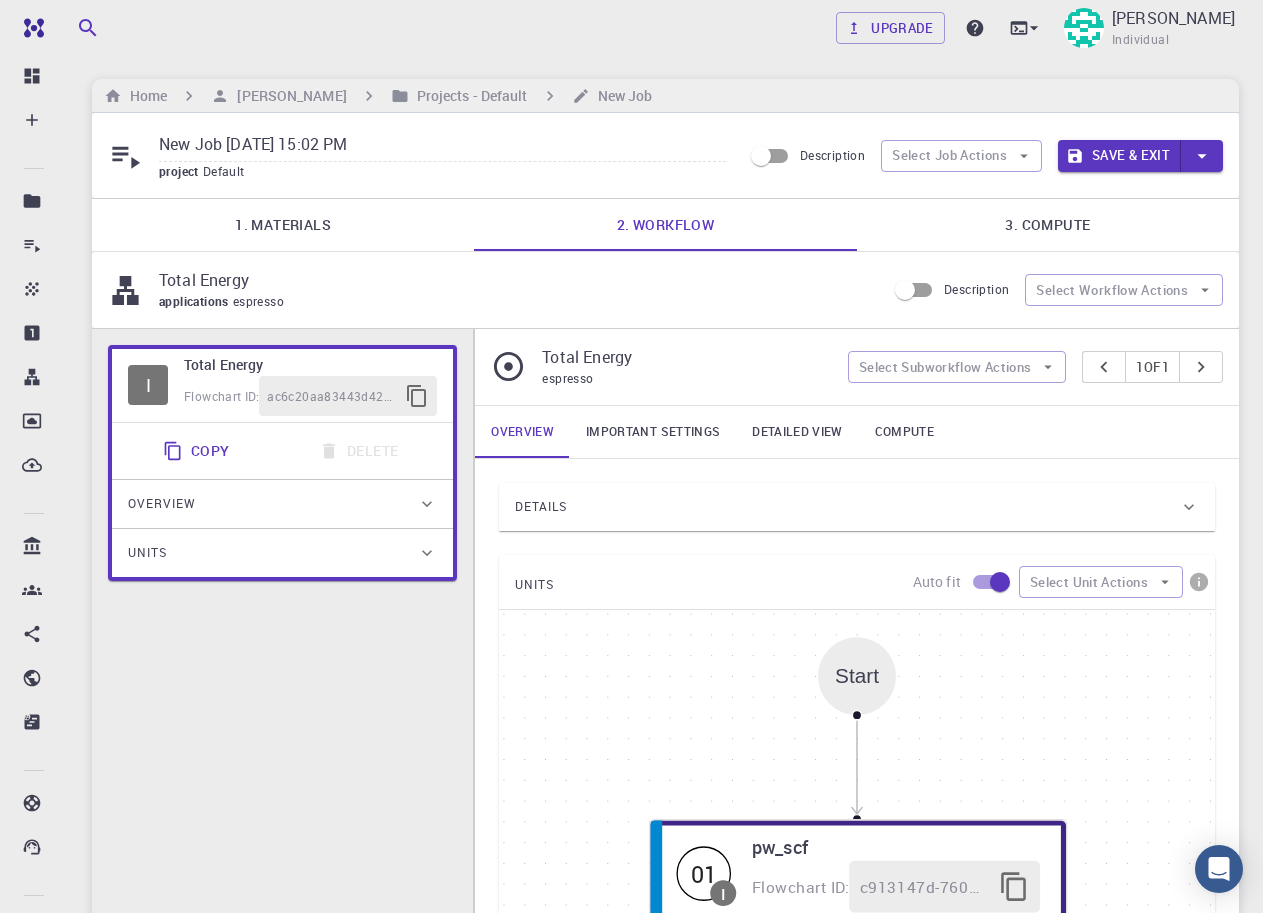 click on "1. Materials" at bounding box center [283, 225] 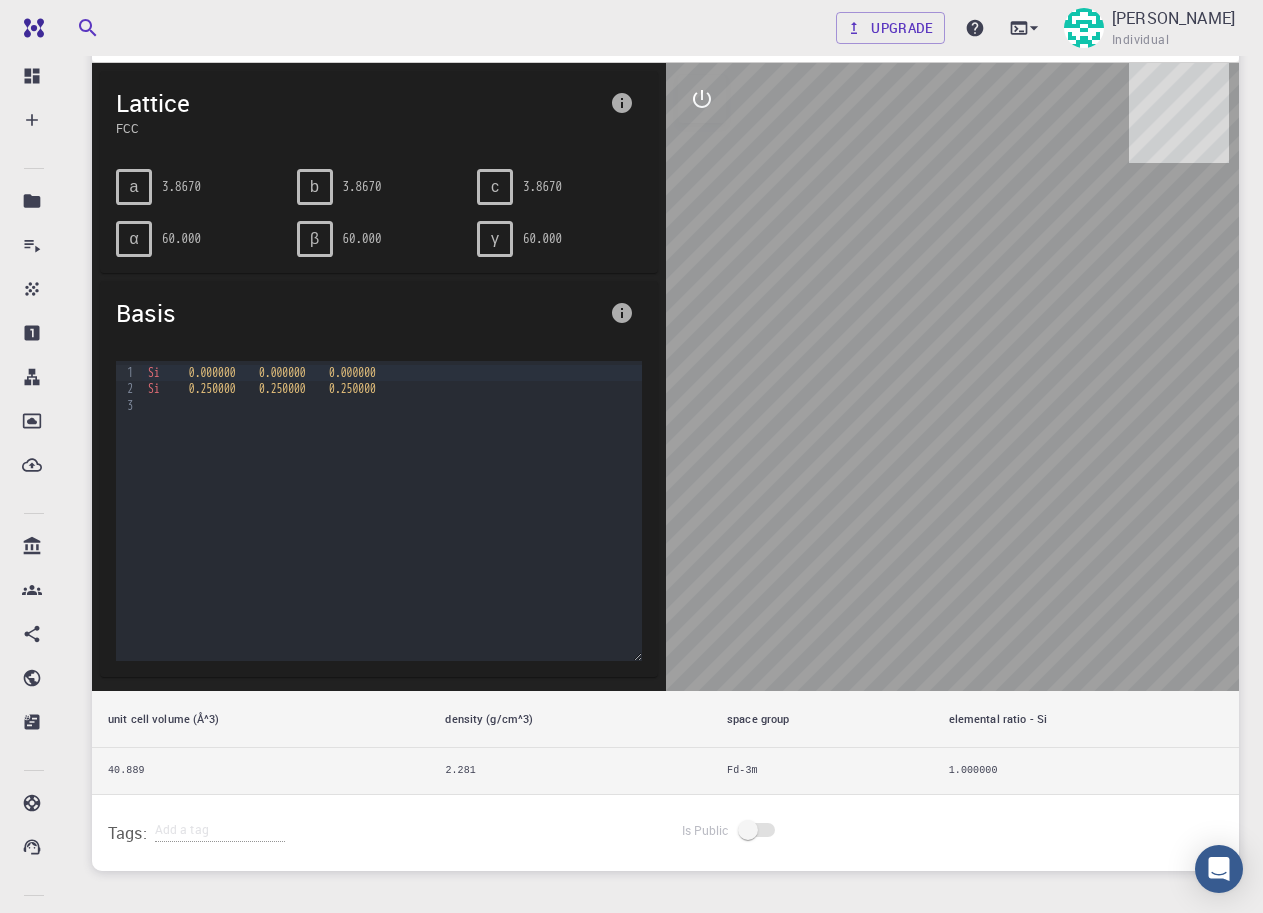 scroll, scrollTop: 300, scrollLeft: 0, axis: vertical 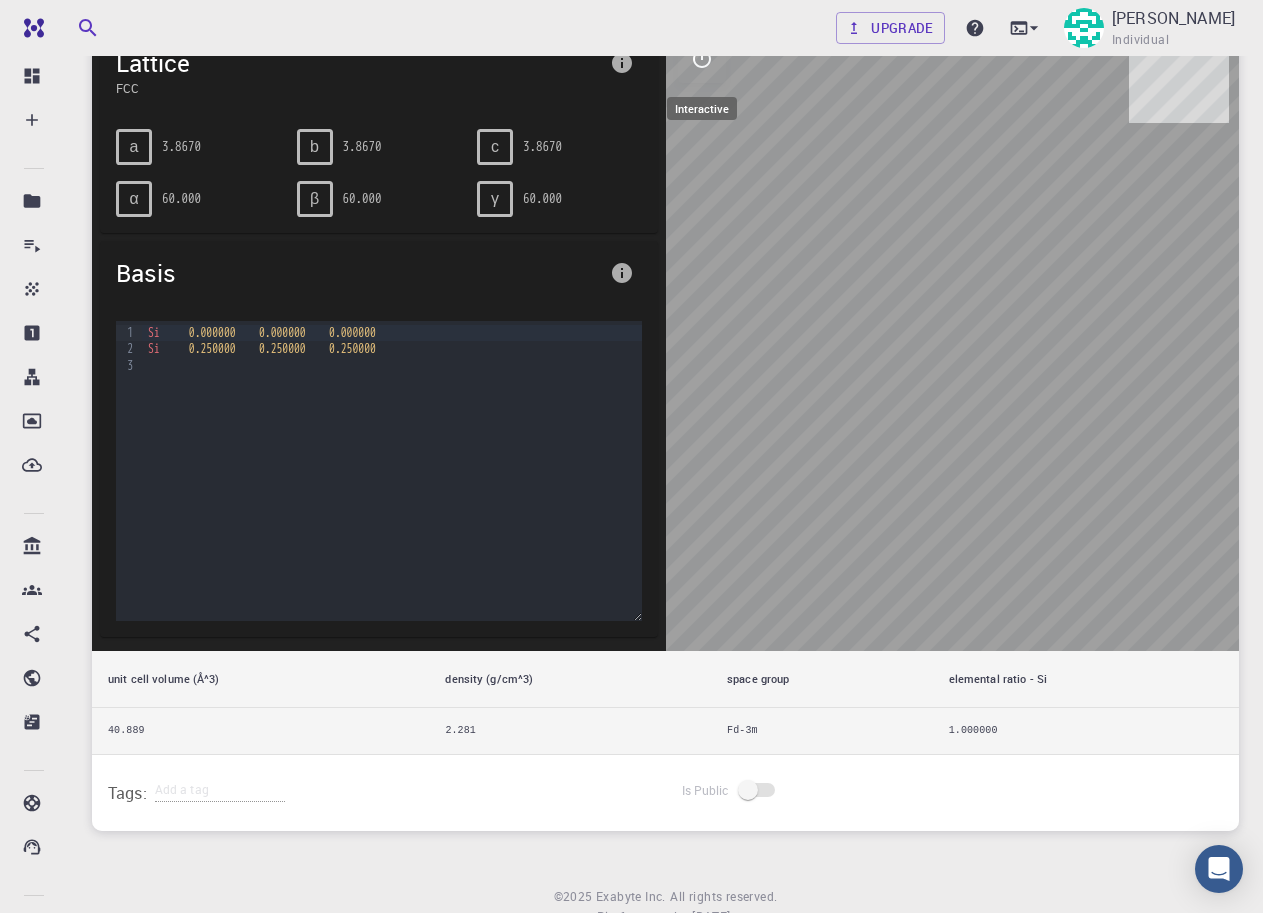 click 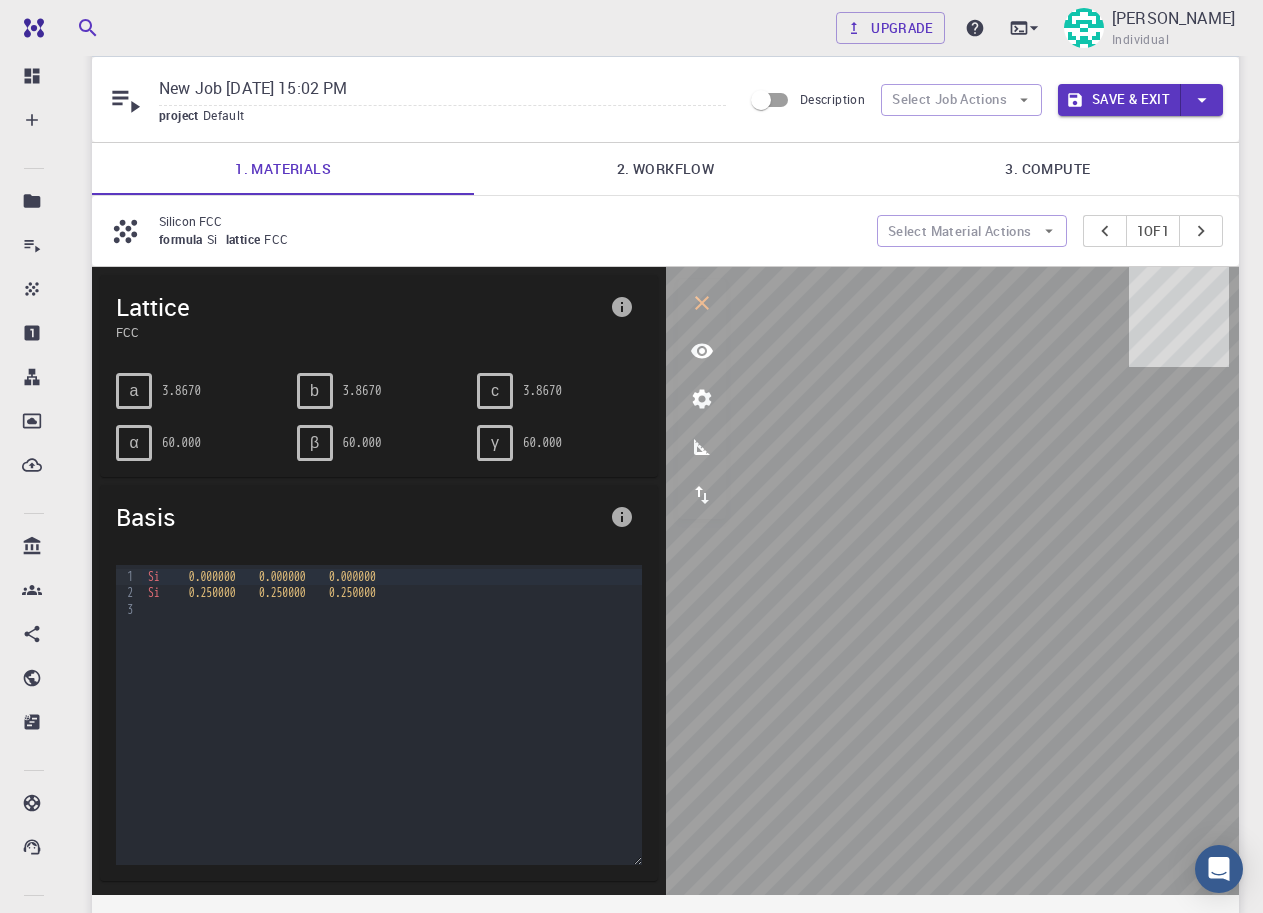 scroll, scrollTop: 0, scrollLeft: 0, axis: both 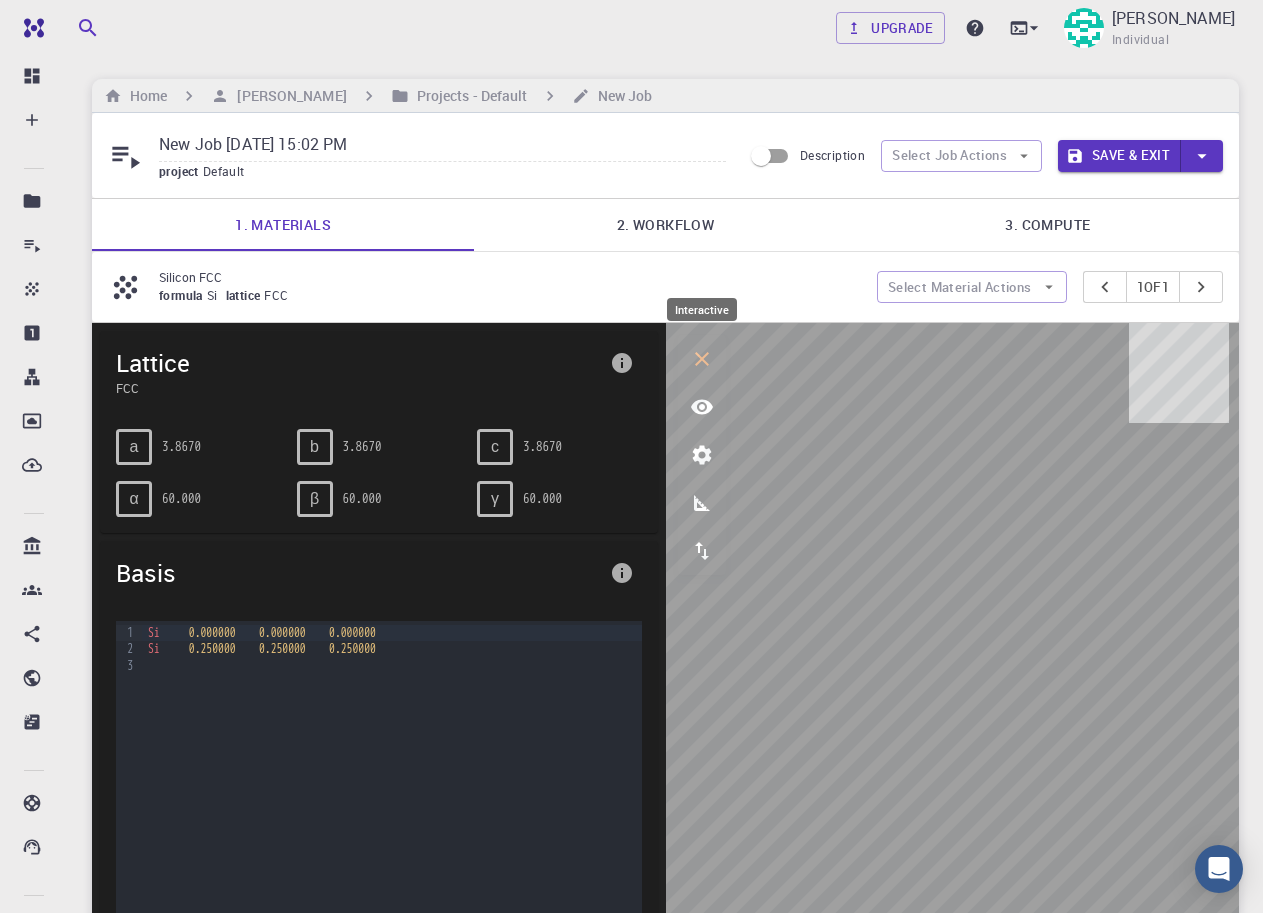 click 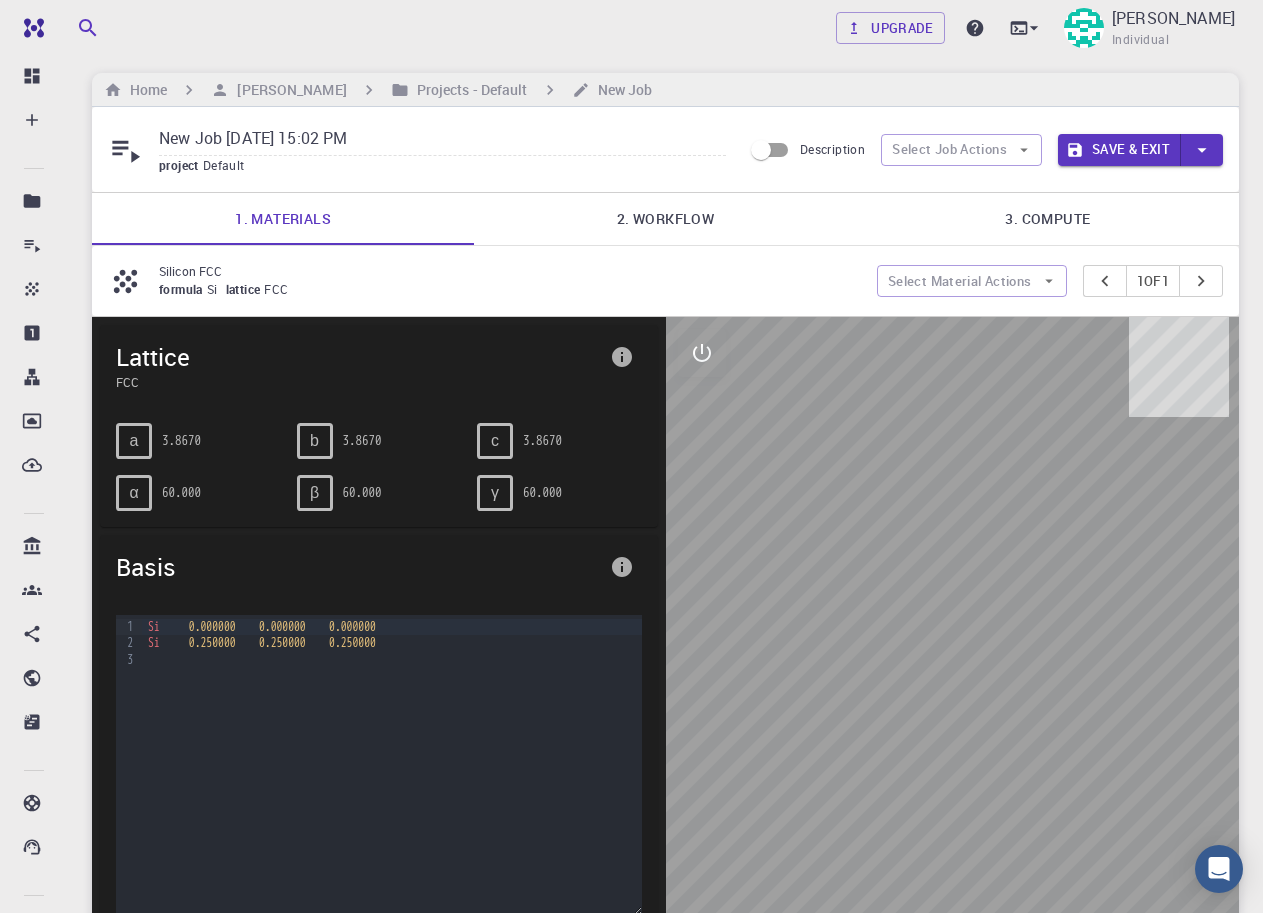 scroll, scrollTop: 0, scrollLeft: 0, axis: both 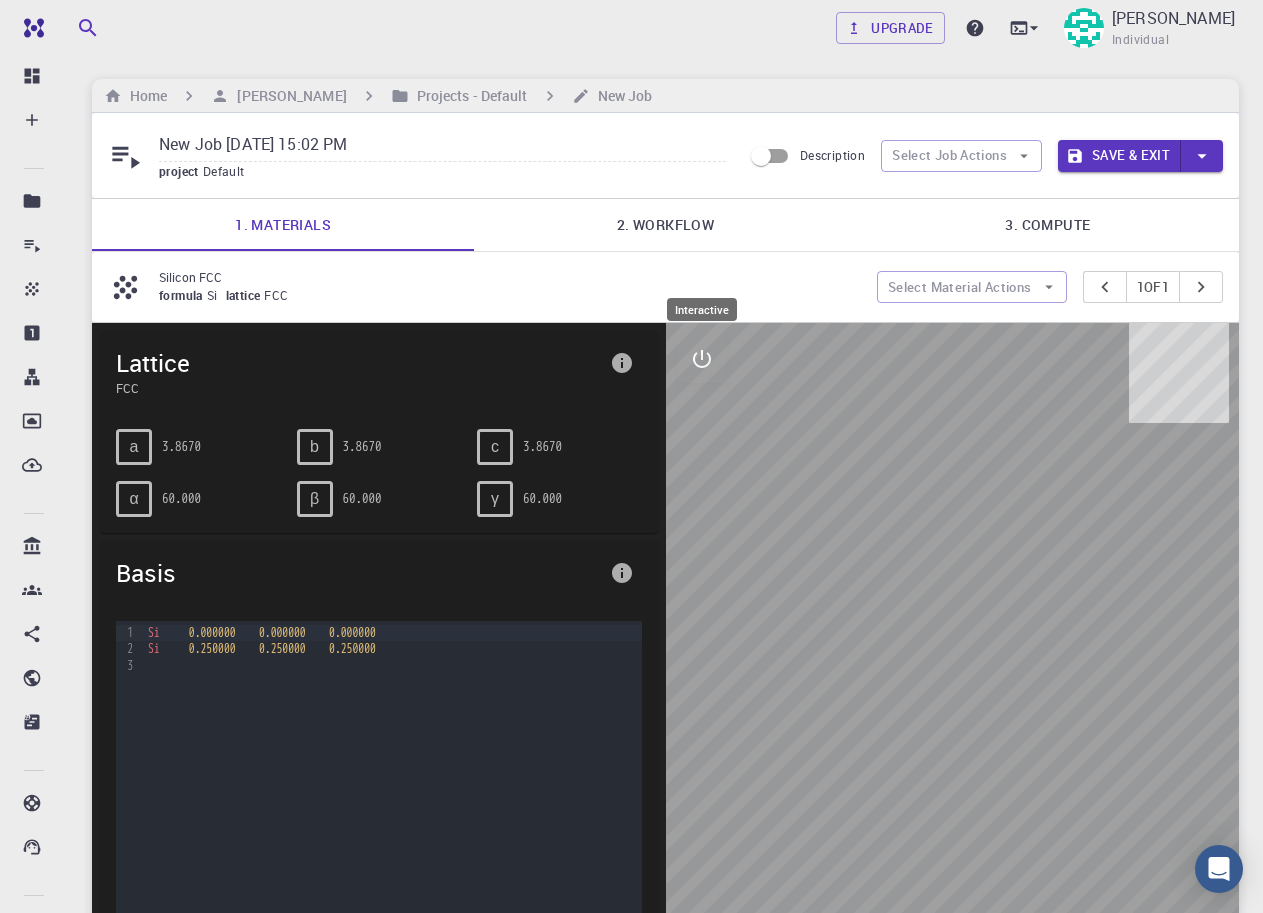 click 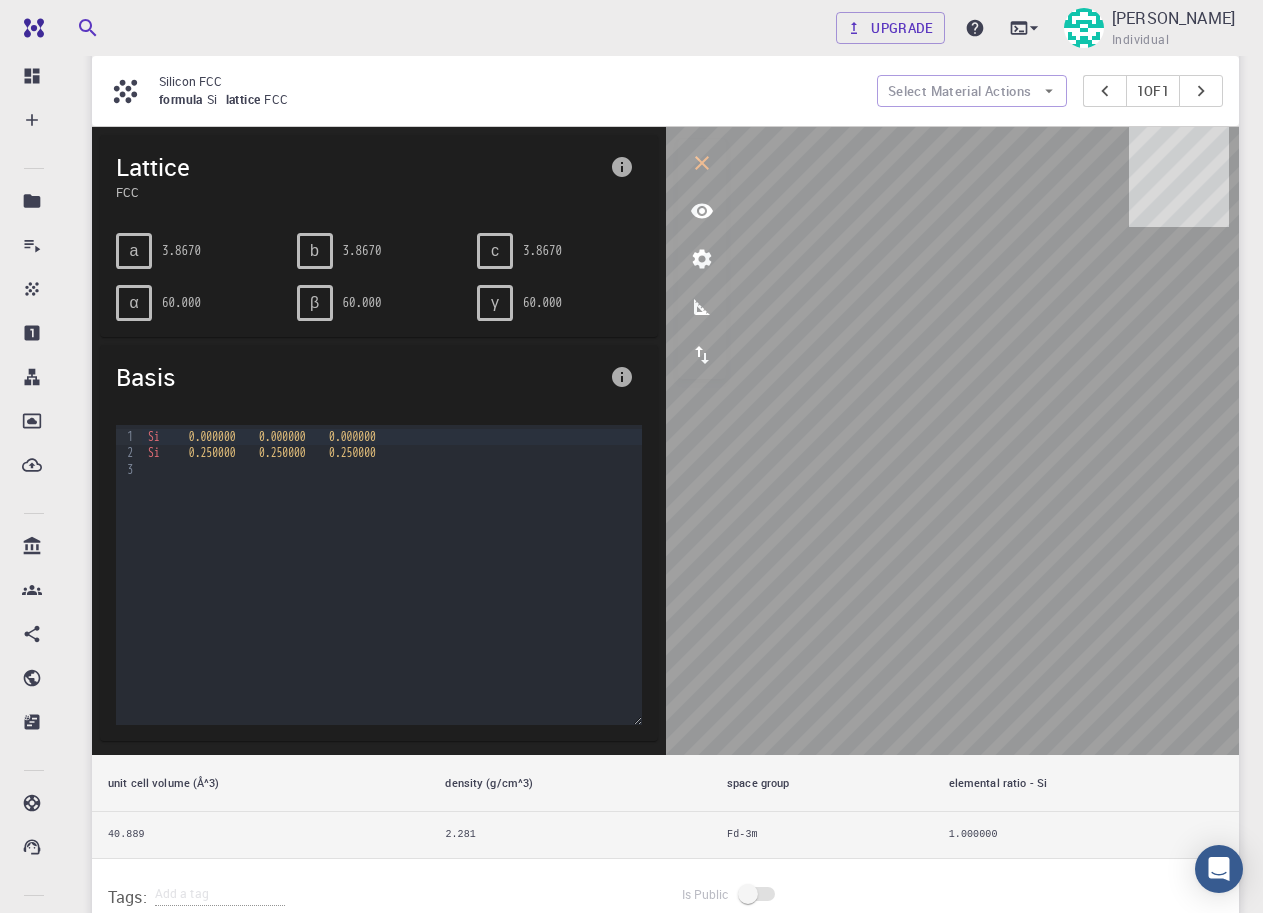 scroll, scrollTop: 200, scrollLeft: 0, axis: vertical 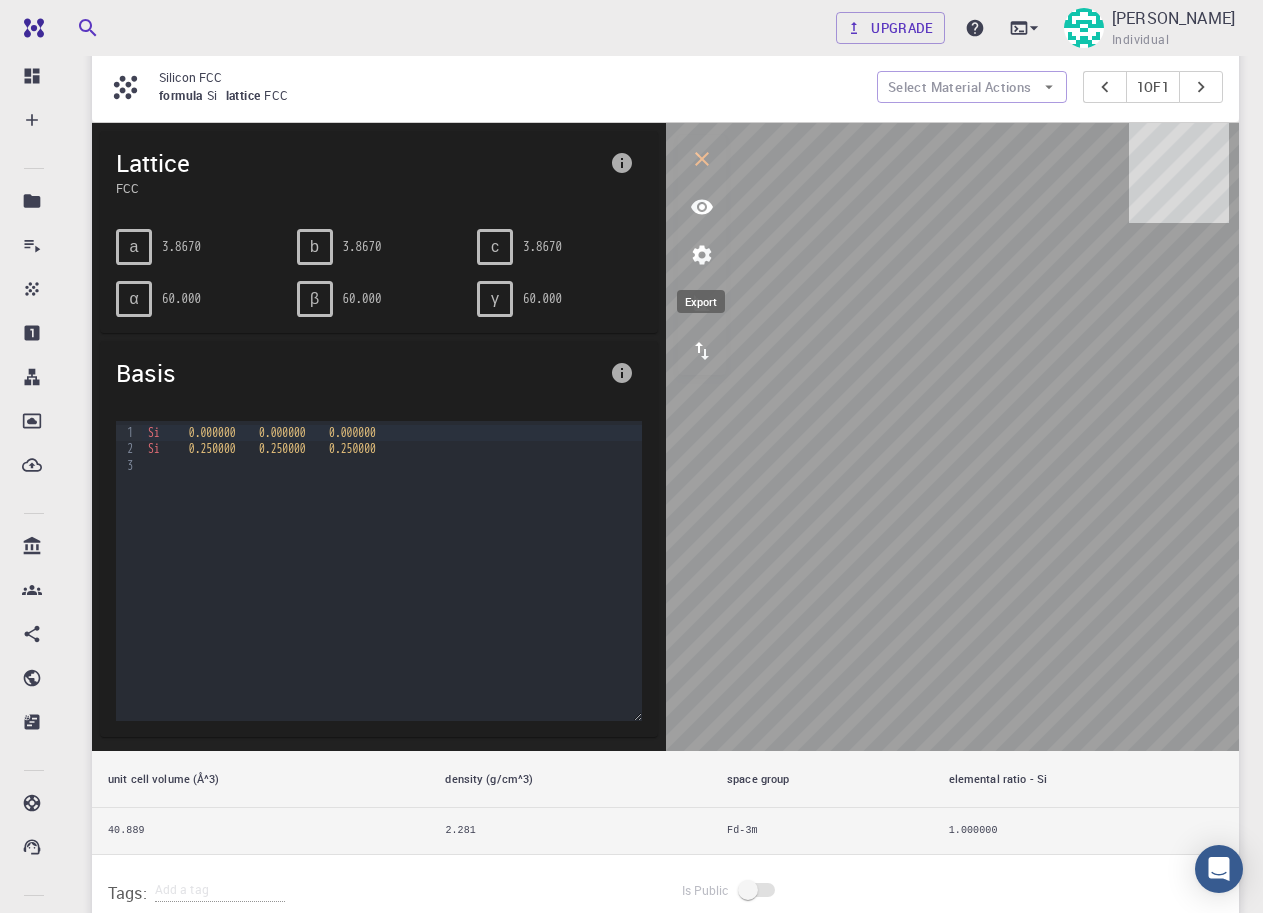 click 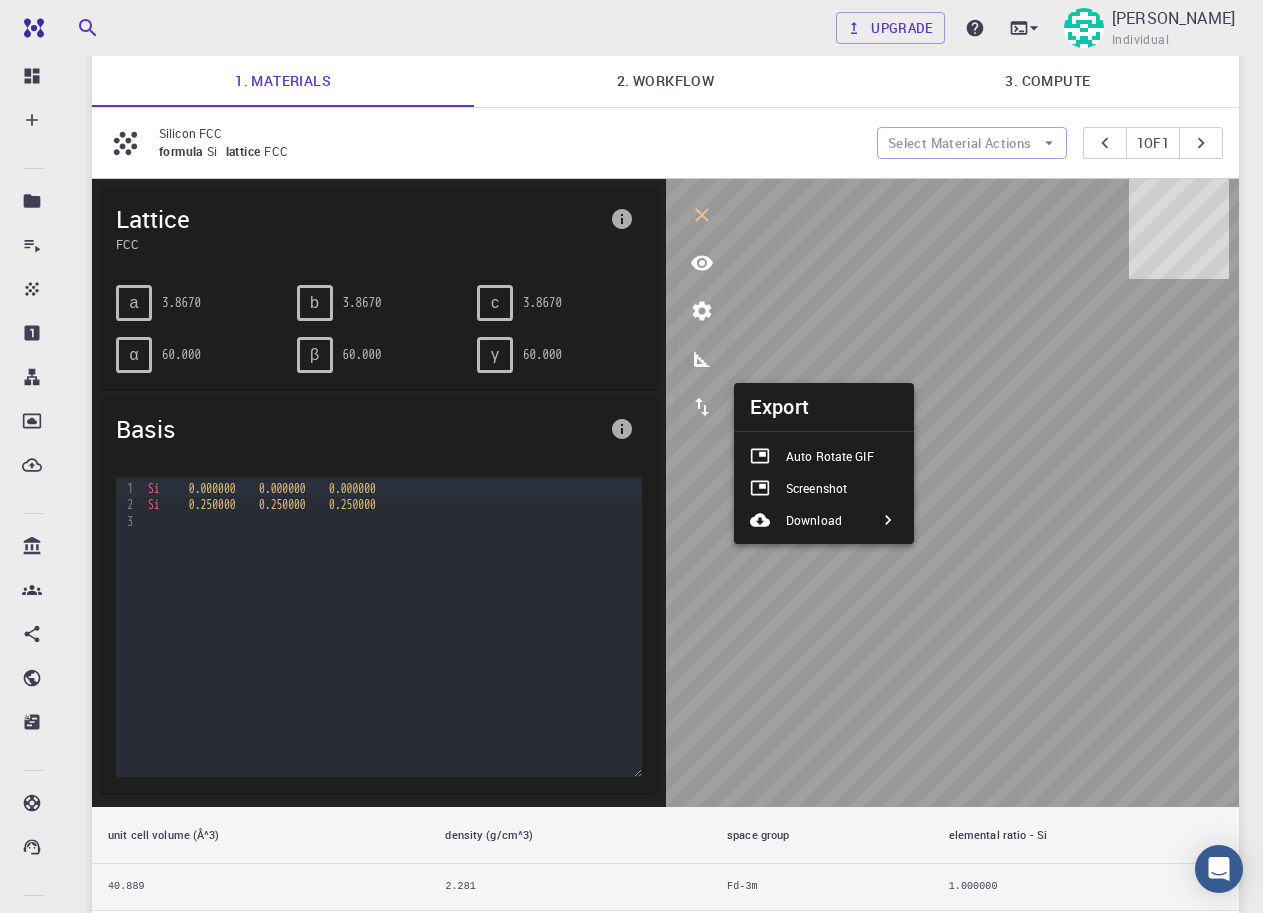 scroll, scrollTop: 100, scrollLeft: 0, axis: vertical 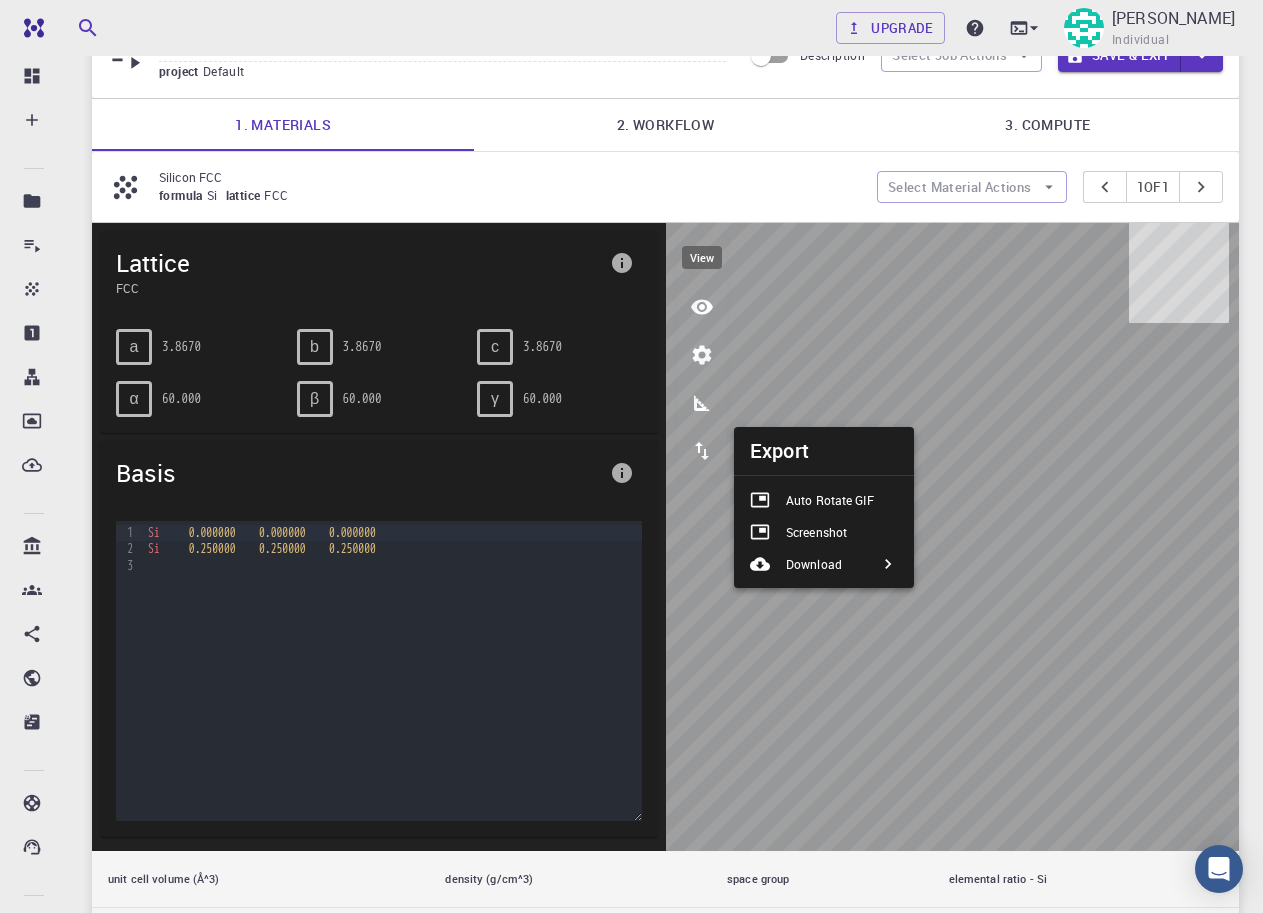 click 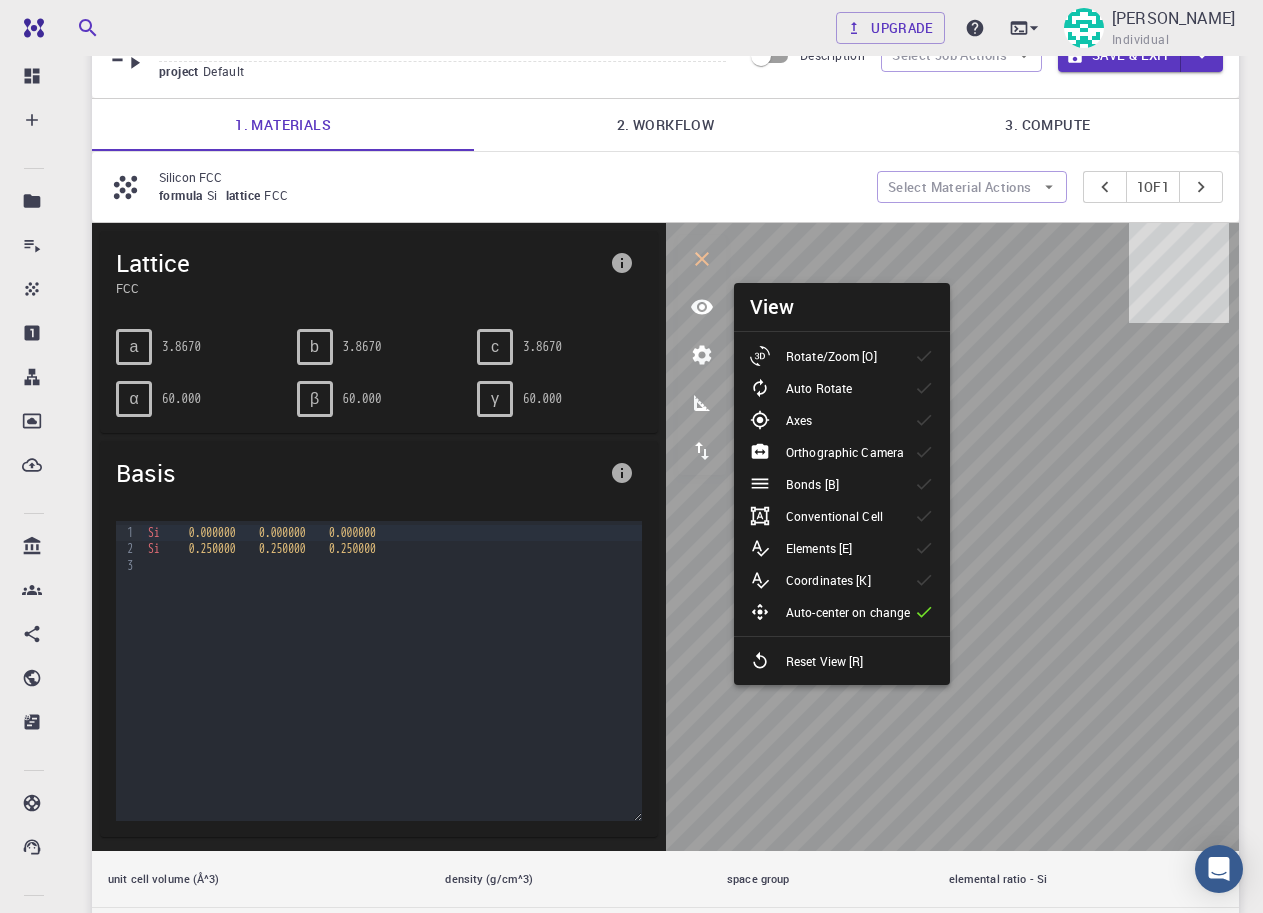 click on "Axes" at bounding box center (799, 420) 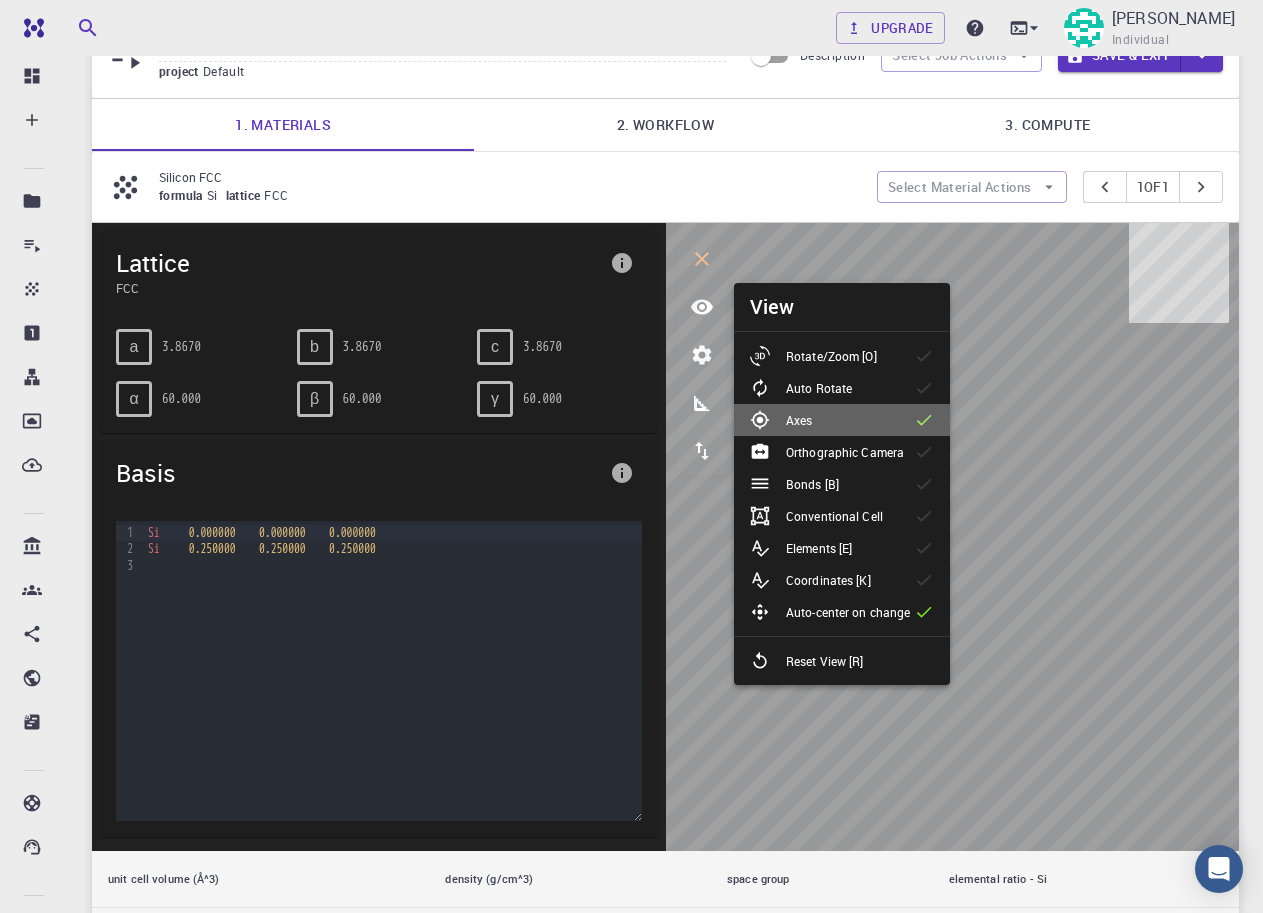 click on "Axes" at bounding box center (799, 420) 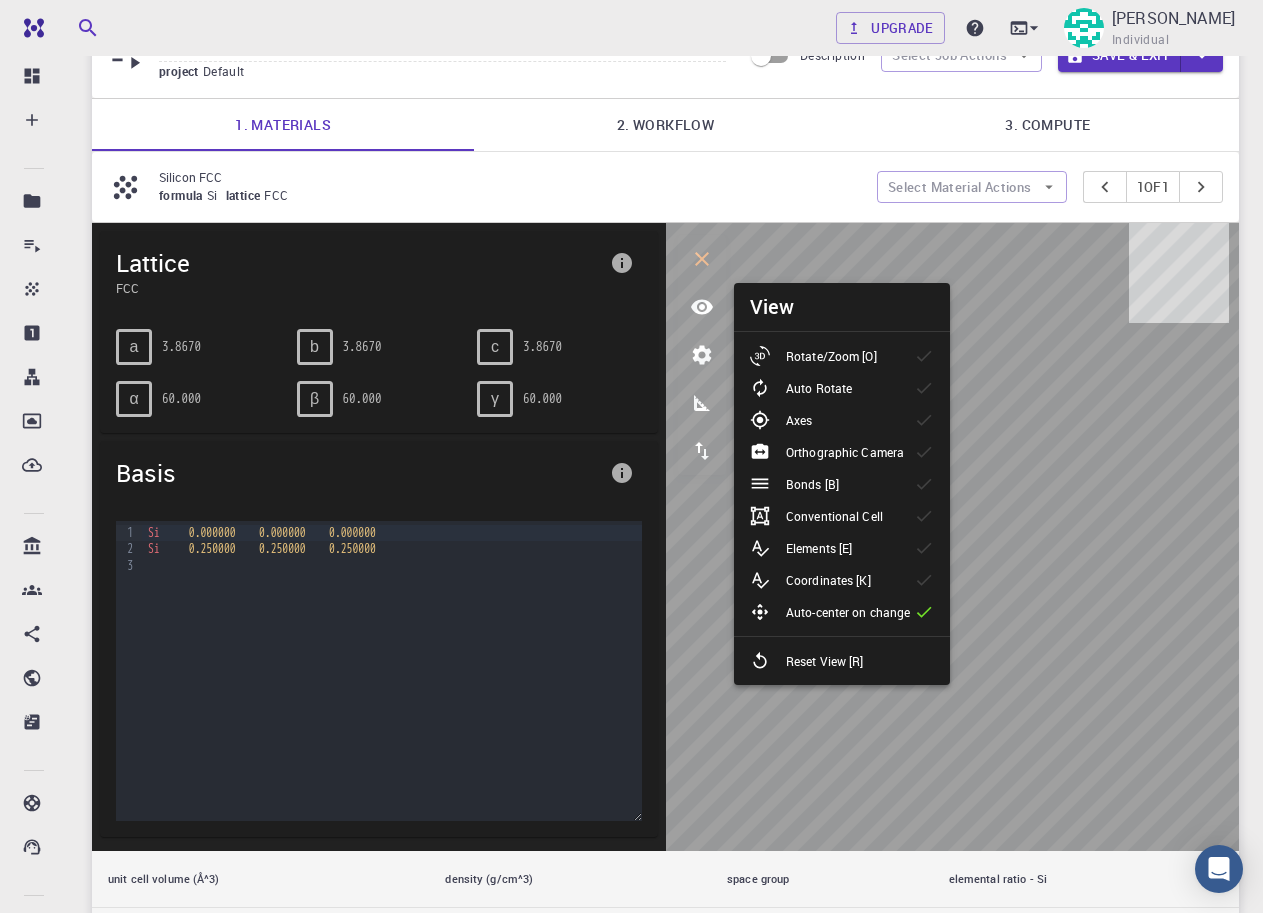 click on "Orthographic Camera" at bounding box center (845, 452) 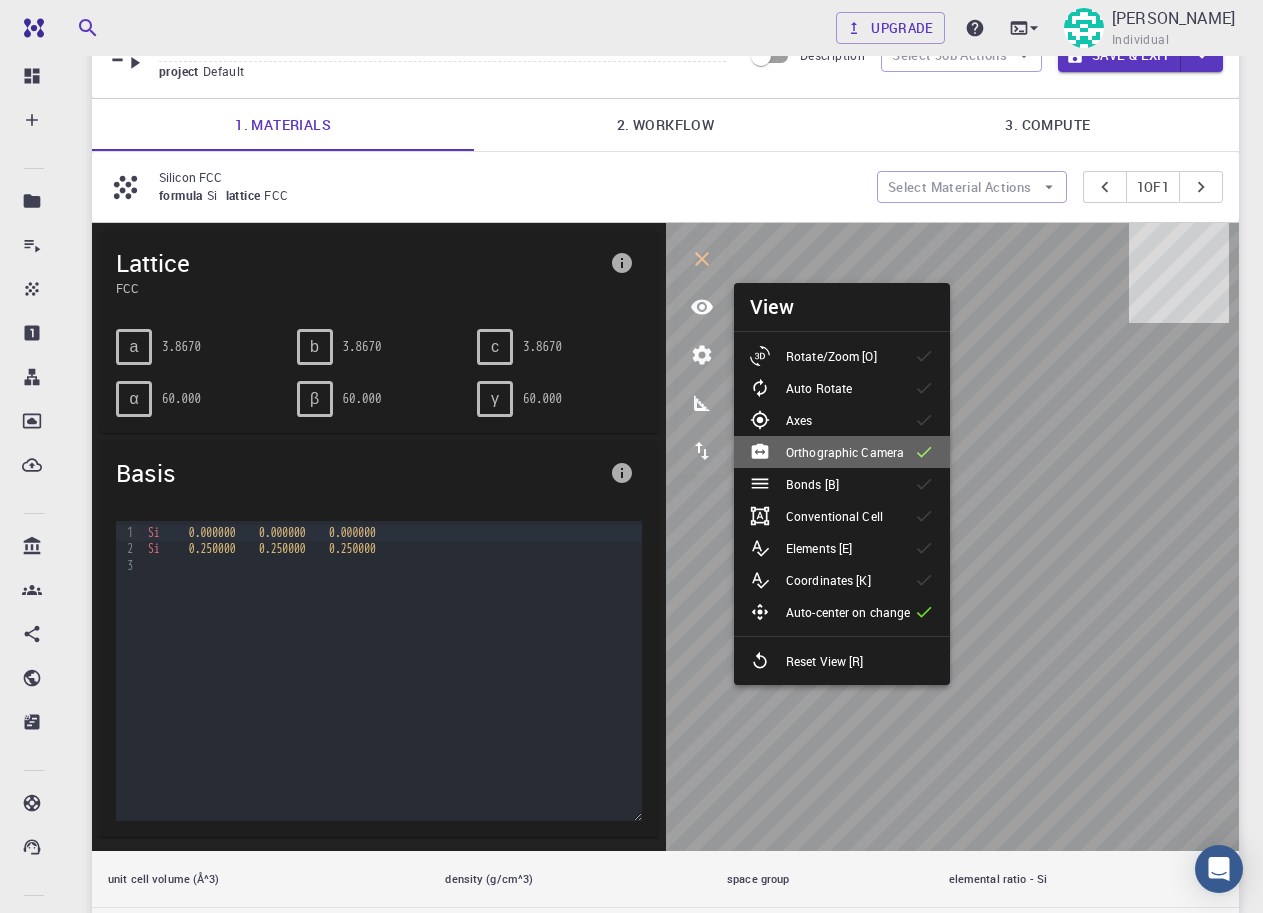 click on "Orthographic Camera" at bounding box center [845, 452] 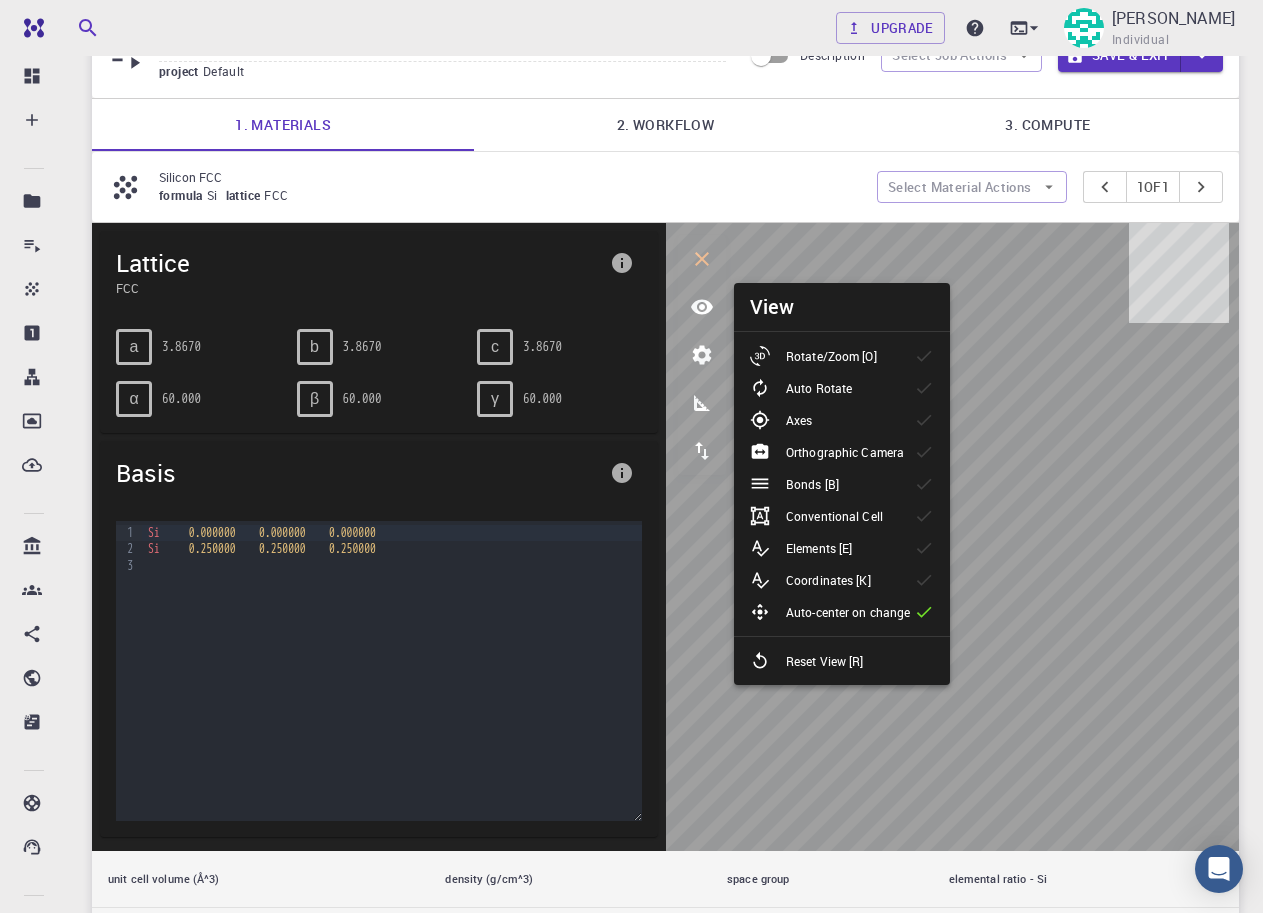click on "Bonds [B]" at bounding box center (812, 484) 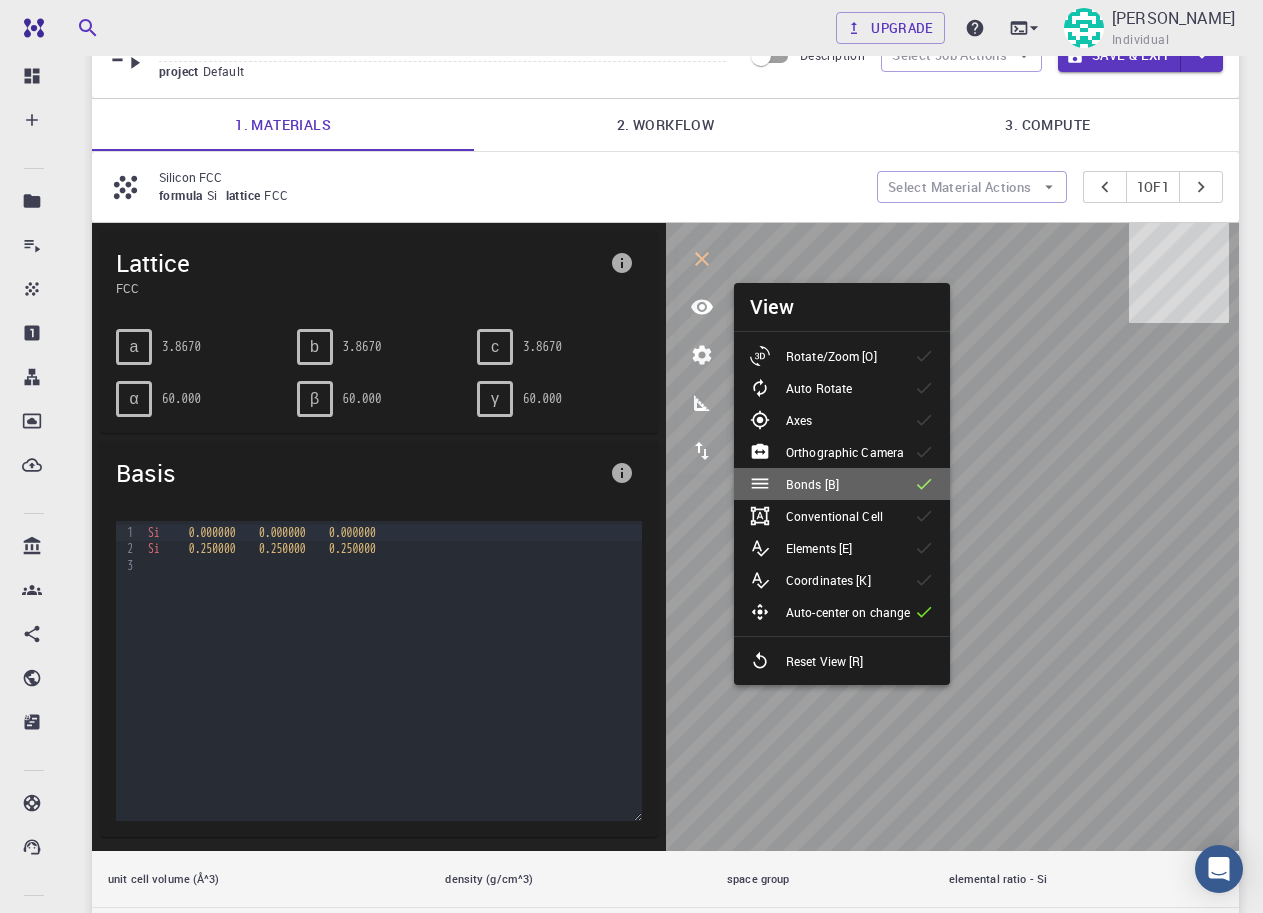 click on "Bonds [B]" at bounding box center (812, 484) 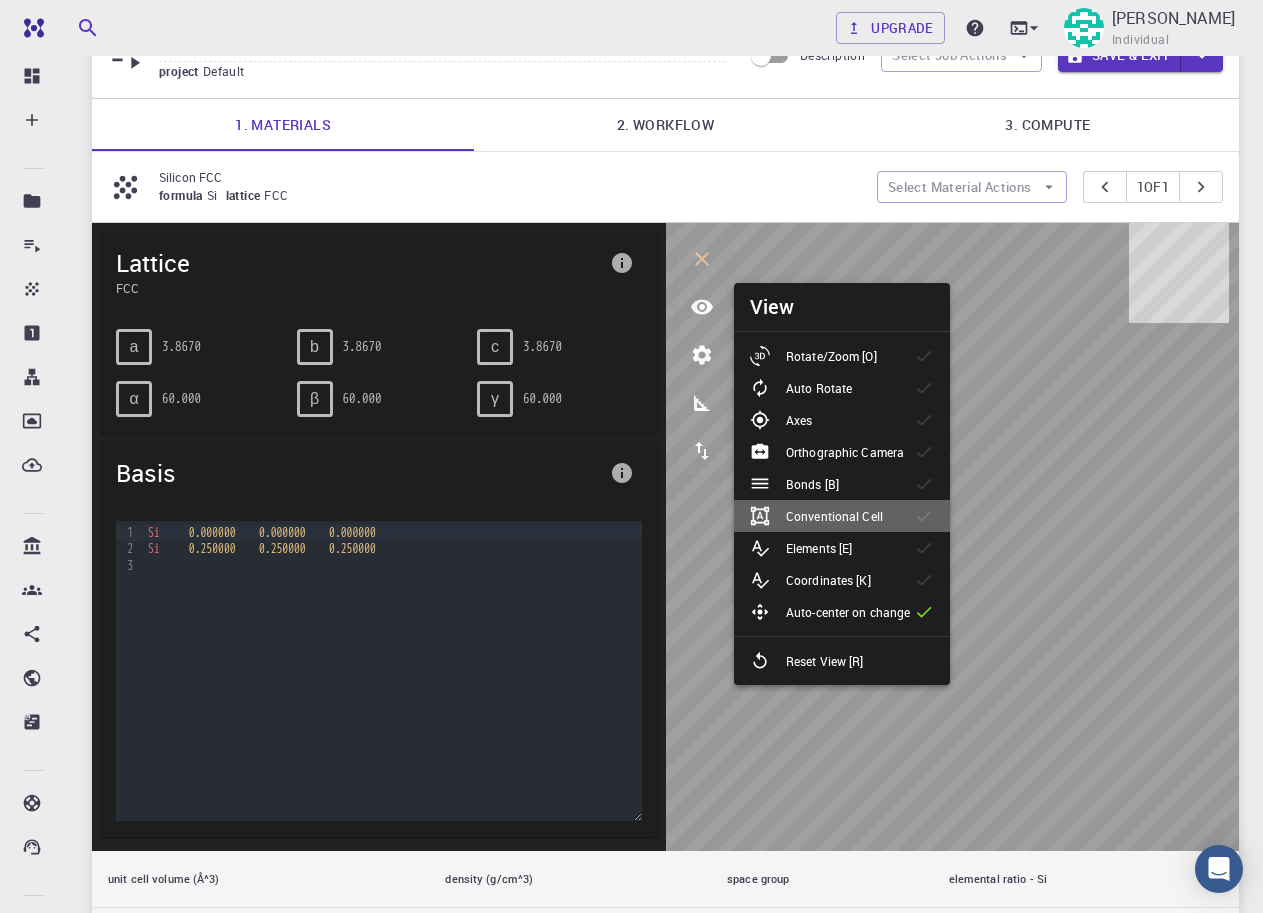 click on "Conventional Cell" at bounding box center [834, 516] 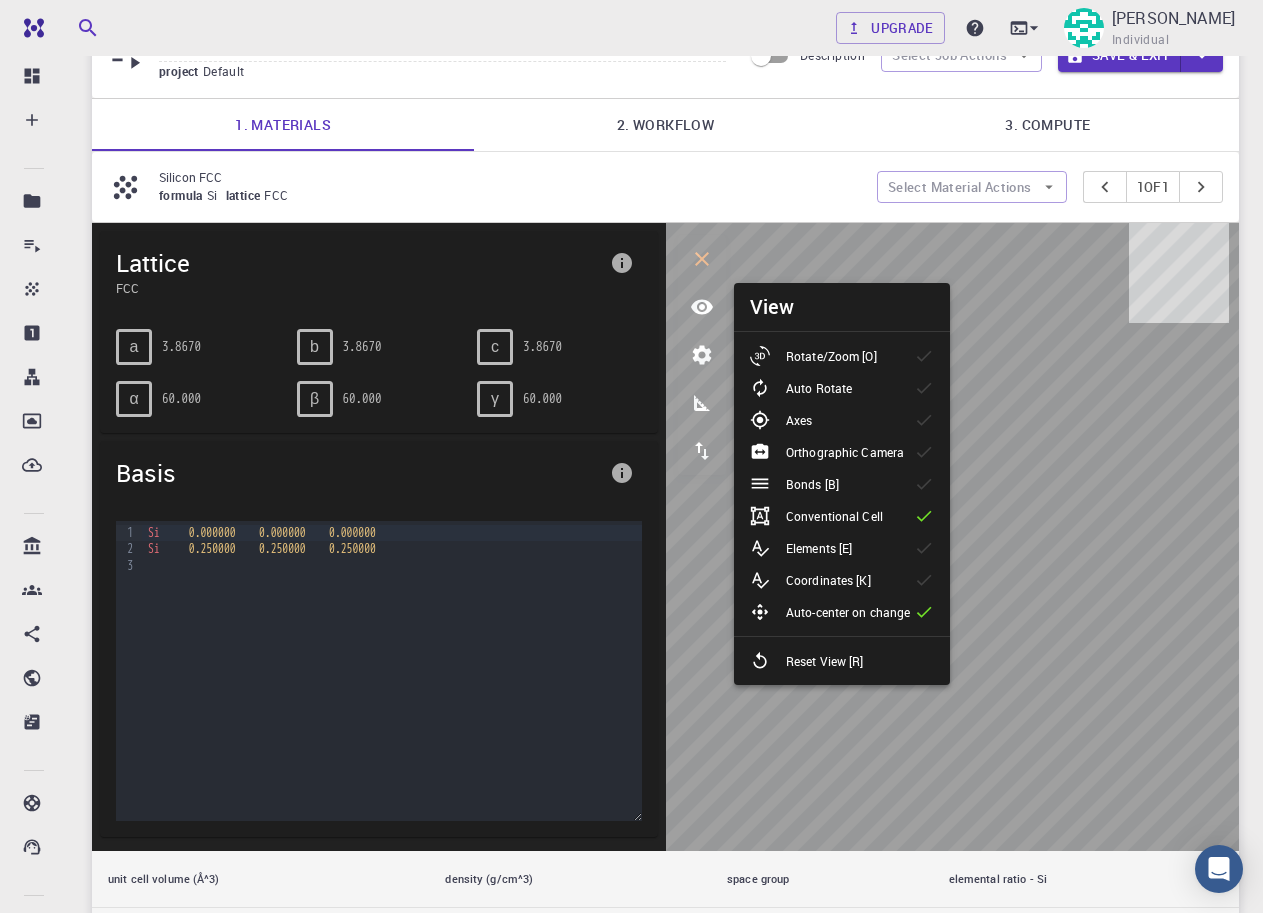 click on "Auto-center on change" at bounding box center [848, 612] 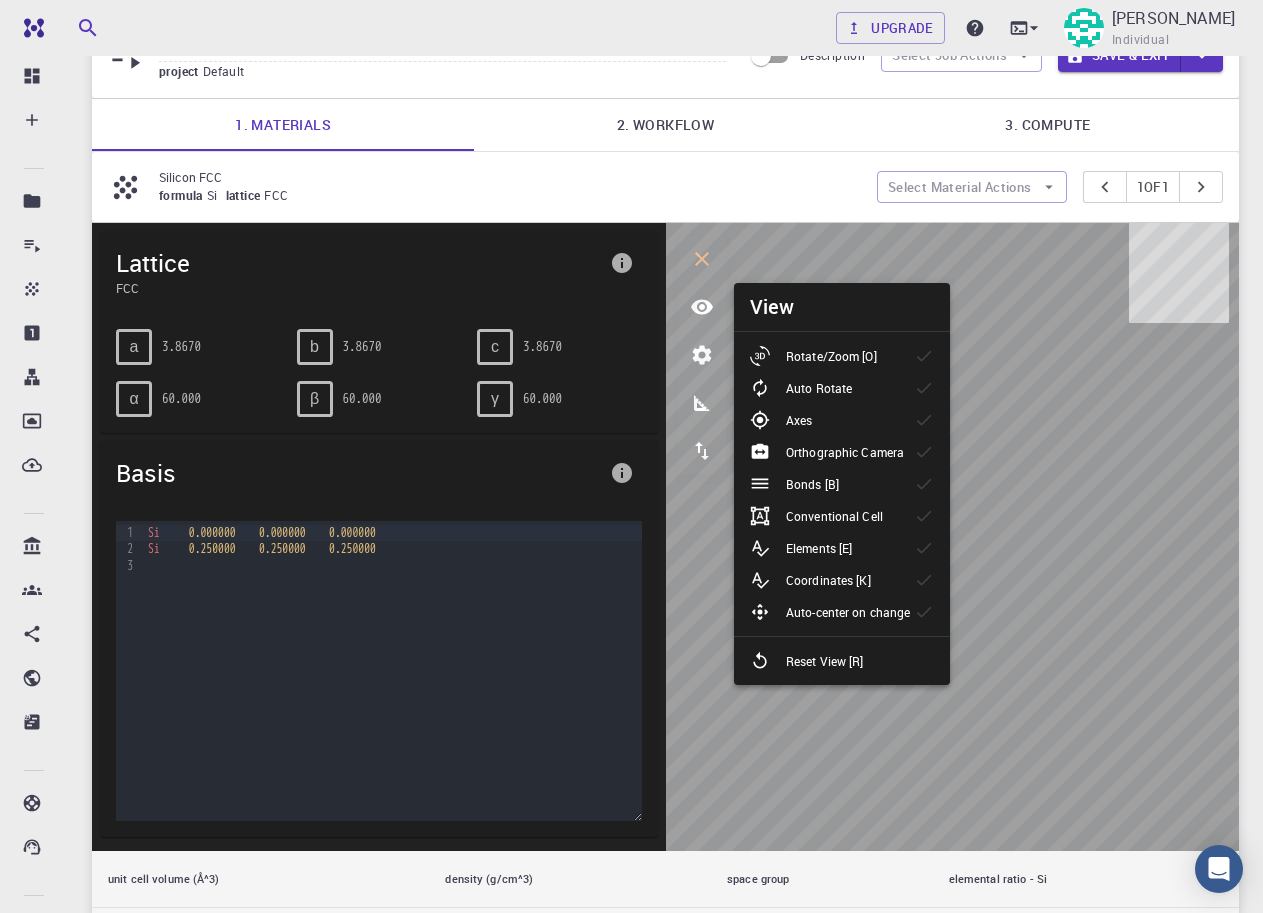 click on "Conventional Cell" at bounding box center [834, 516] 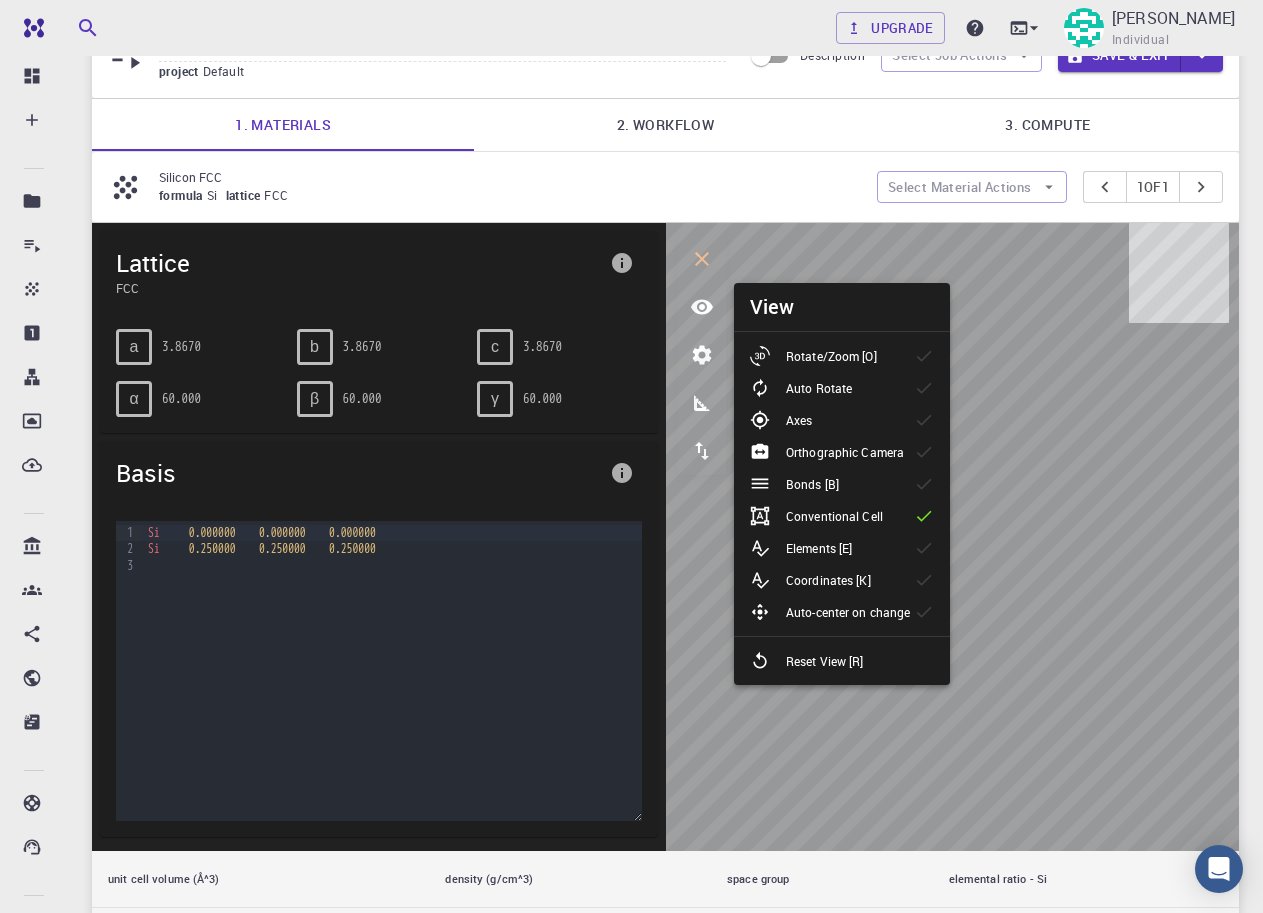 click on "Auto-center on change" at bounding box center (848, 612) 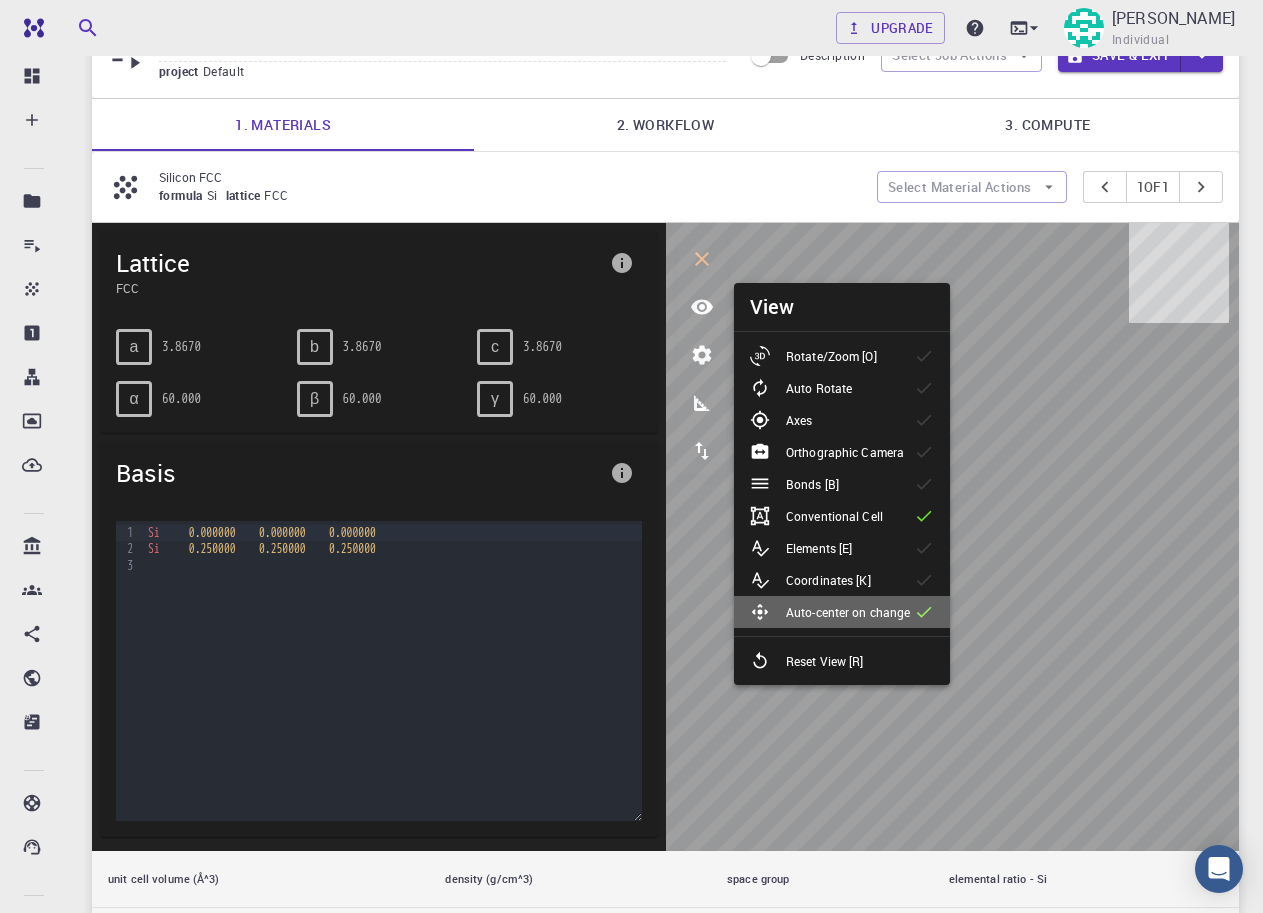 click on "Auto-center on change" at bounding box center [848, 612] 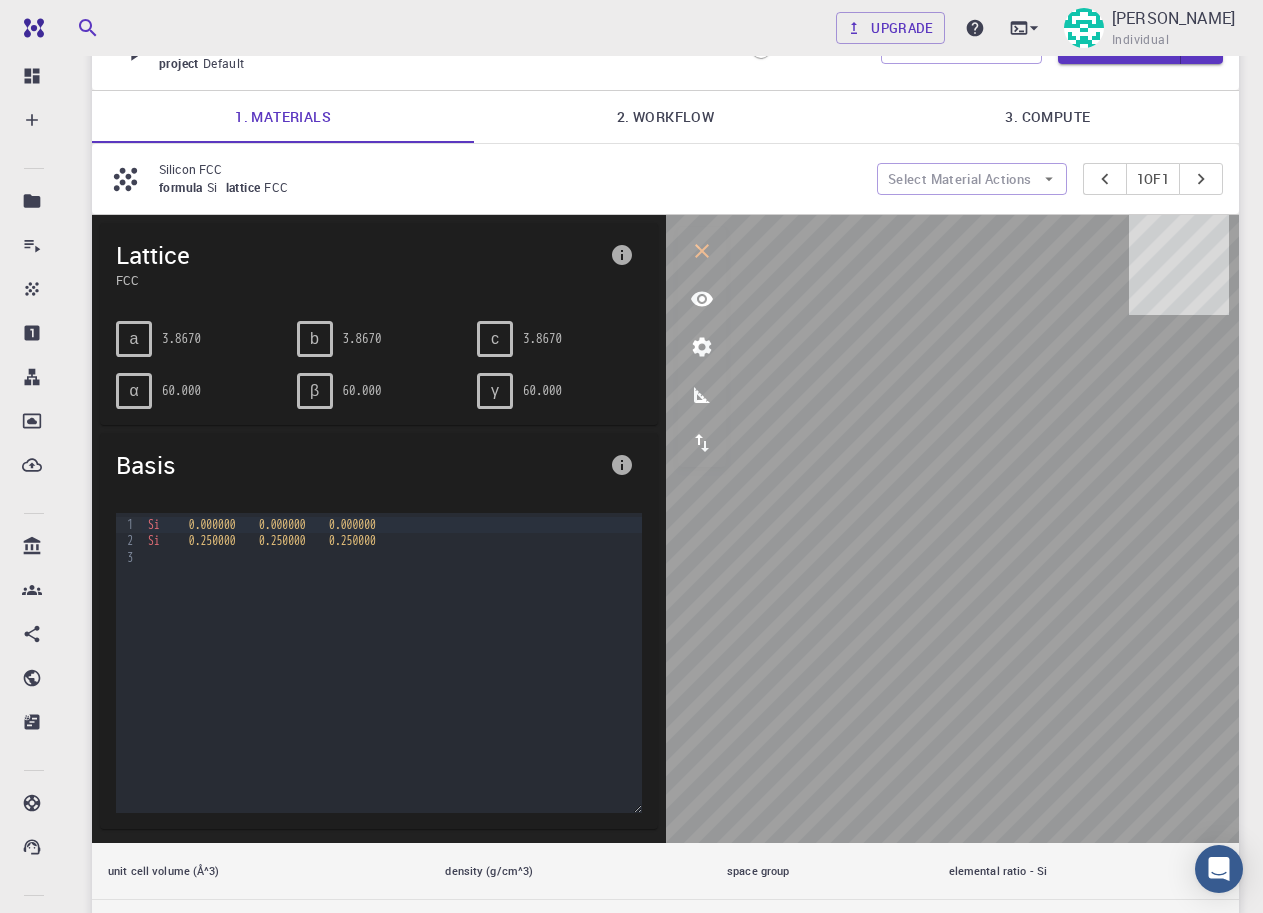 scroll, scrollTop: 0, scrollLeft: 0, axis: both 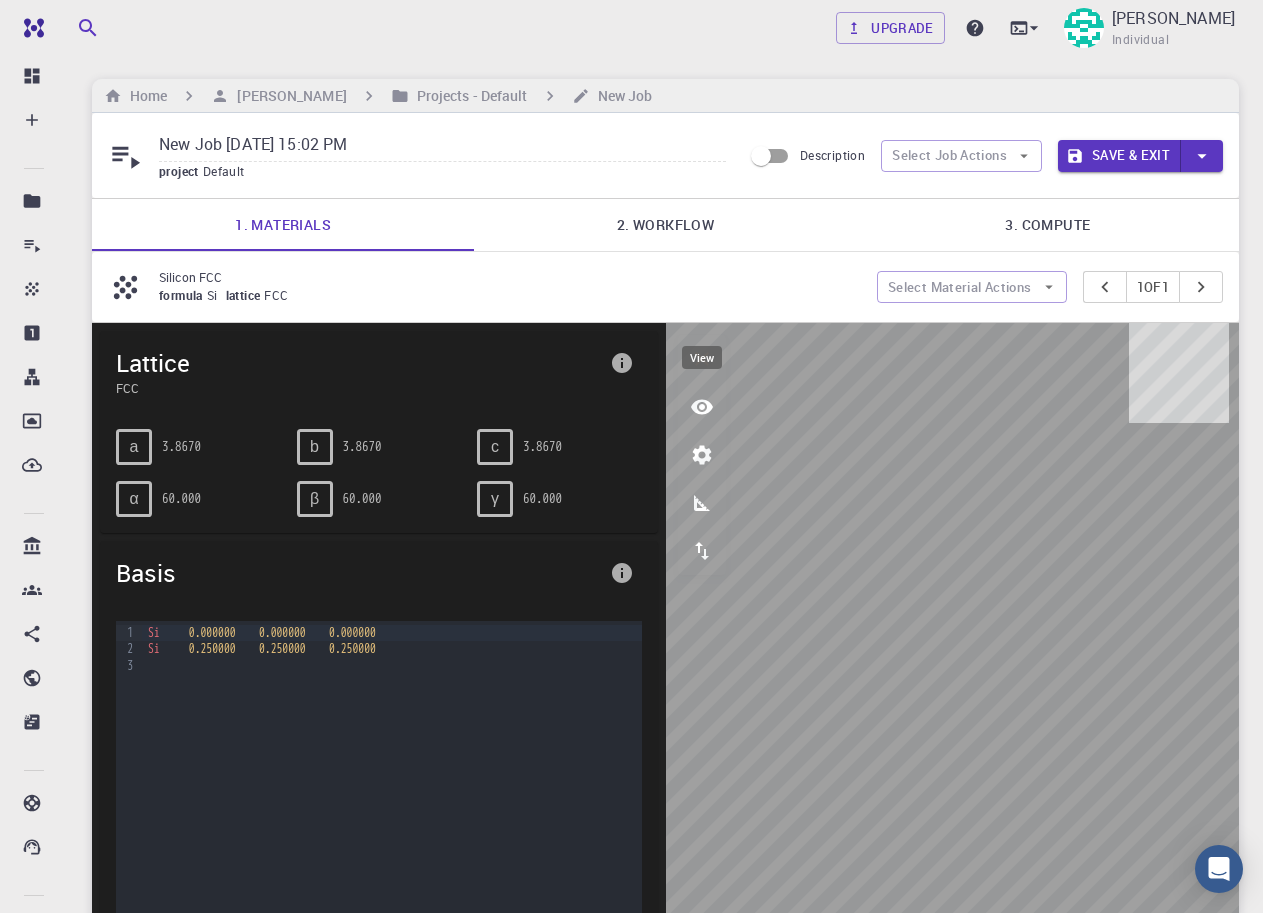 click 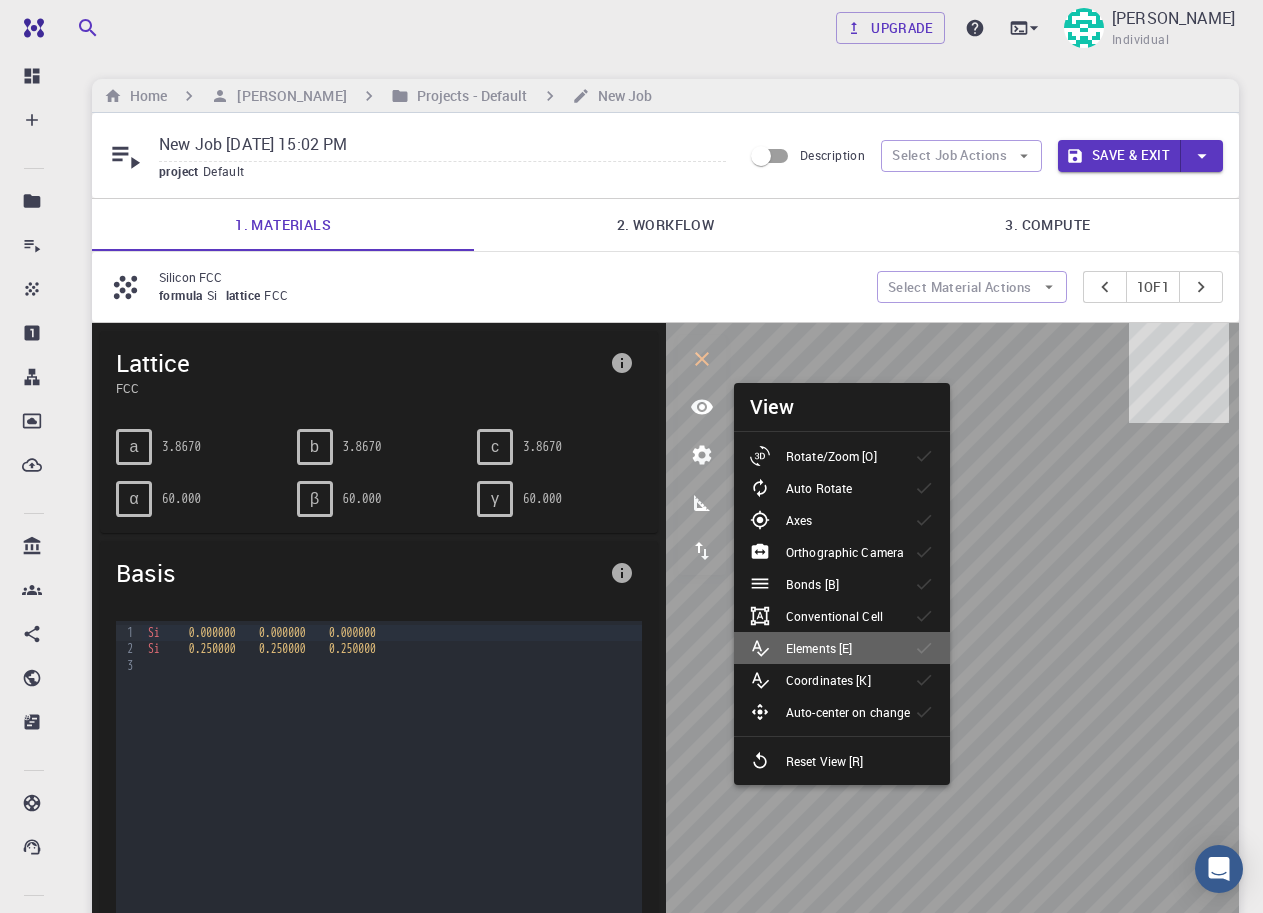 click on "Elements [E]" at bounding box center [819, 648] 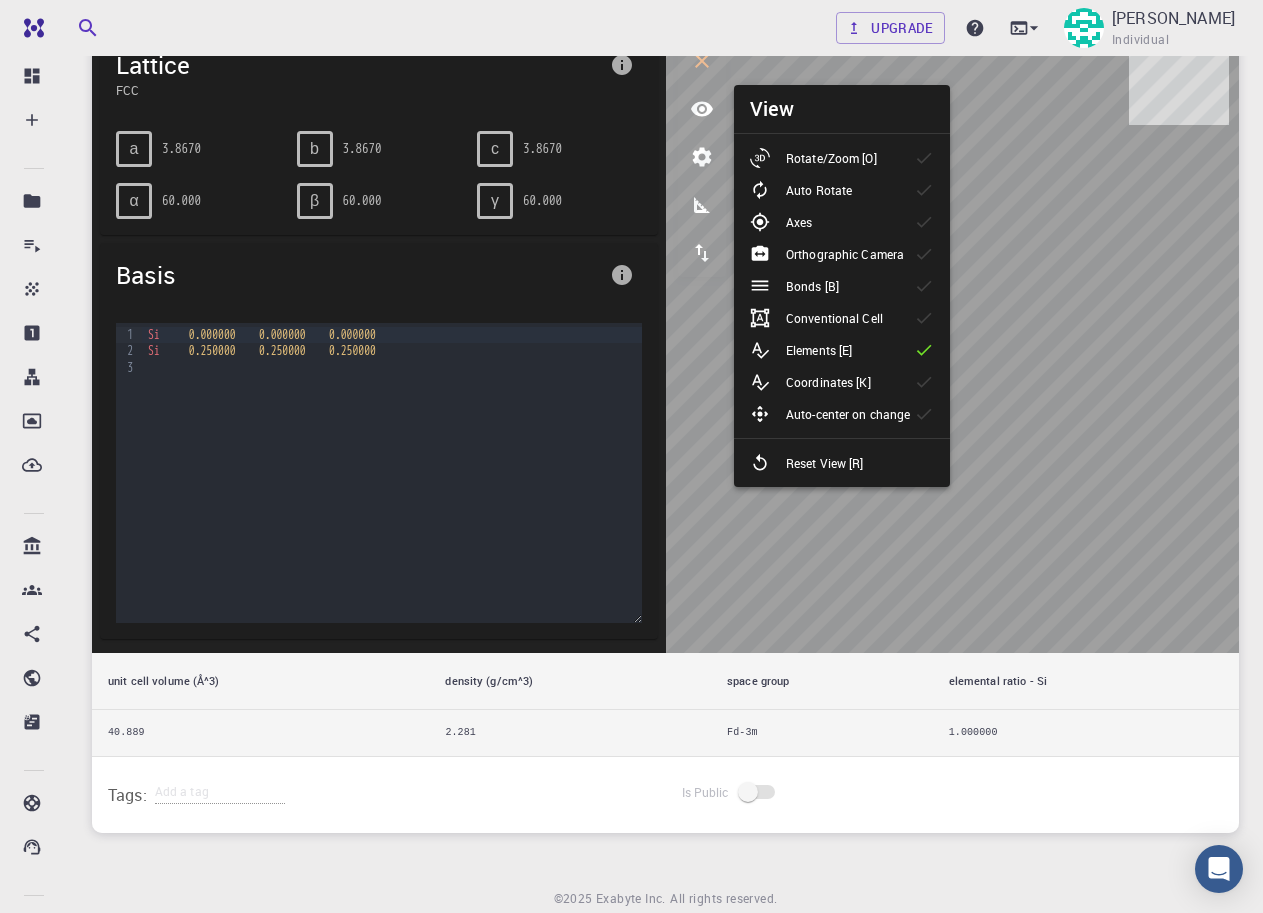 scroll, scrollTop: 300, scrollLeft: 0, axis: vertical 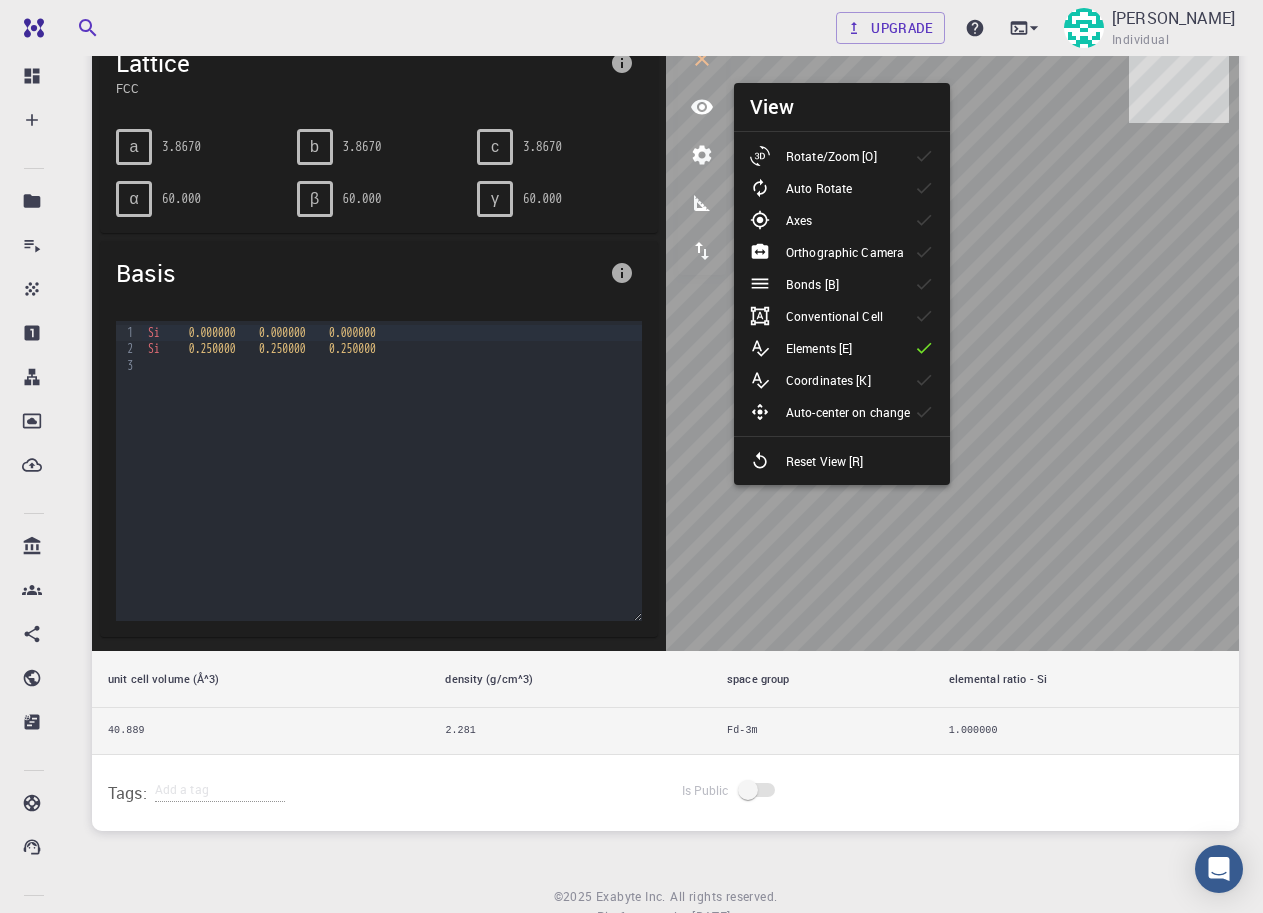 click on "Bonds [B]" at bounding box center [812, 284] 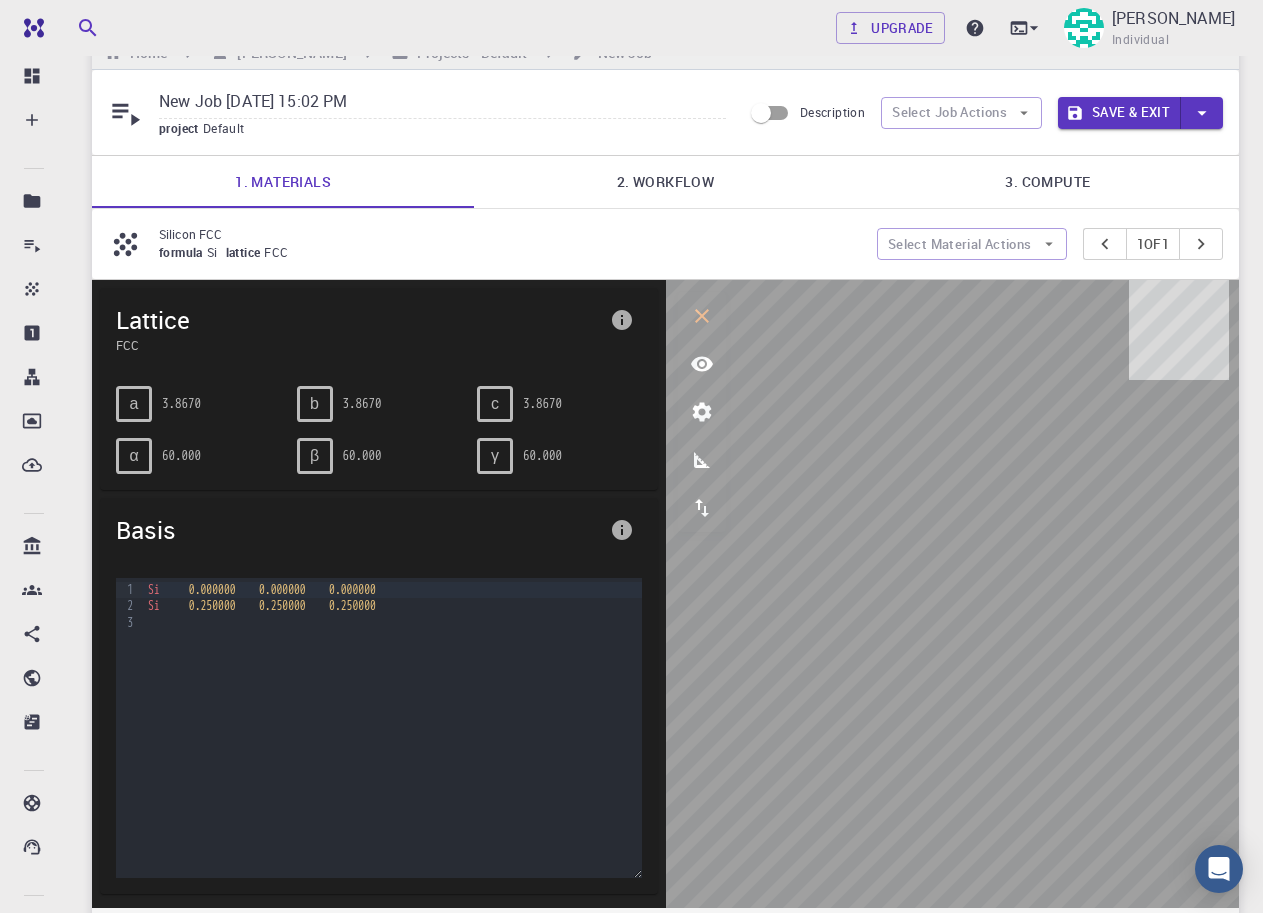 scroll, scrollTop: 0, scrollLeft: 0, axis: both 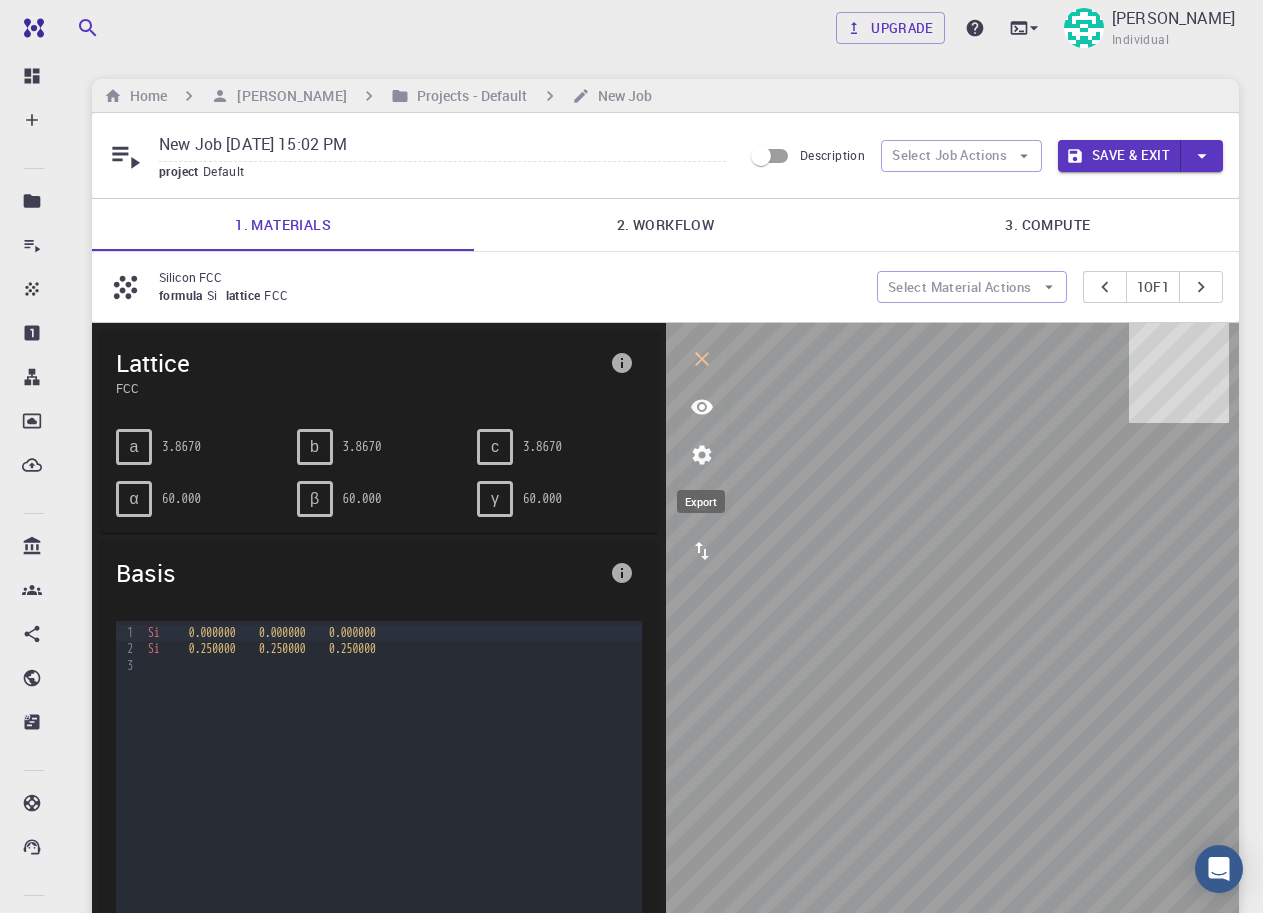 click 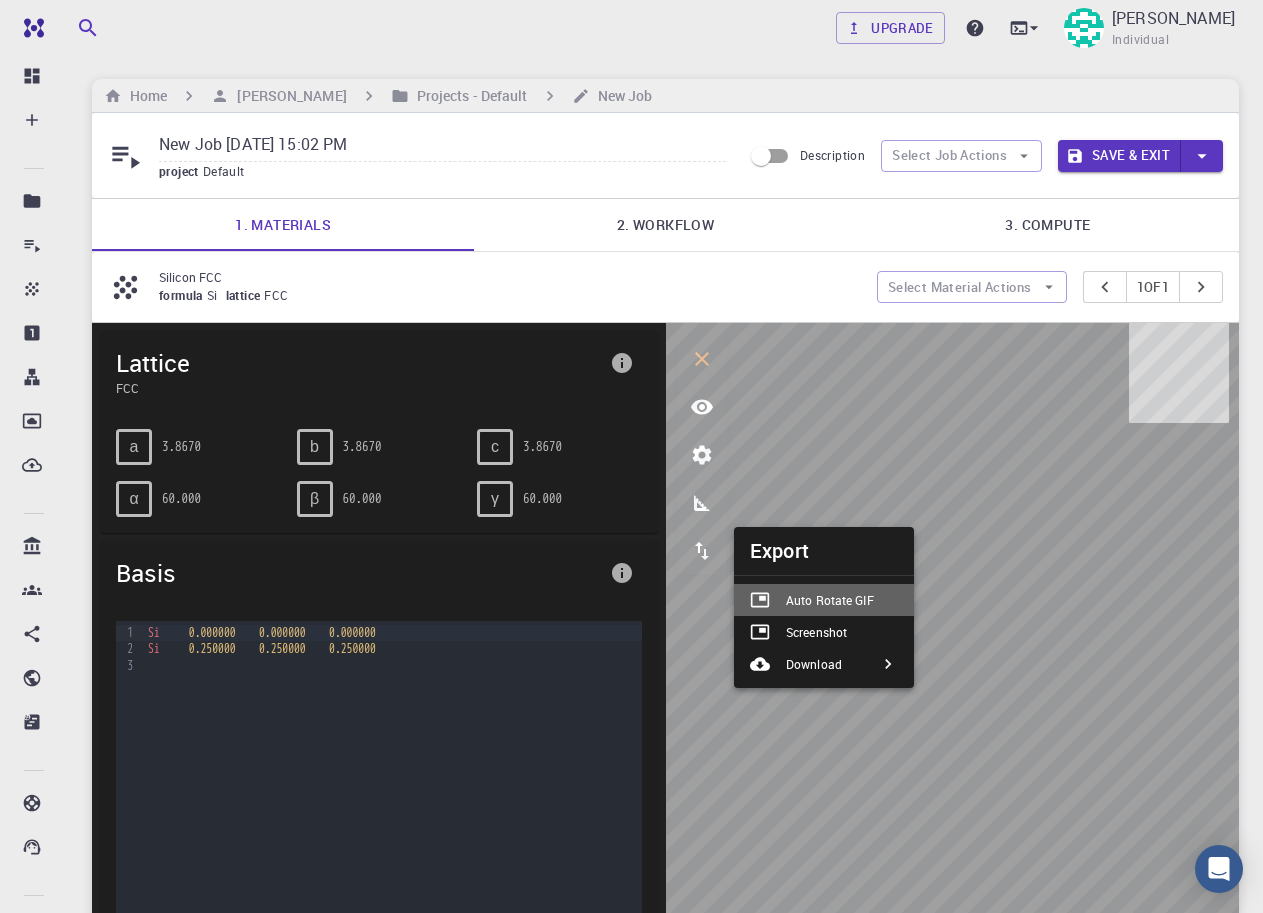 click at bounding box center [768, 600] 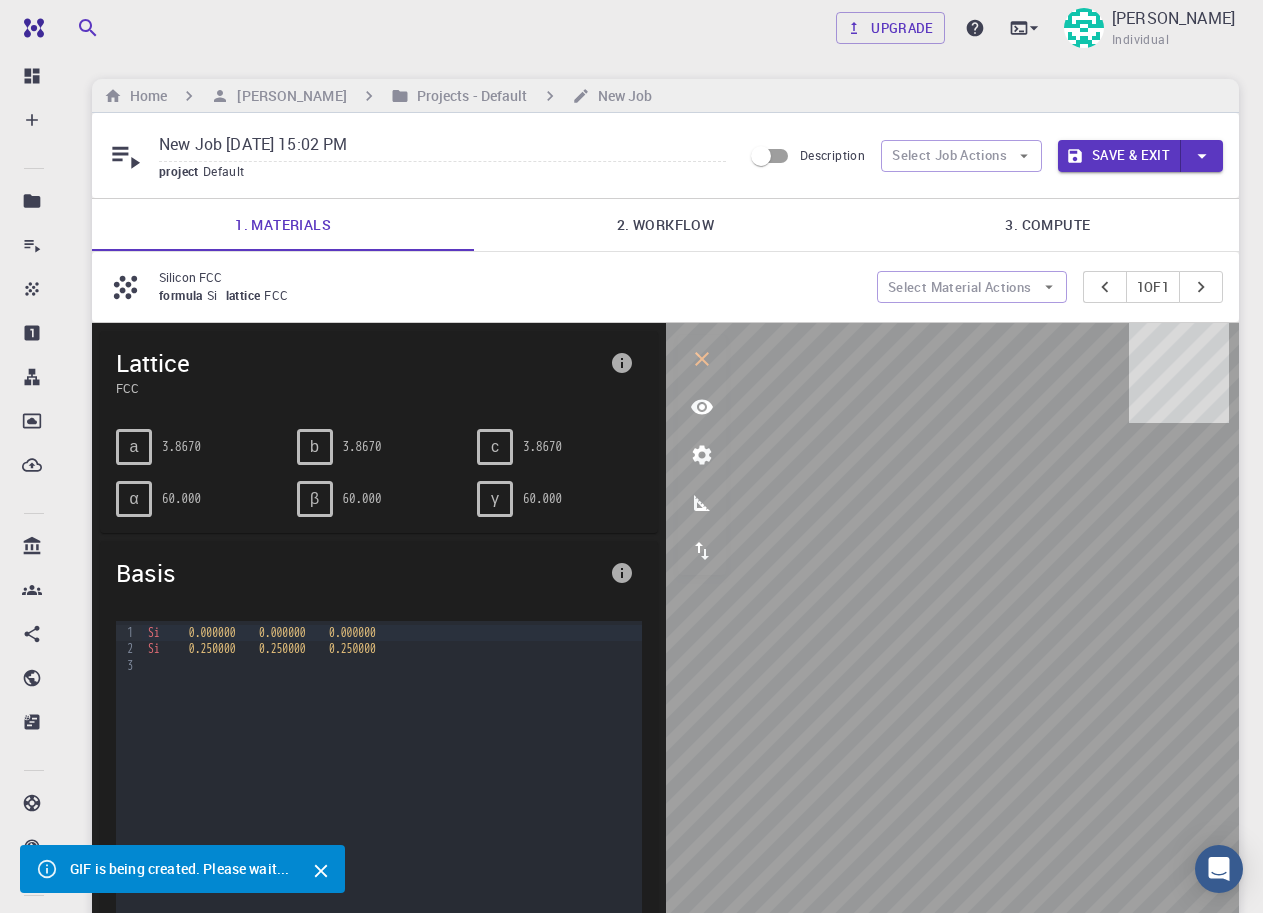 click 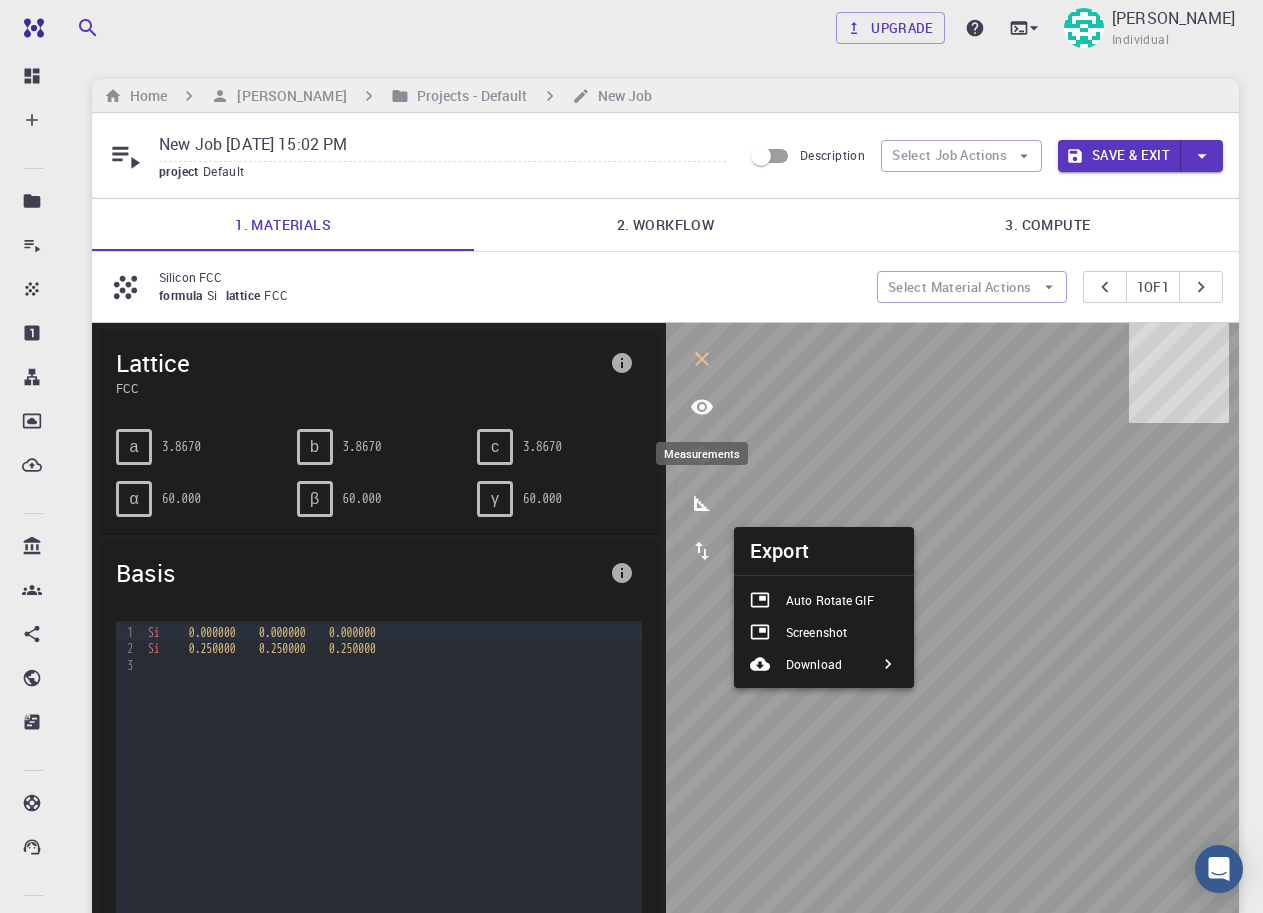 click 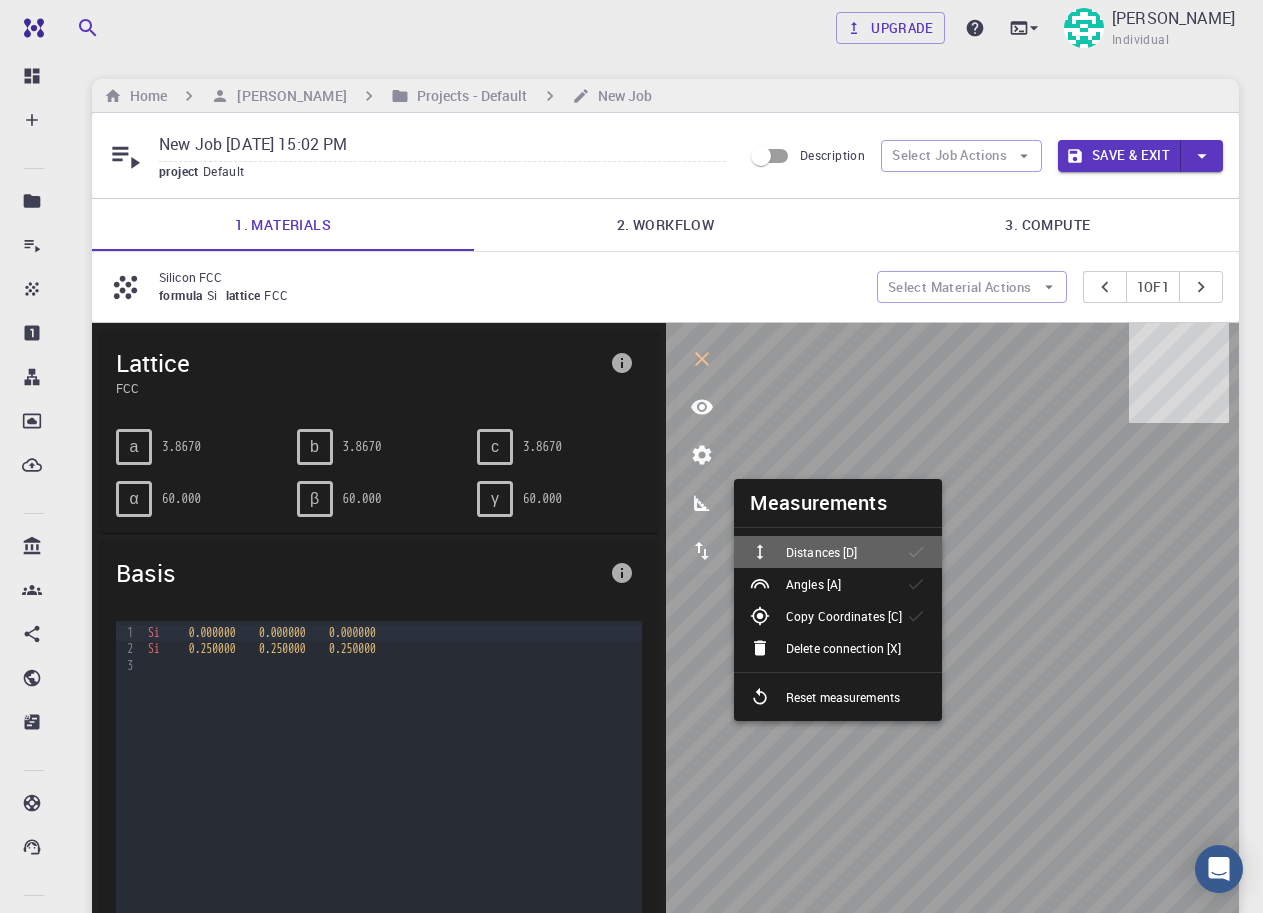 click on "Distances [D]" at bounding box center [821, 552] 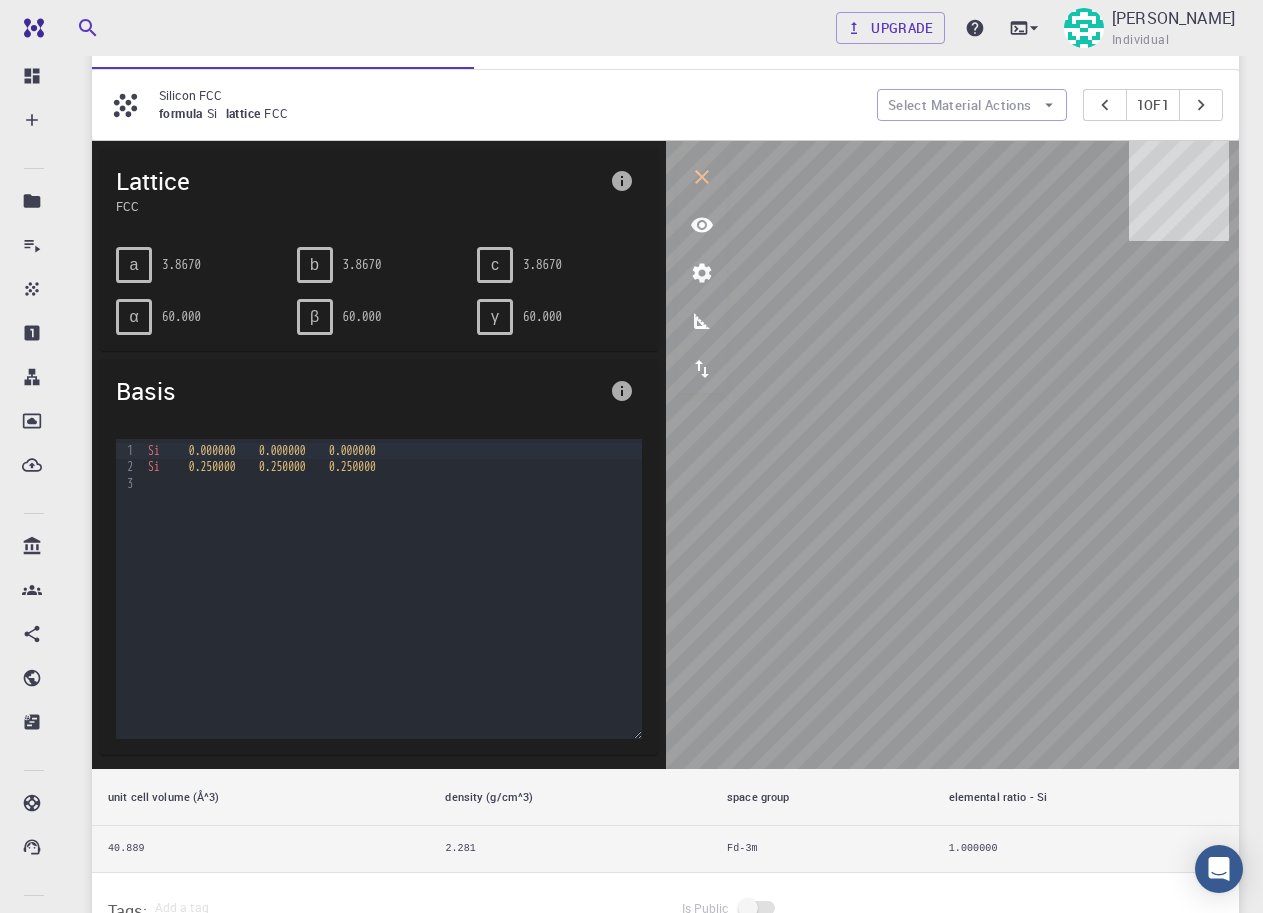 scroll, scrollTop: 200, scrollLeft: 0, axis: vertical 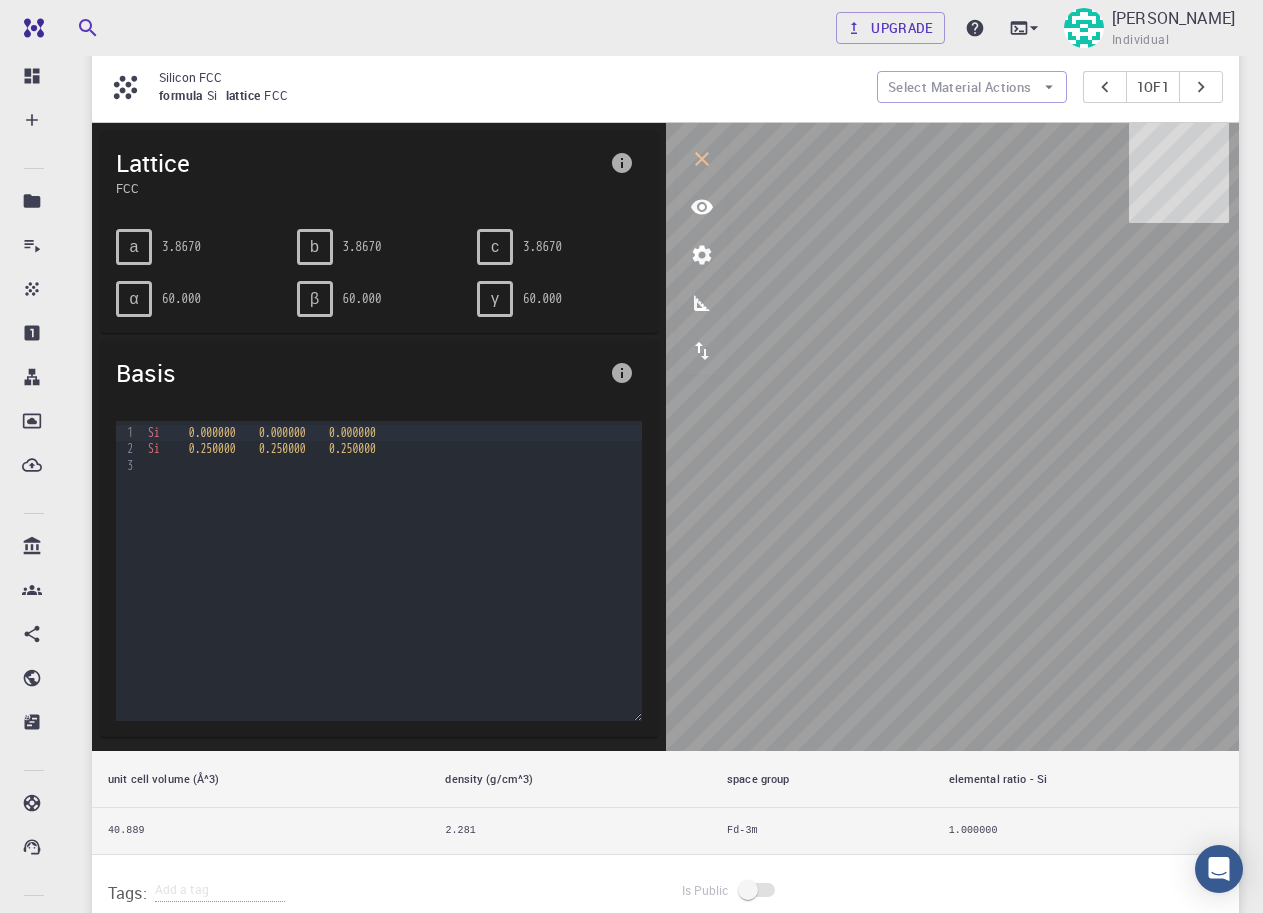 click 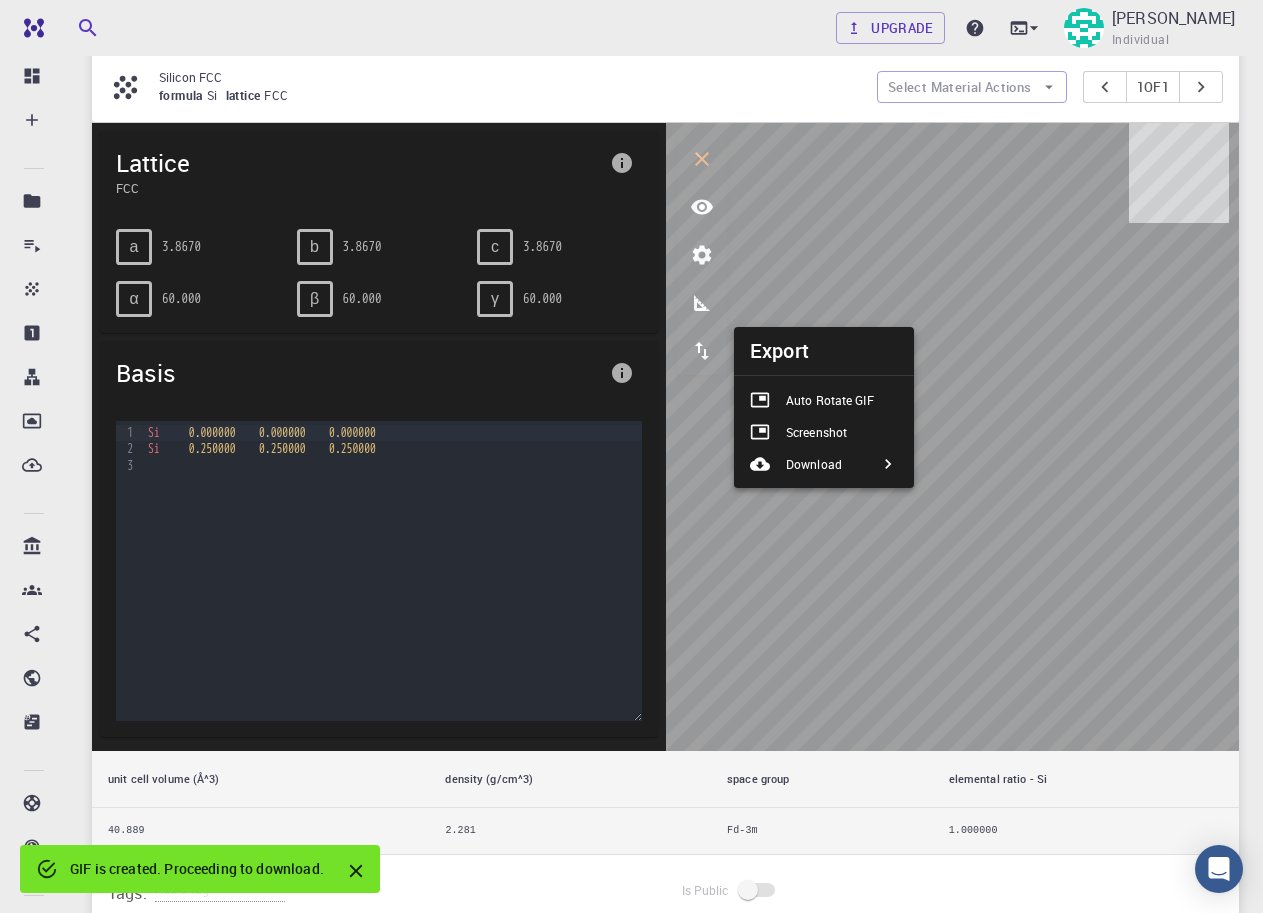 scroll, scrollTop: 100, scrollLeft: 0, axis: vertical 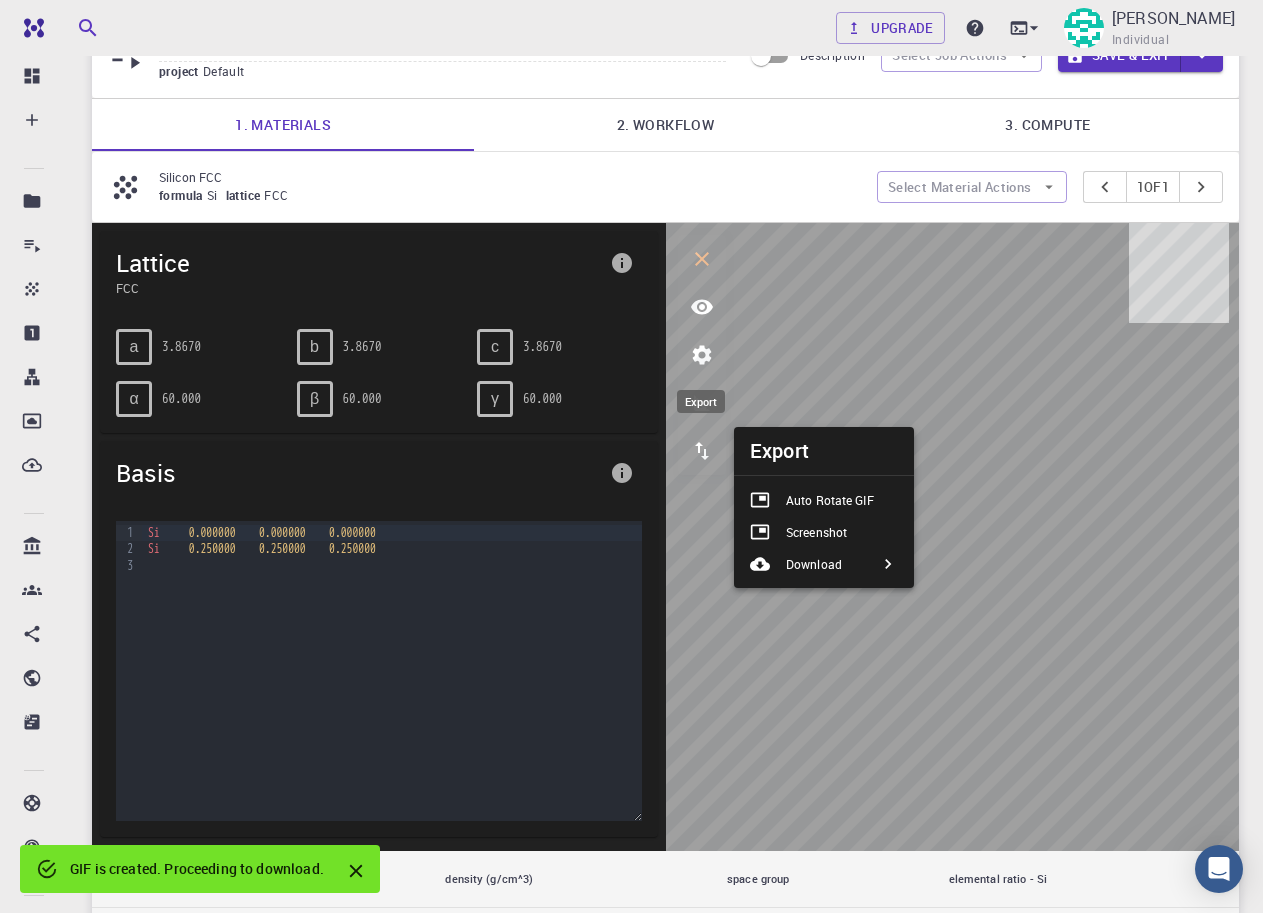 click 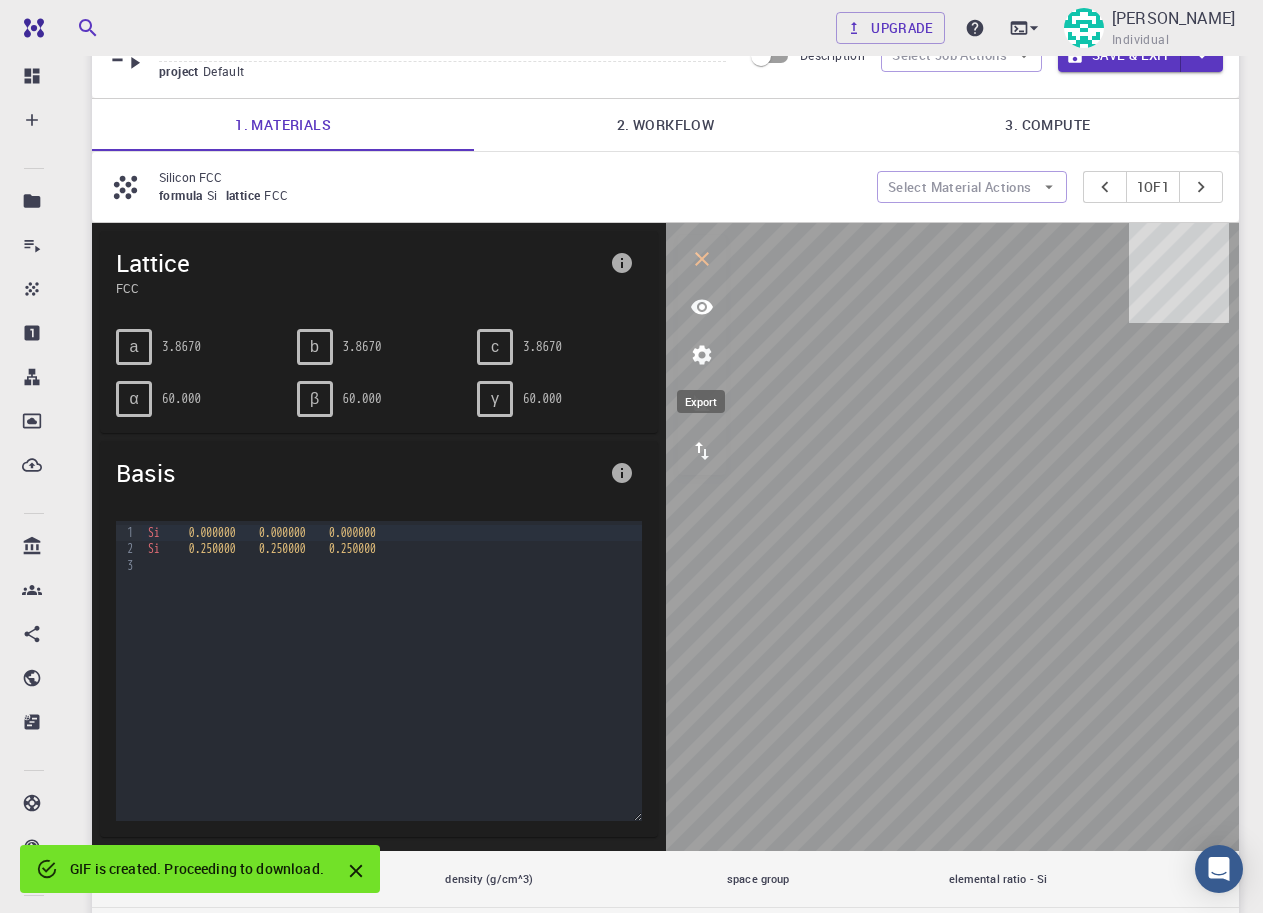 click 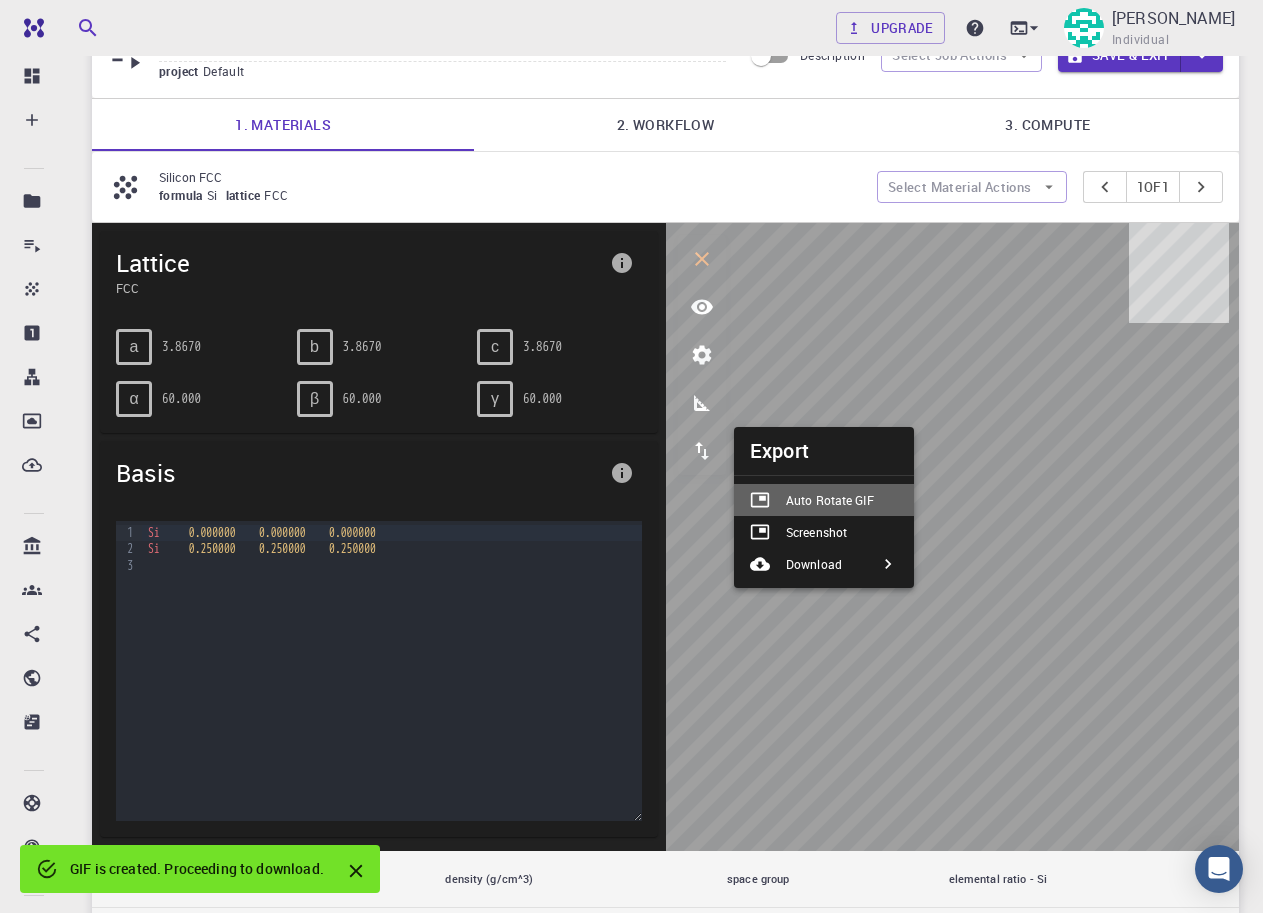 click on "Auto Rotate GIF" at bounding box center (824, 500) 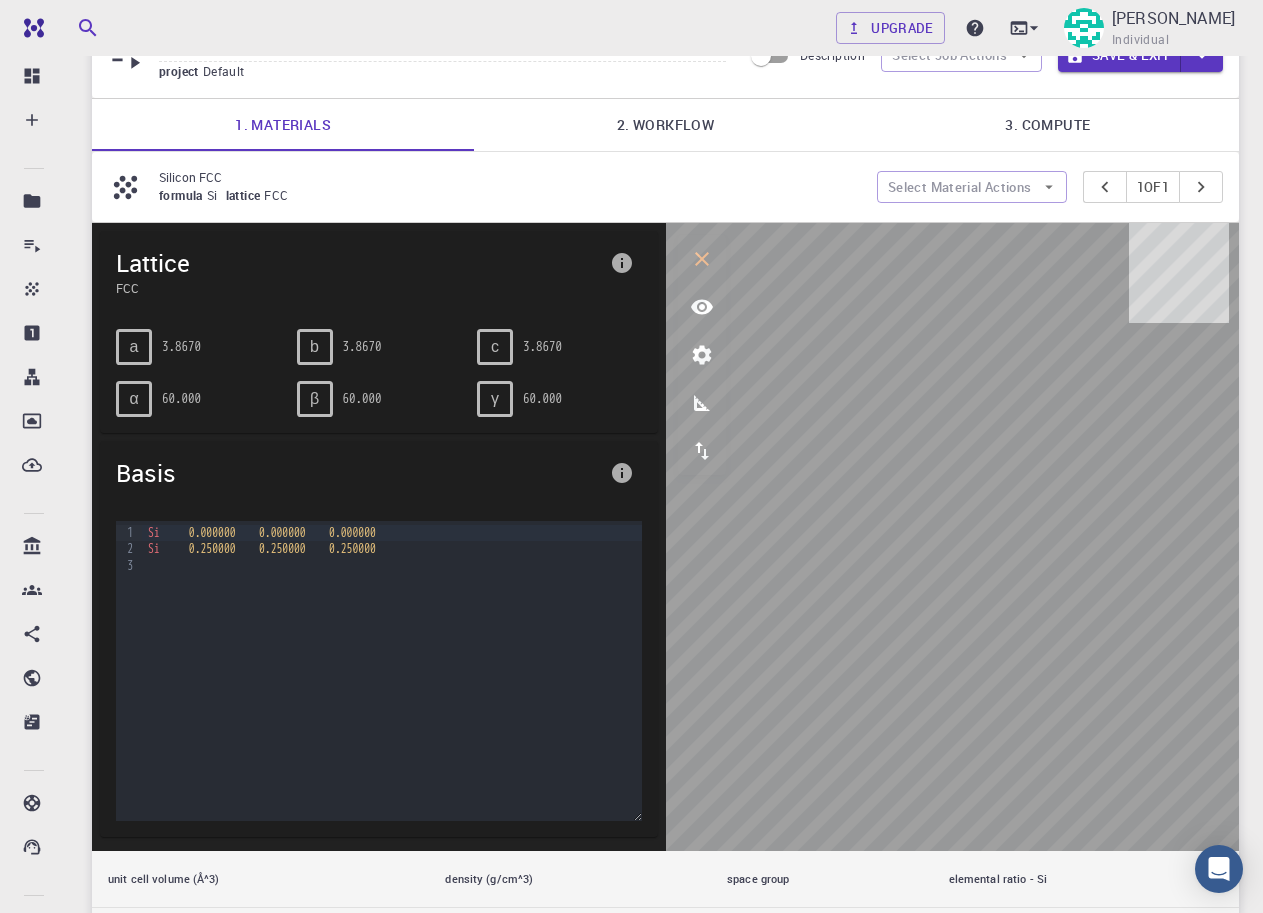 click 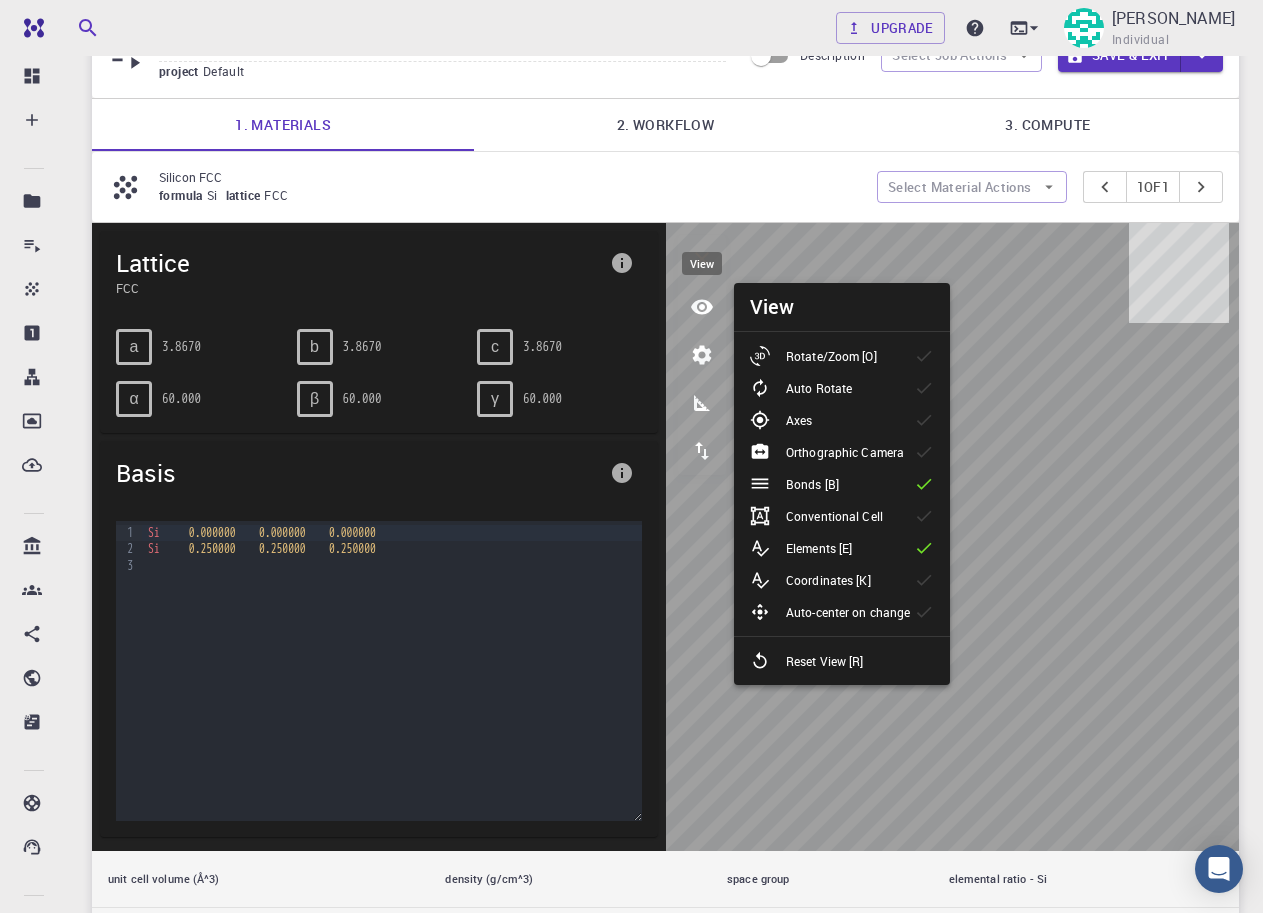 click 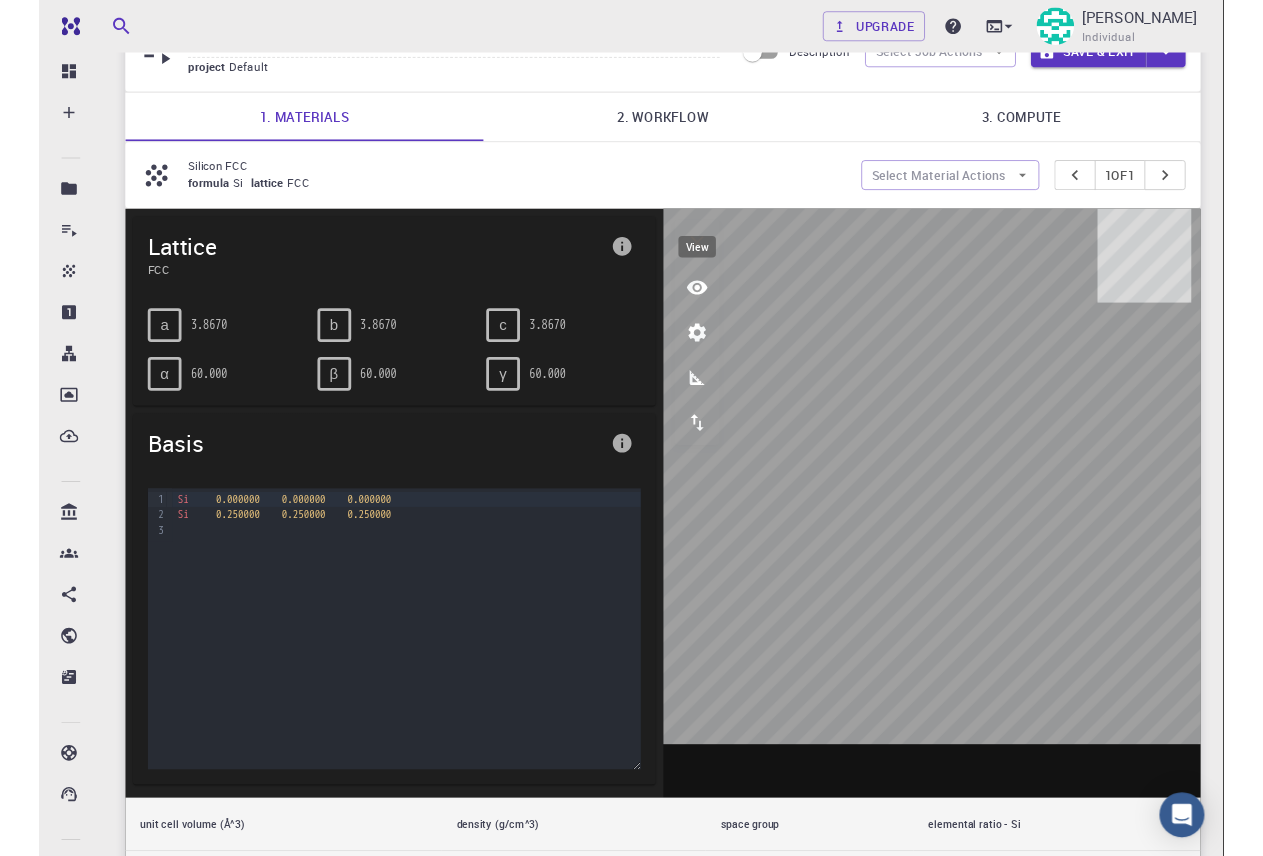 scroll, scrollTop: 0, scrollLeft: 0, axis: both 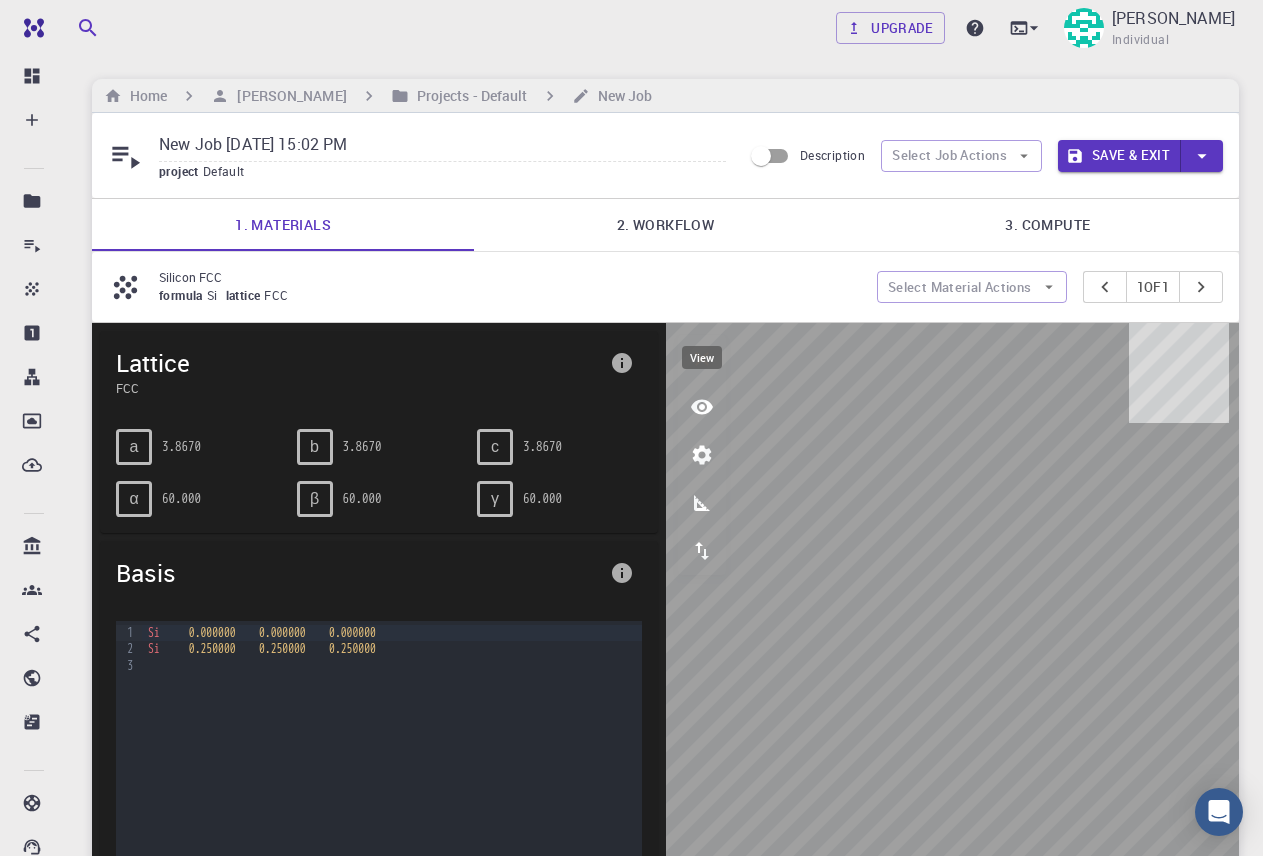 click 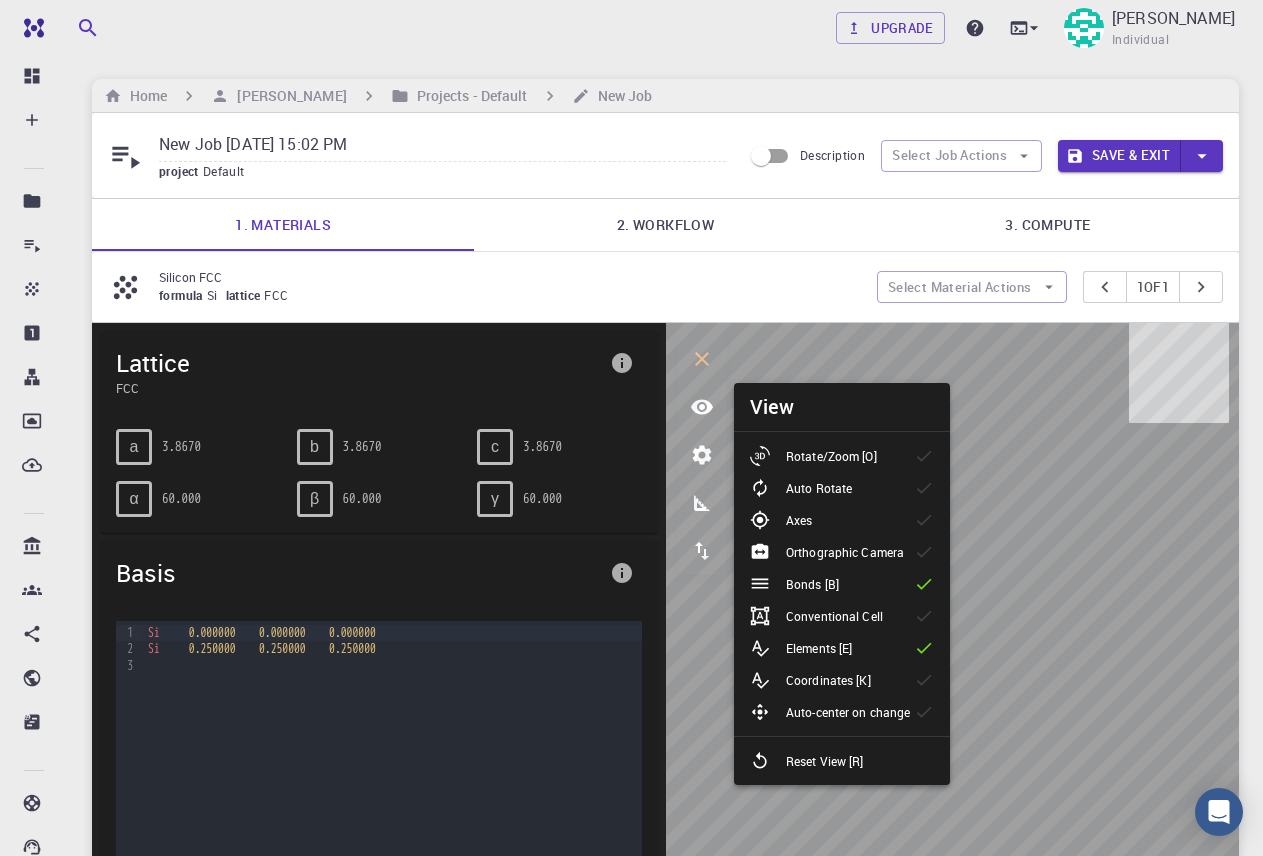 click on "Elements [E]" at bounding box center [809, 648] 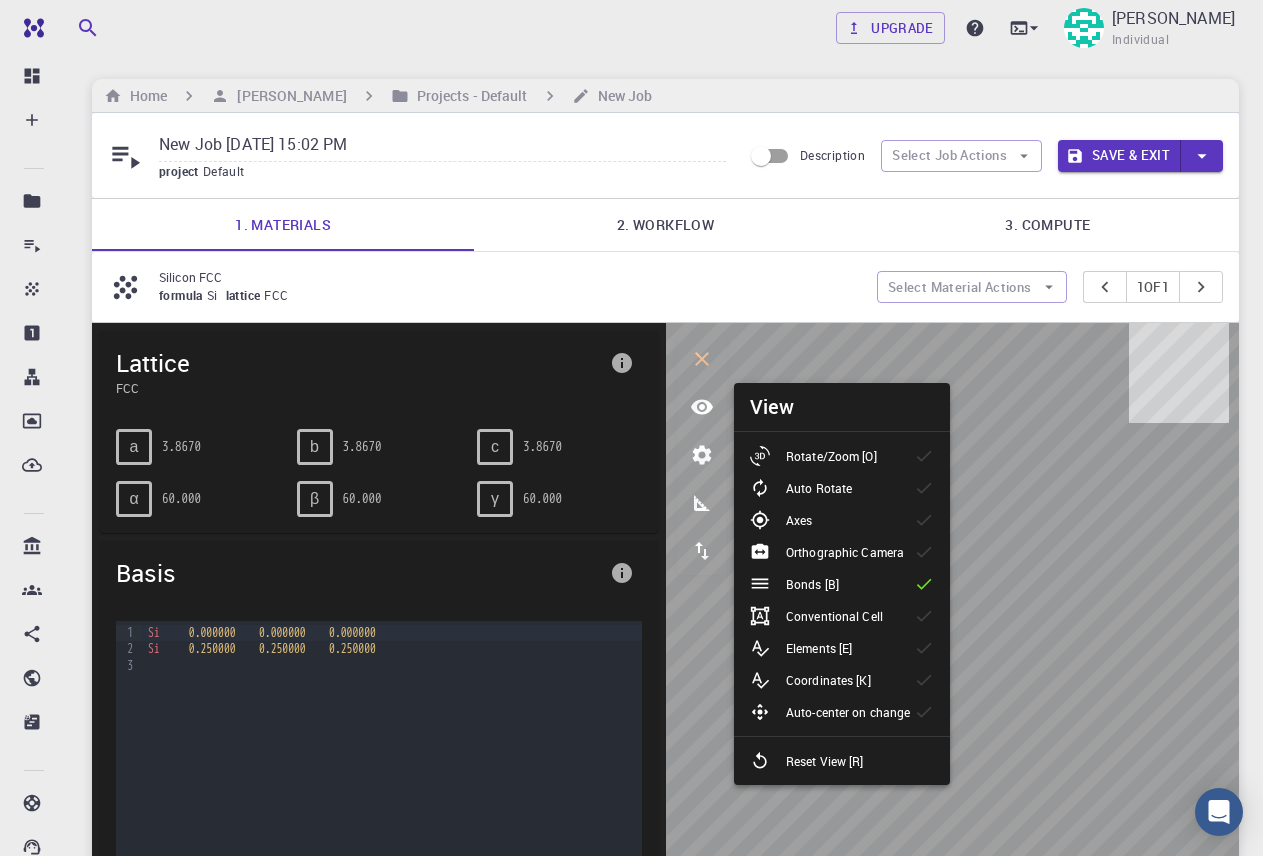 click on "Conventional Cell" at bounding box center (834, 616) 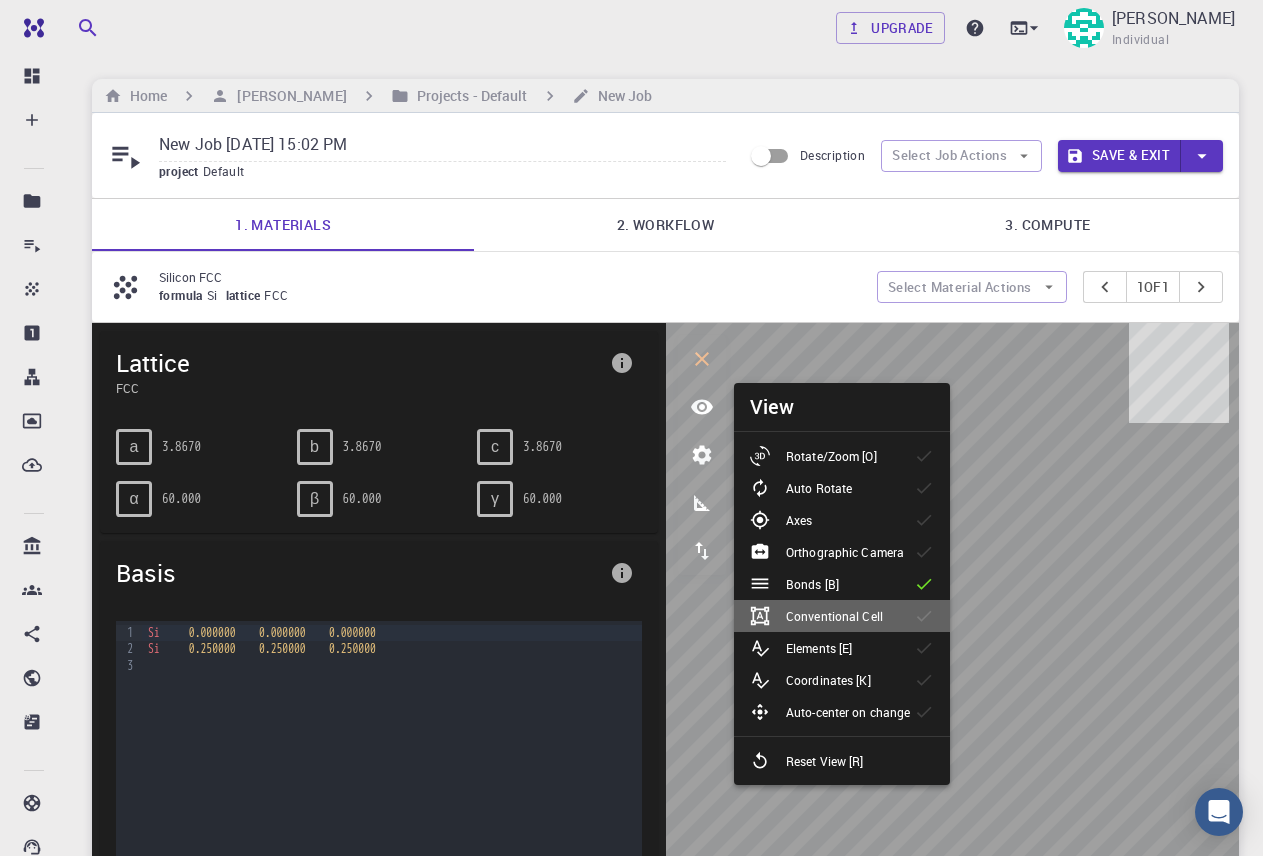 click on "Conventional Cell" at bounding box center [834, 616] 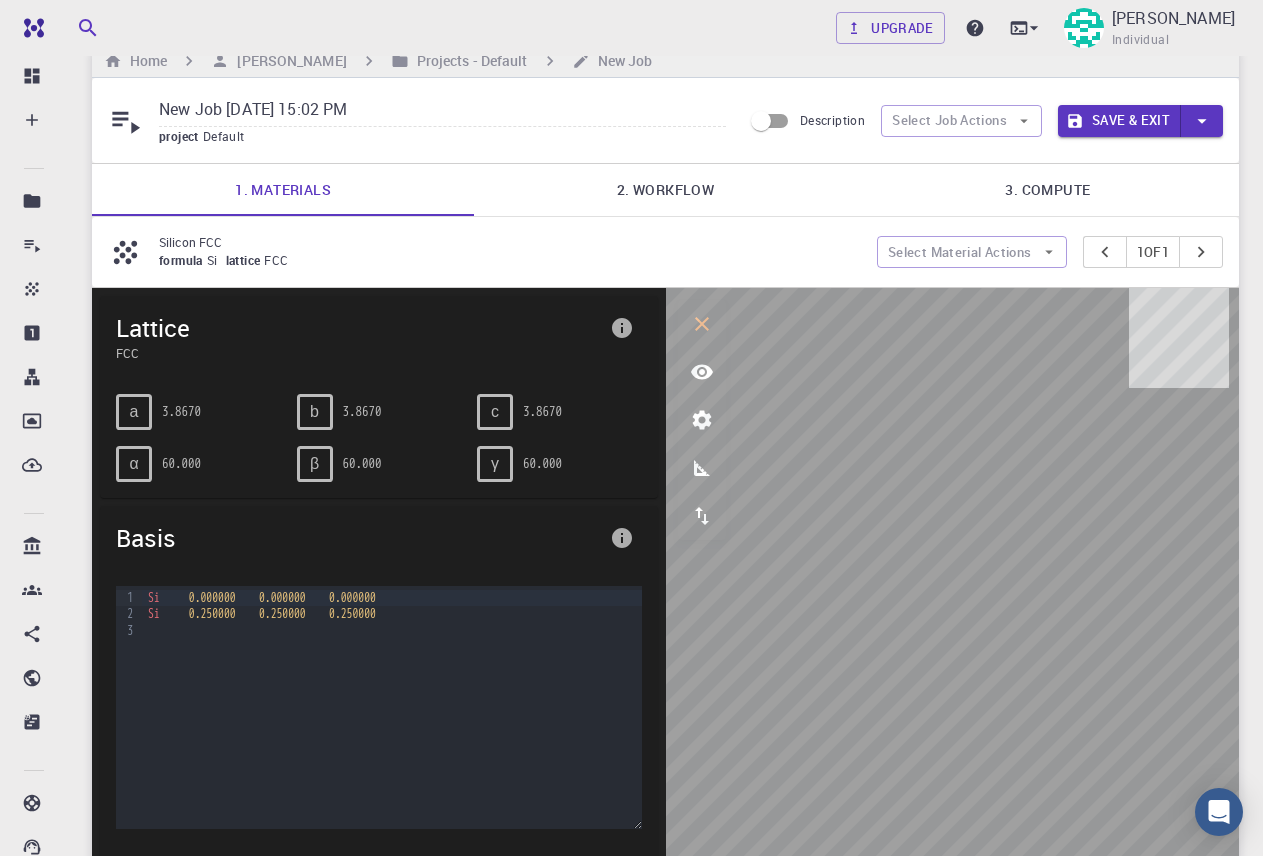 scroll, scrollTop: 0, scrollLeft: 0, axis: both 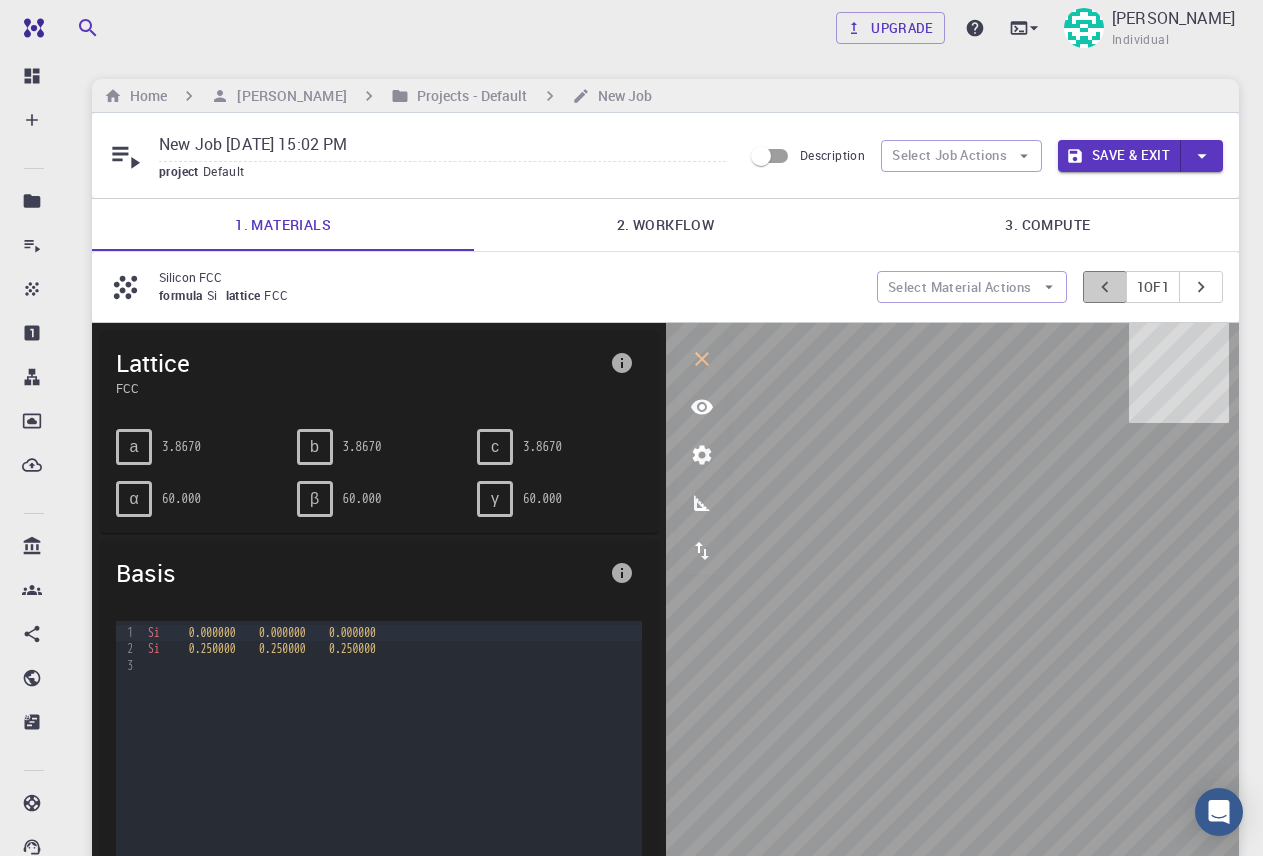 click 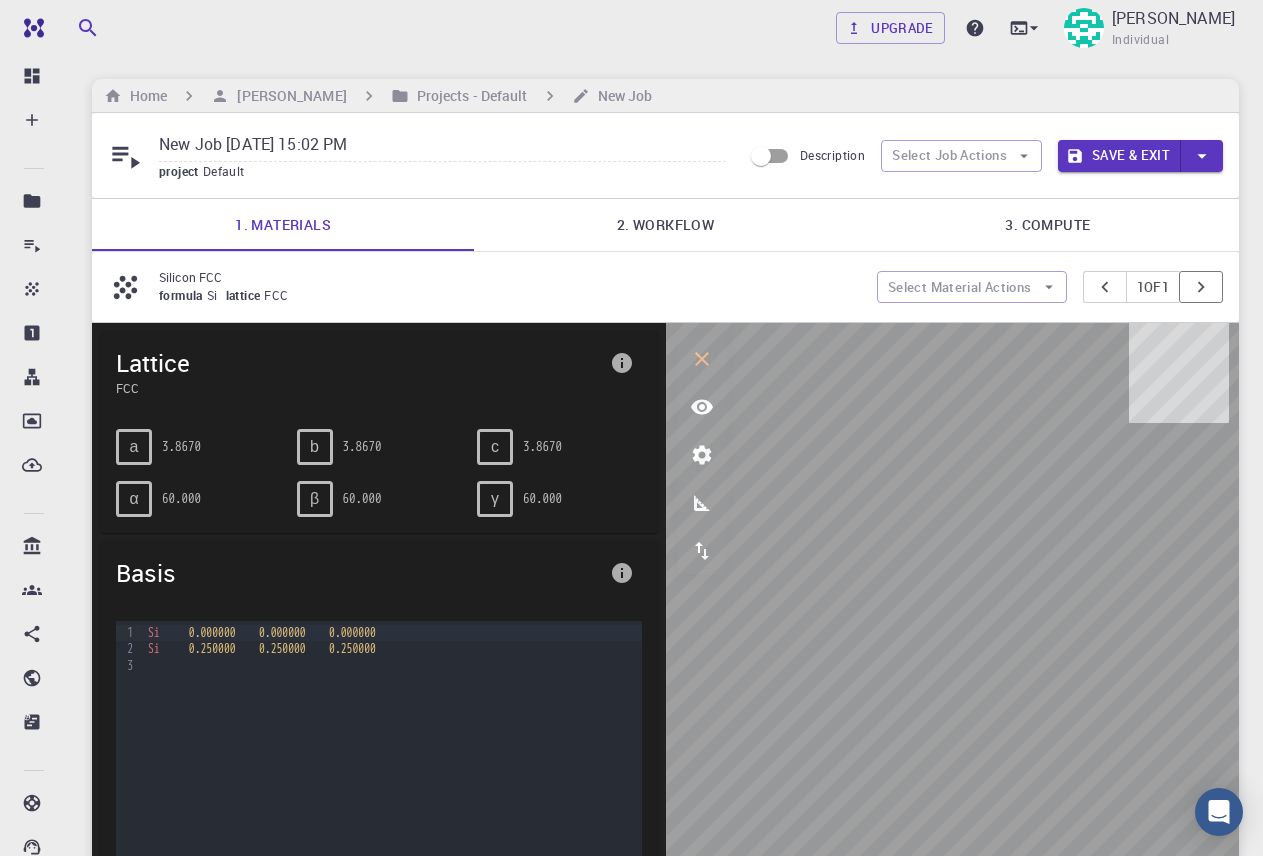 click at bounding box center [1201, 287] 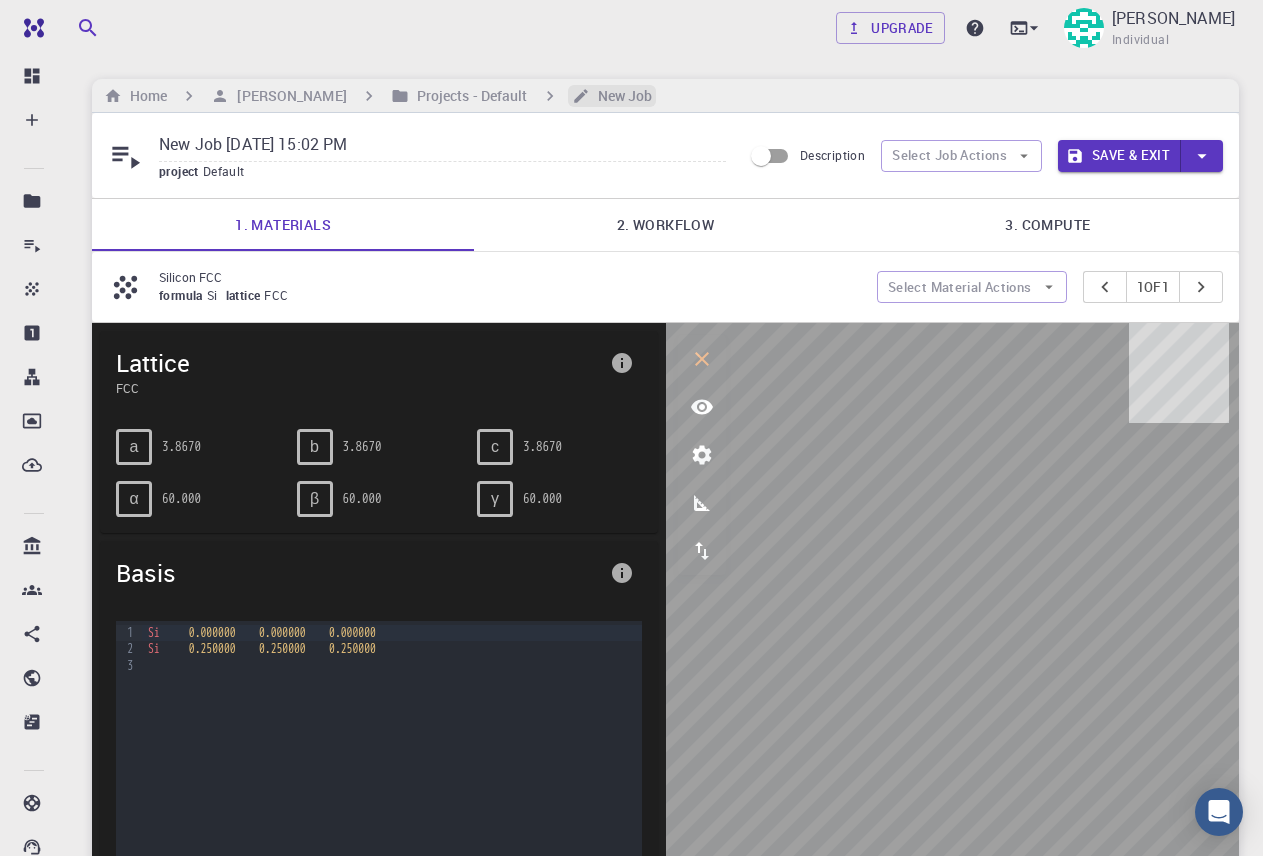 click on "New Job" at bounding box center (621, 96) 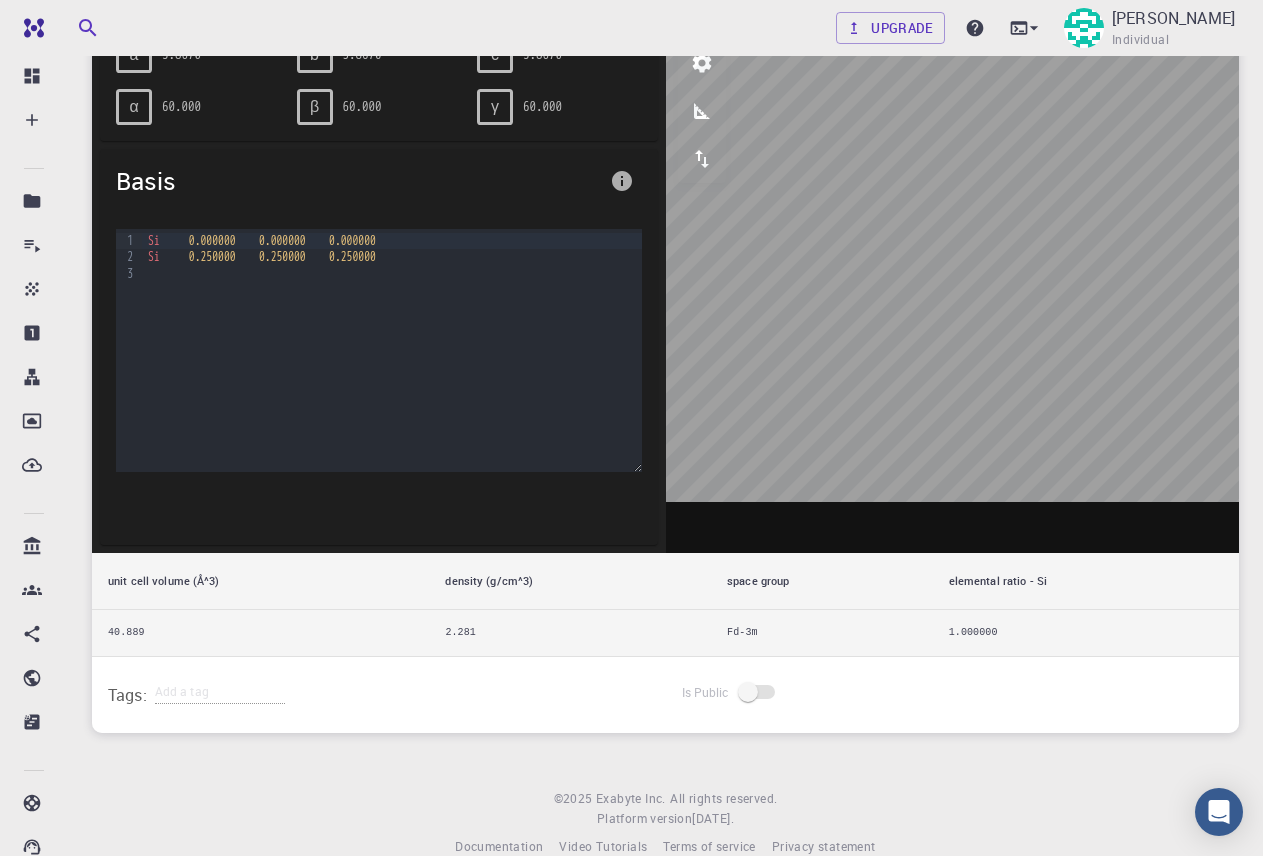 scroll, scrollTop: 400, scrollLeft: 0, axis: vertical 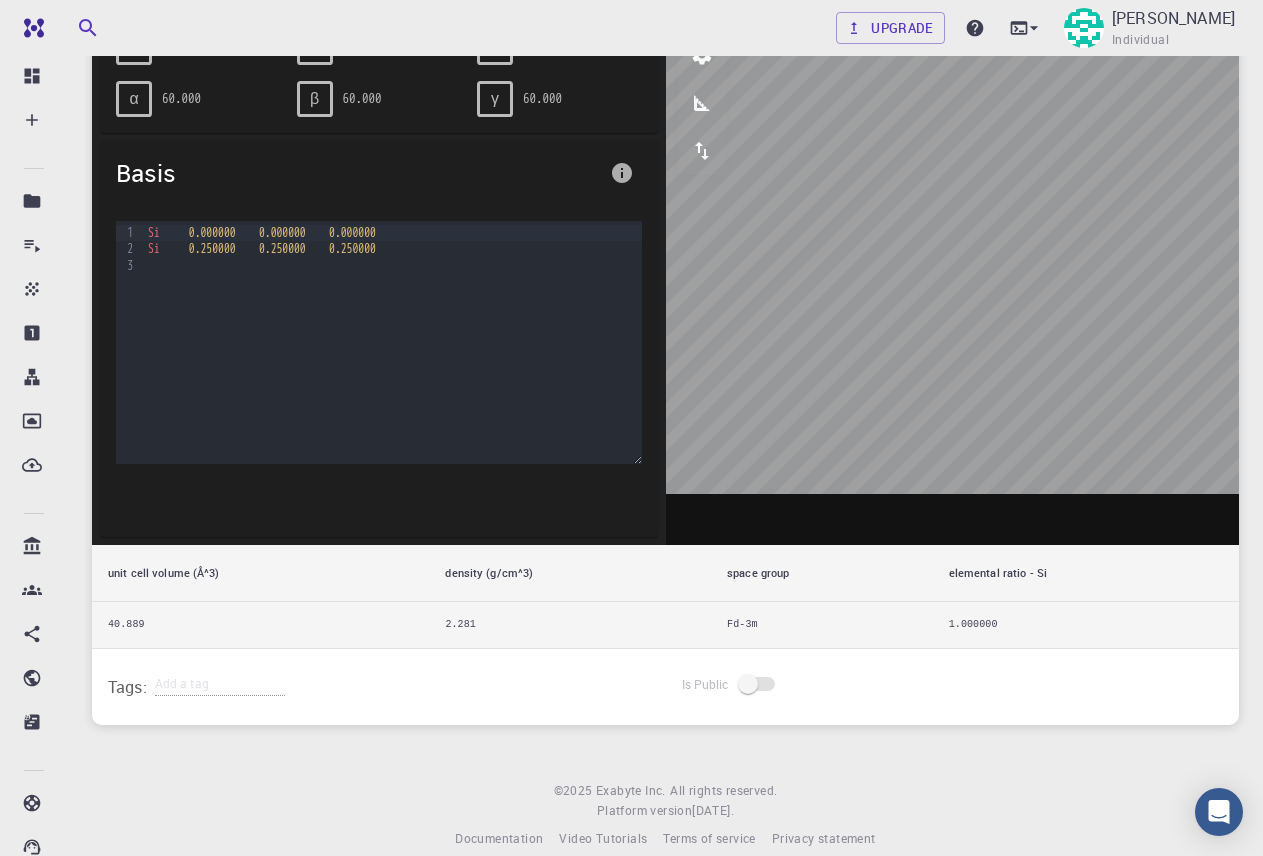 click at bounding box center [392, 266] 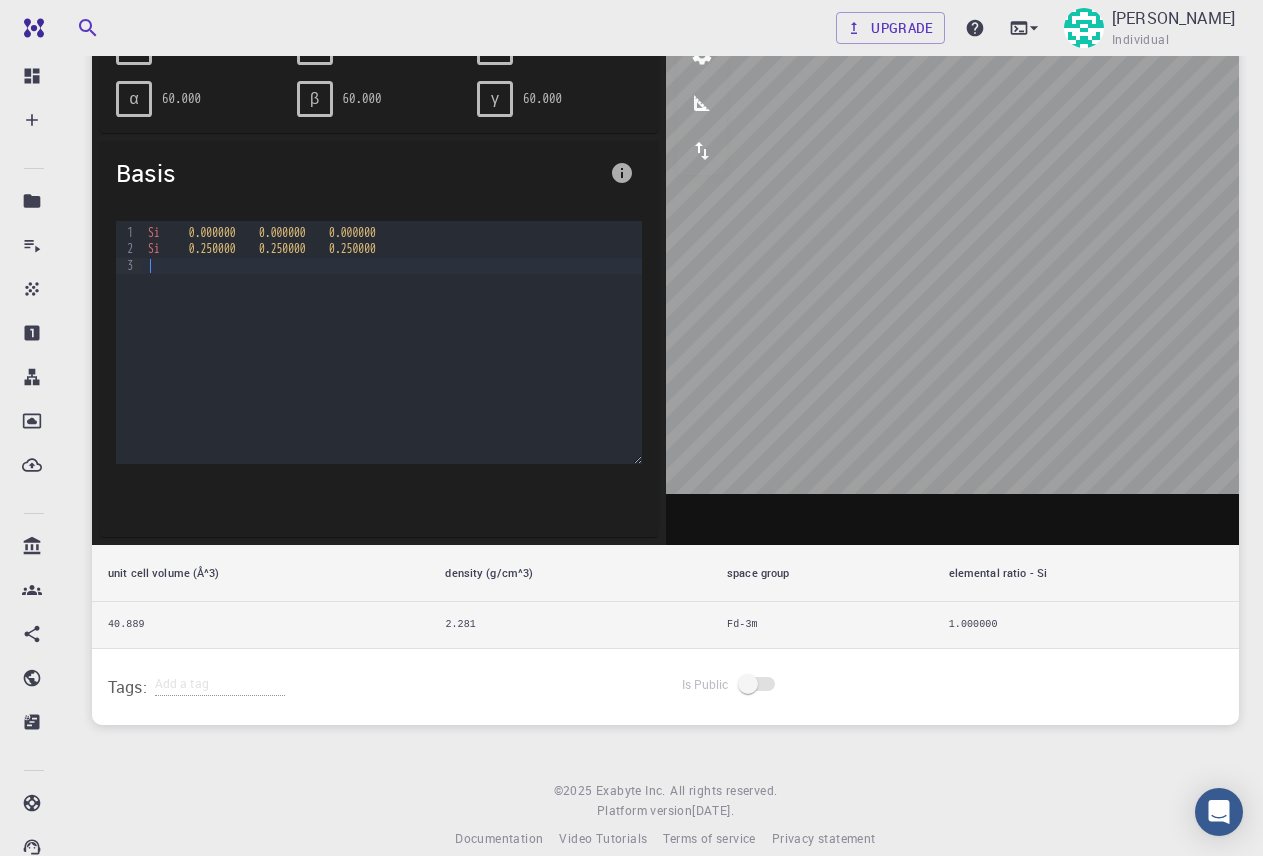 click on "Si" at bounding box center [154, 249] 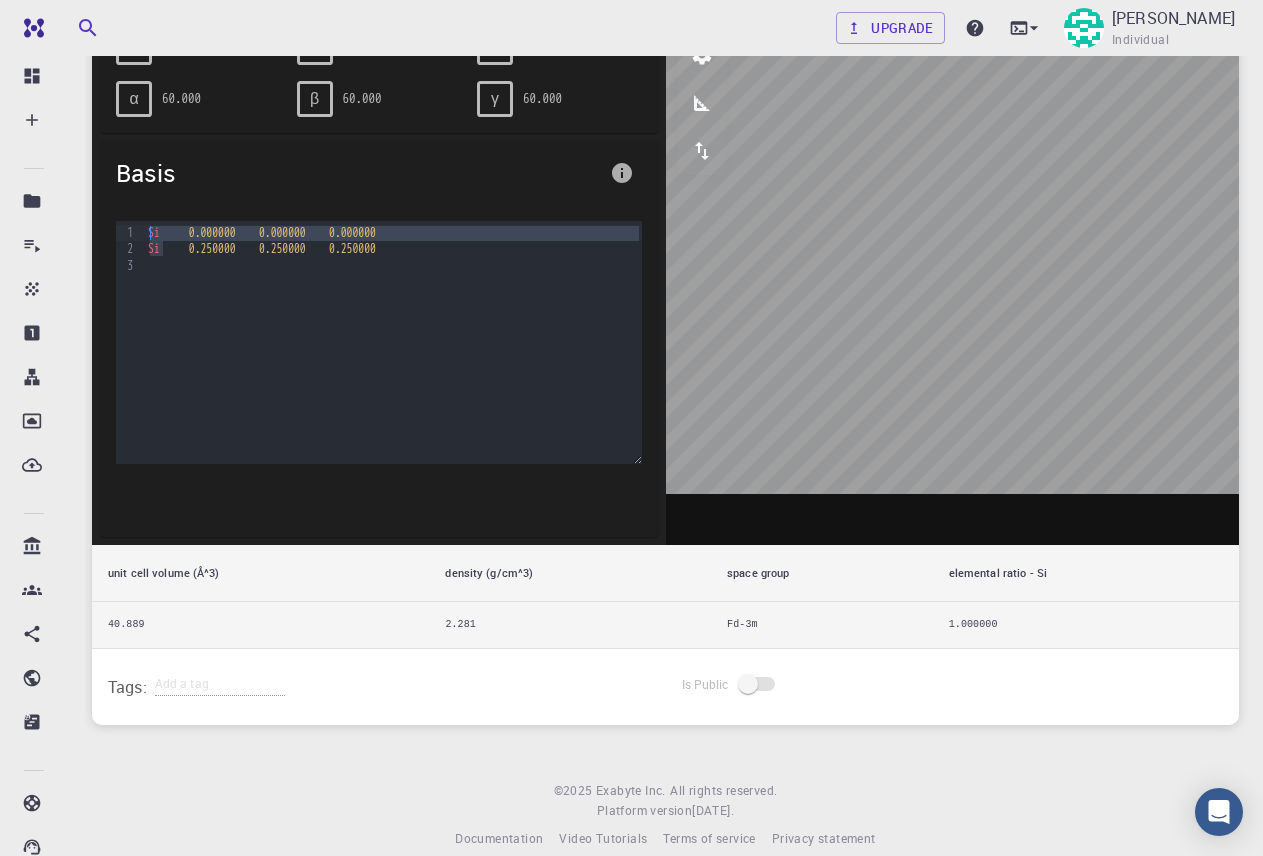 drag, startPoint x: 166, startPoint y: 247, endPoint x: 151, endPoint y: 231, distance: 21.931713 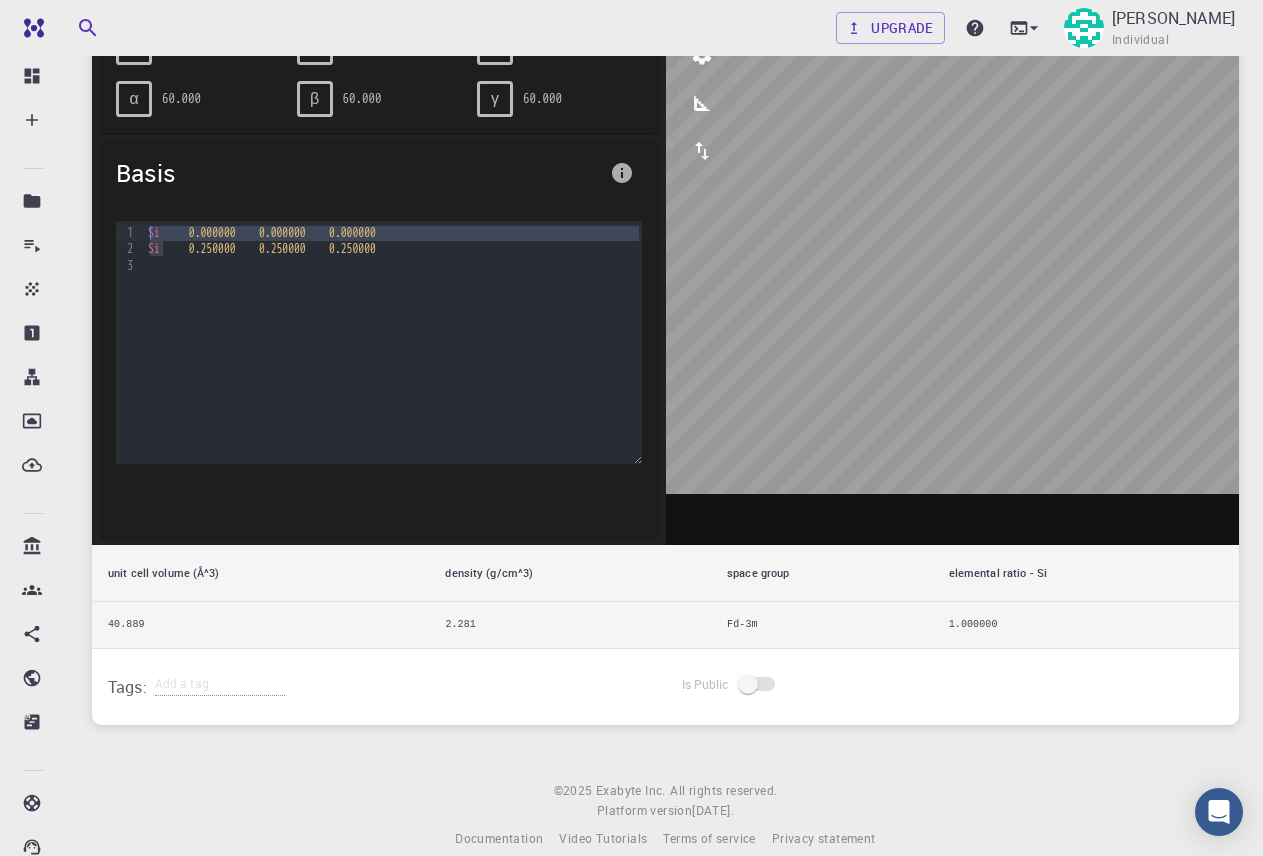click on "Si       0.000000      0.000000      0.000000   Si       0.250000      0.250000      0.250000" at bounding box center [392, 321] 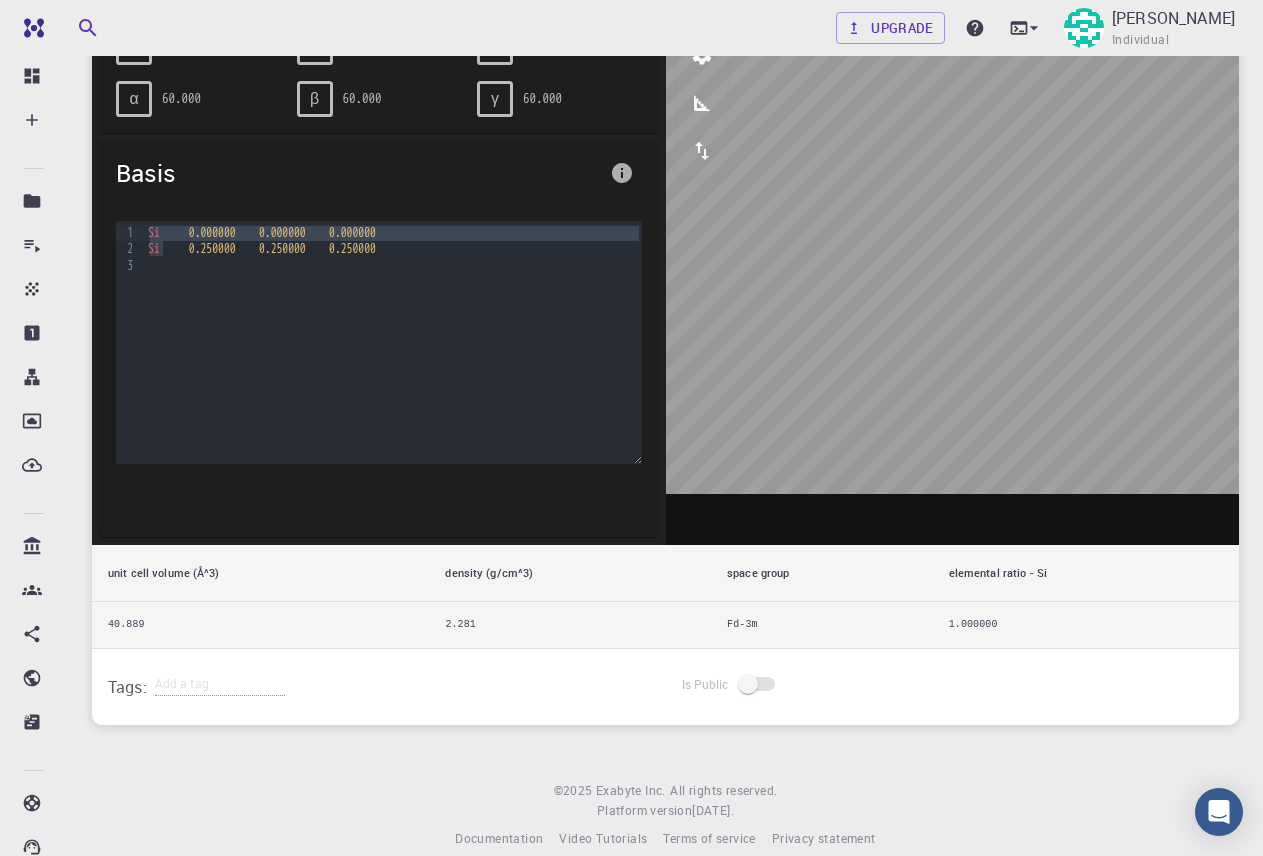 click on "Si       0.000000      0.000000      0.000000" at bounding box center (392, 233) 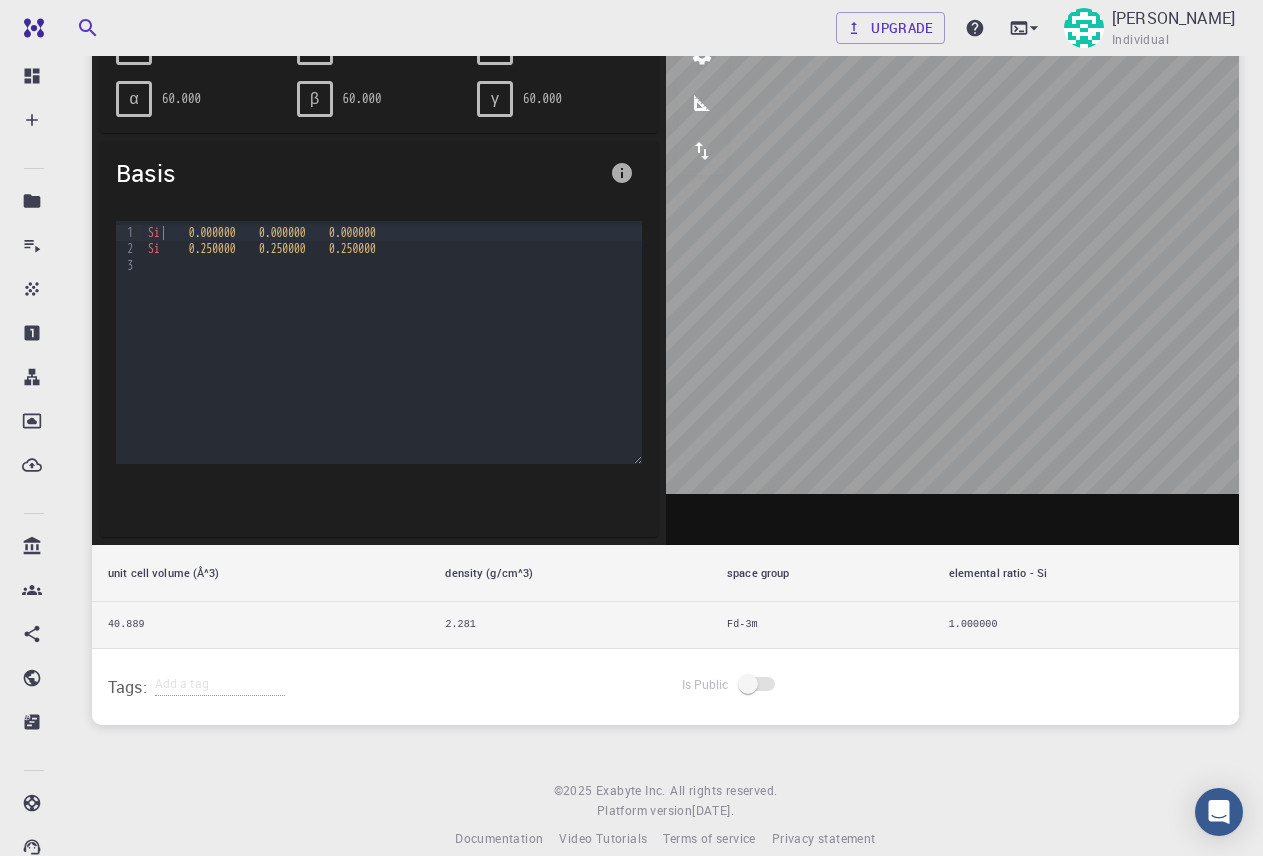 type 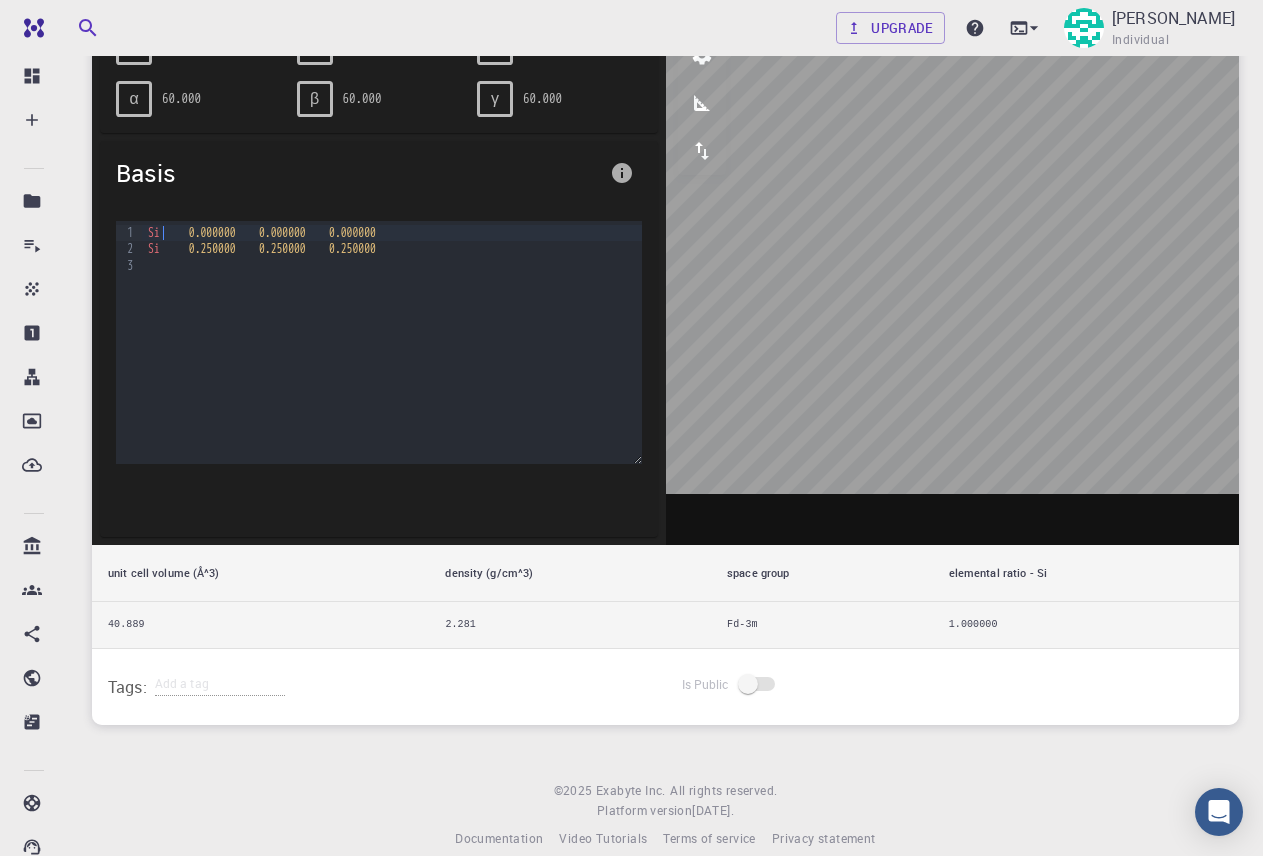 click on "0.000000" at bounding box center [212, 233] 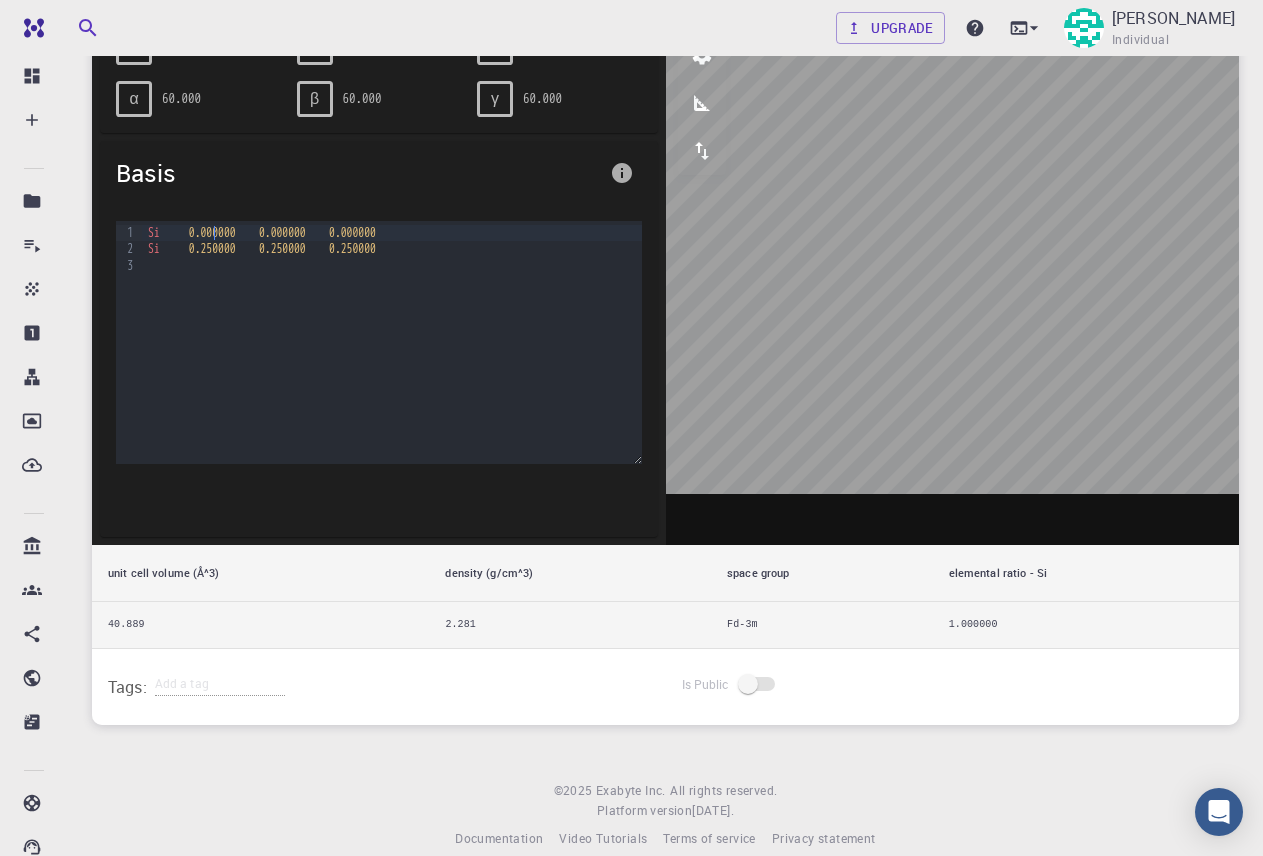 click on "0.000000" at bounding box center (212, 233) 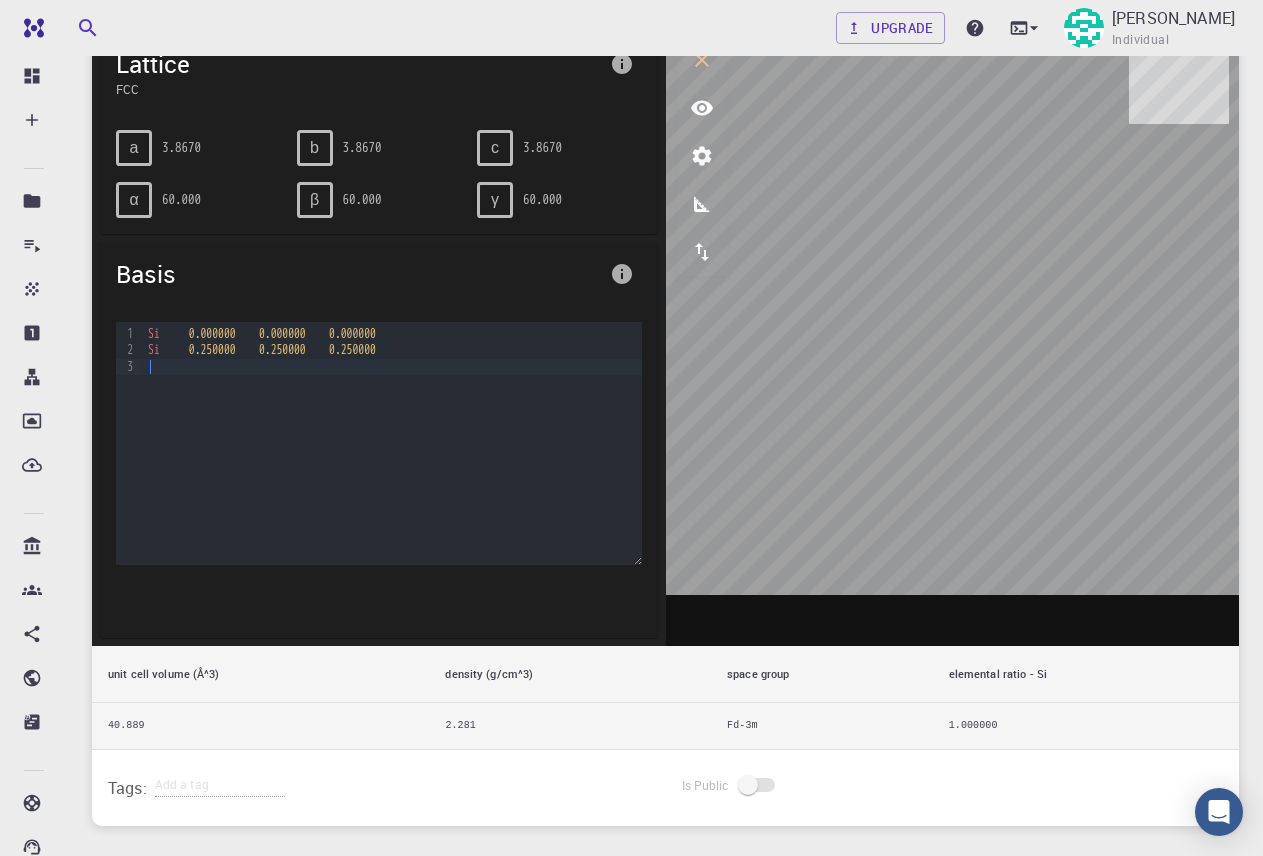 scroll, scrollTop: 300, scrollLeft: 0, axis: vertical 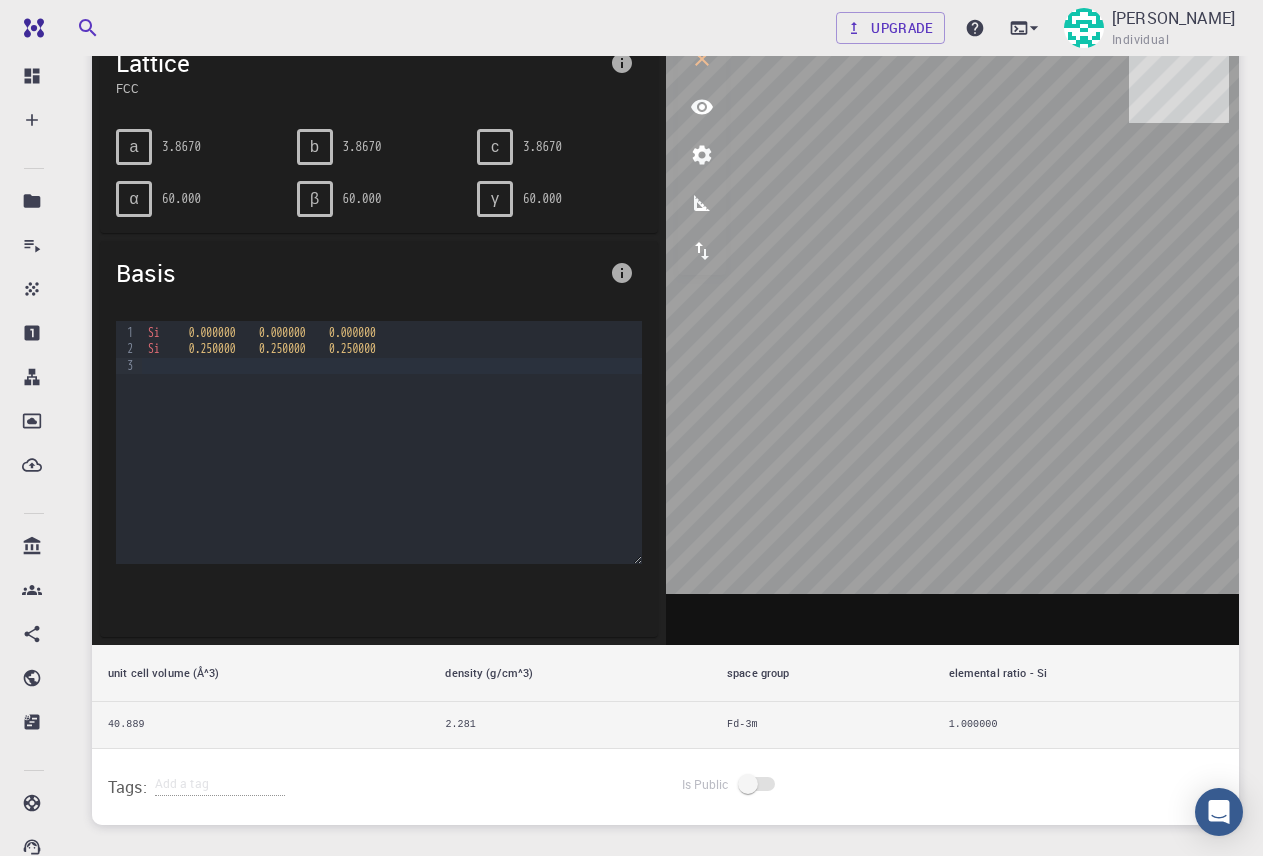 click on "a" at bounding box center [134, 147] 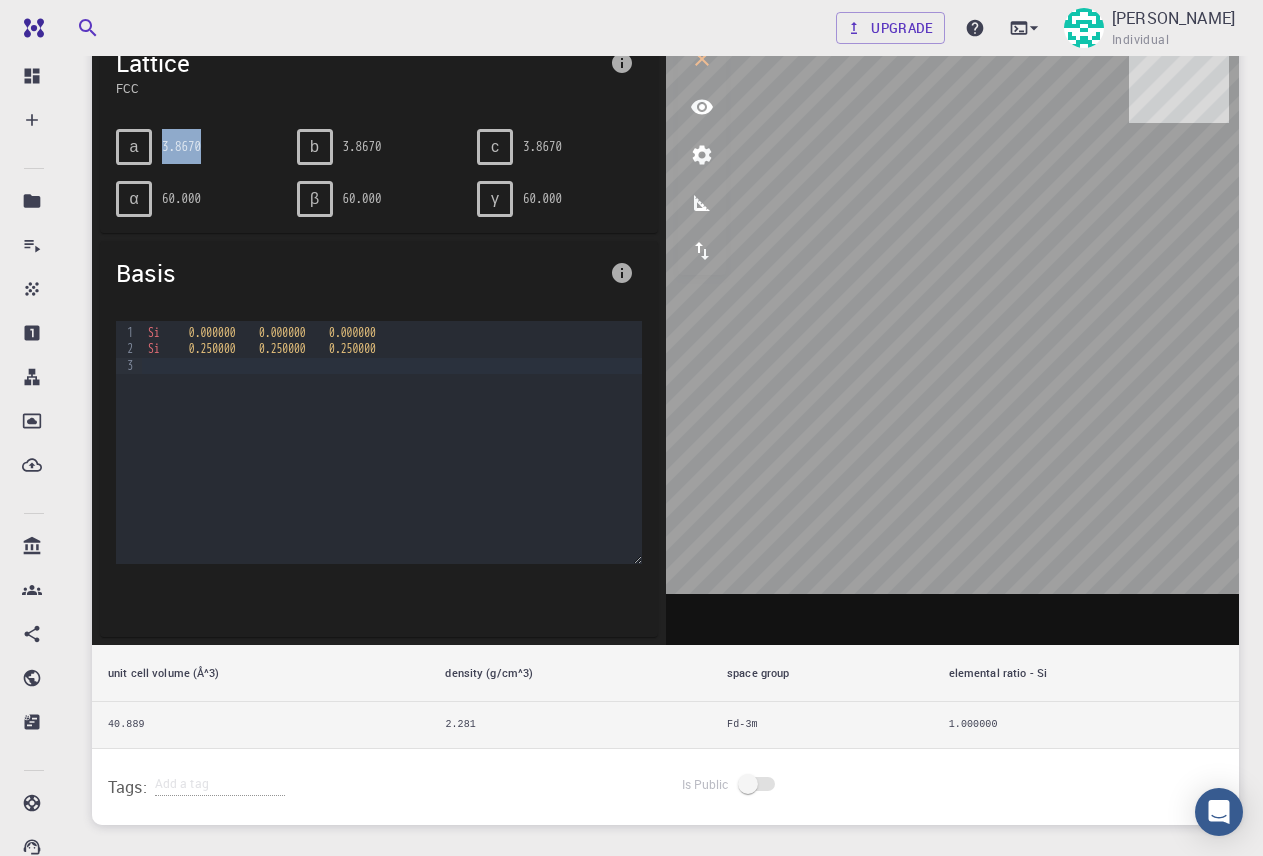drag, startPoint x: 161, startPoint y: 147, endPoint x: 220, endPoint y: 155, distance: 59.5399 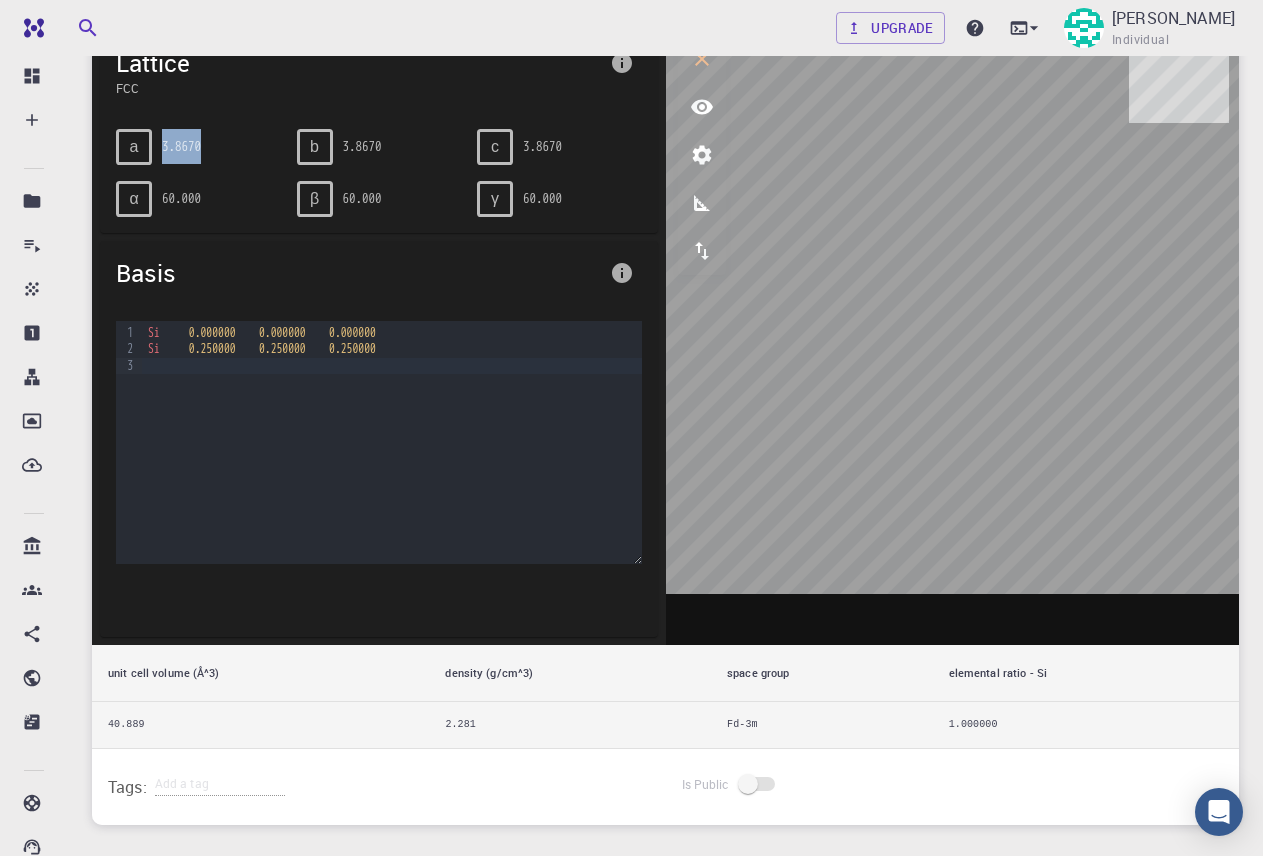 click on "a 3.8670" at bounding box center (198, 147) 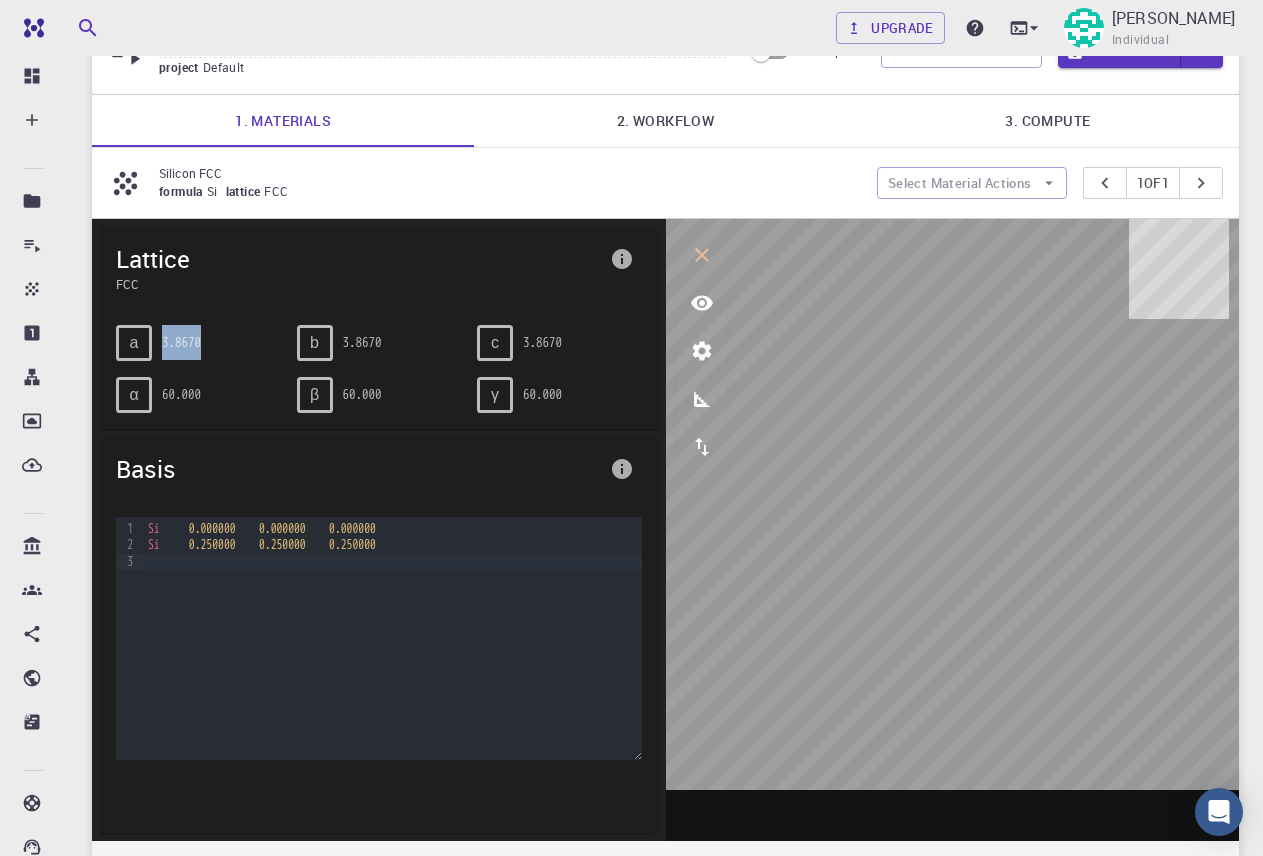 scroll, scrollTop: 100, scrollLeft: 0, axis: vertical 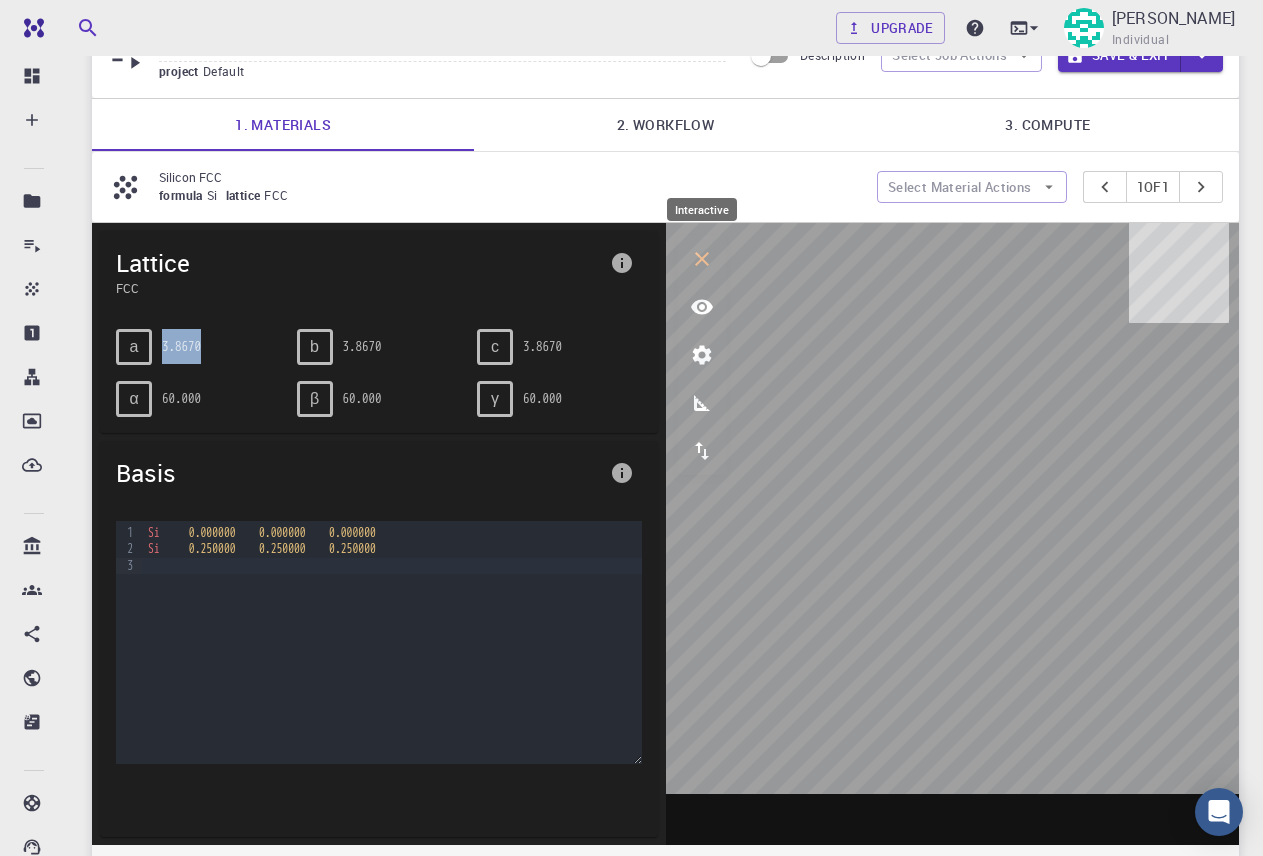 click 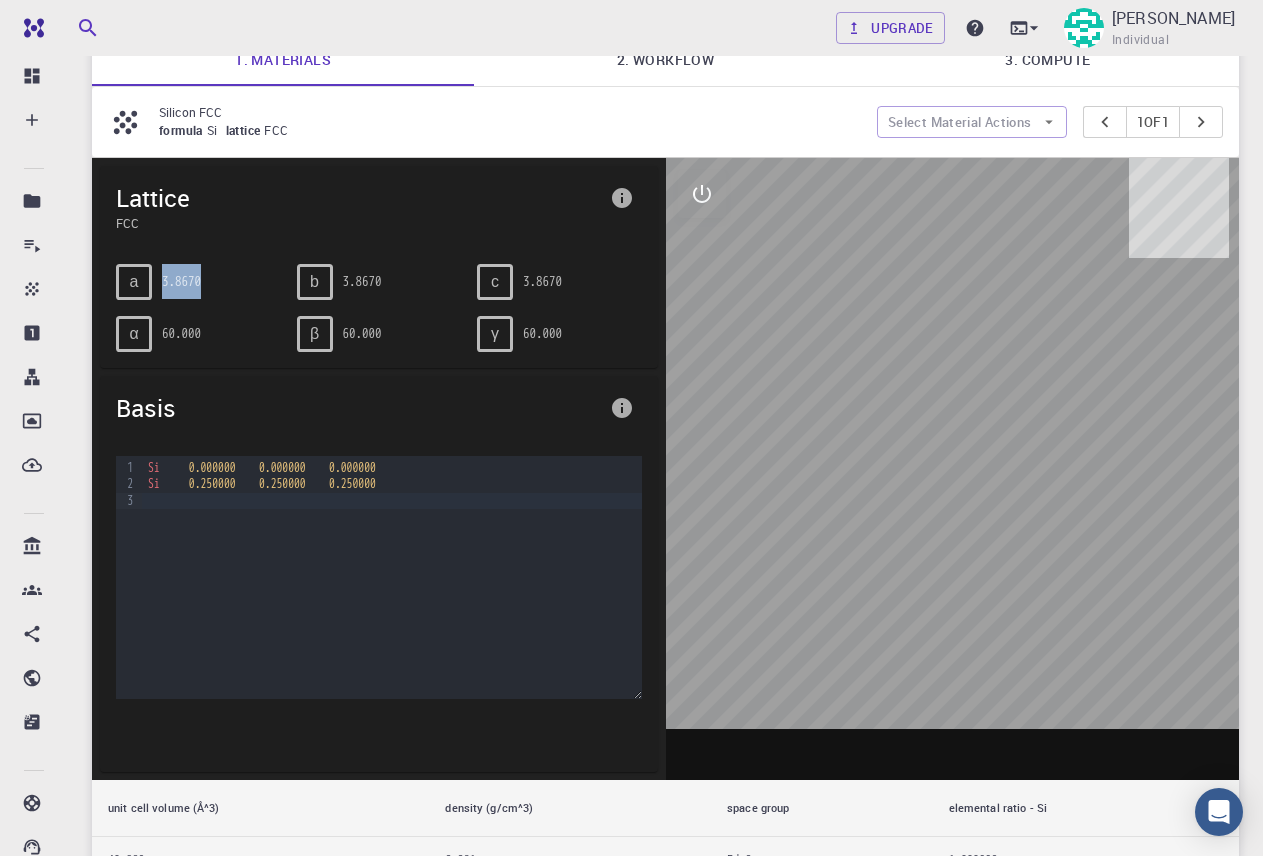 scroll, scrollTop: 200, scrollLeft: 0, axis: vertical 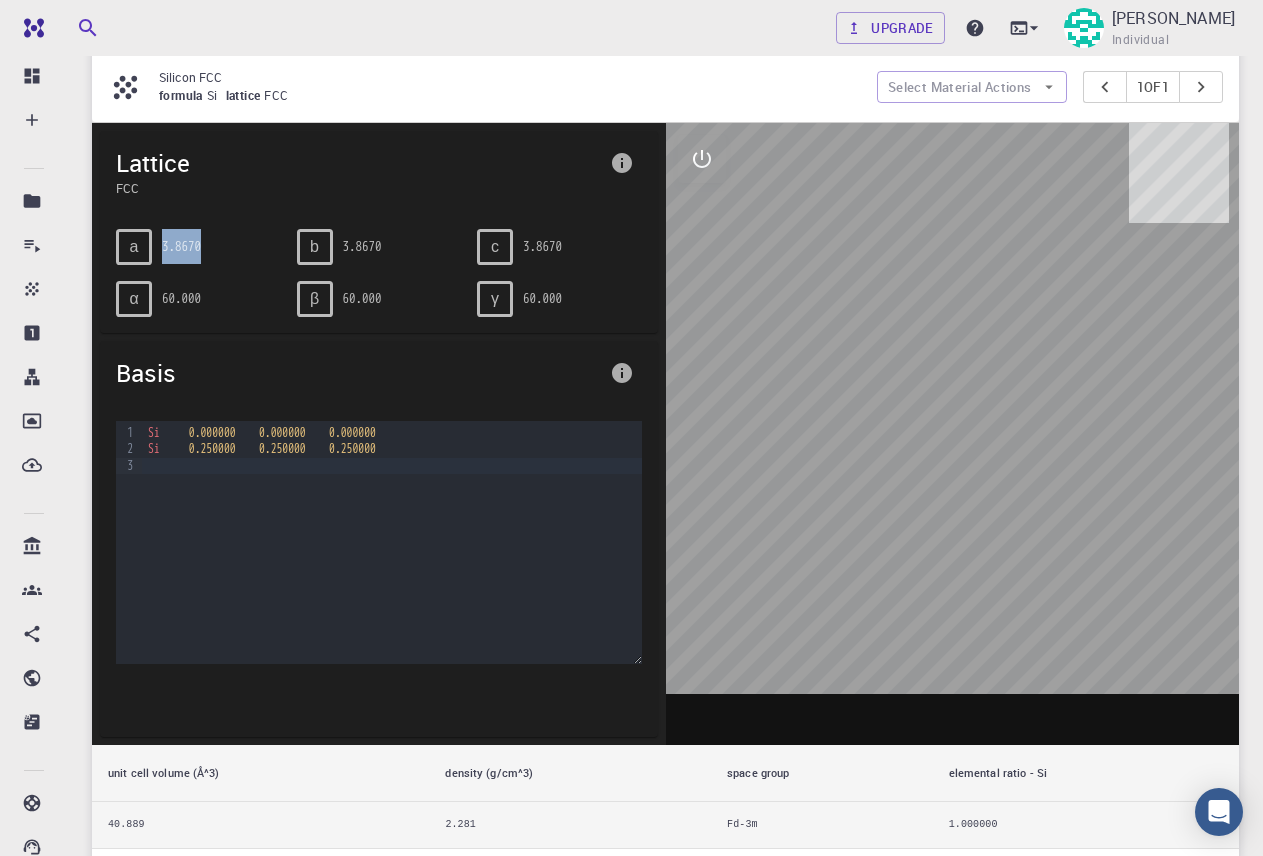 click 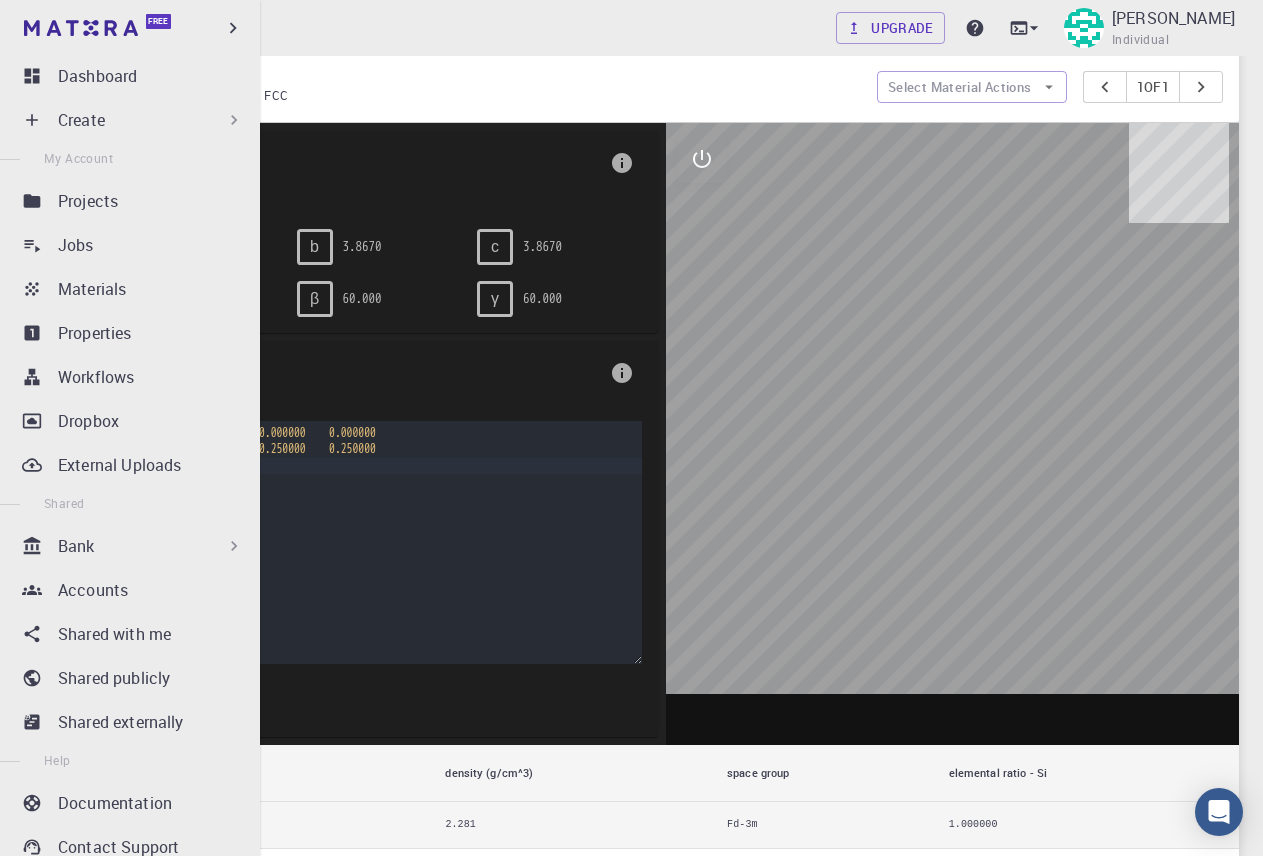 click on "Create" at bounding box center (81, 120) 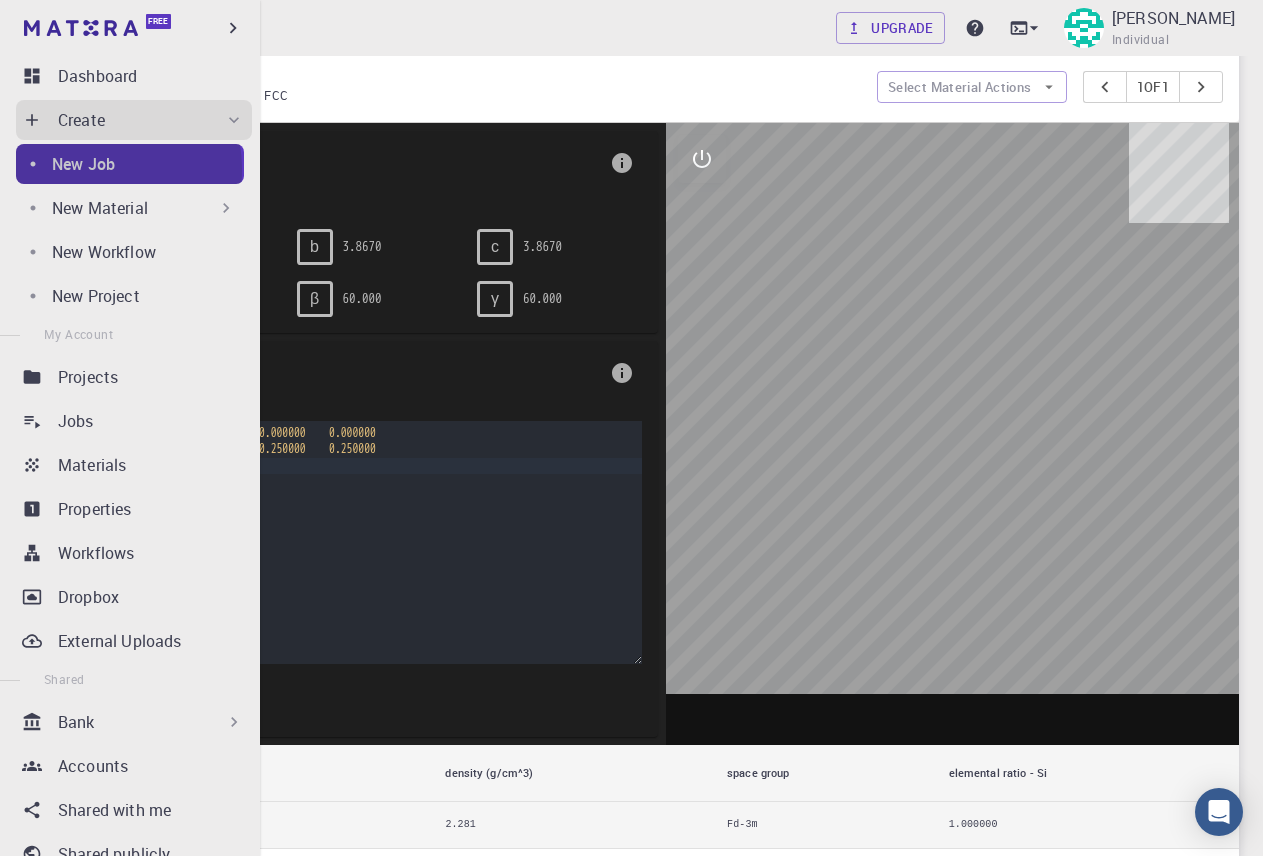 click on "New Job" at bounding box center (83, 164) 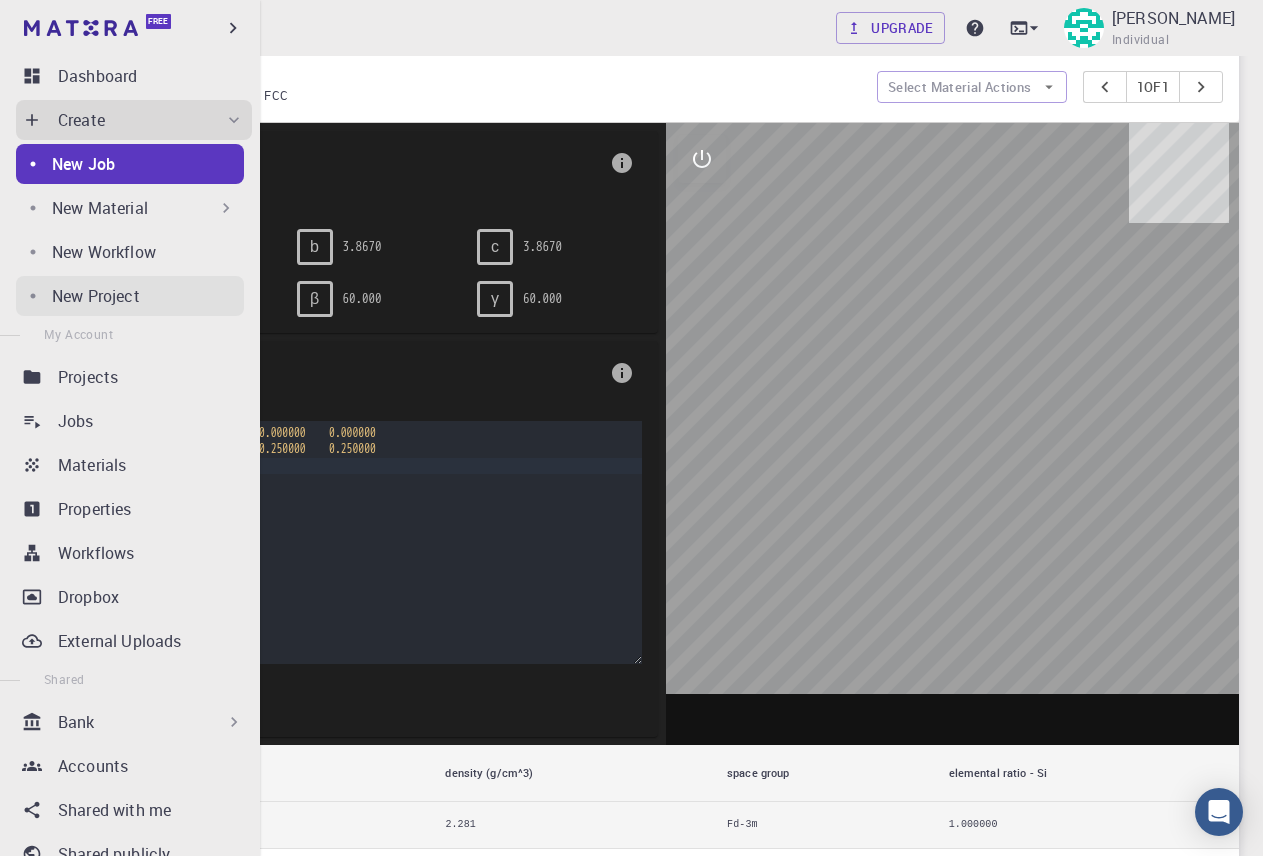 click on "New Project" at bounding box center [96, 296] 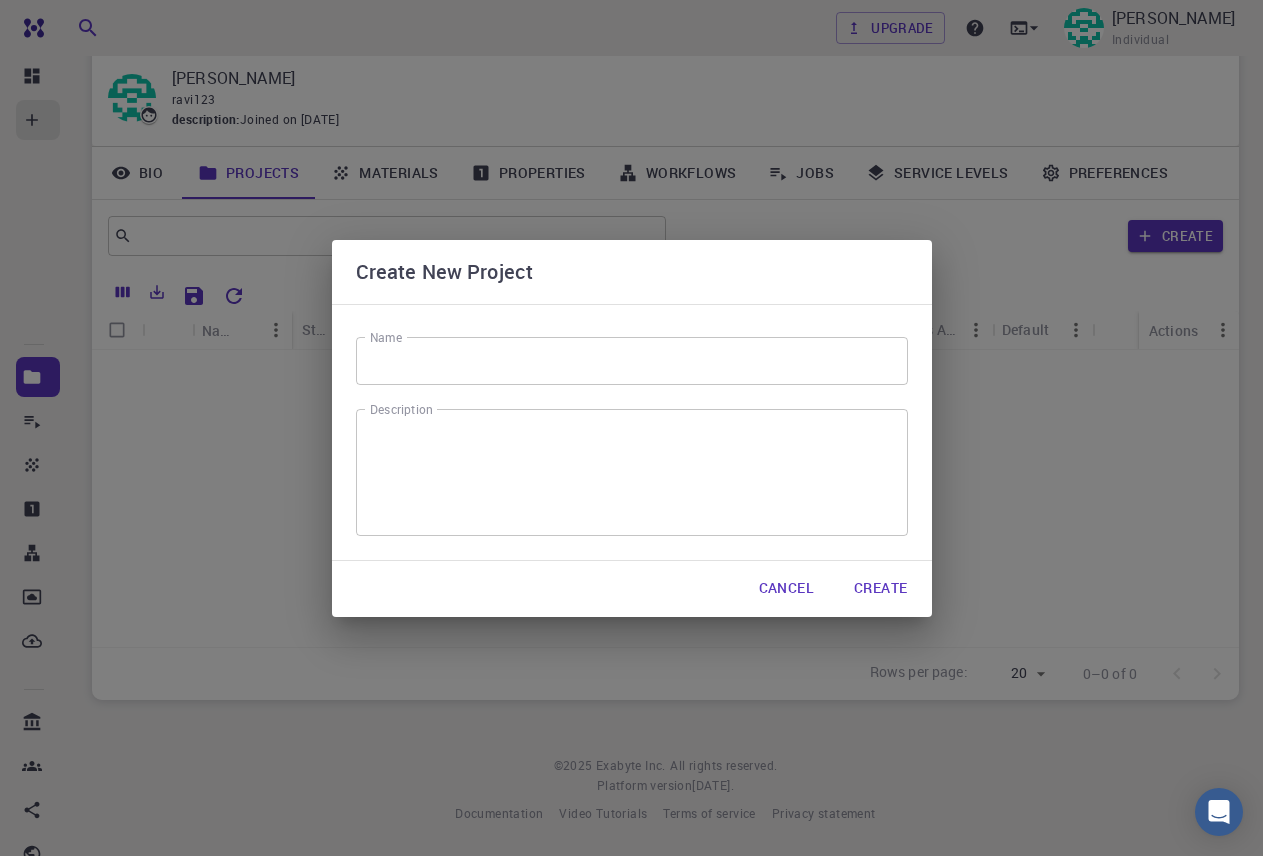 scroll, scrollTop: 63, scrollLeft: 0, axis: vertical 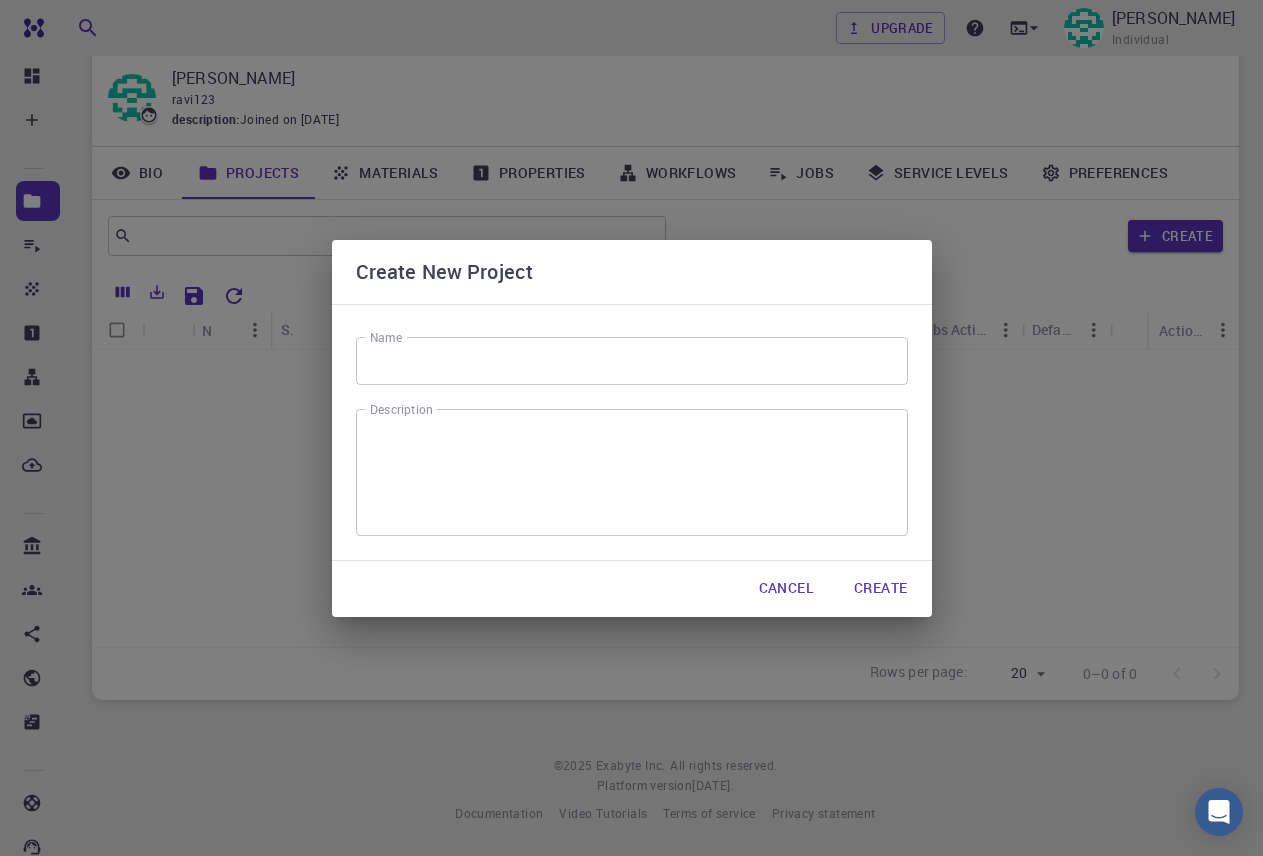 click on "Name" at bounding box center [632, 361] 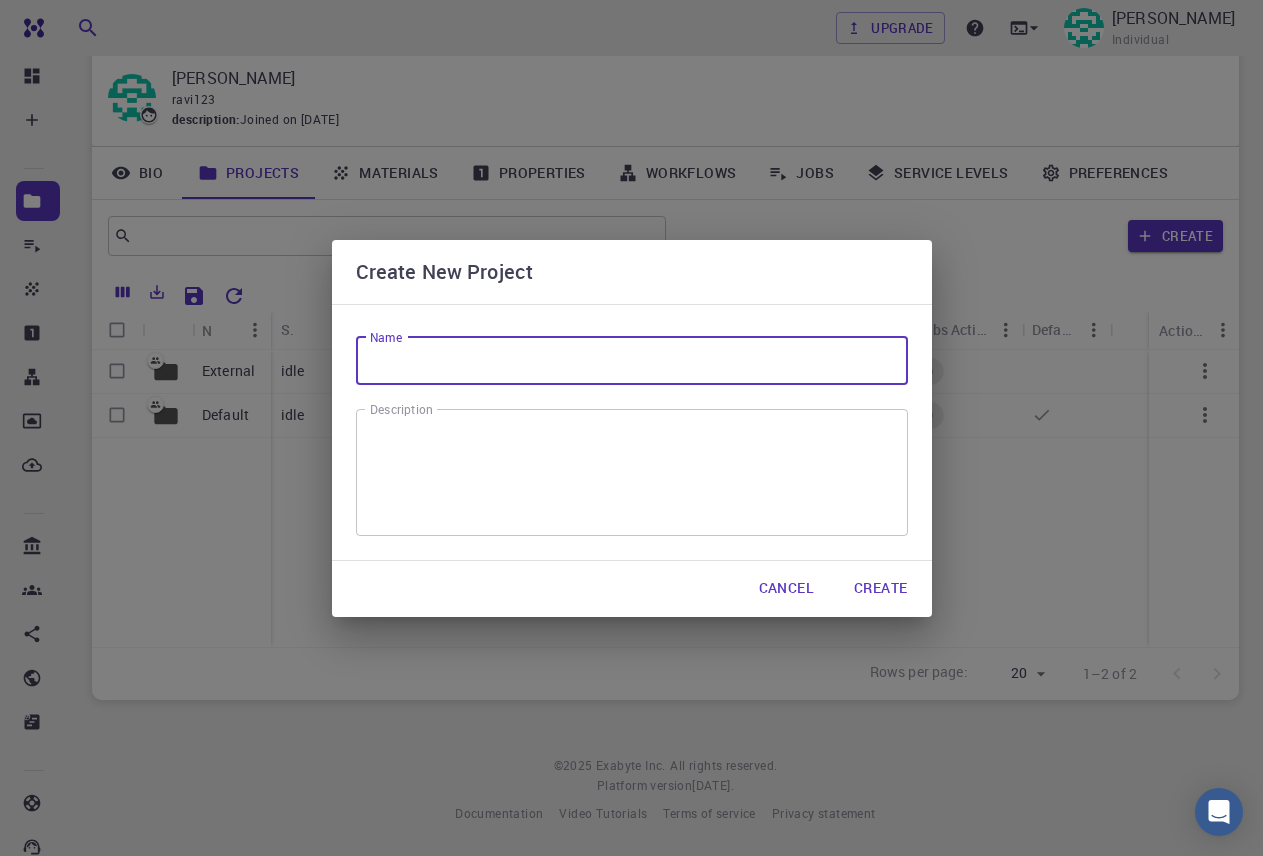 click on "Cancel" at bounding box center (786, 589) 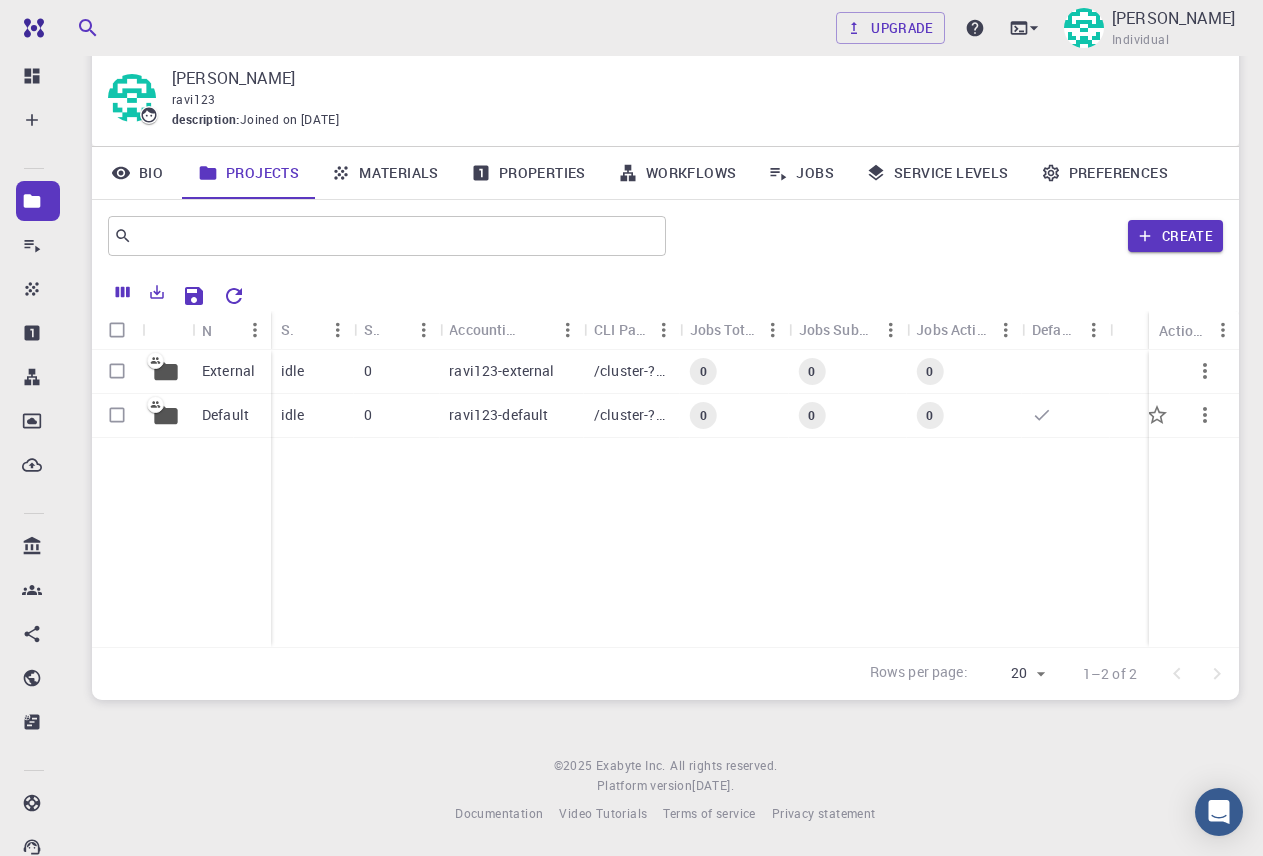 click on "ravi123-default" at bounding box center (498, 415) 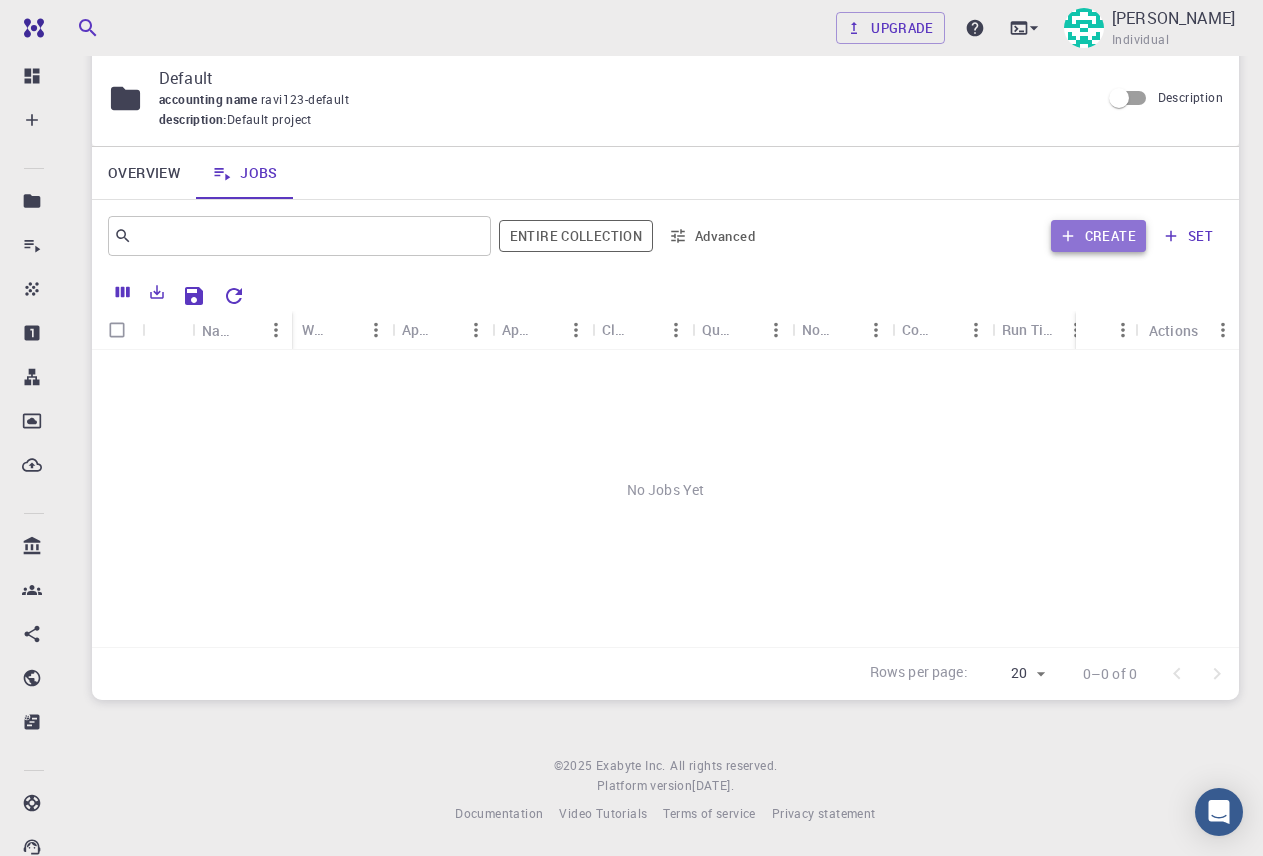 click on "Create" at bounding box center (1098, 236) 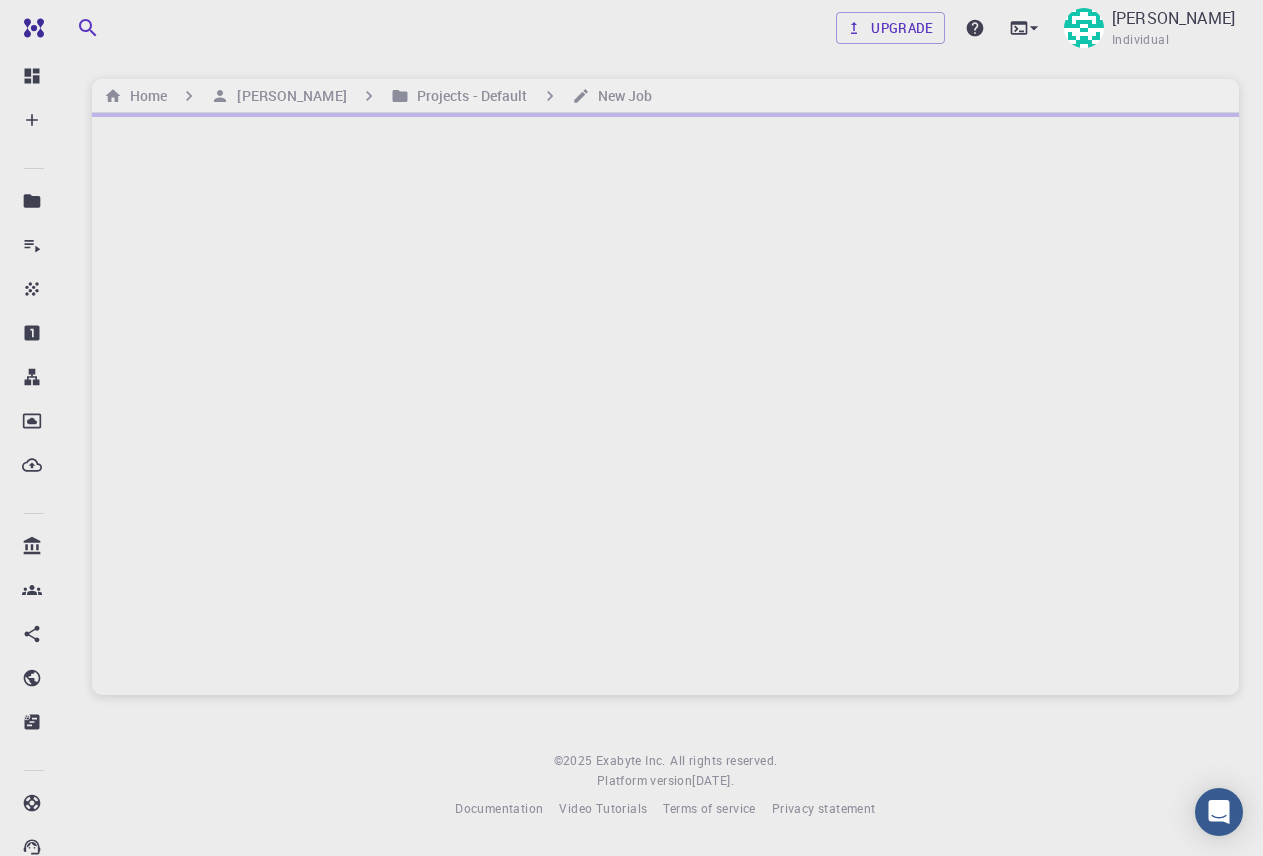 scroll, scrollTop: 0, scrollLeft: 0, axis: both 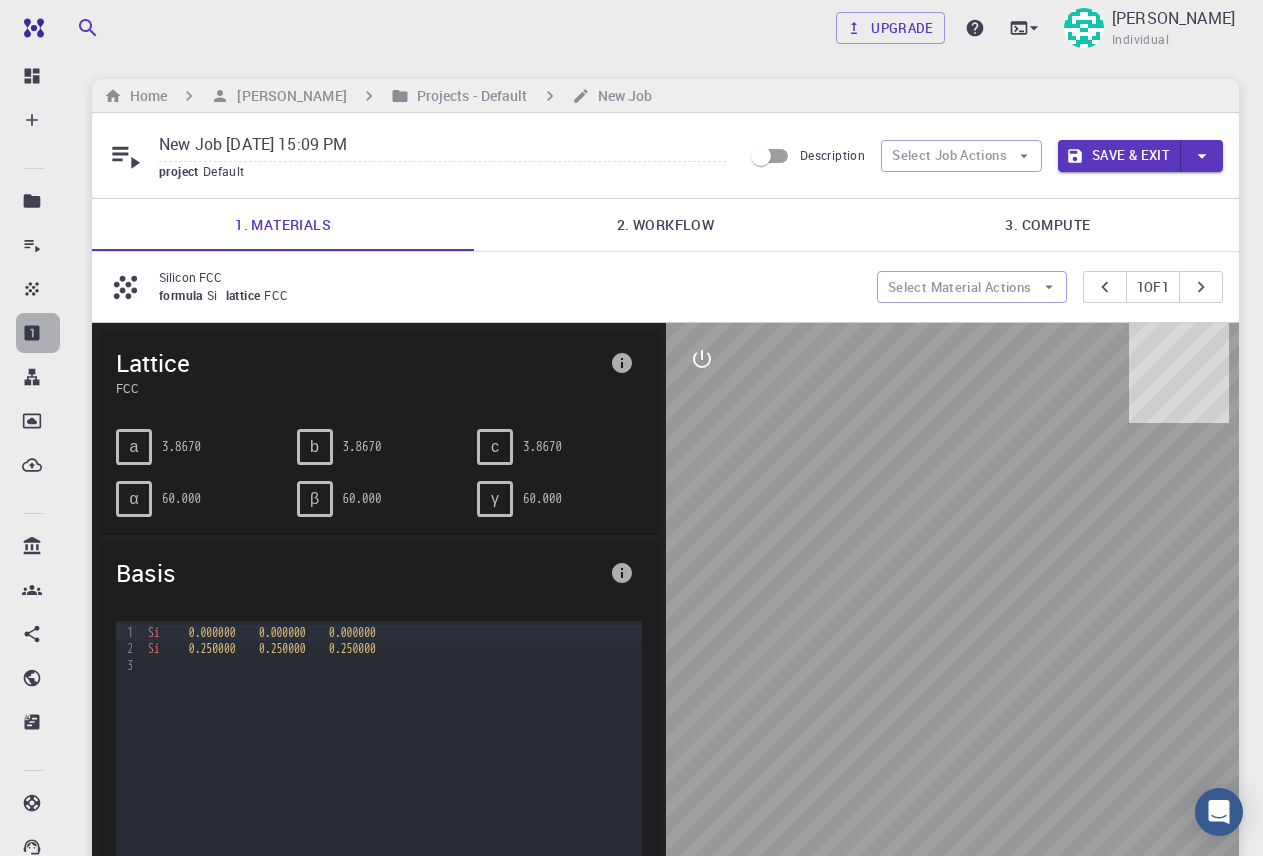 click 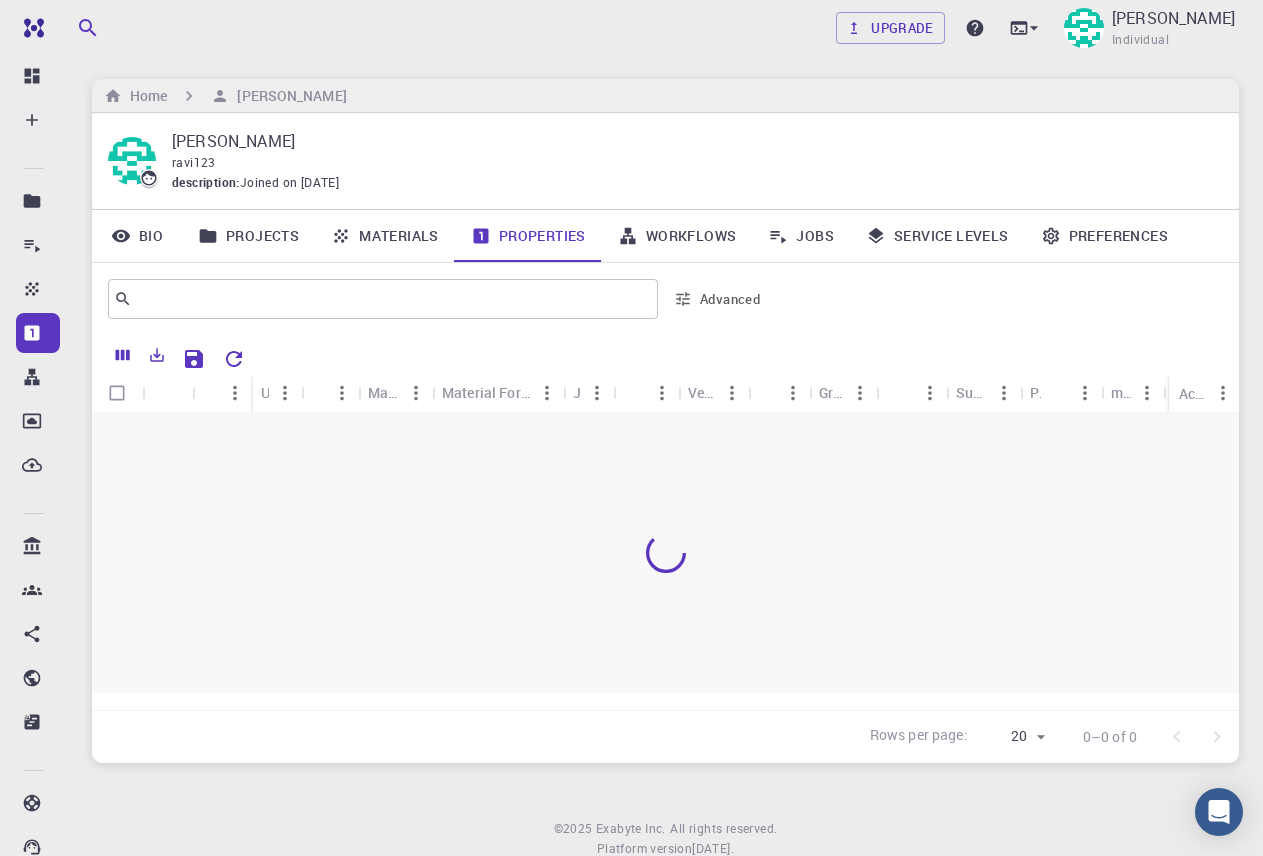 scroll, scrollTop: 63, scrollLeft: 0, axis: vertical 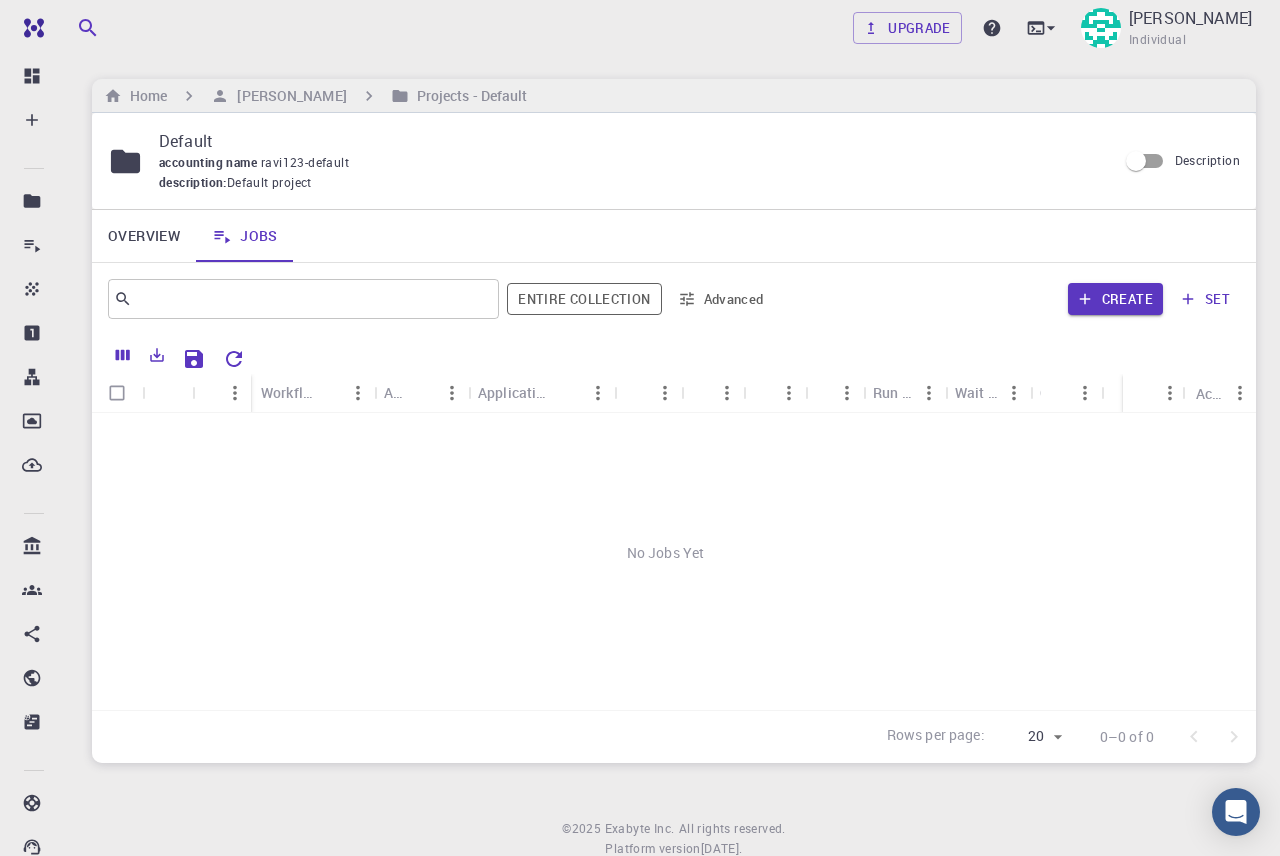 click on "Create" at bounding box center [1115, 299] 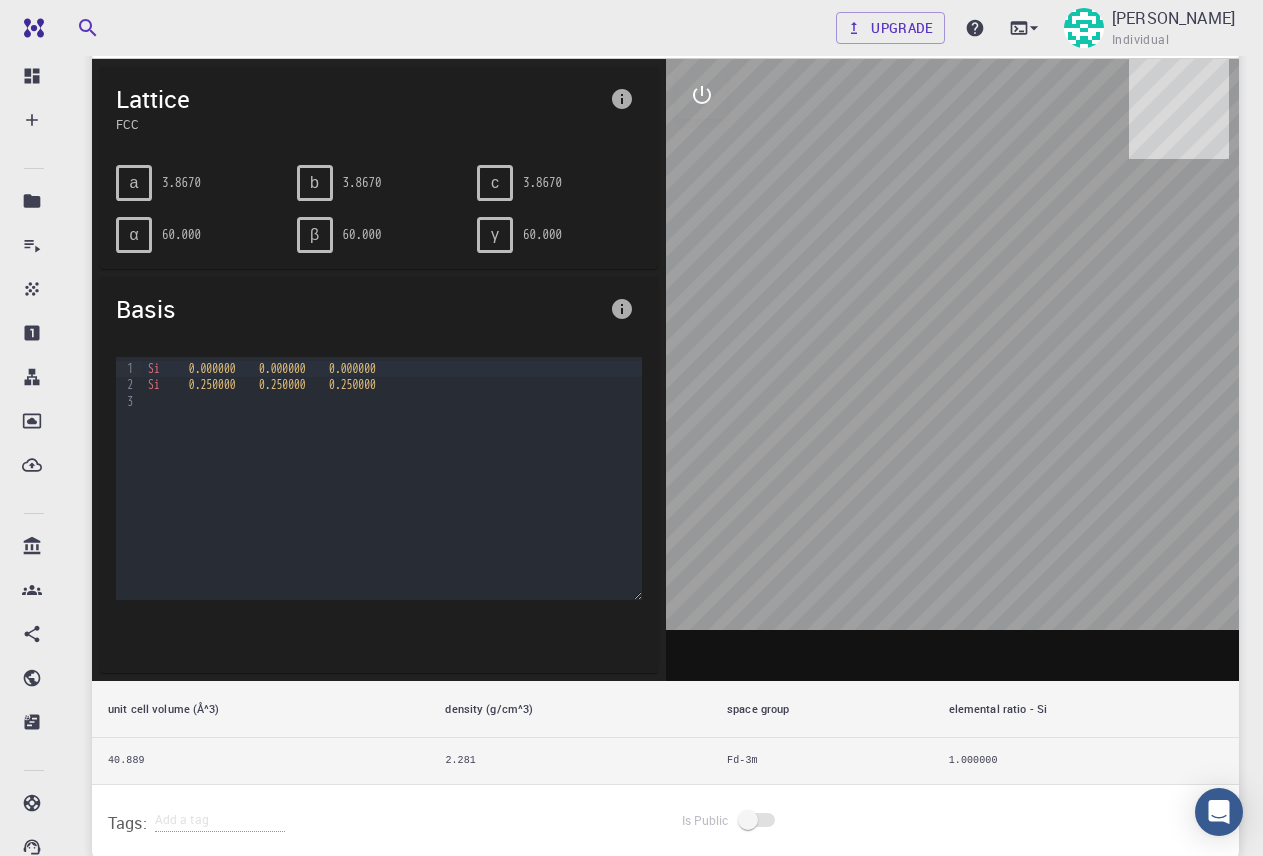 scroll, scrollTop: 300, scrollLeft: 0, axis: vertical 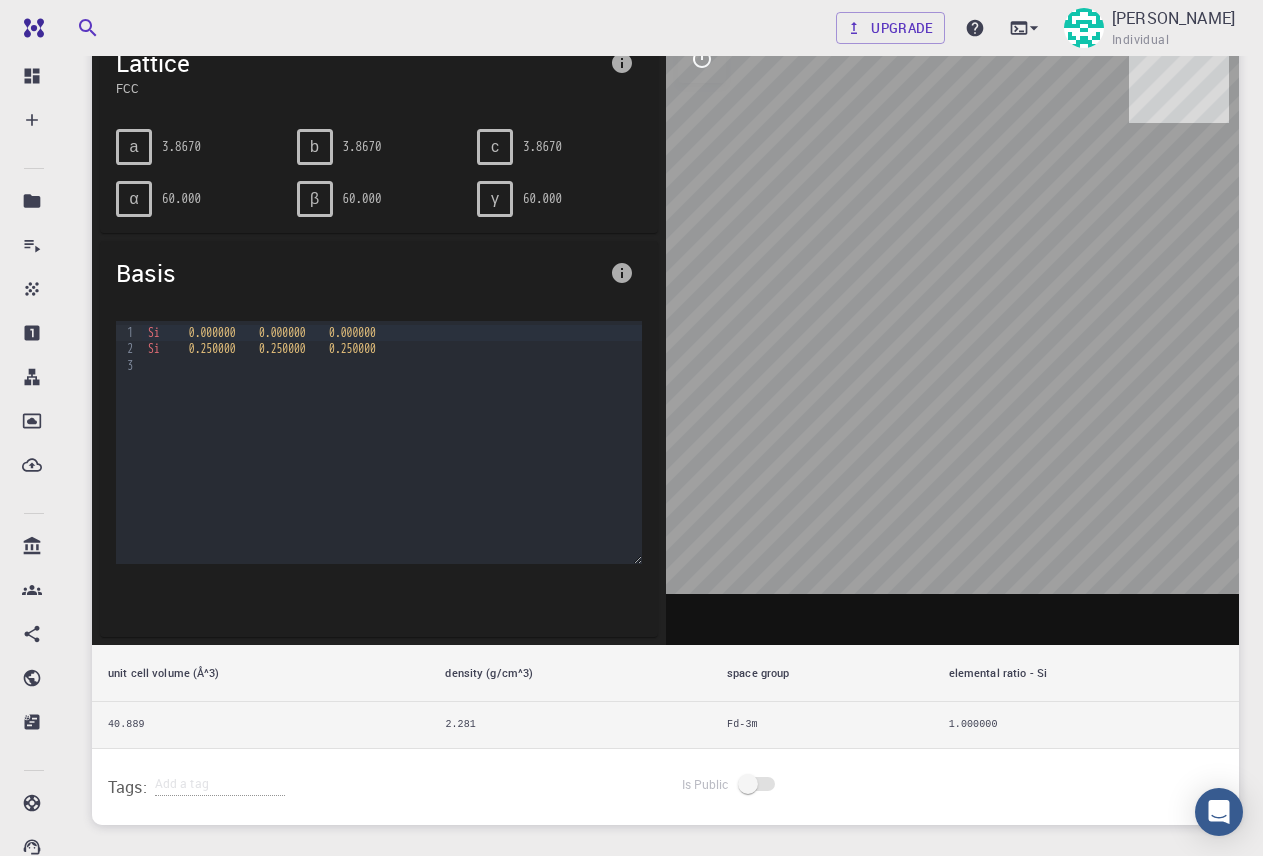 click at bounding box center [392, 366] 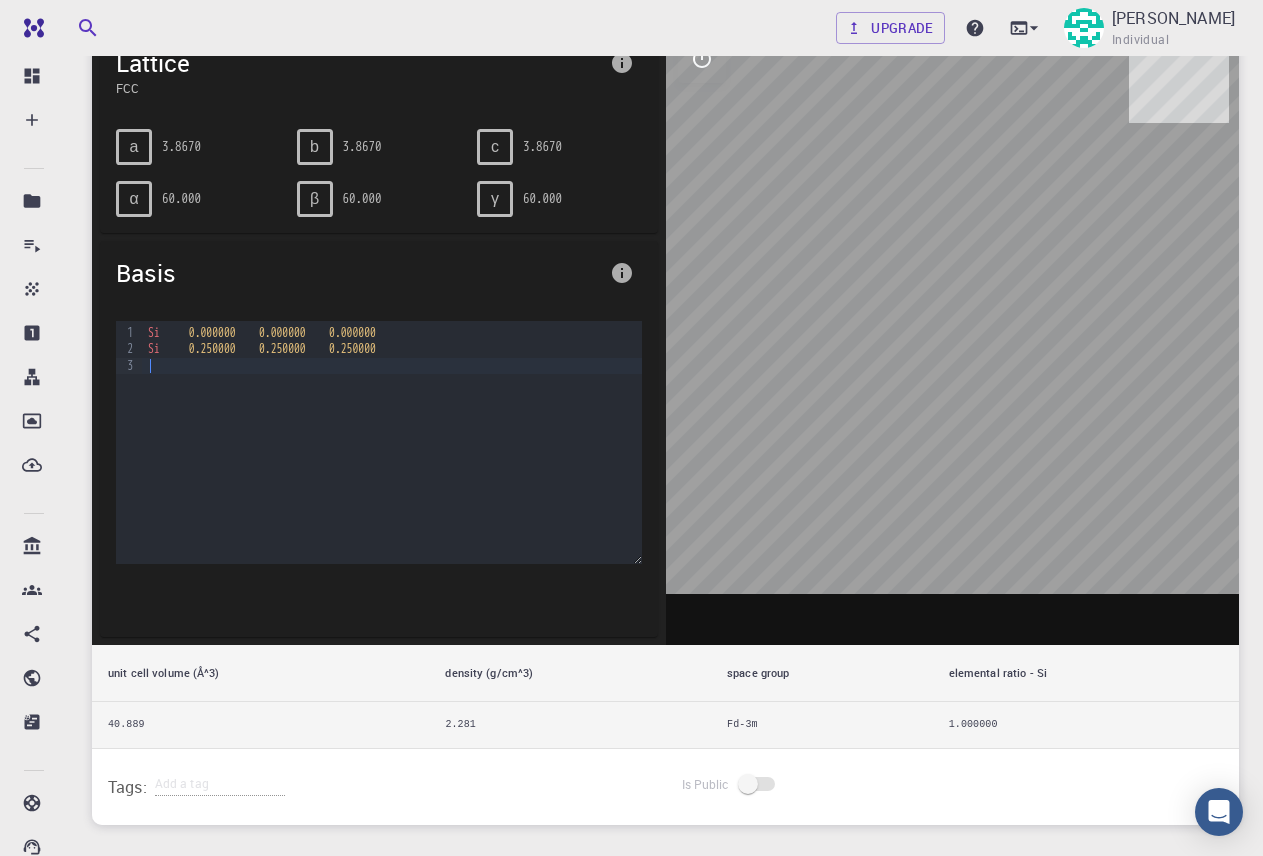 type 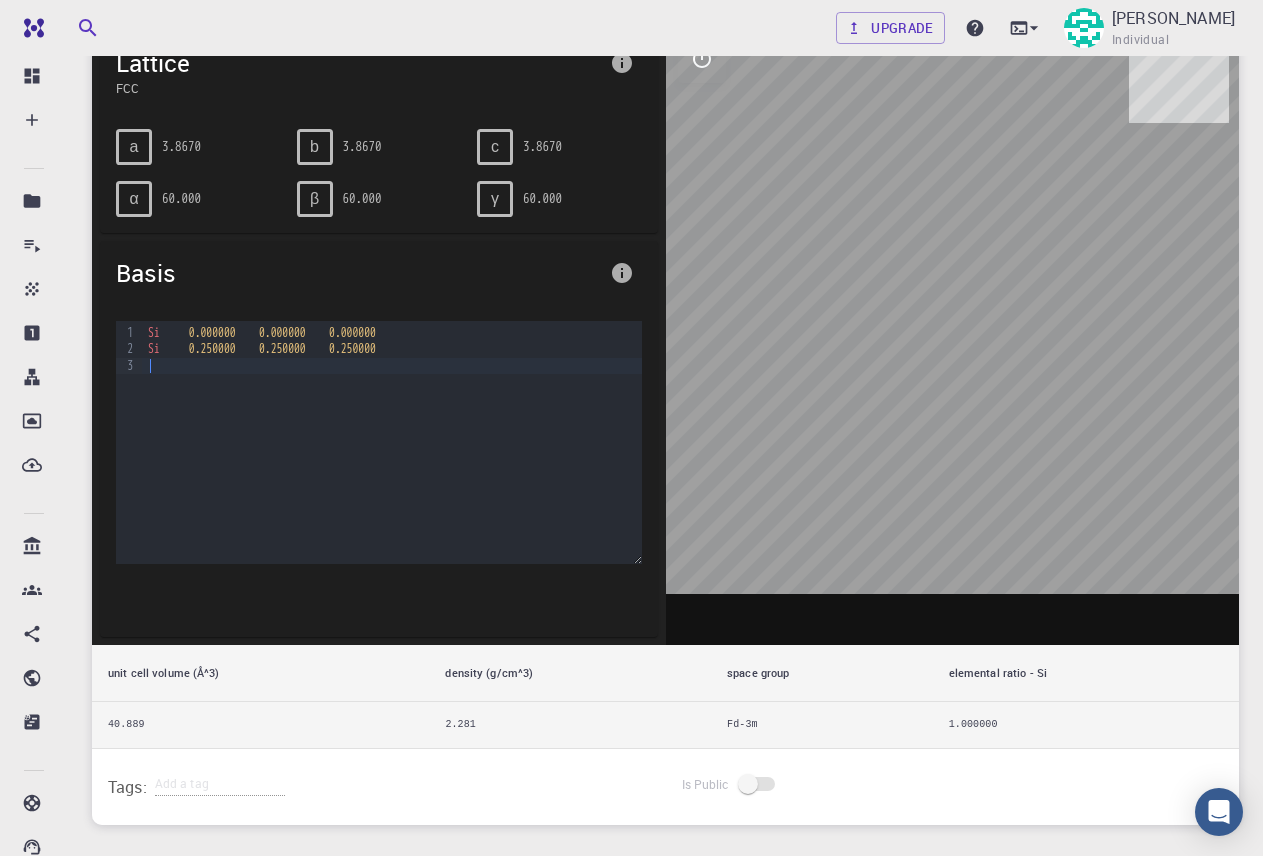 click at bounding box center (392, 366) 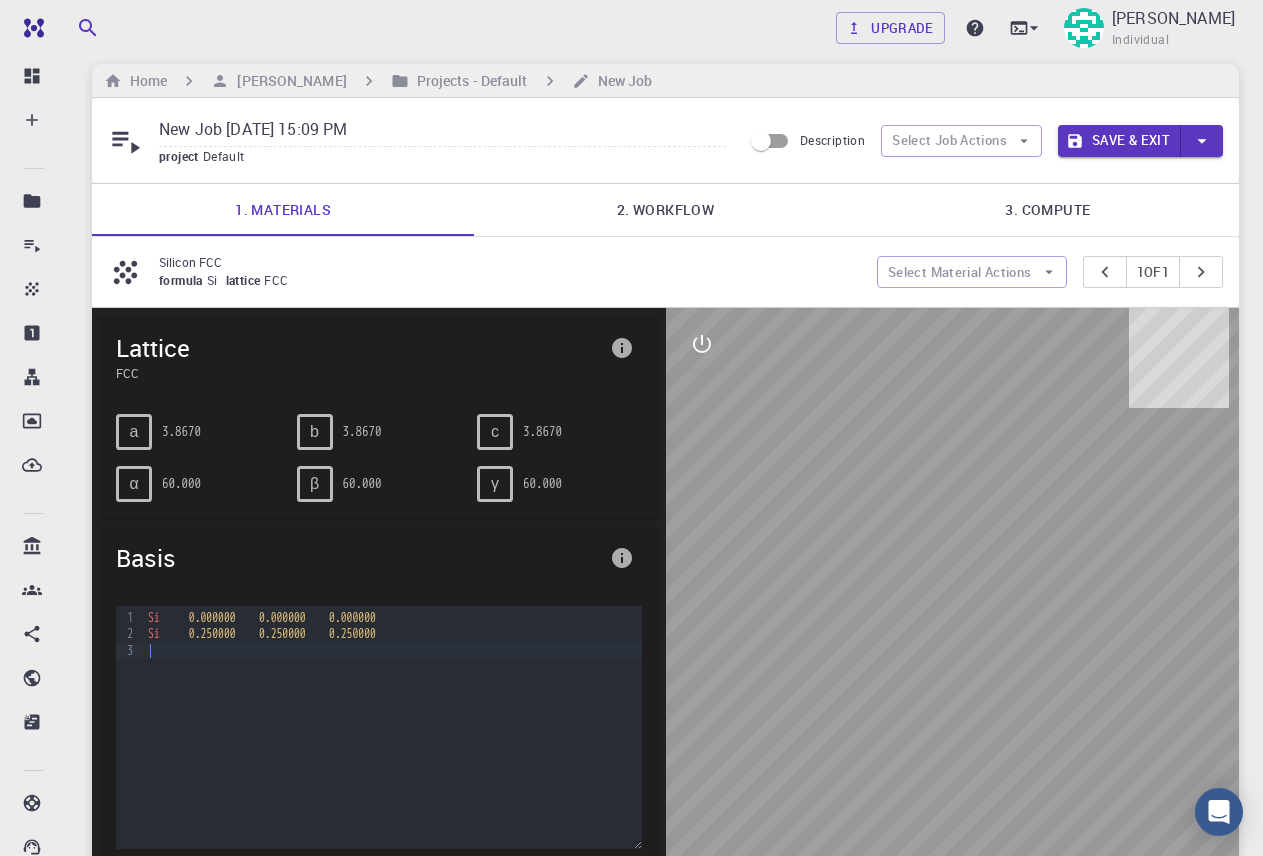 scroll, scrollTop: 0, scrollLeft: 0, axis: both 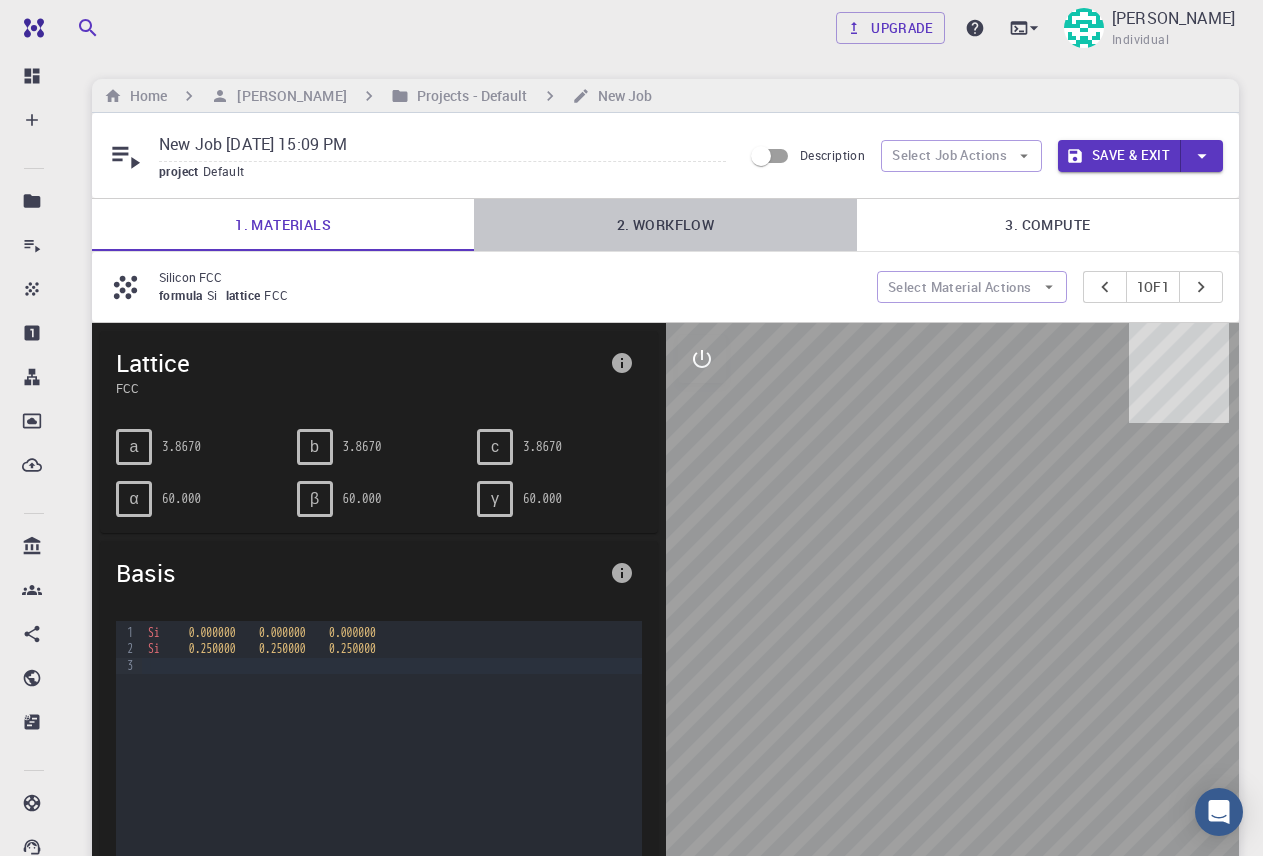 click on "2. Workflow" at bounding box center (665, 225) 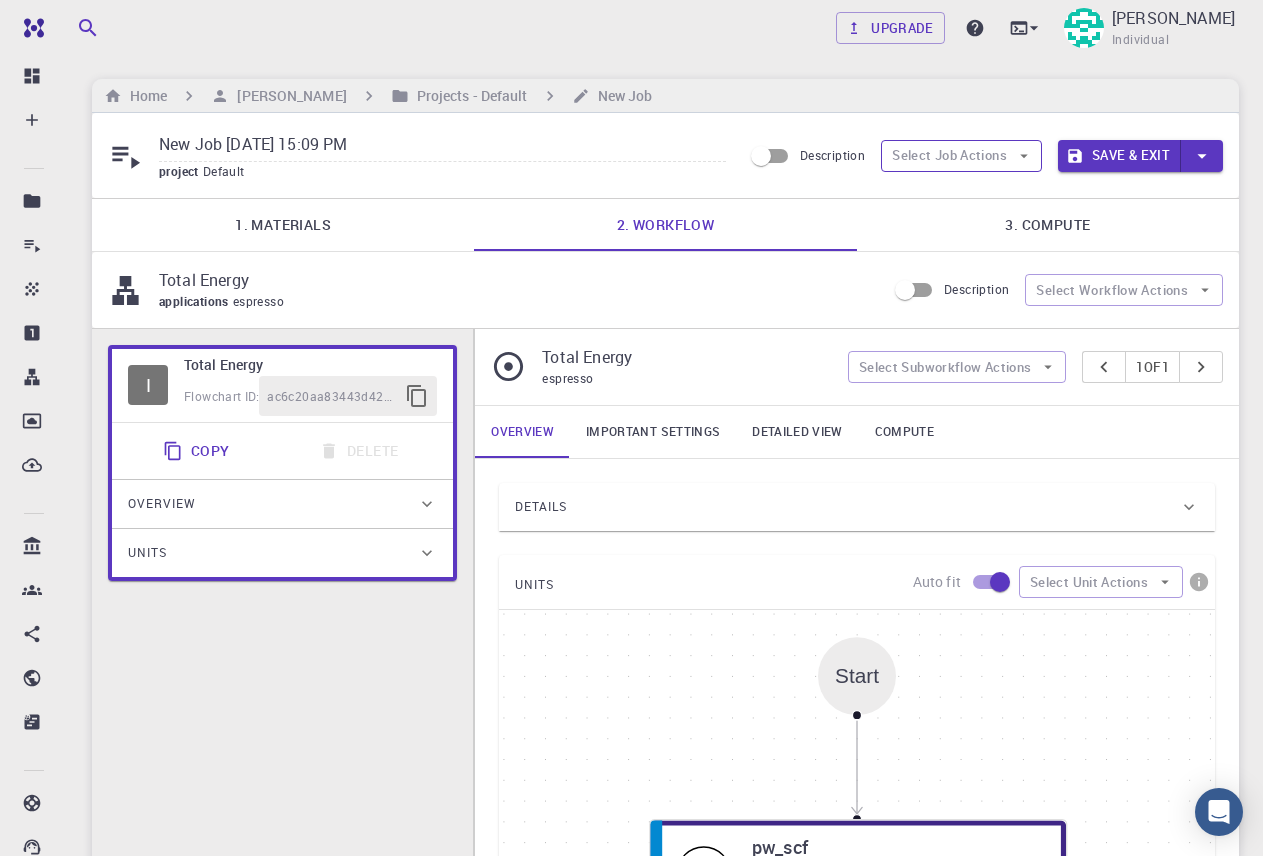 click 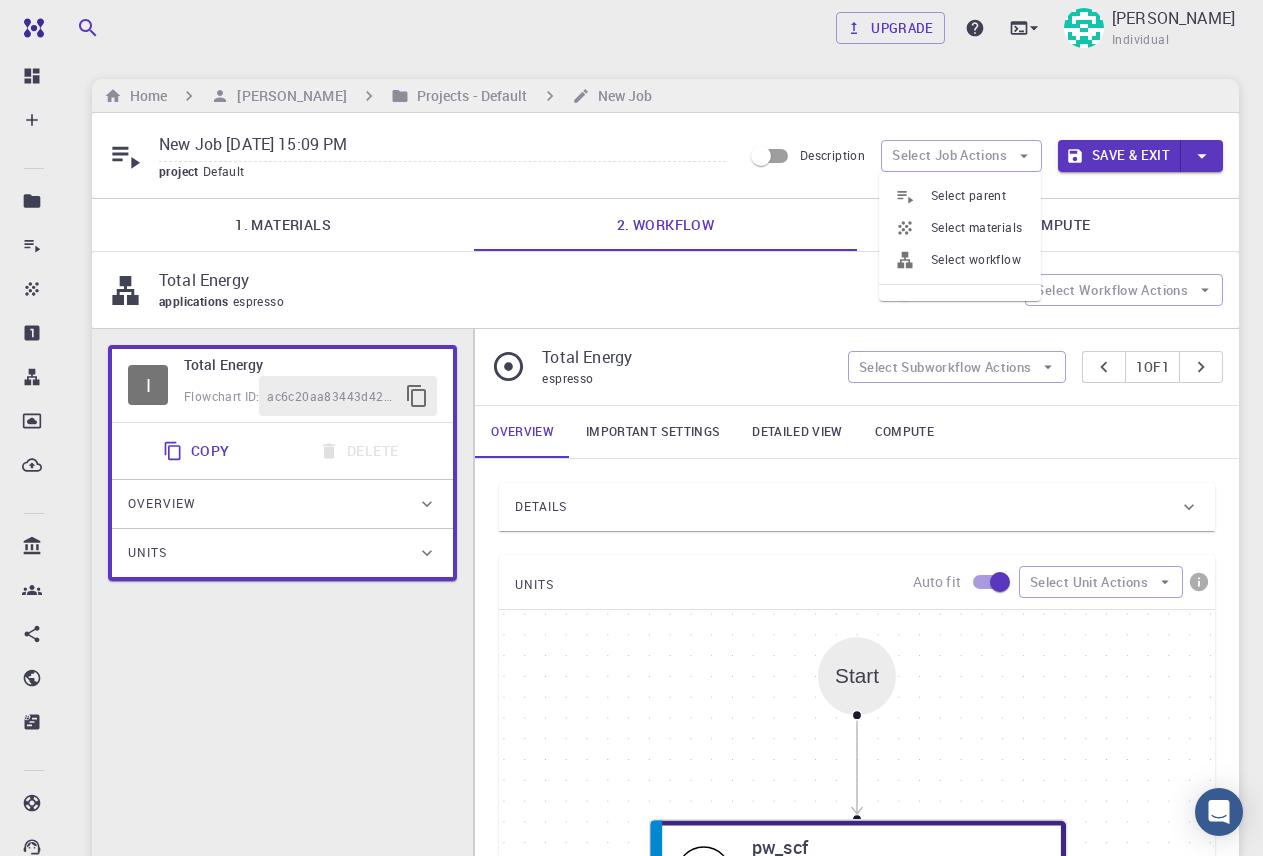 click on "Select materials" at bounding box center (978, 228) 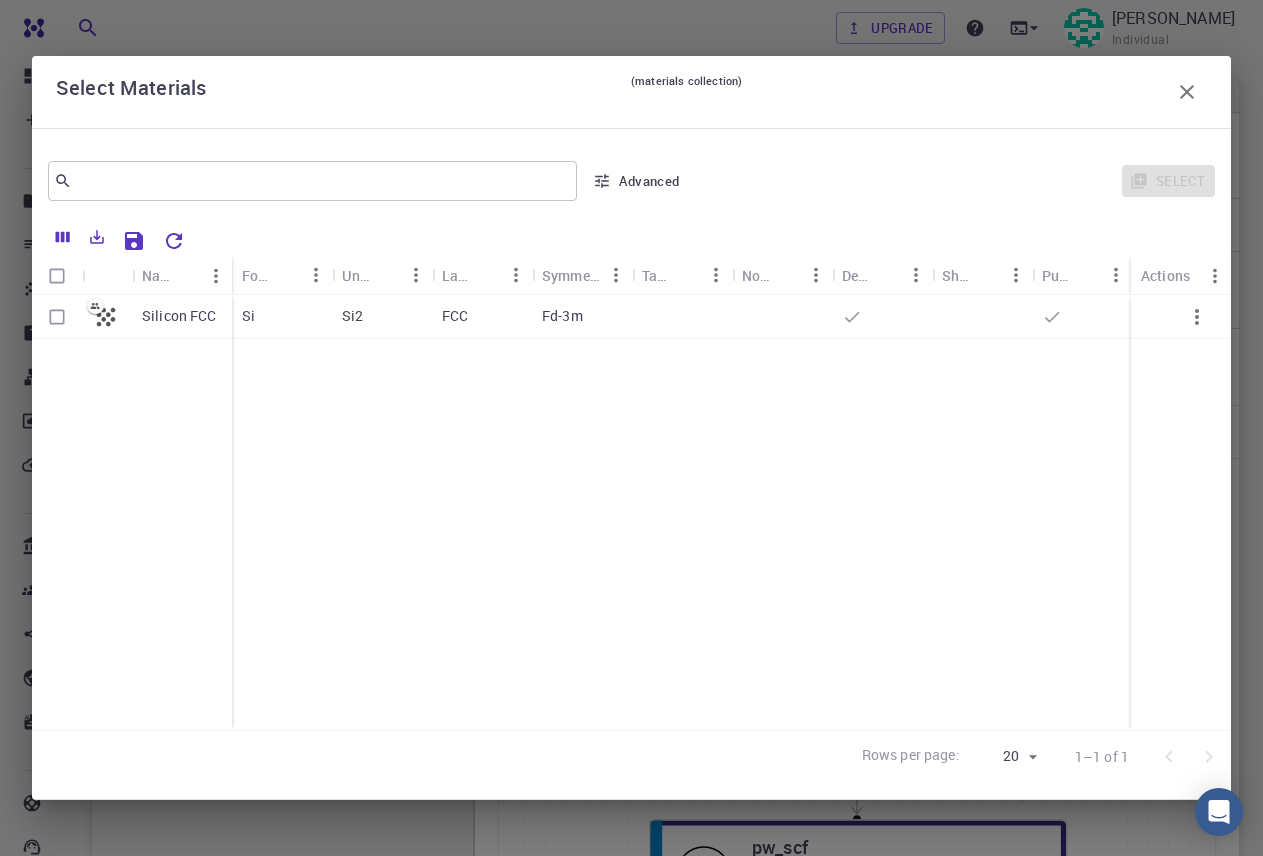 click 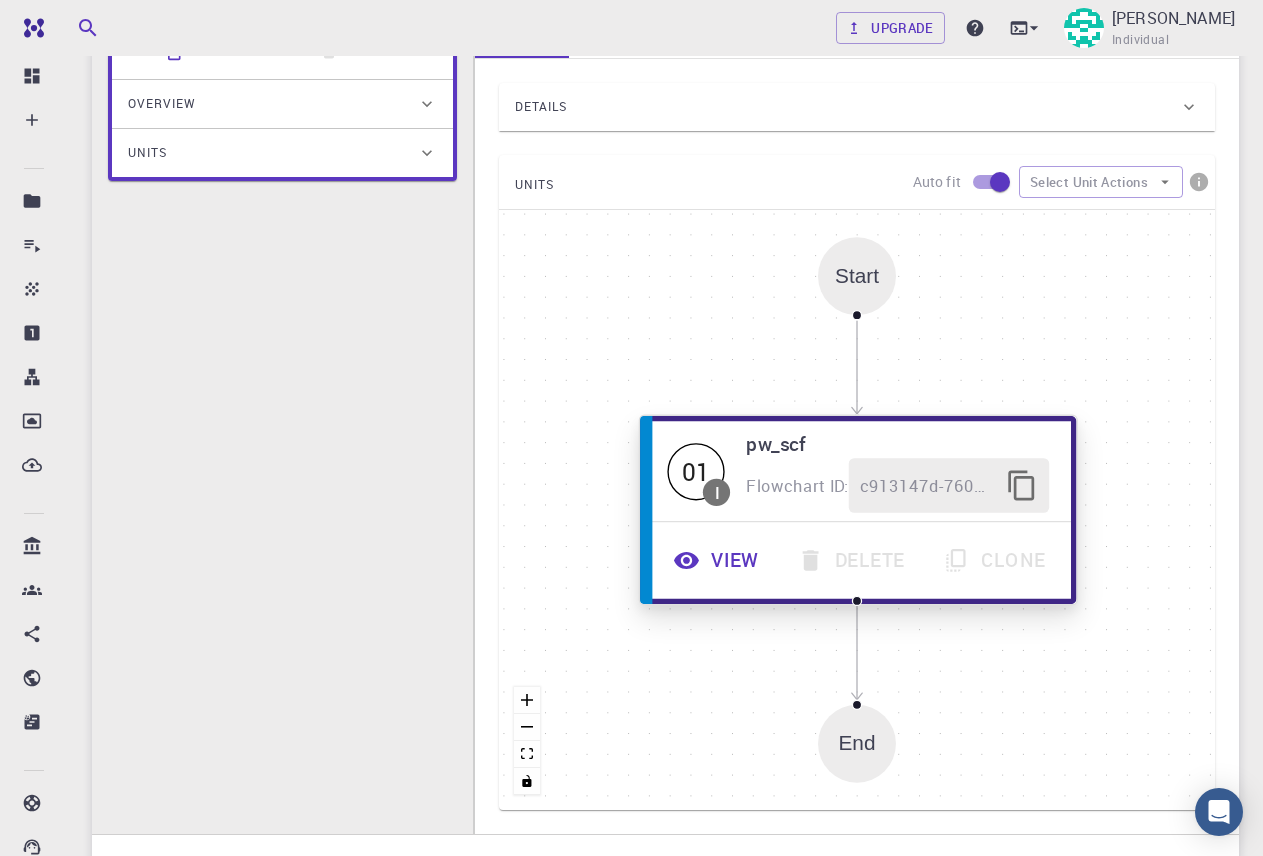 scroll, scrollTop: 608, scrollLeft: 0, axis: vertical 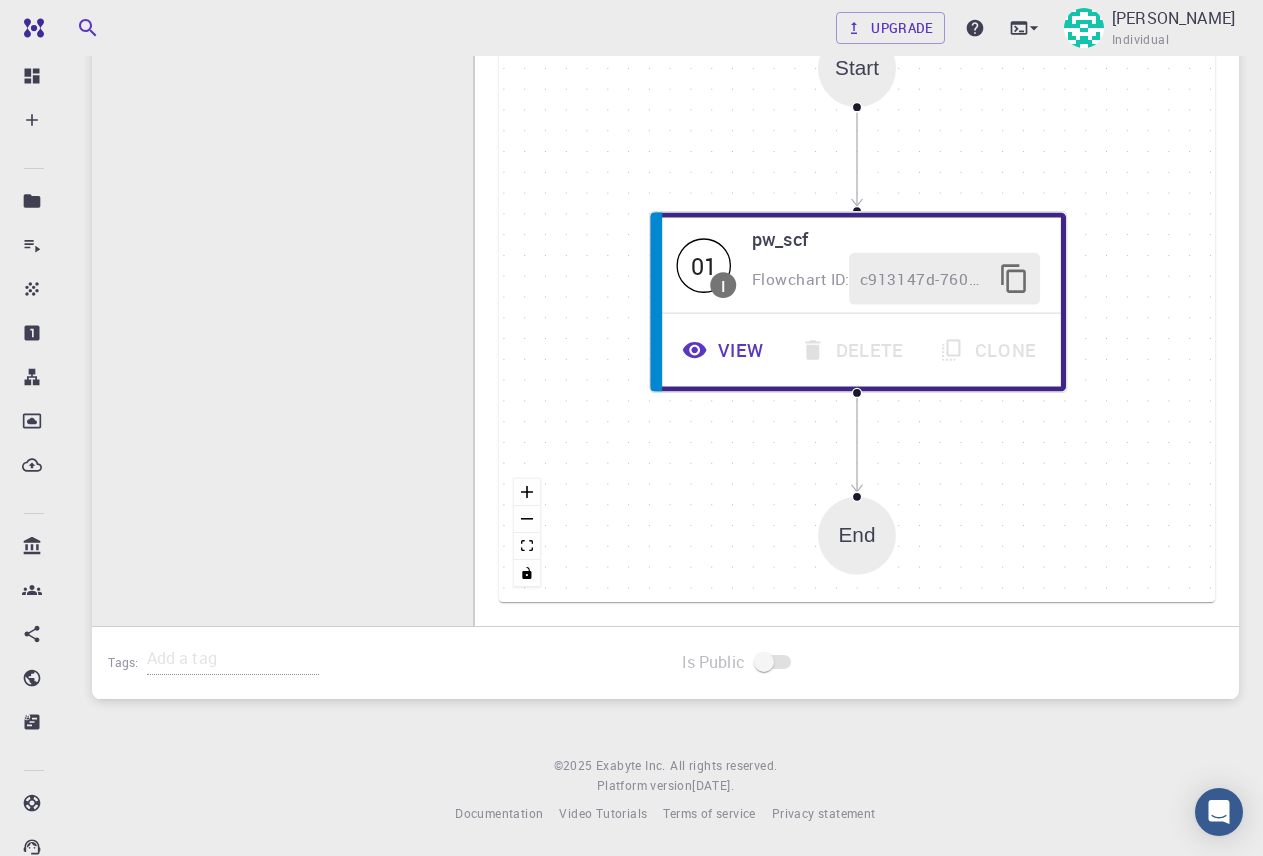 click on "End" at bounding box center (857, 535) 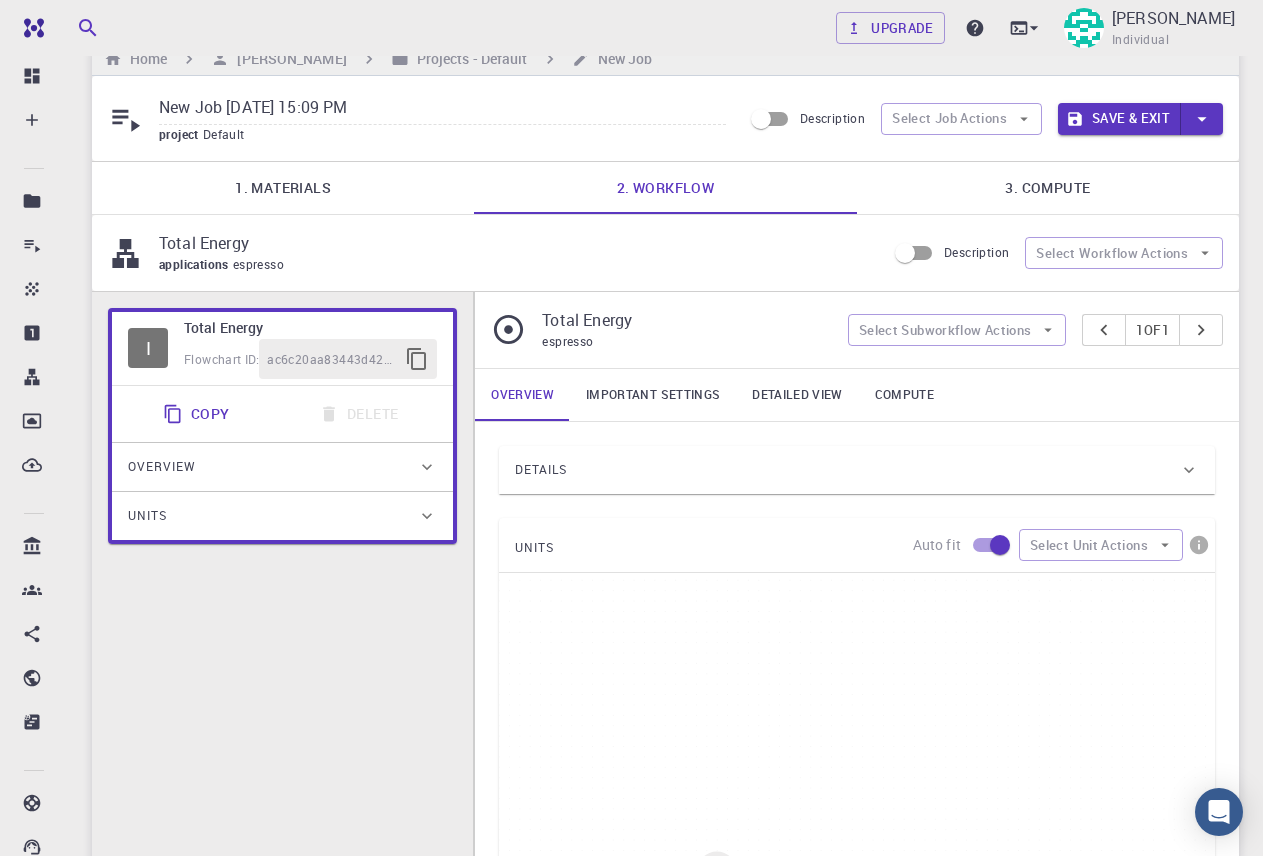 scroll, scrollTop: 0, scrollLeft: 0, axis: both 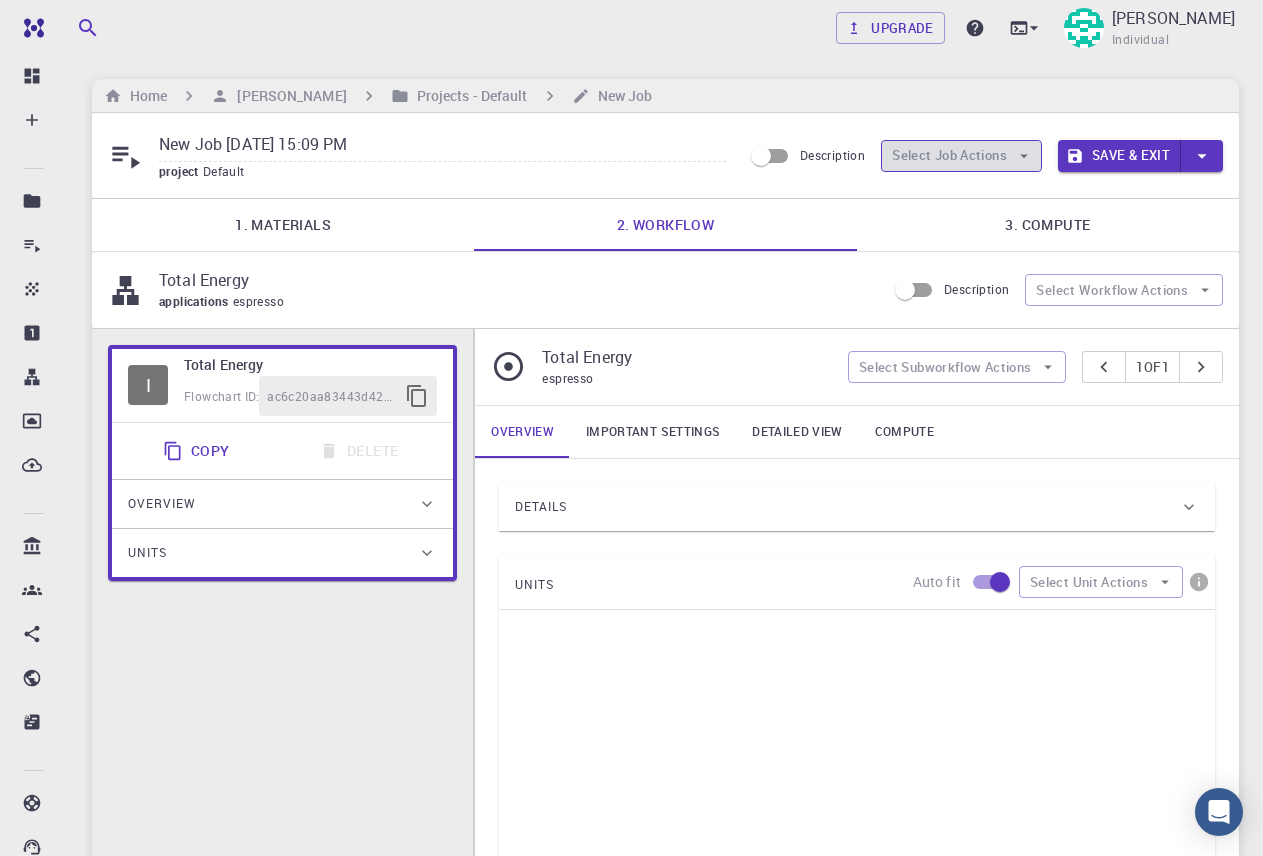 click 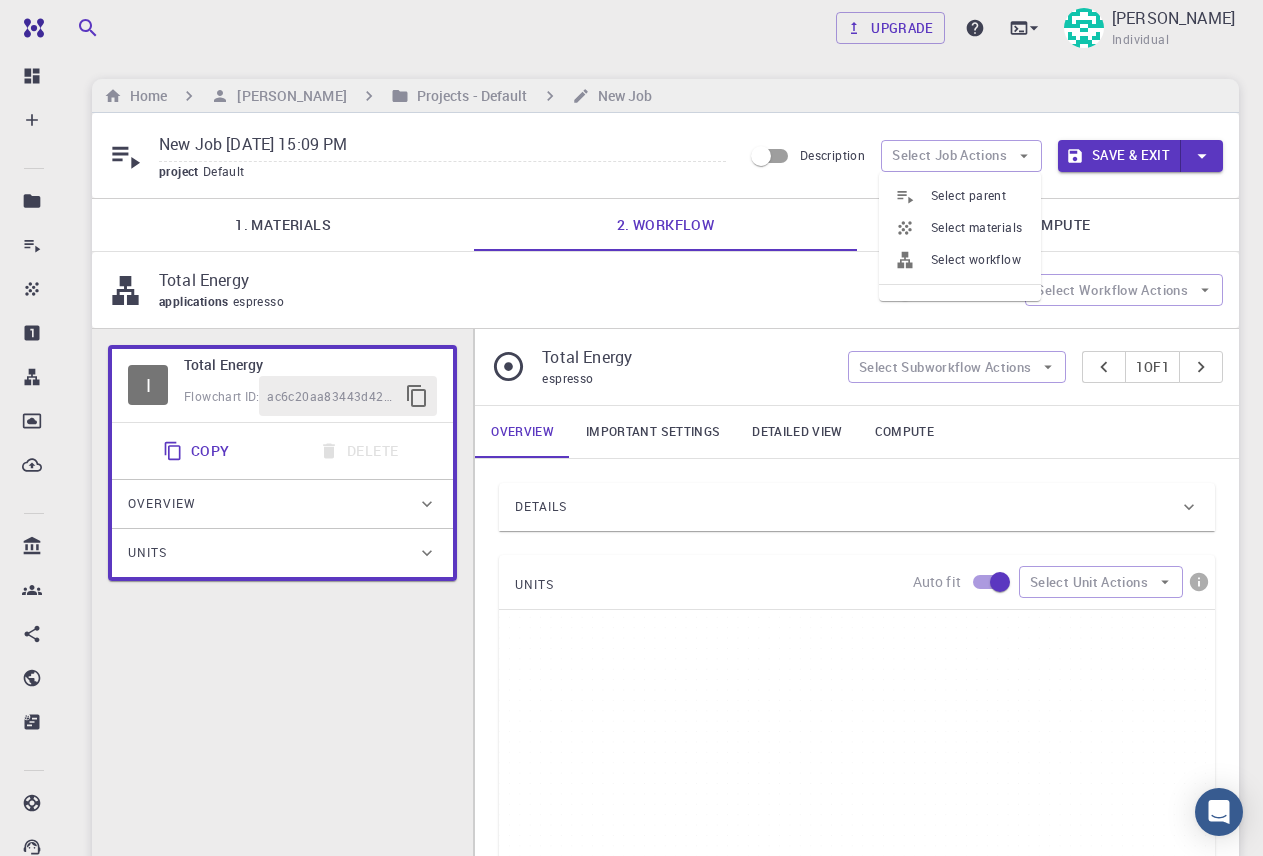 click on "Select materials" at bounding box center (978, 228) 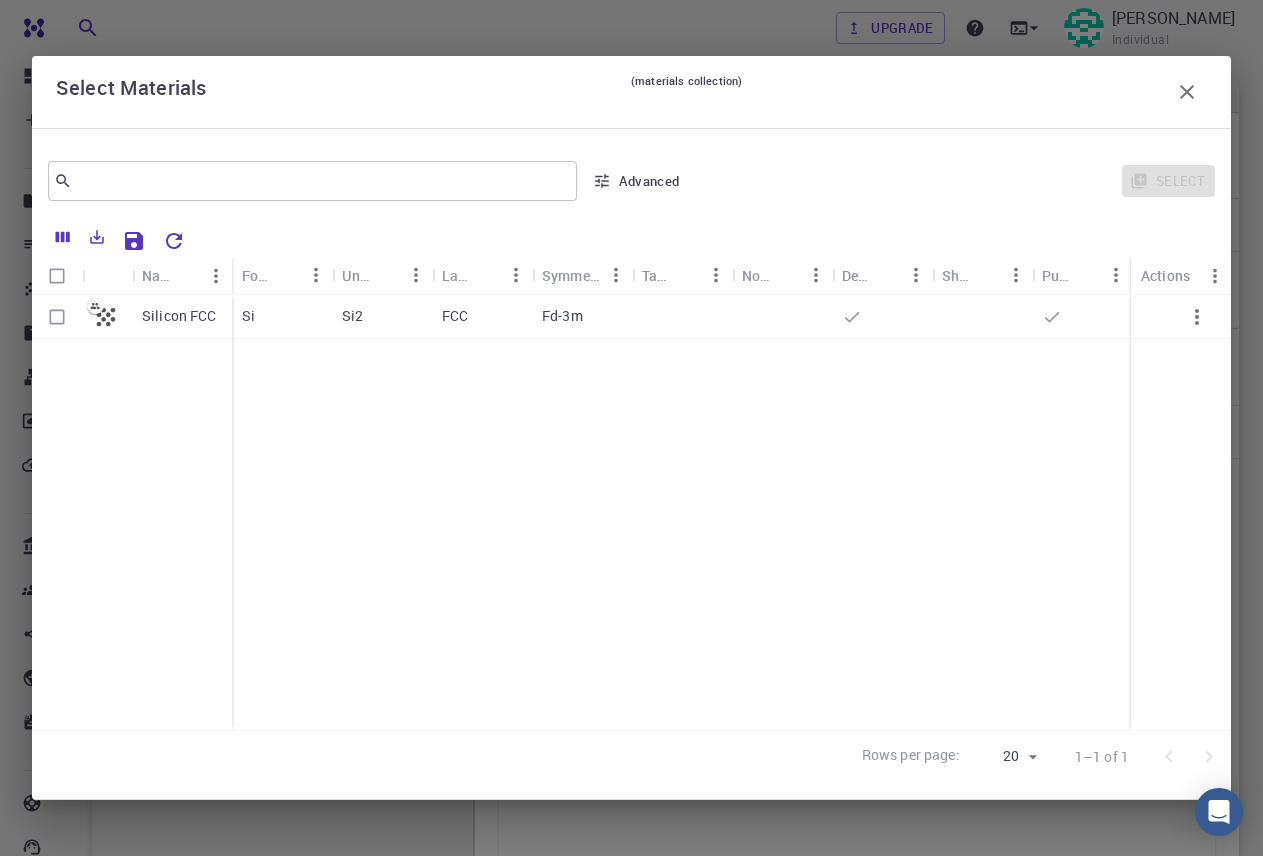 click on "Silicon FCC" at bounding box center (179, 316) 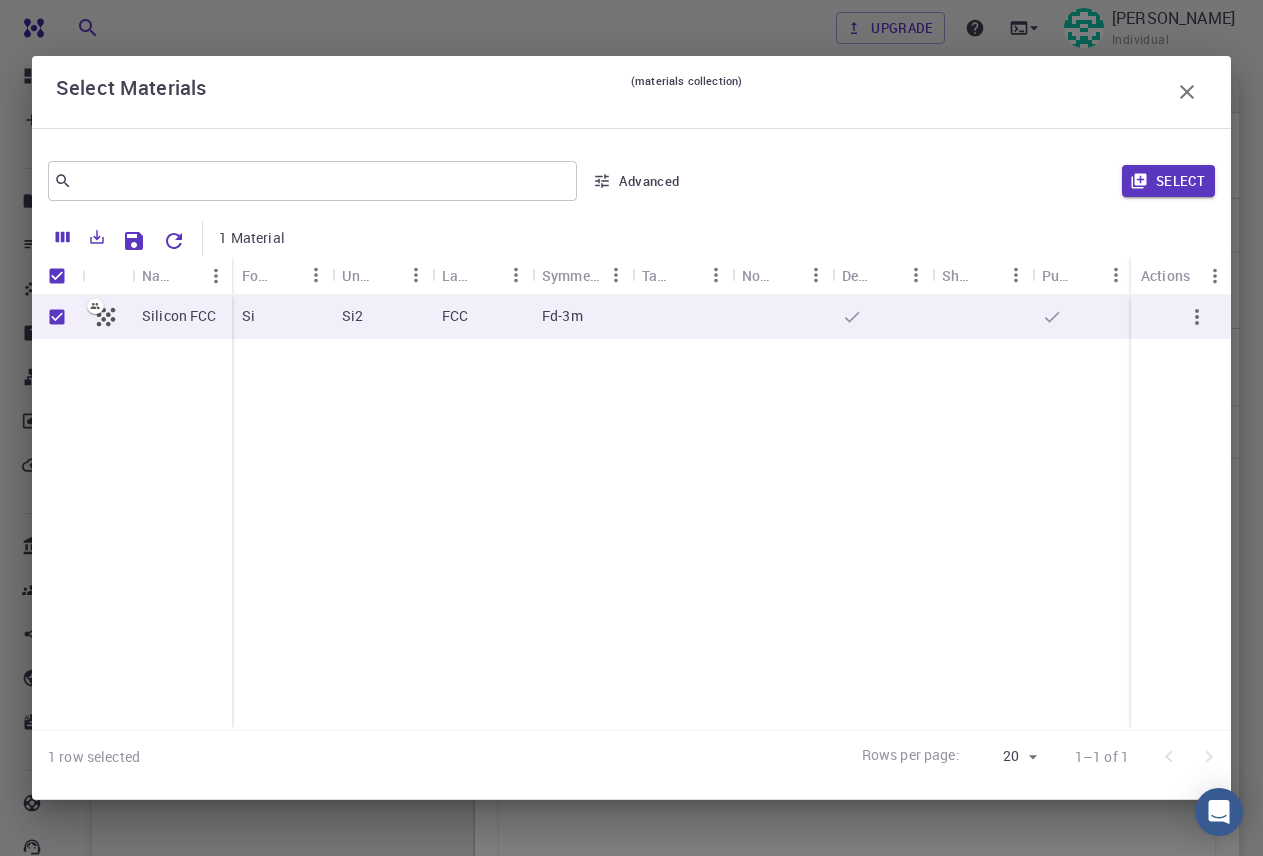click at bounding box center [57, 317] 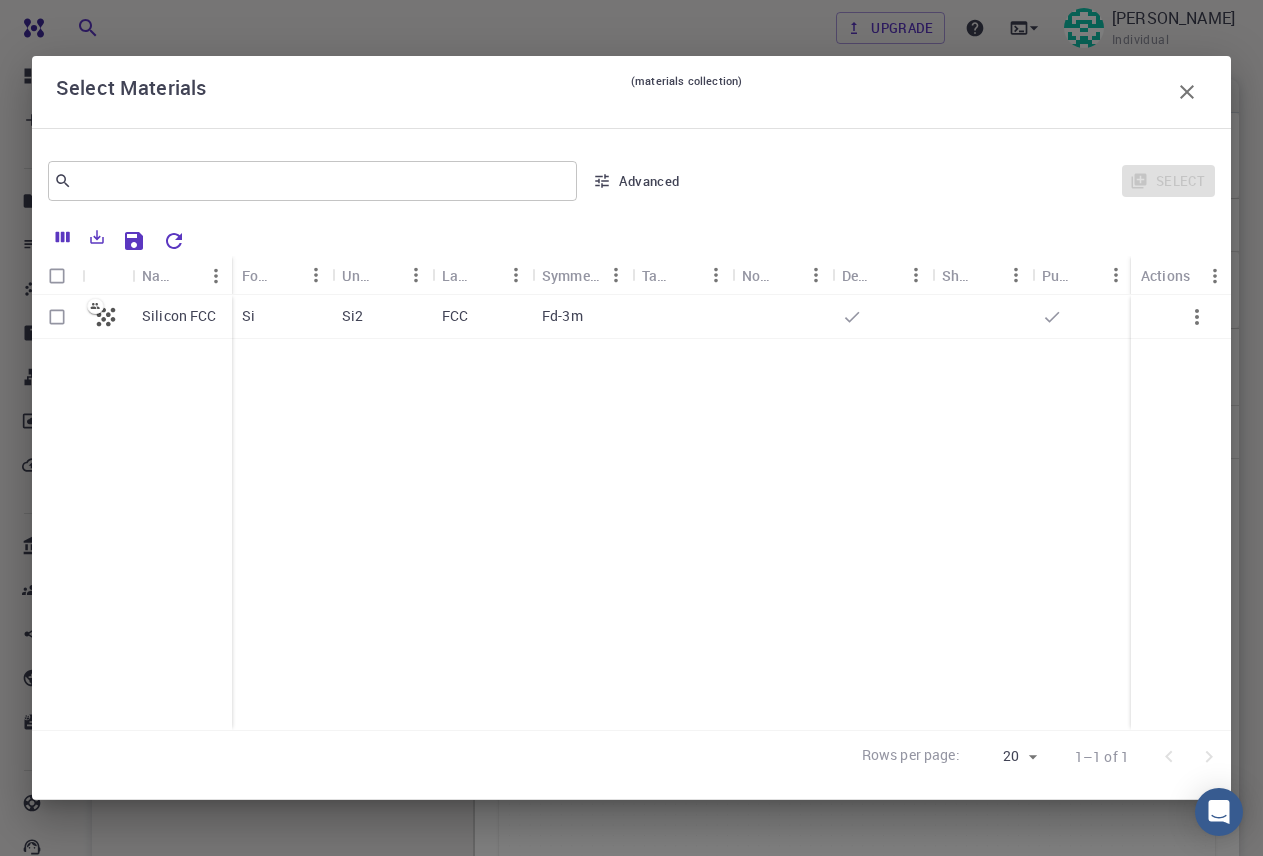 click at bounding box center (57, 317) 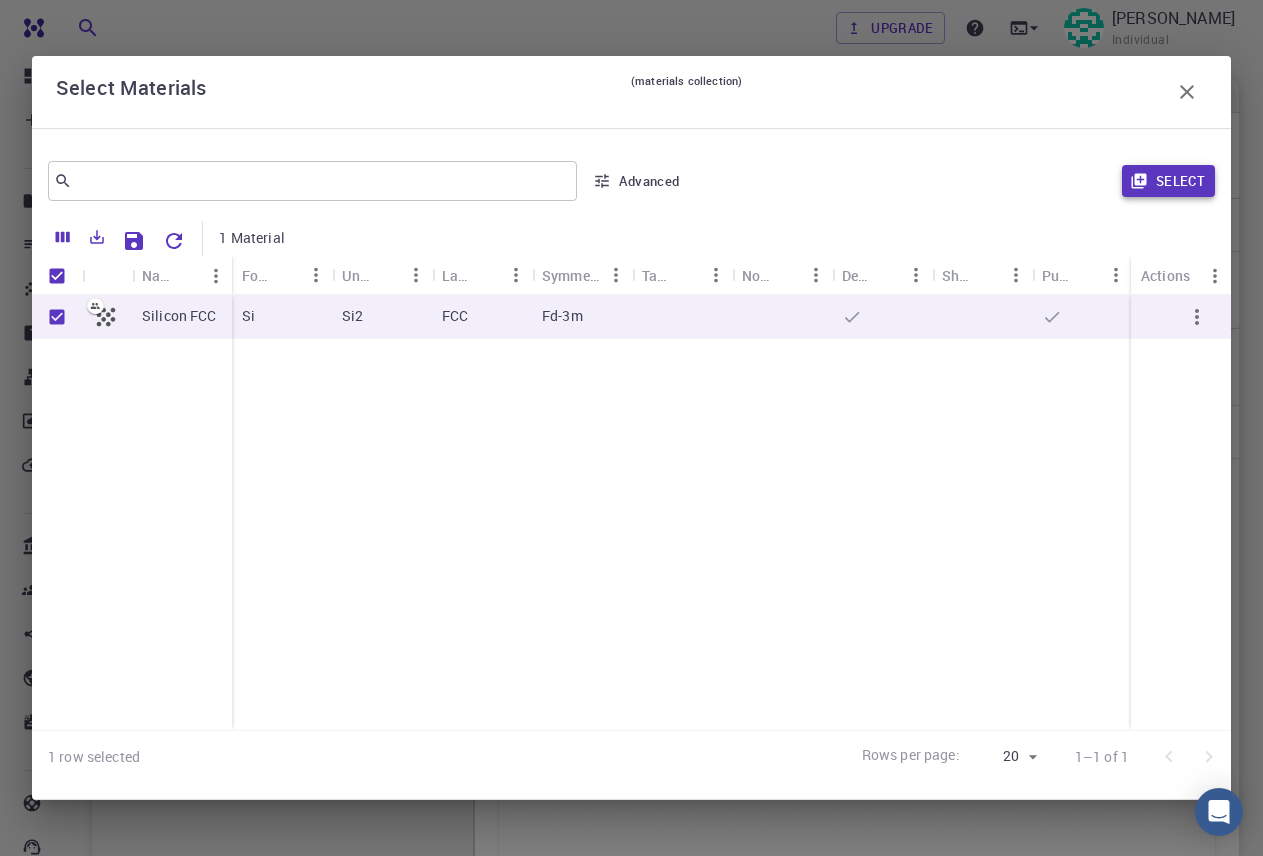 click on "Select" at bounding box center (1168, 181) 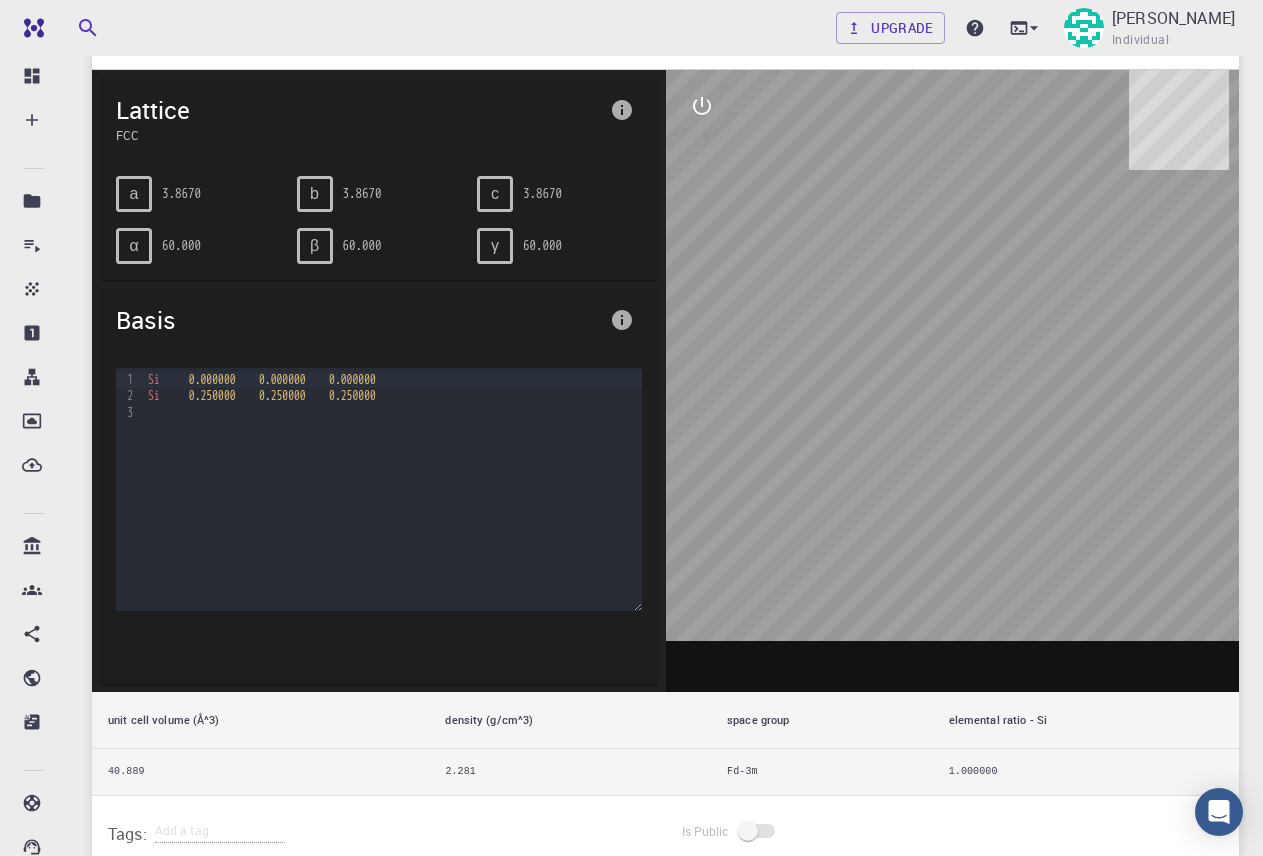 scroll, scrollTop: 200, scrollLeft: 0, axis: vertical 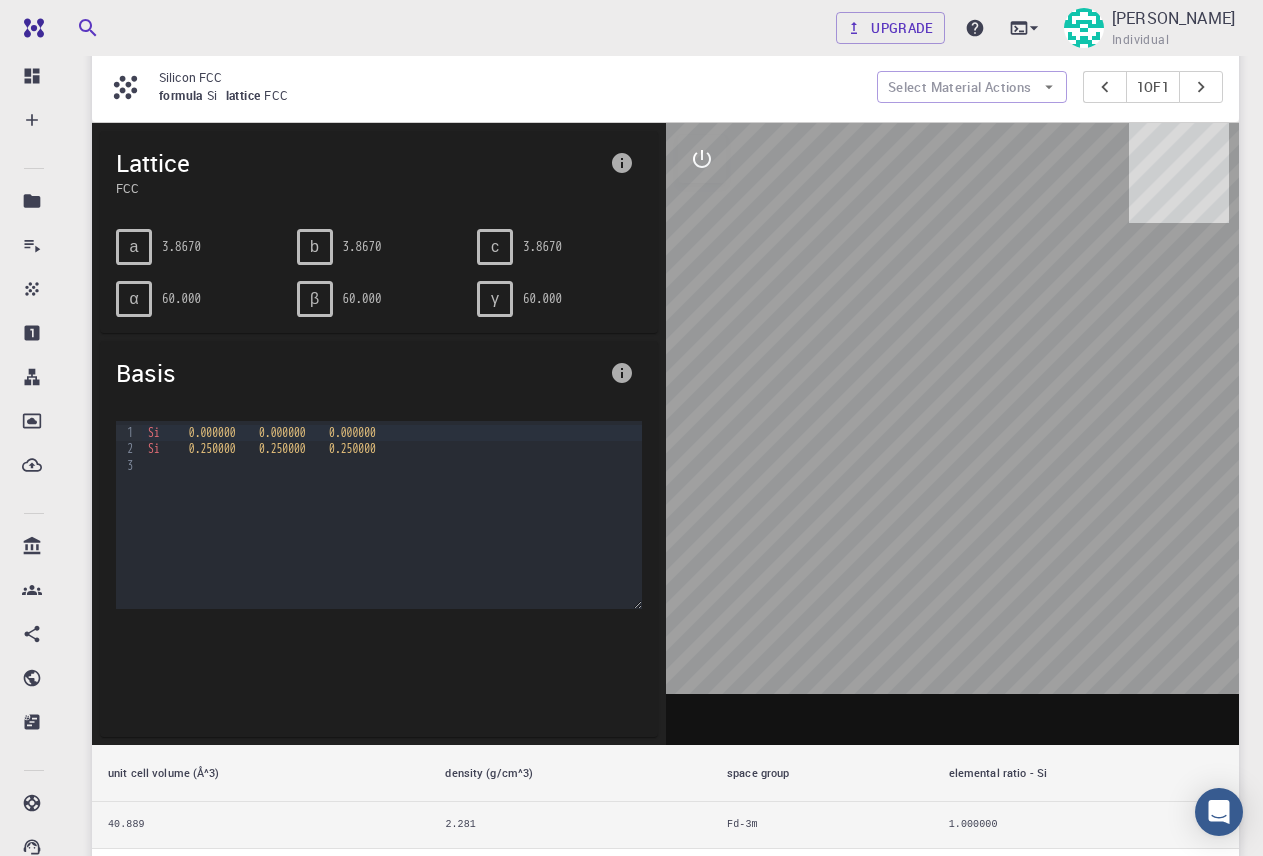 drag, startPoint x: 640, startPoint y: 661, endPoint x: 452, endPoint y: 606, distance: 195.88007 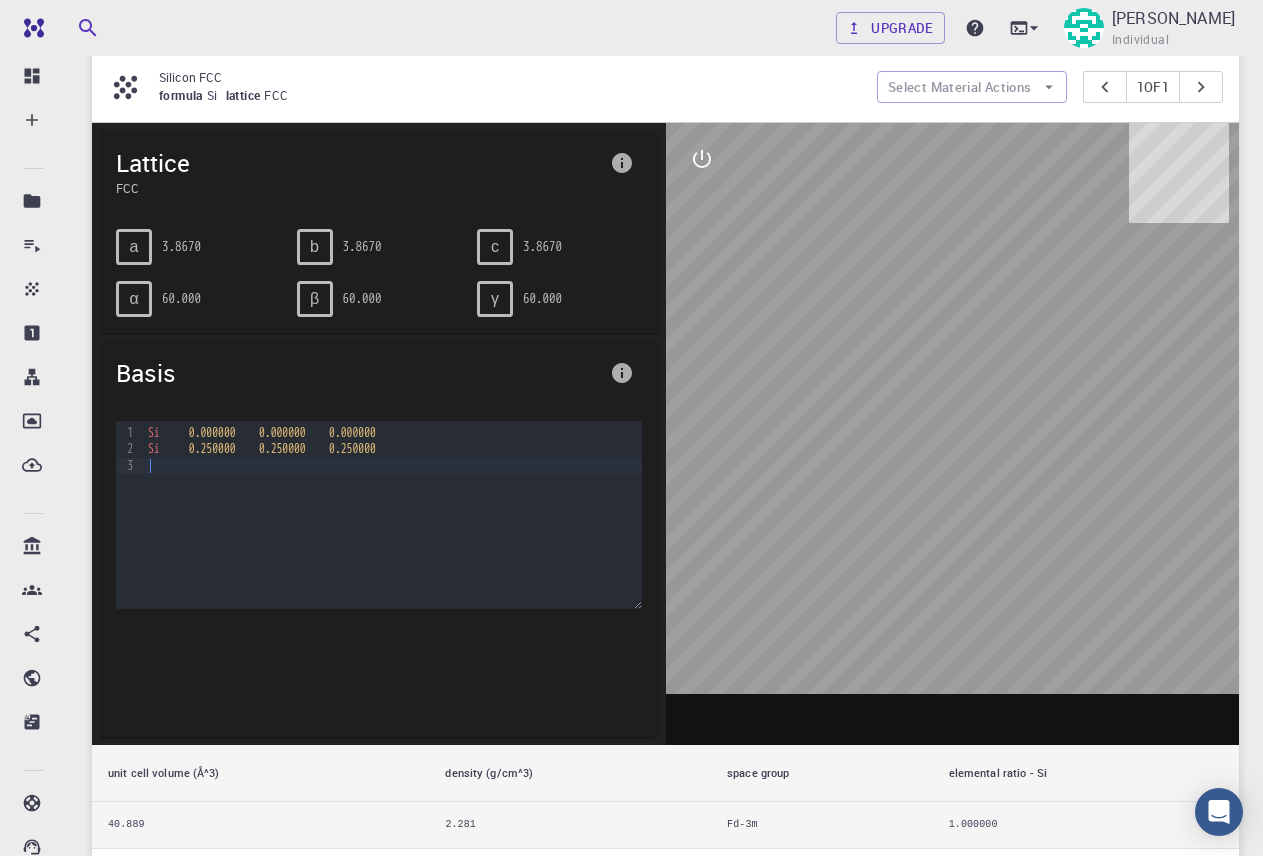 click on "Si       0.000000      0.000000      0.000000   Si       0.250000      0.250000      0.250000" at bounding box center (392, 521) 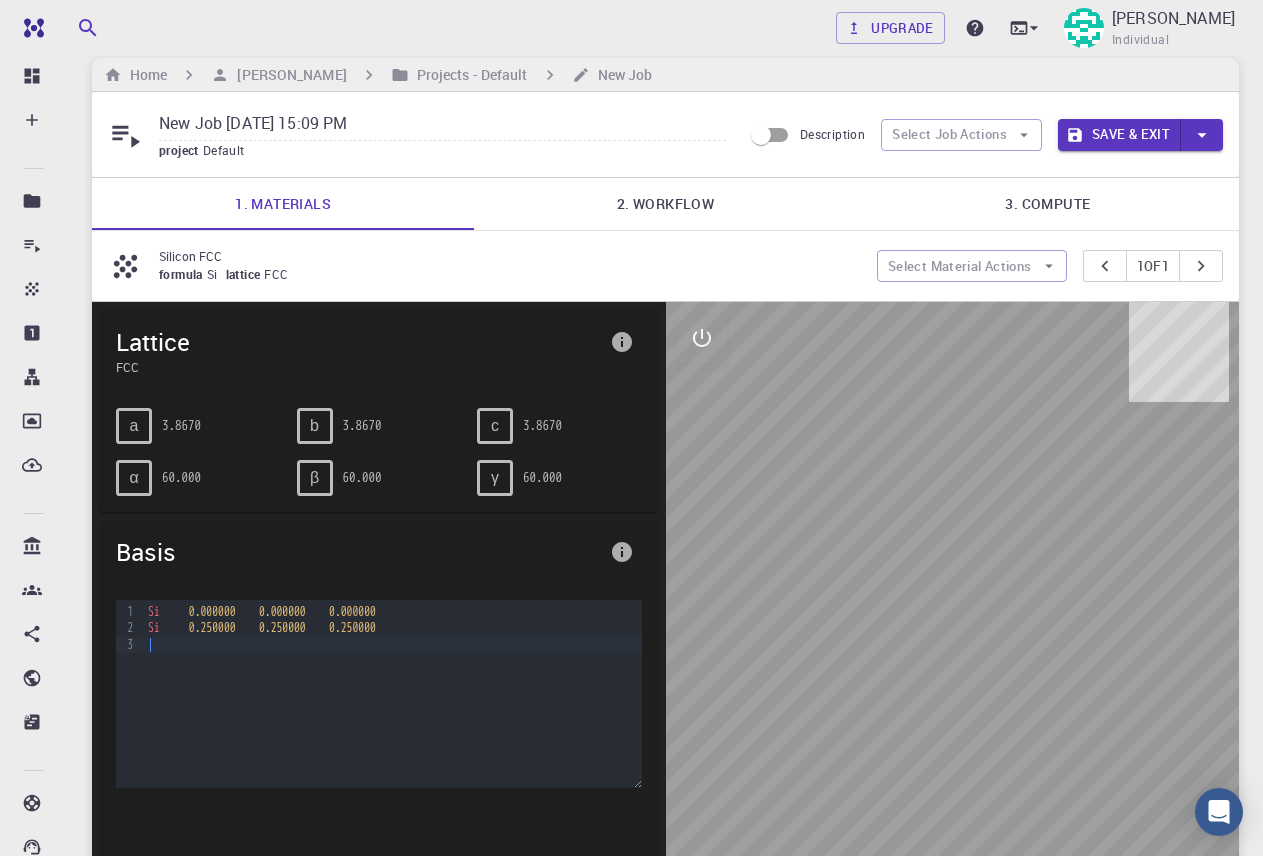 scroll, scrollTop: 0, scrollLeft: 0, axis: both 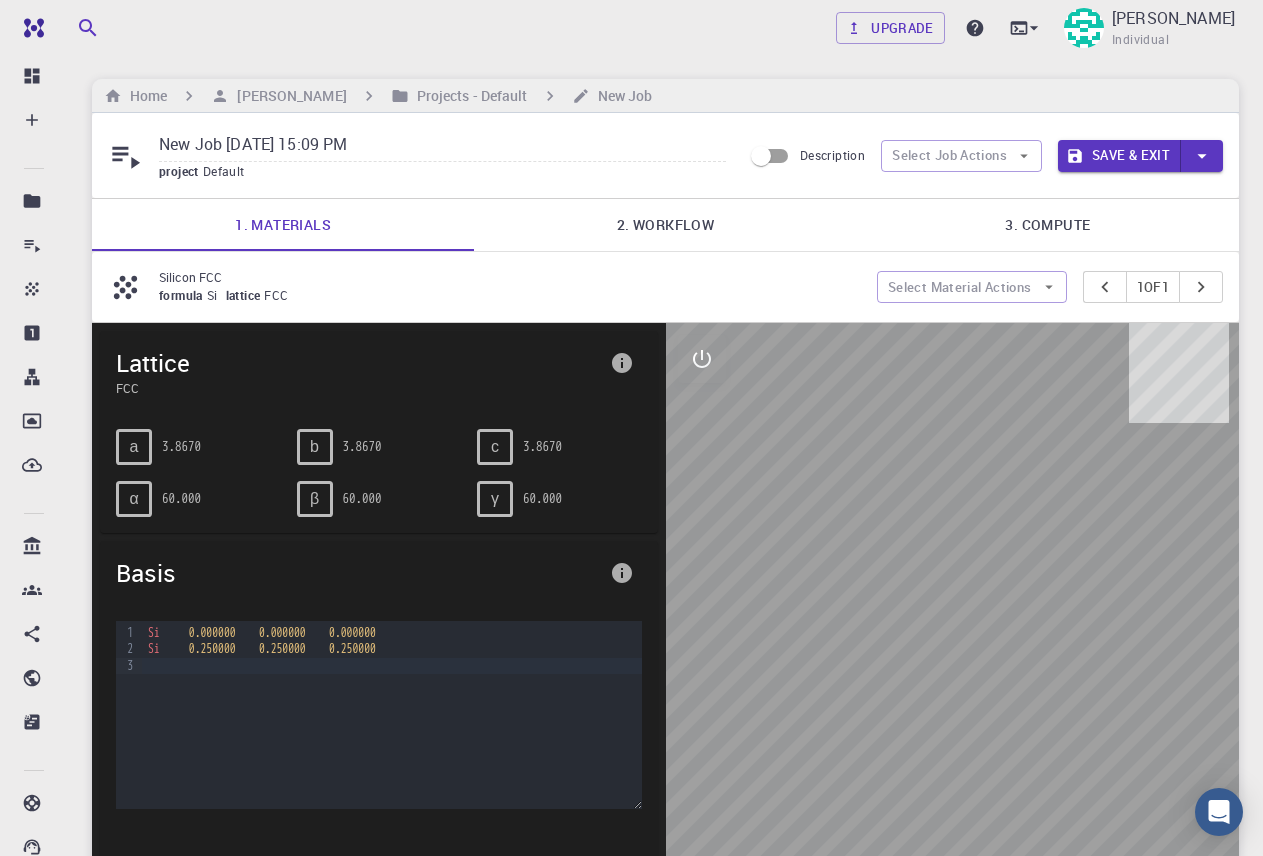 click on "FCC" at bounding box center [359, 388] 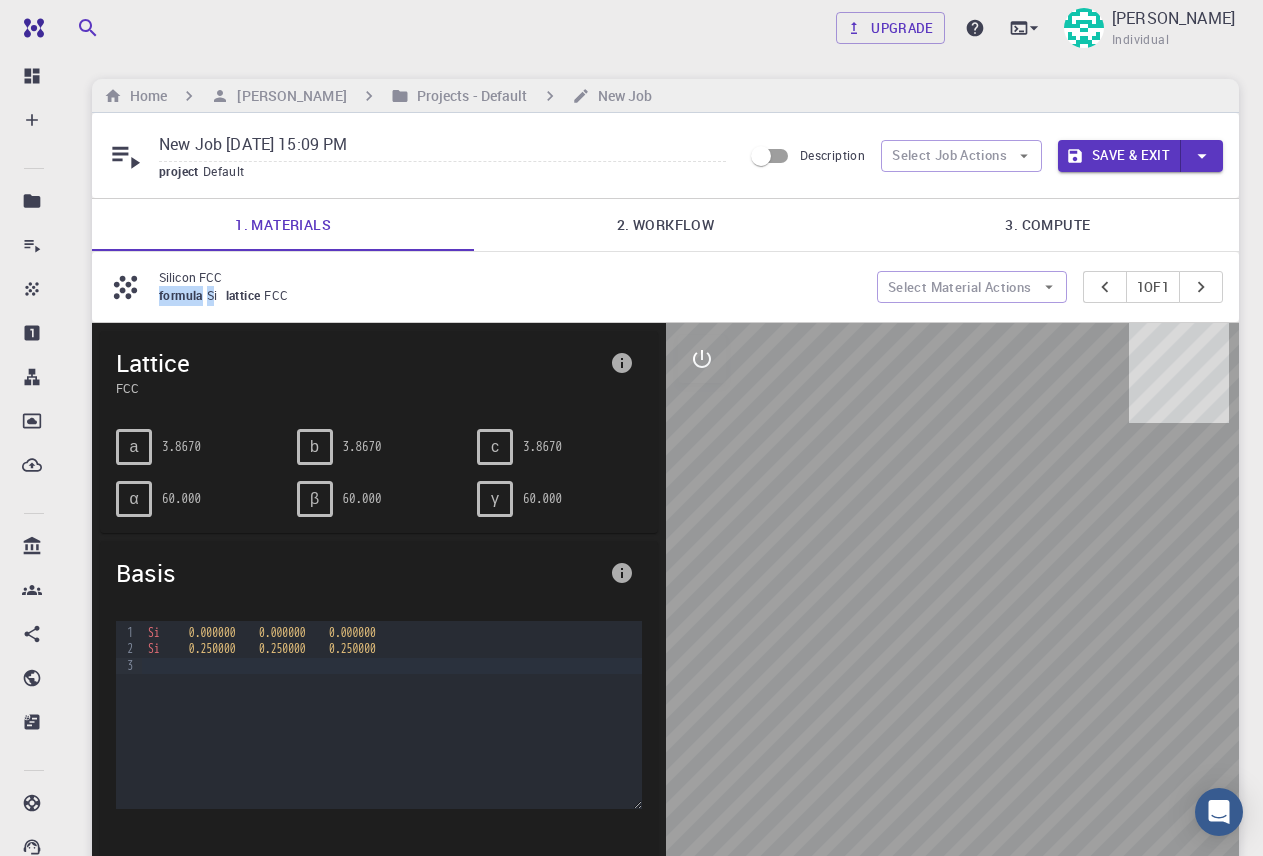 drag, startPoint x: 214, startPoint y: 296, endPoint x: 158, endPoint y: 297, distance: 56.008926 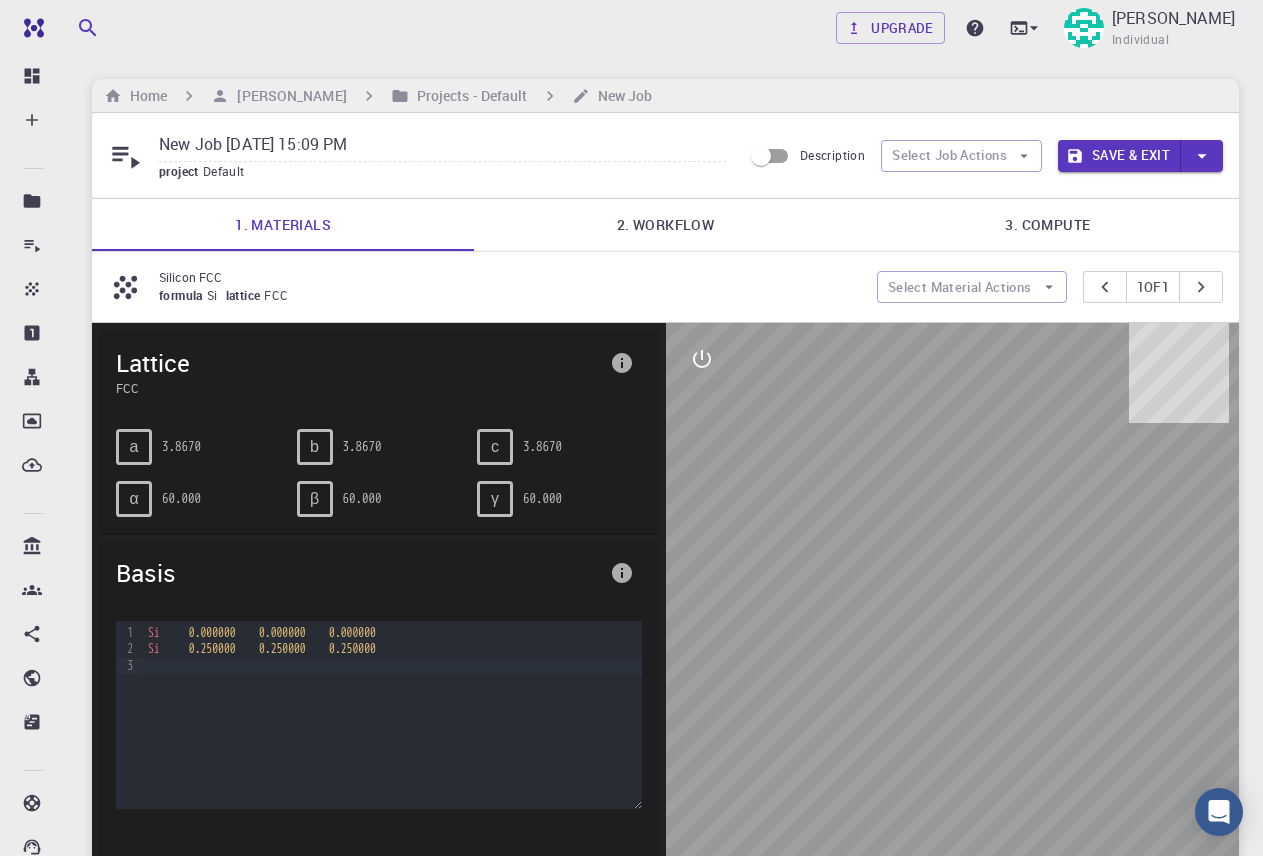 click on "formula Si lattice FCC" at bounding box center [510, 296] 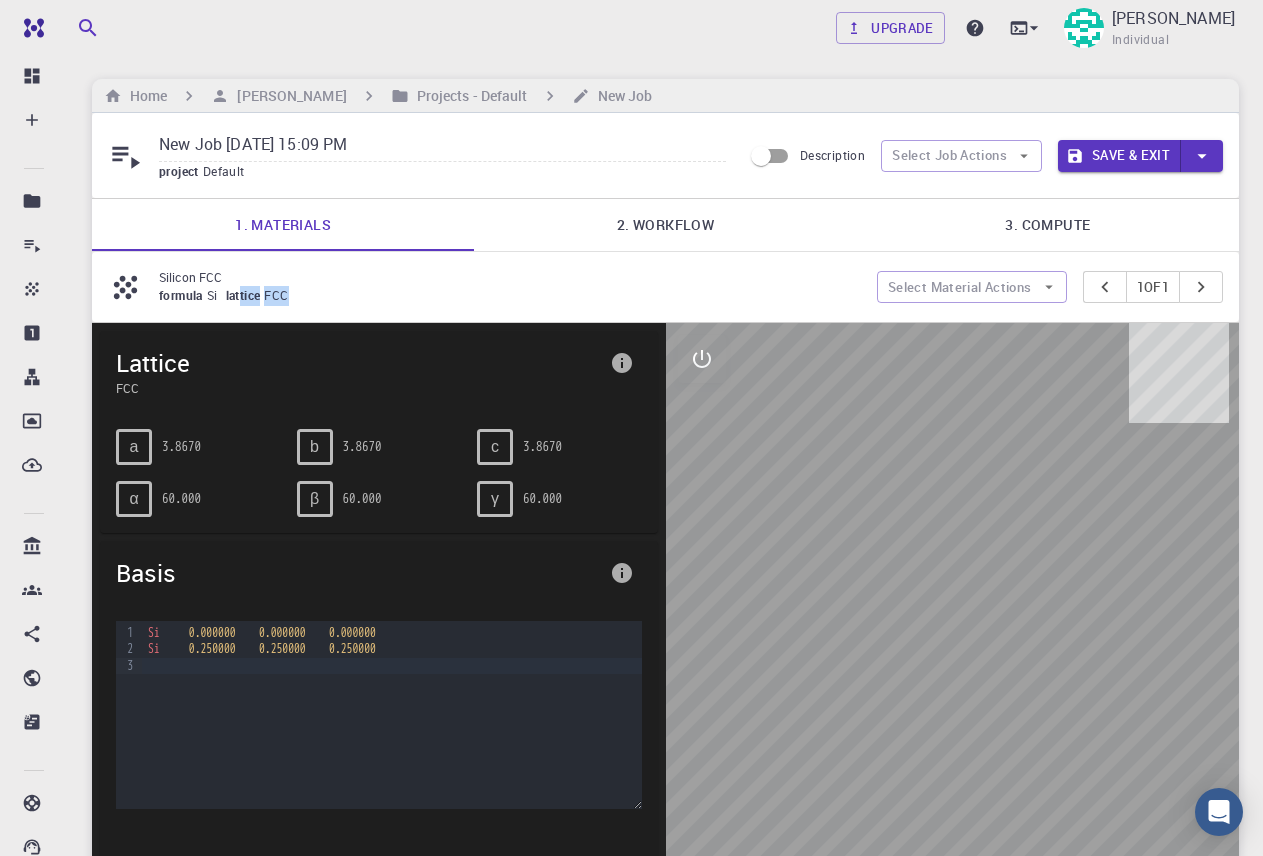 drag, startPoint x: 300, startPoint y: 296, endPoint x: 240, endPoint y: 298, distance: 60.033325 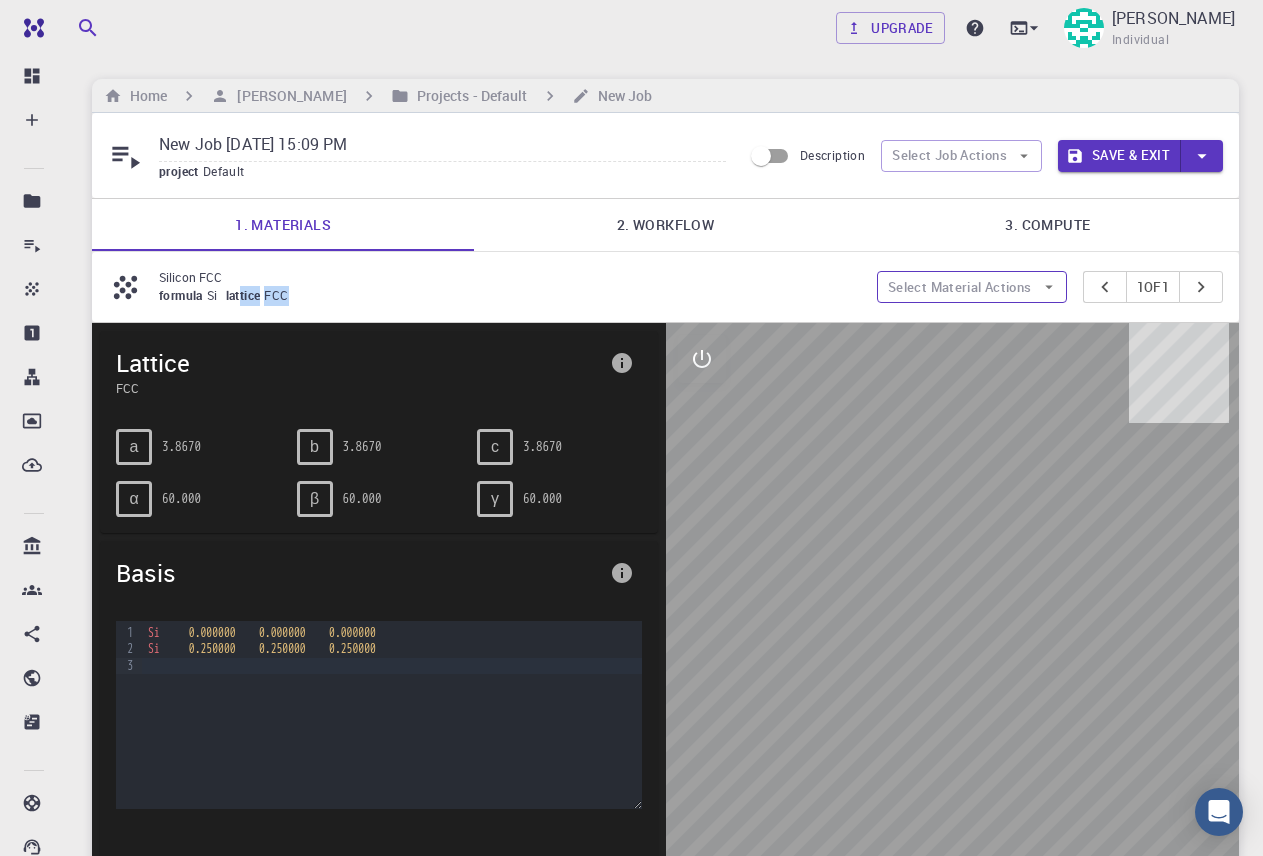 click 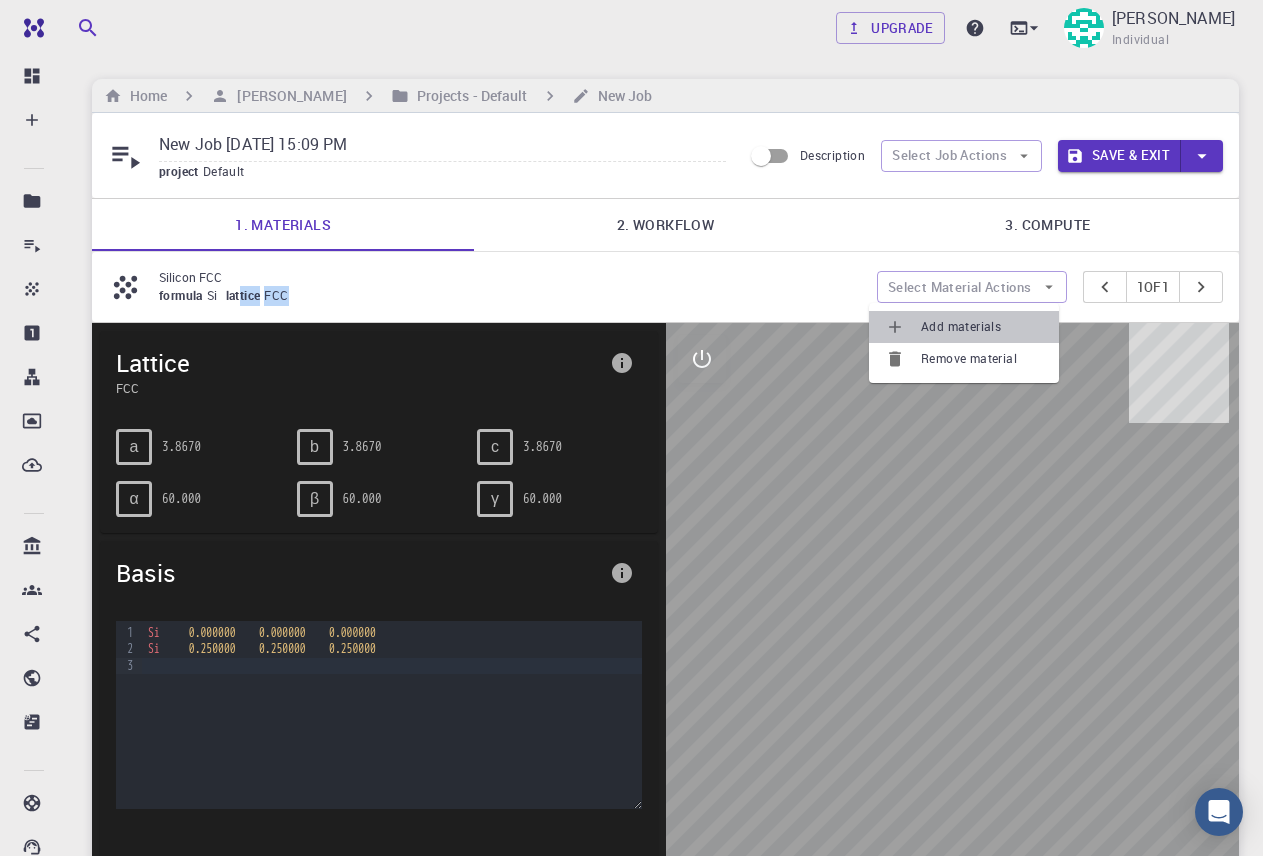 click on "Add materials" at bounding box center [982, 327] 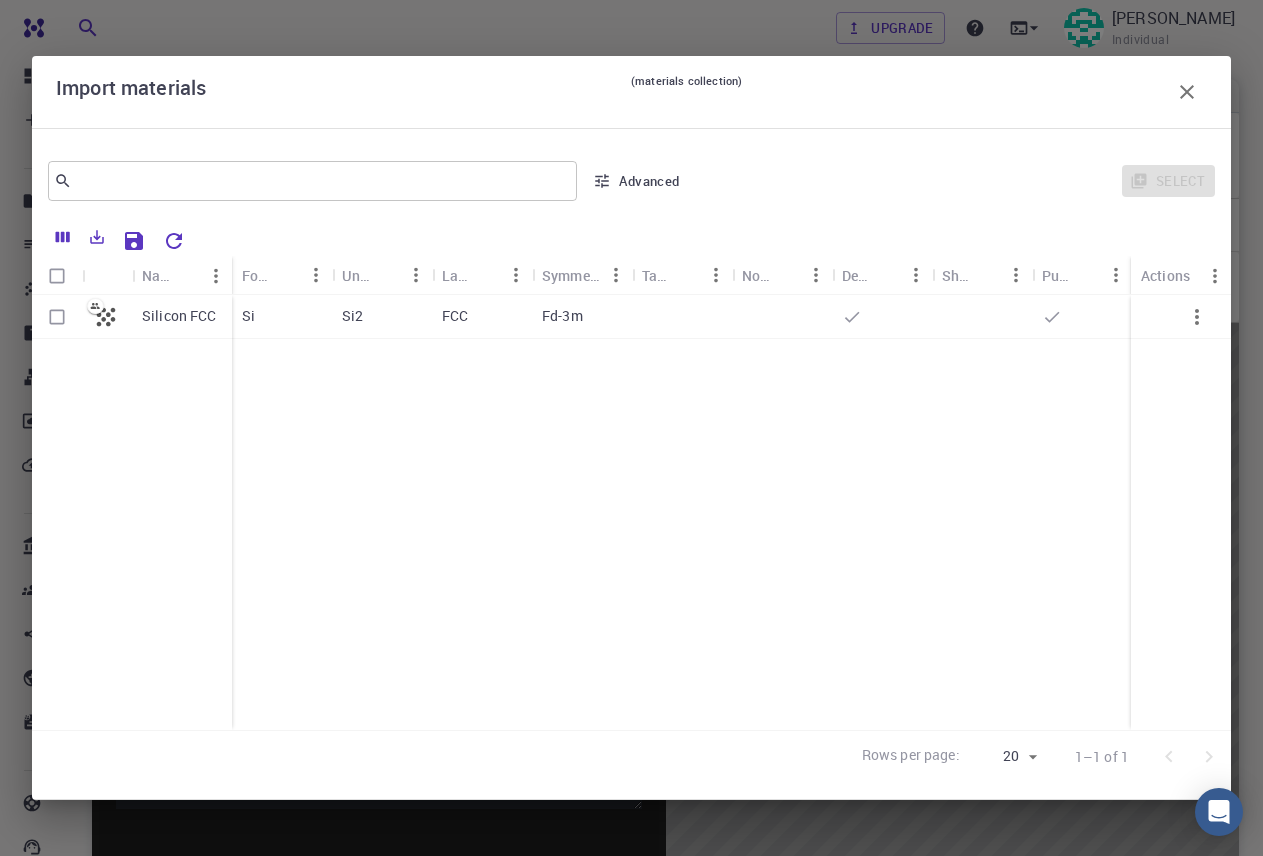 click 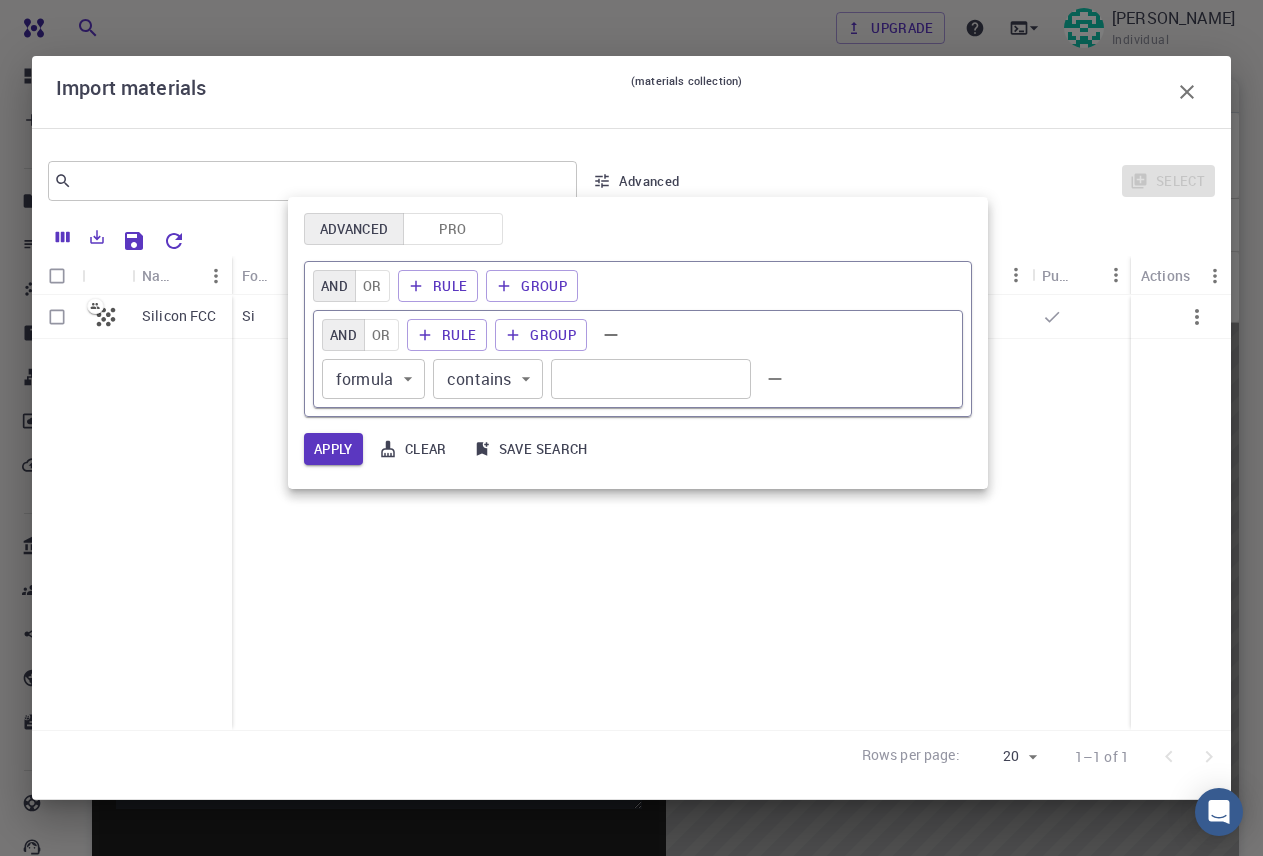 click on "Clear" at bounding box center [414, 449] 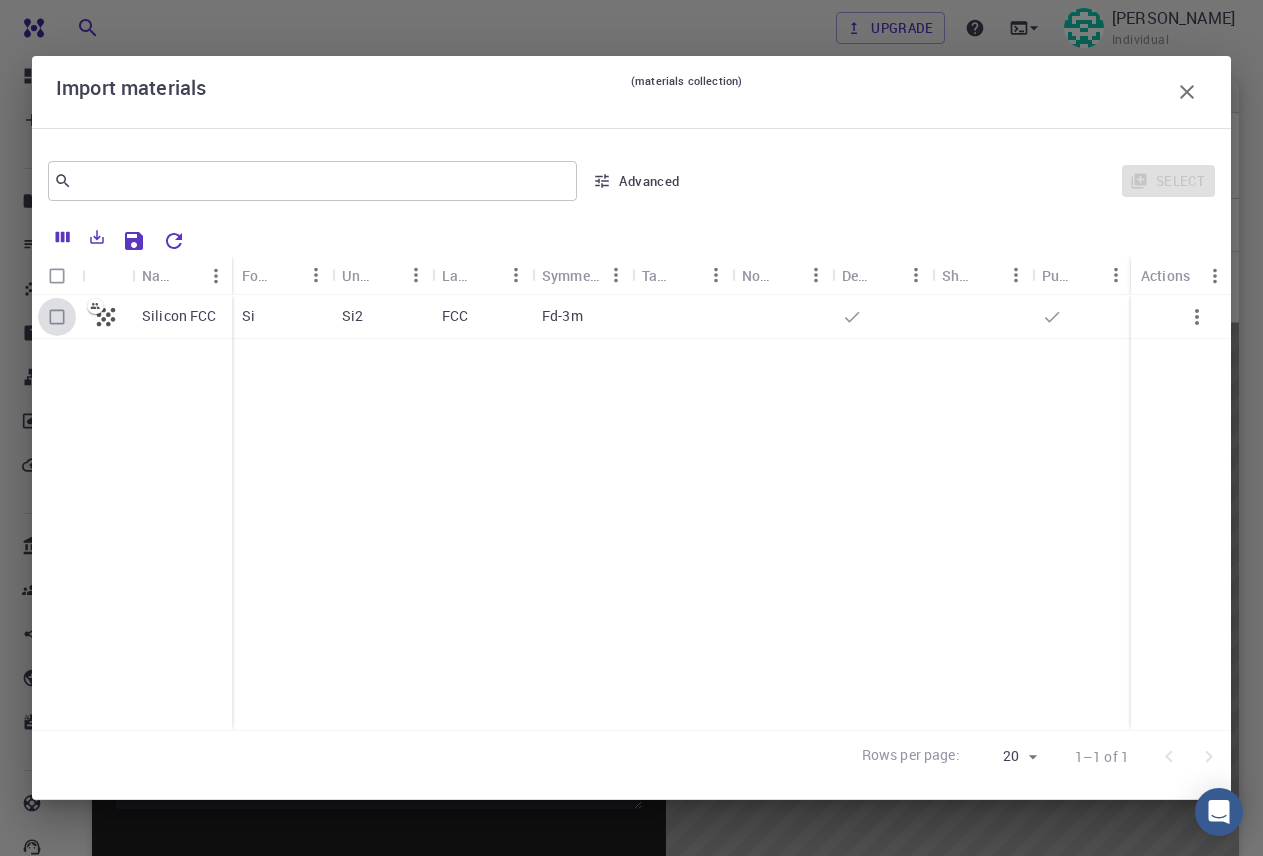 click at bounding box center [57, 317] 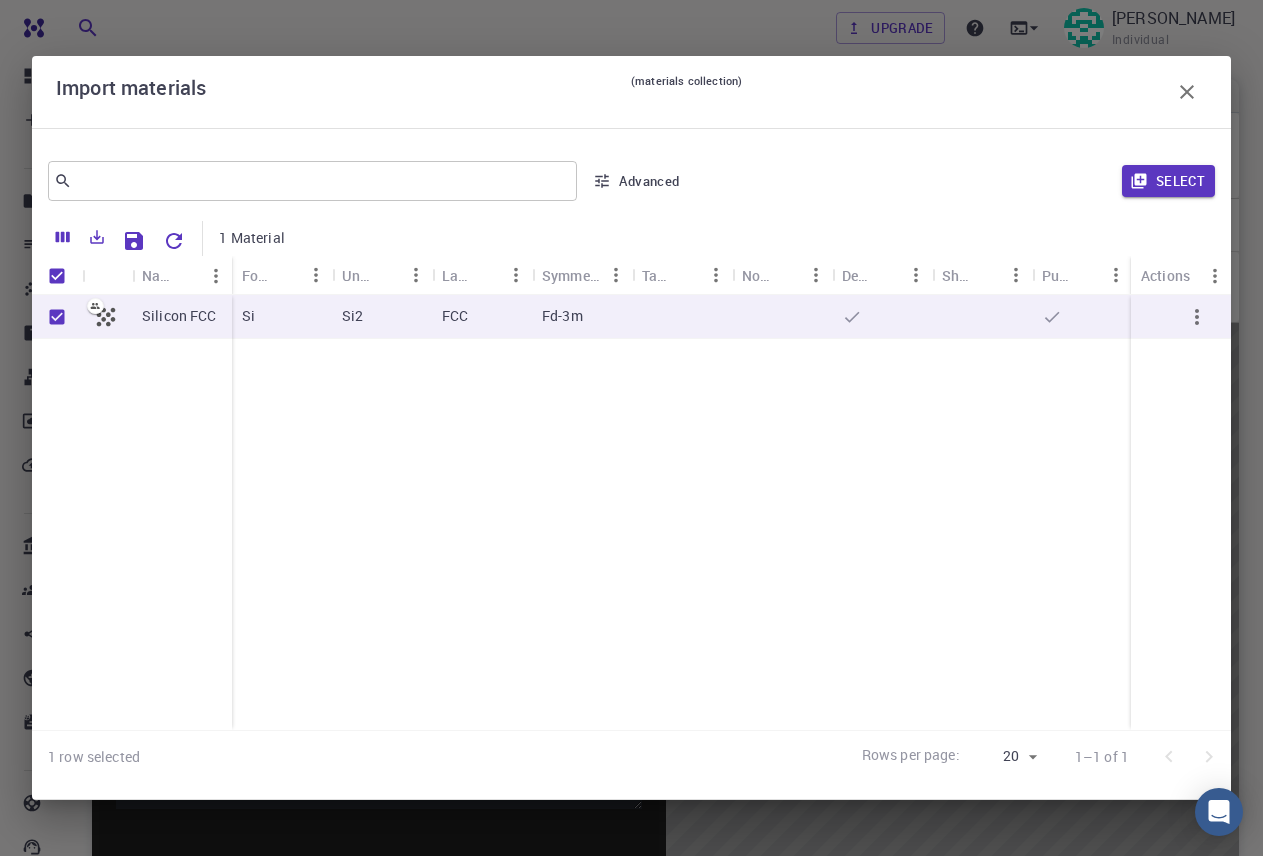 click at bounding box center [57, 317] 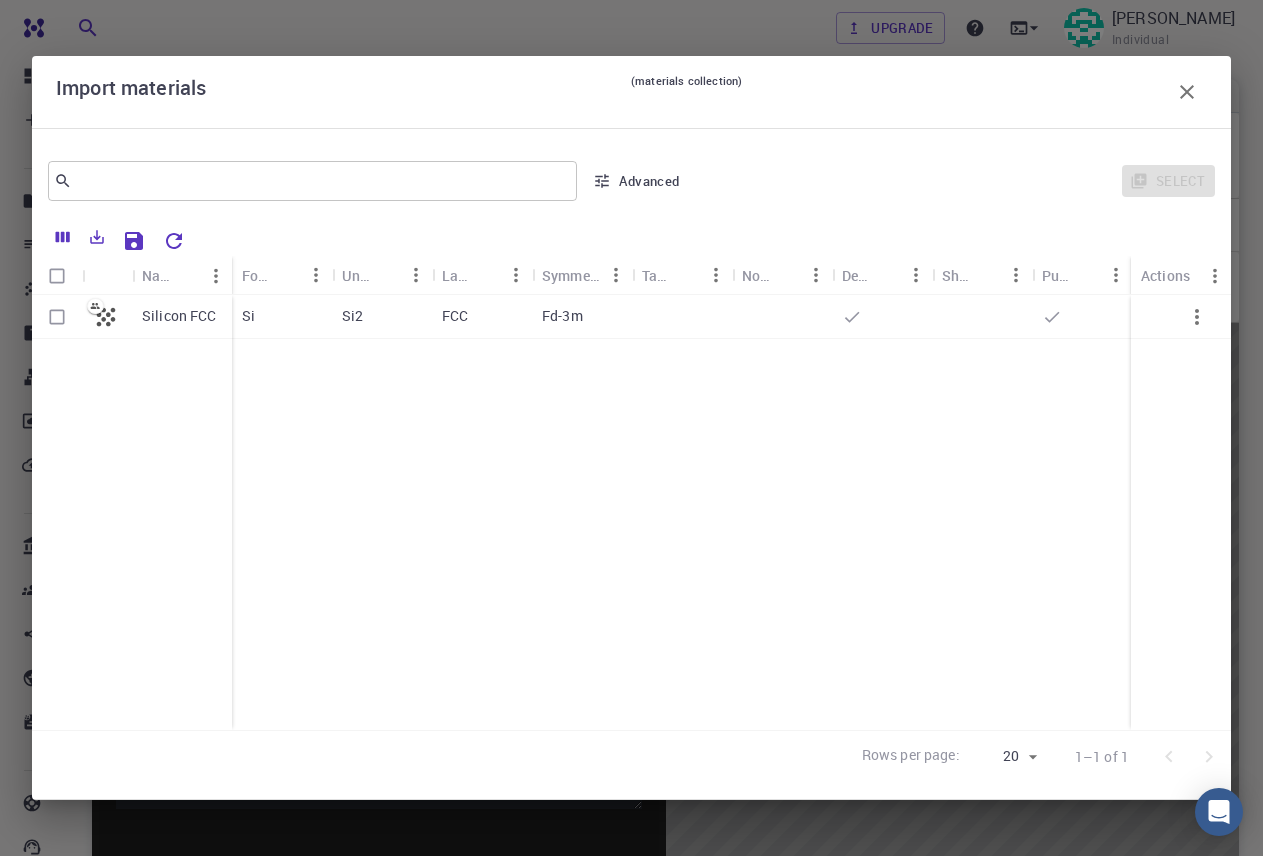 click 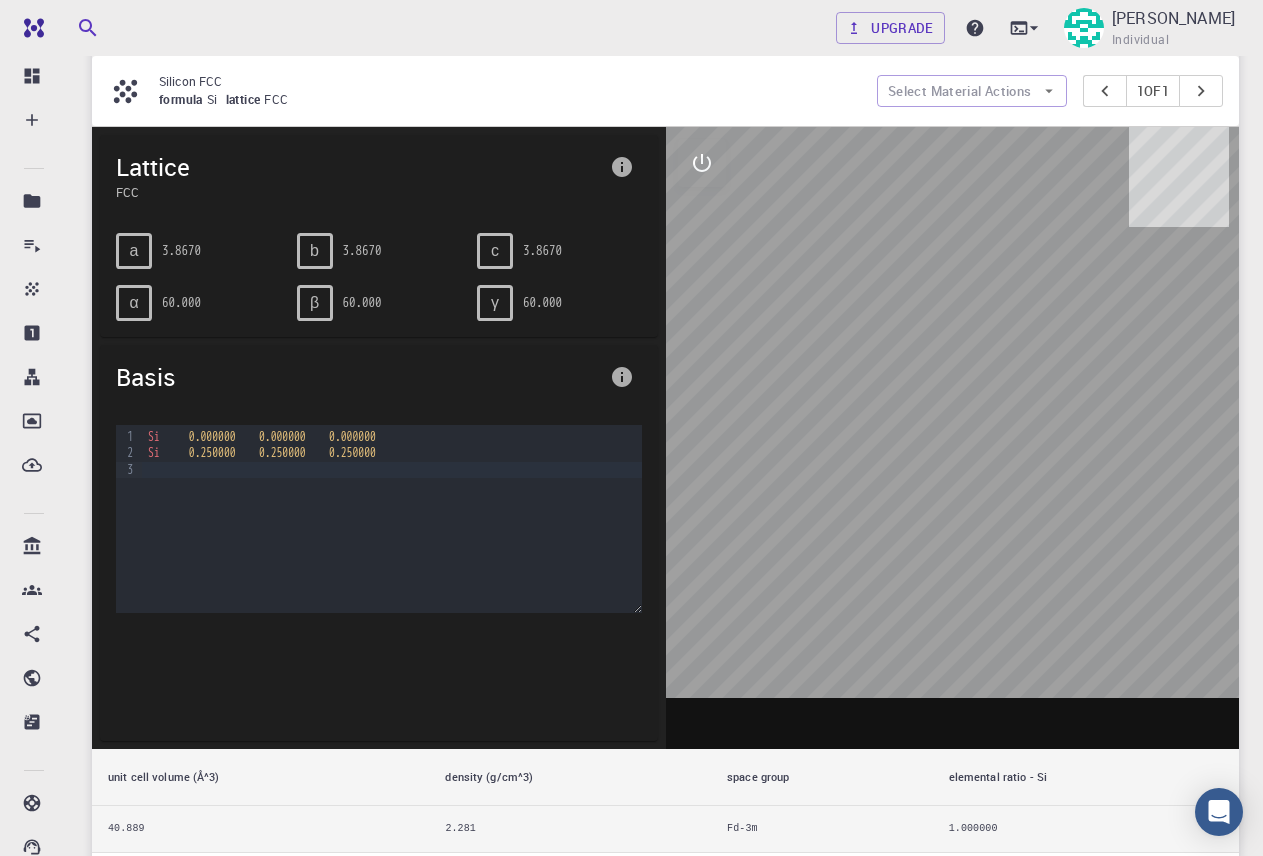 scroll, scrollTop: 200, scrollLeft: 0, axis: vertical 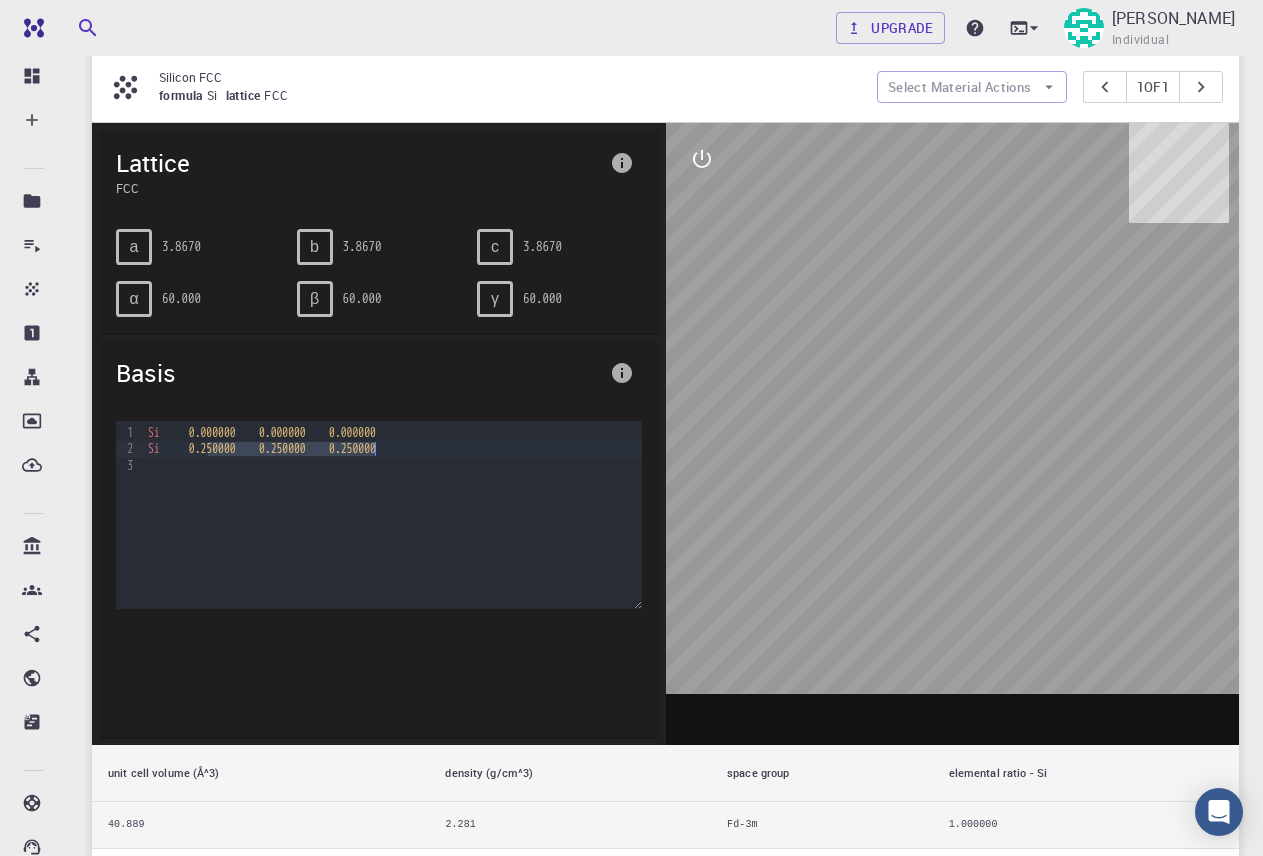 drag, startPoint x: 210, startPoint y: 453, endPoint x: 373, endPoint y: 453, distance: 163 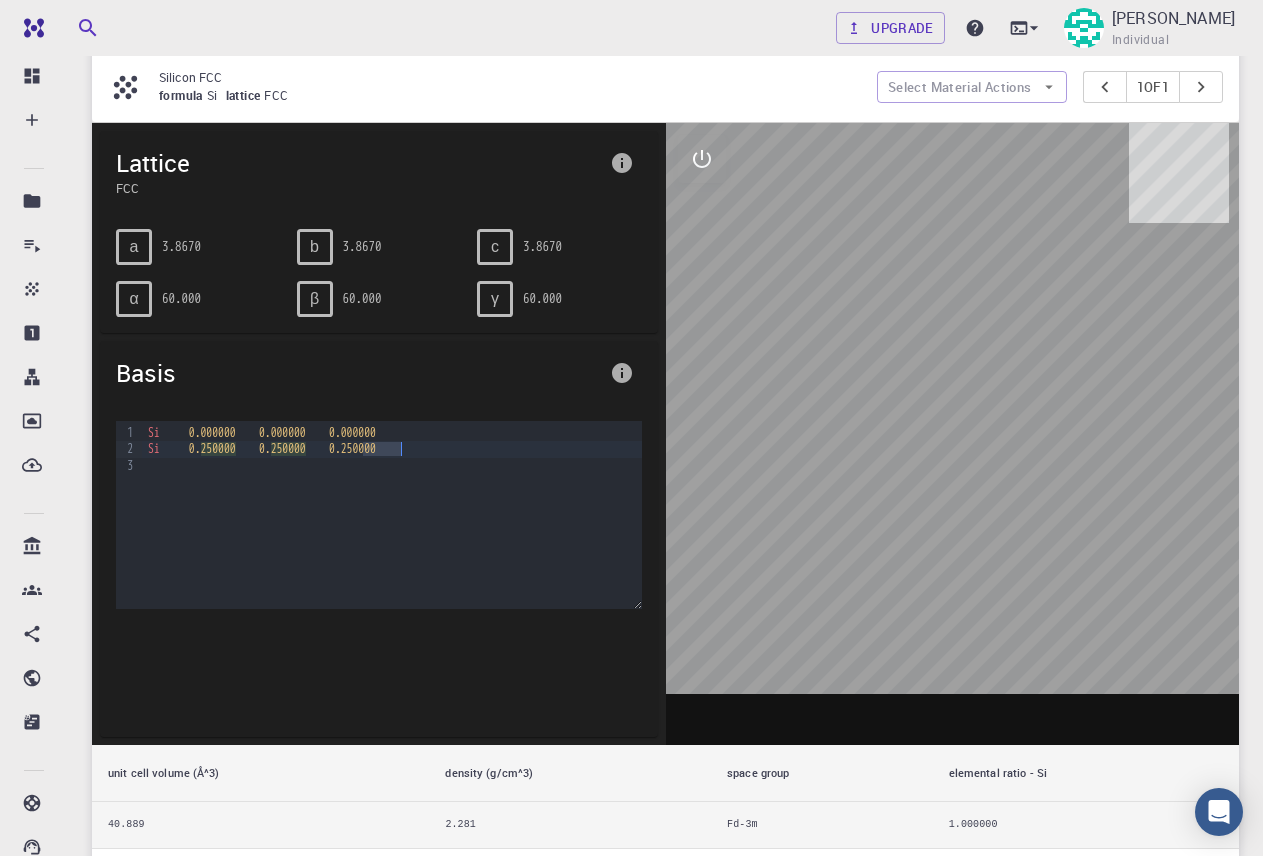 click on "0.250000" at bounding box center [352, 449] 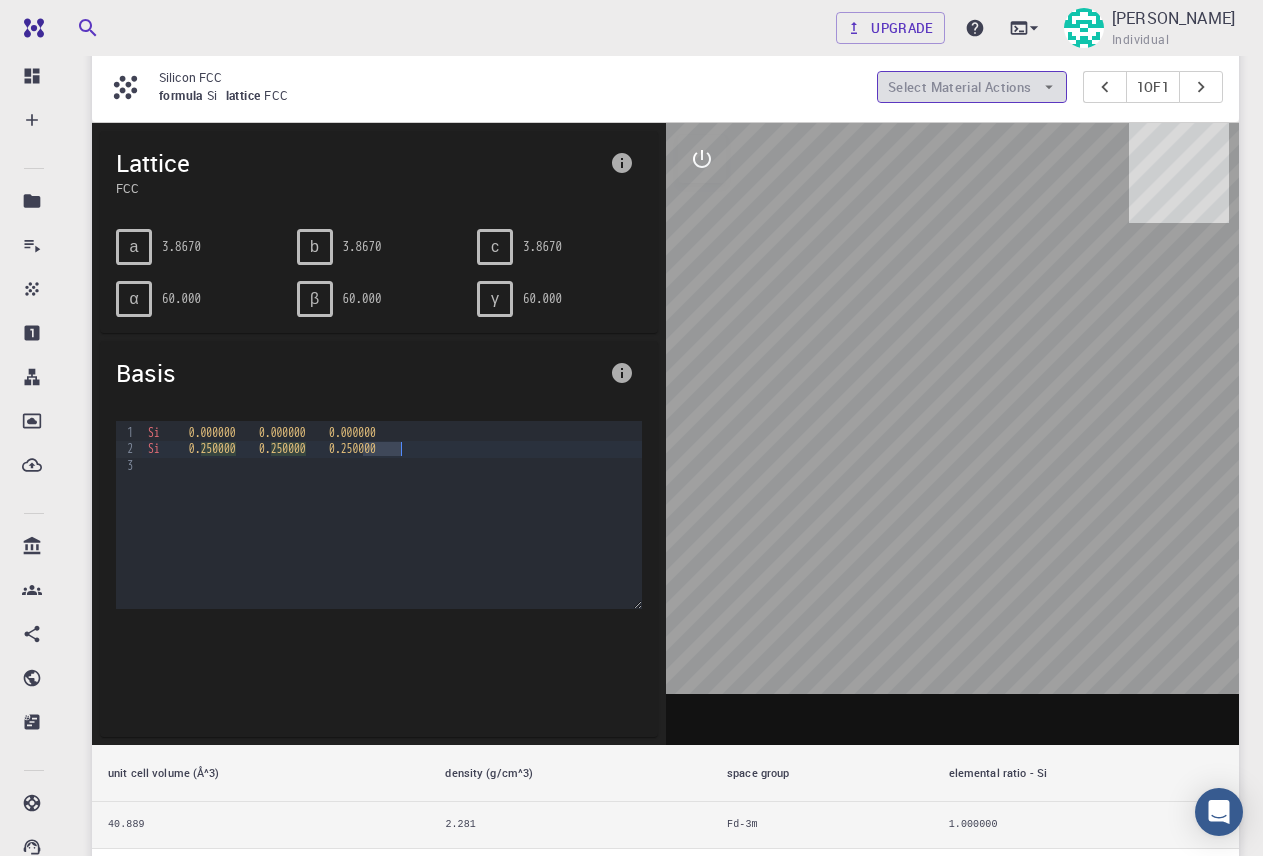 click on "Select Material Actions" at bounding box center (972, 87) 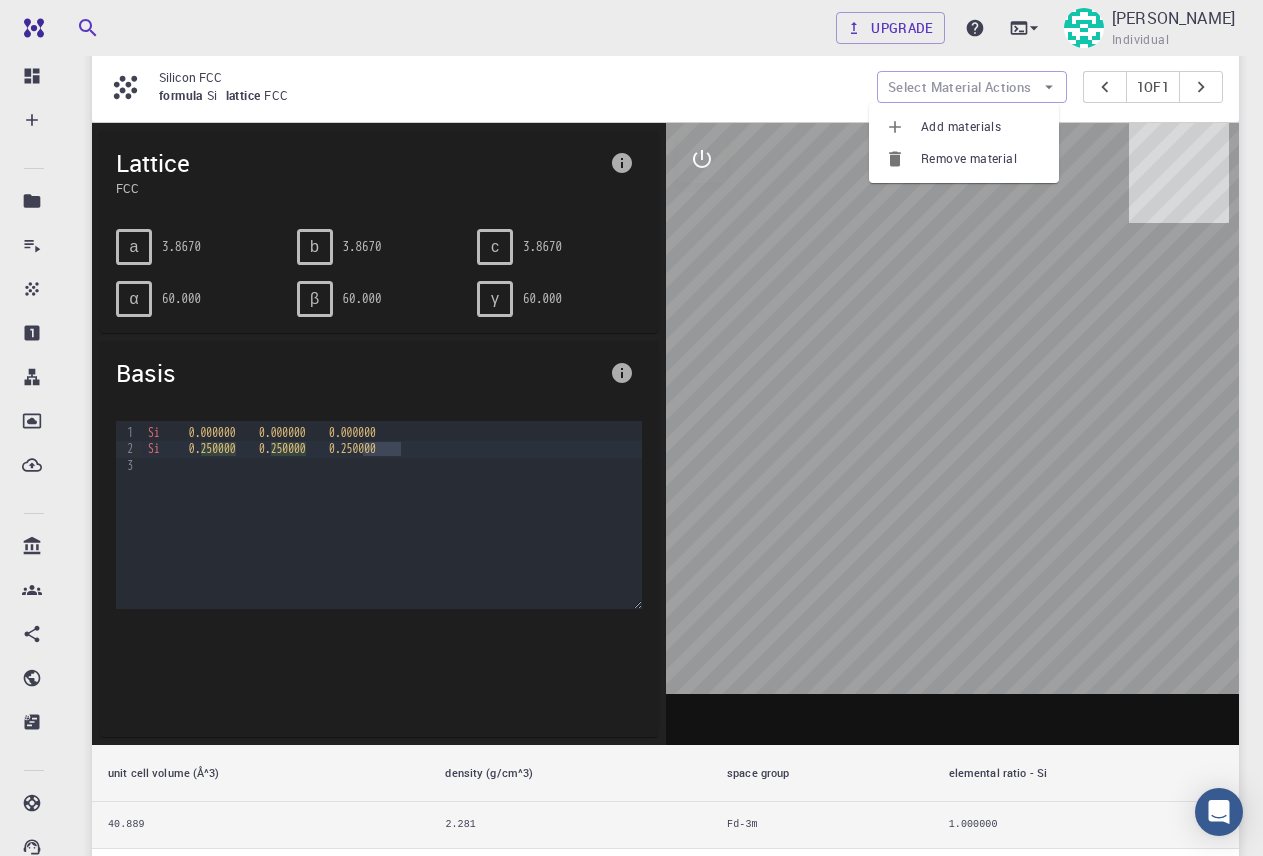 click on "Remove material" at bounding box center [982, 159] 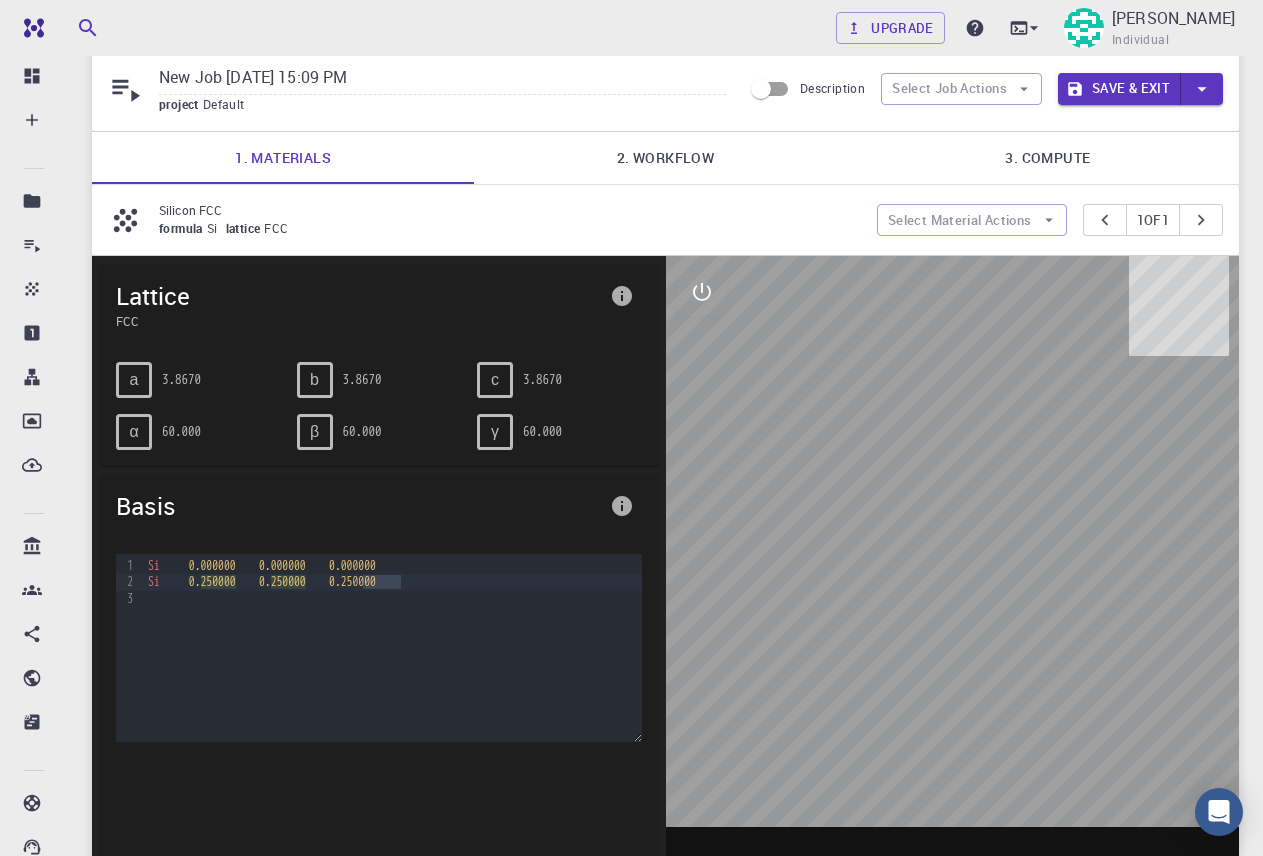 scroll, scrollTop: 25, scrollLeft: 0, axis: vertical 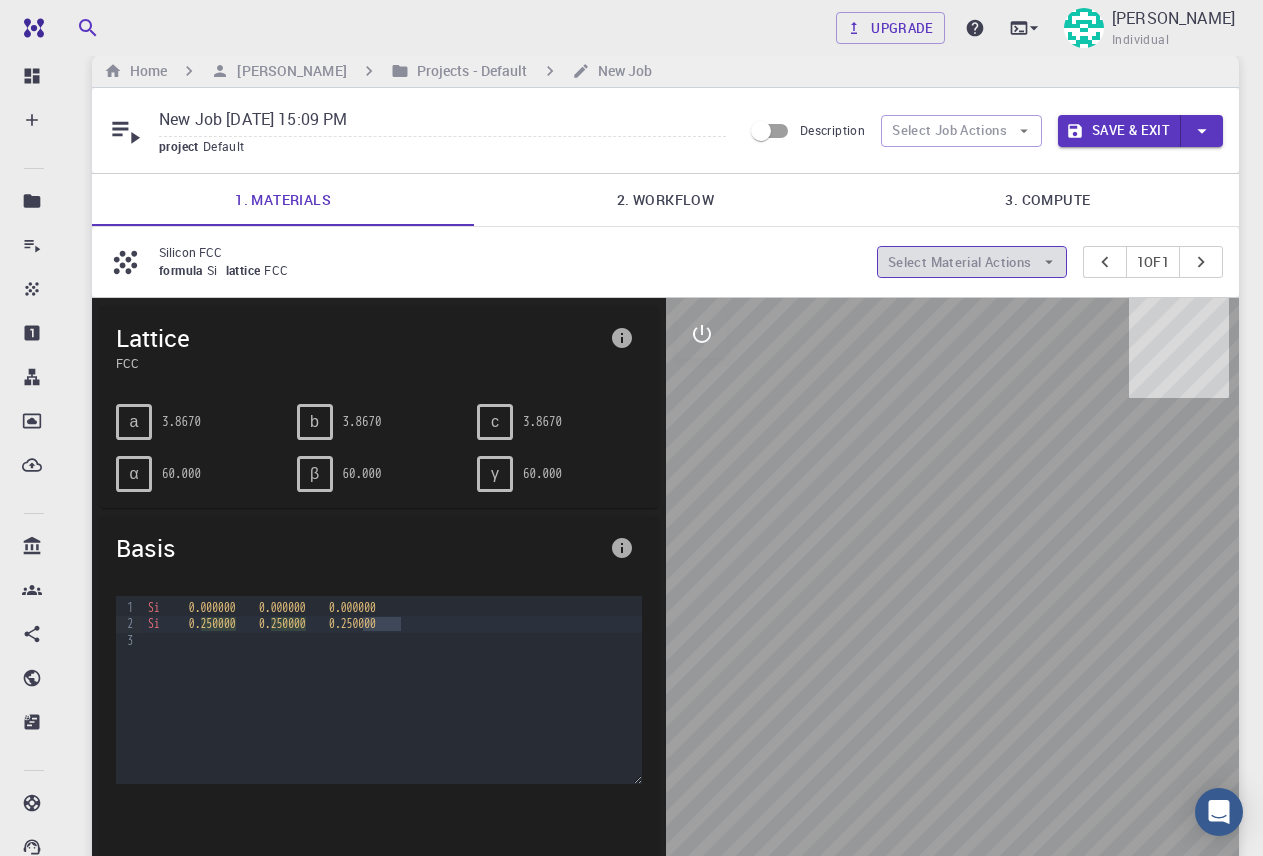 click 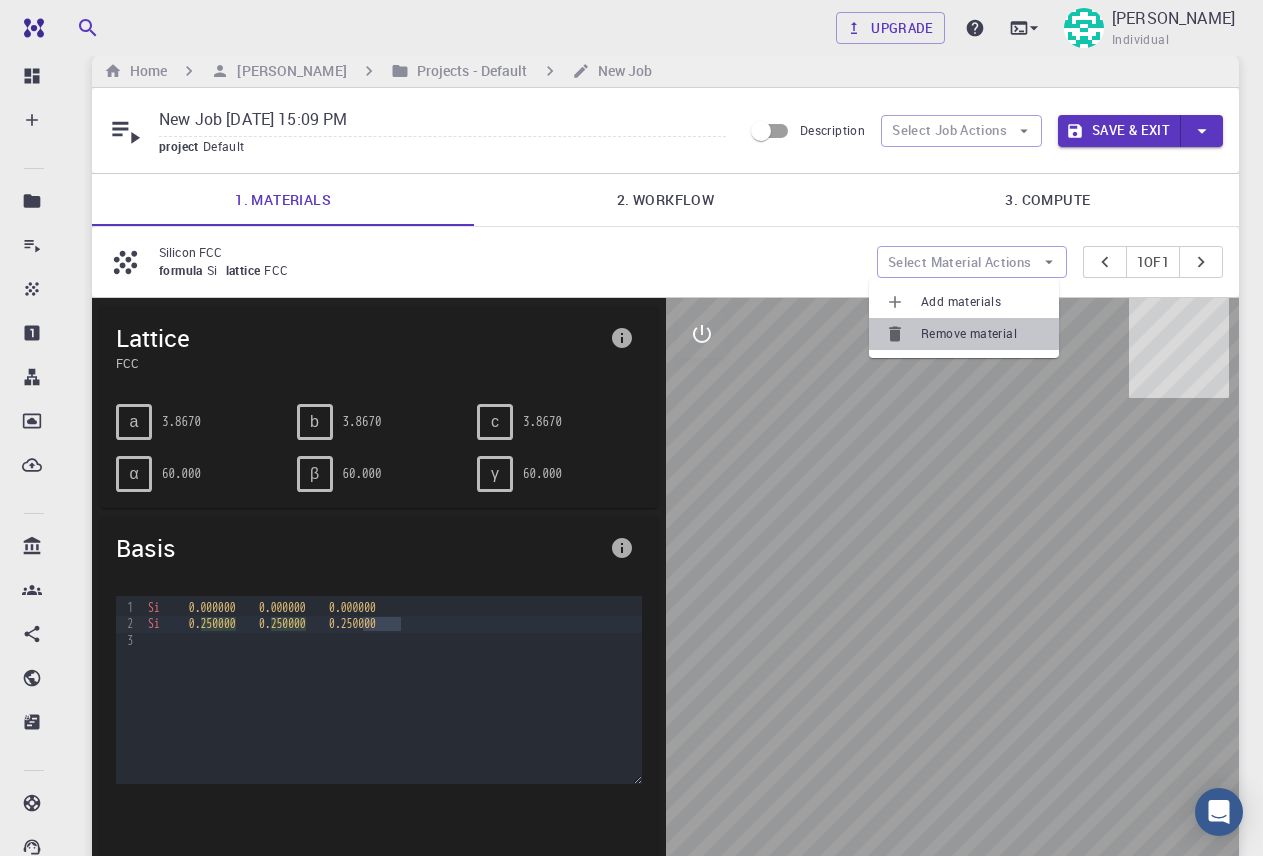 click 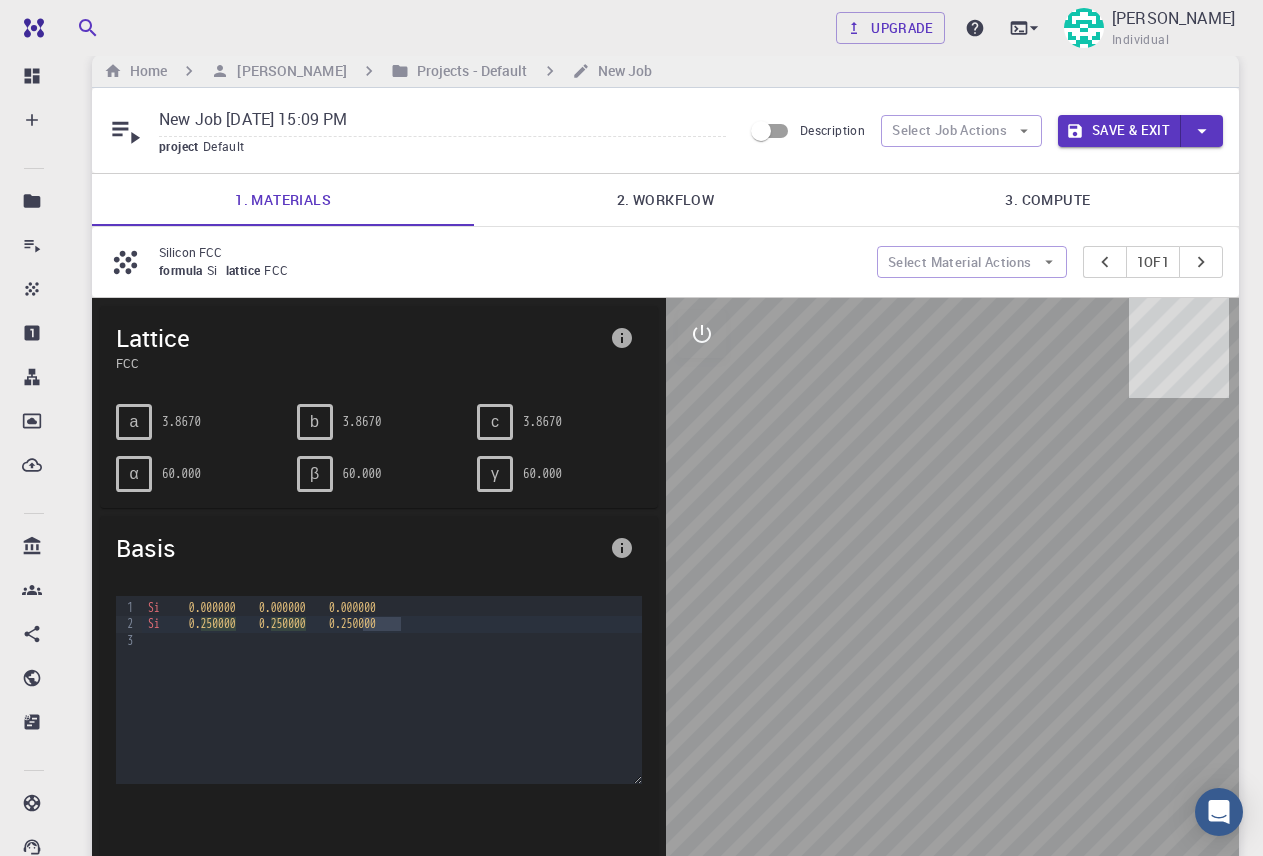 click 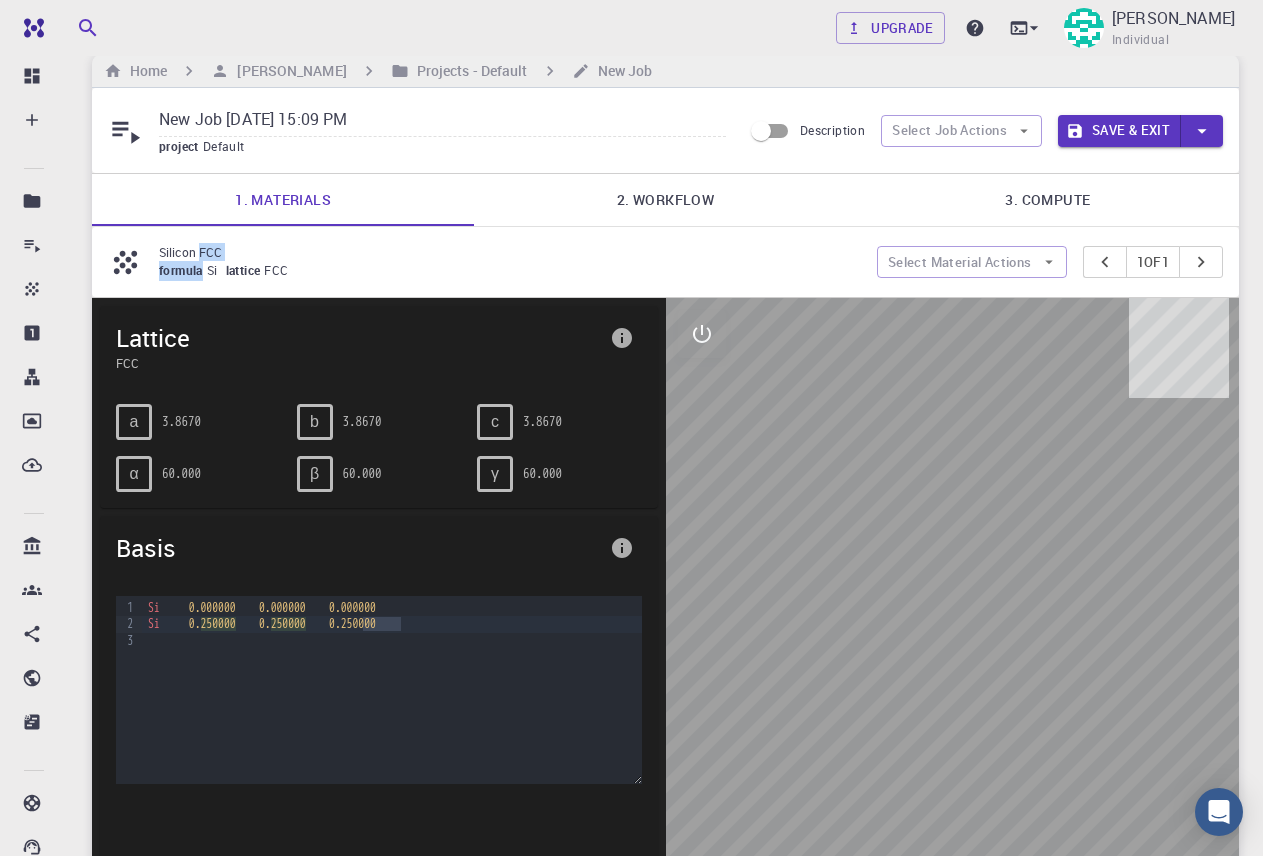 drag, startPoint x: 202, startPoint y: 256, endPoint x: 204, endPoint y: 275, distance: 19.104973 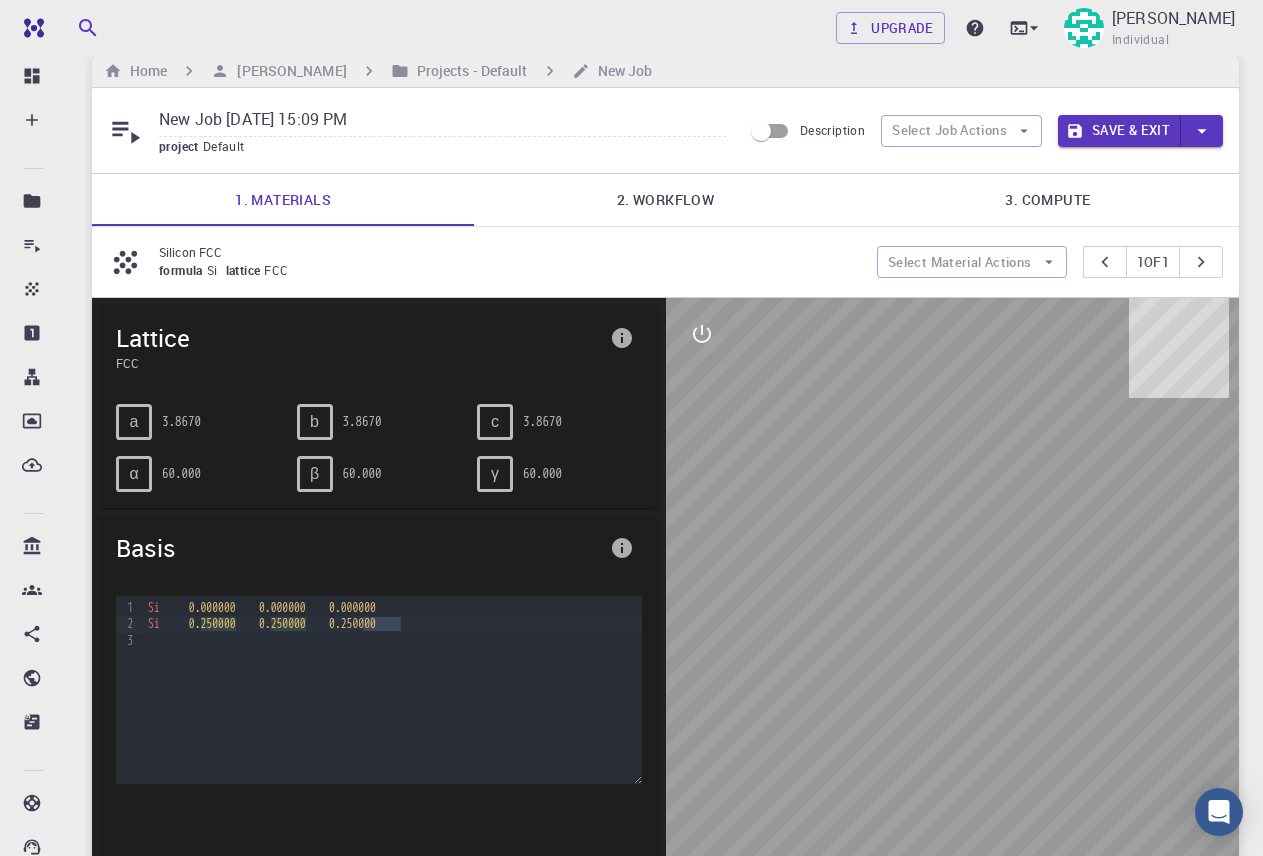 click on "Si" at bounding box center [216, 270] 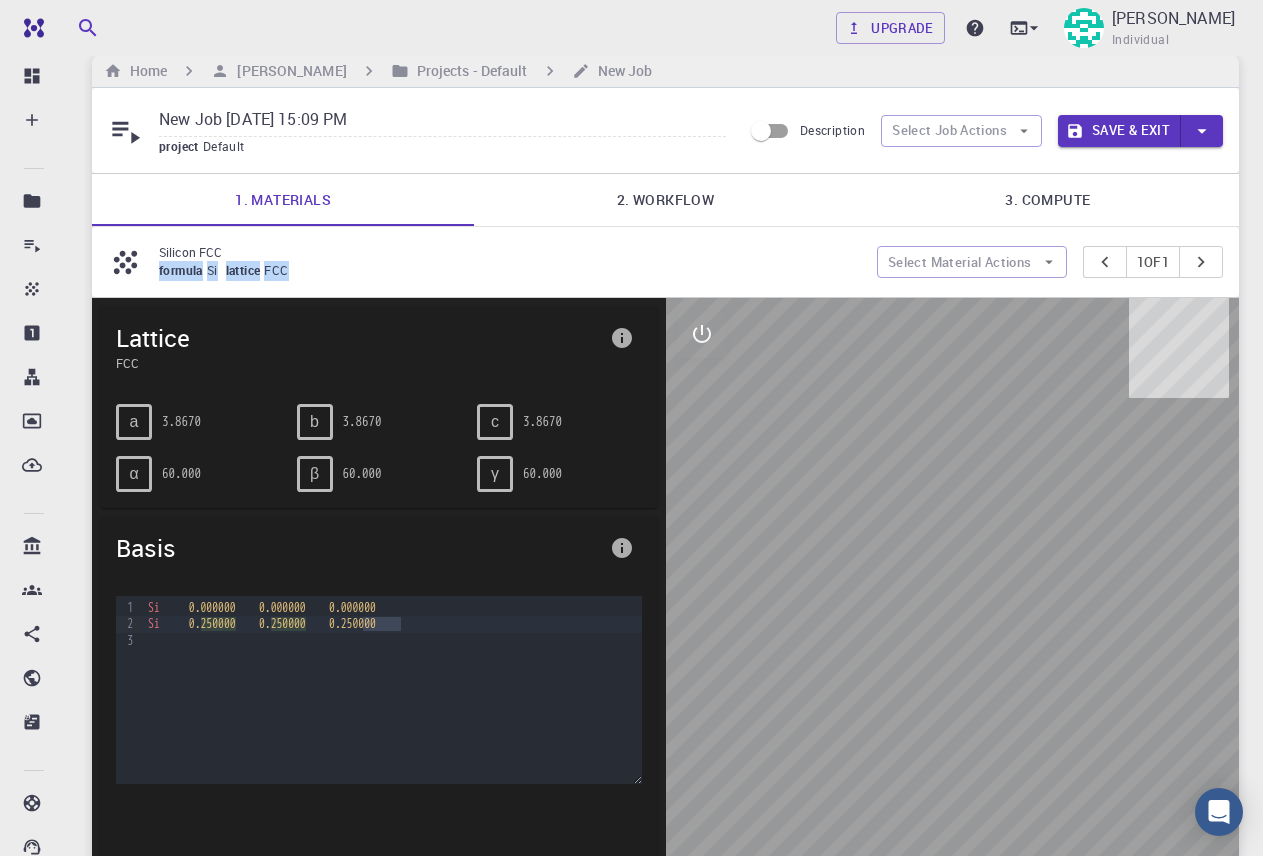 click on "FCC" at bounding box center [280, 270] 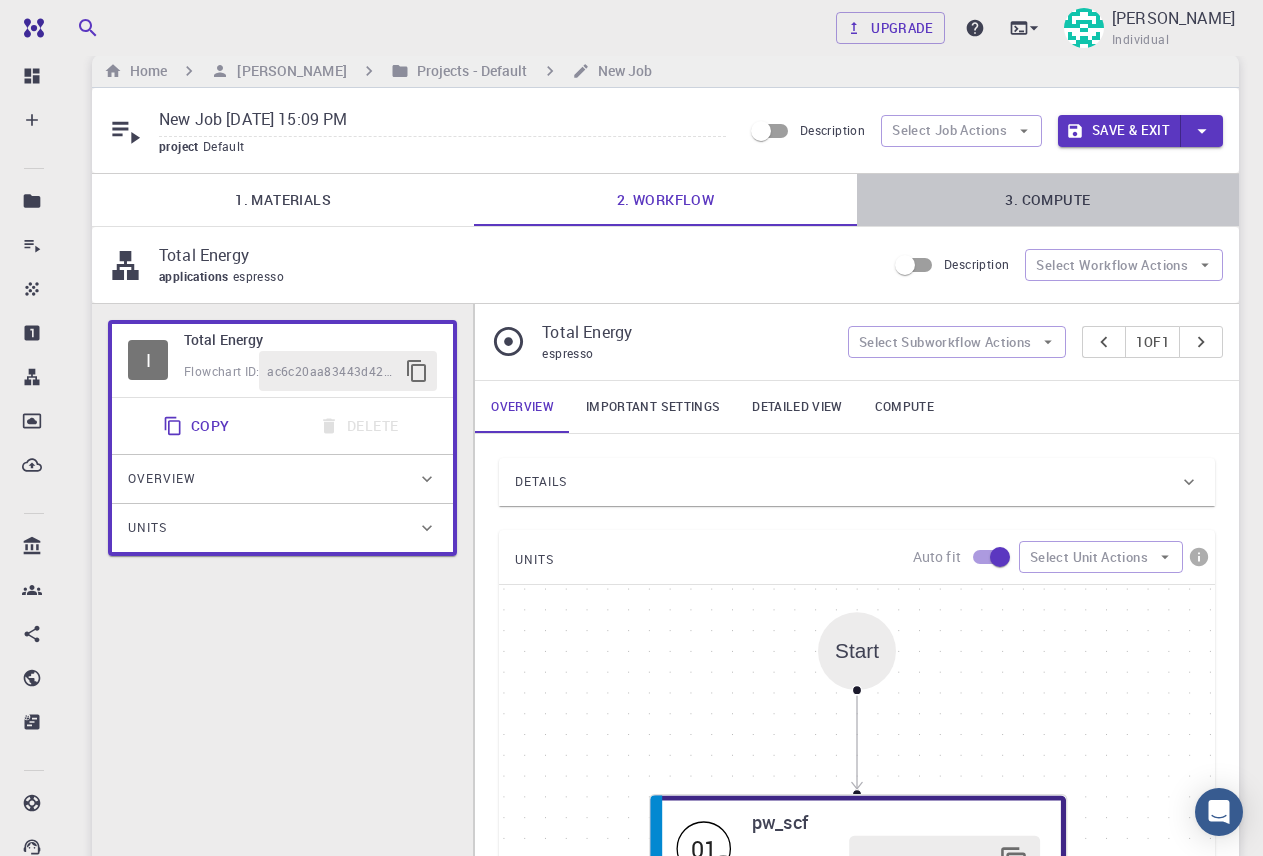 click on "3. Compute" at bounding box center [1048, 200] 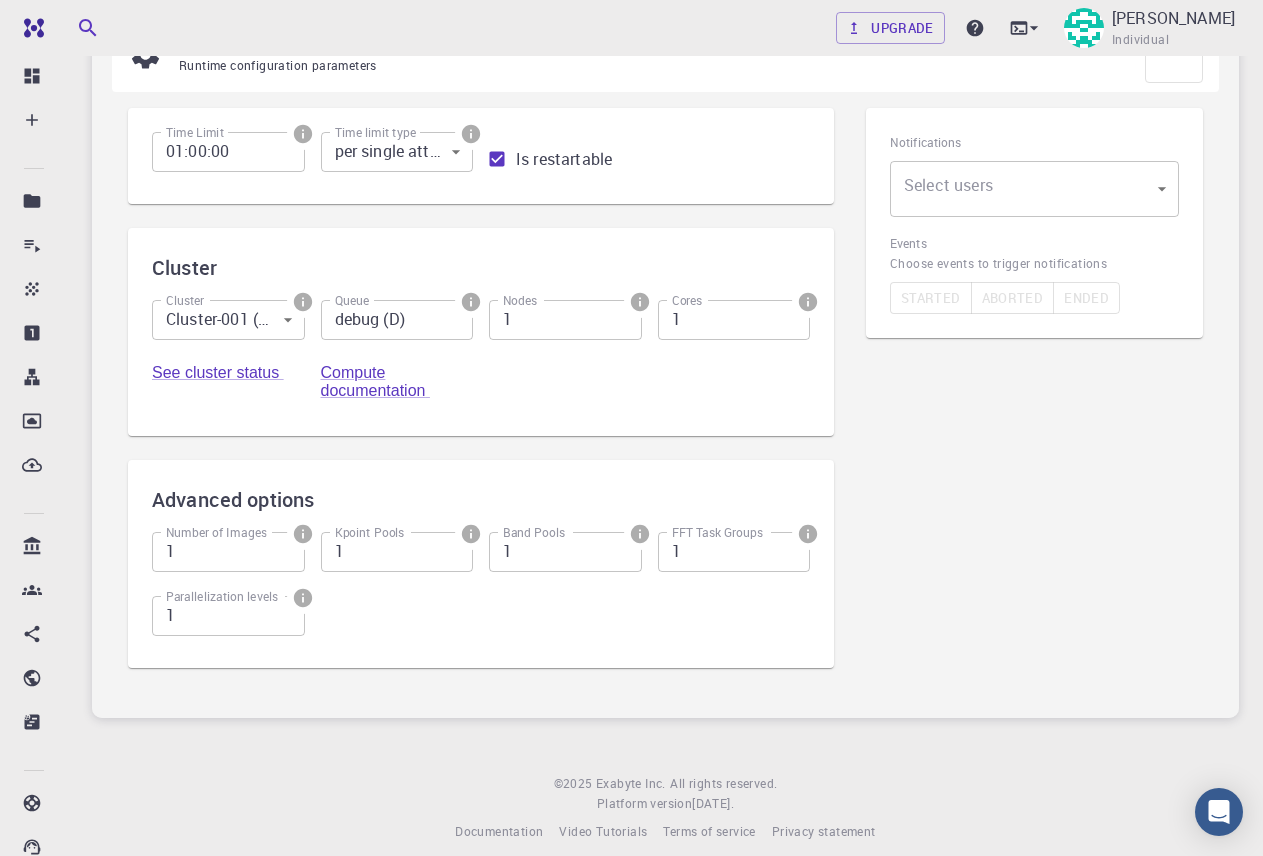 scroll, scrollTop: 254, scrollLeft: 0, axis: vertical 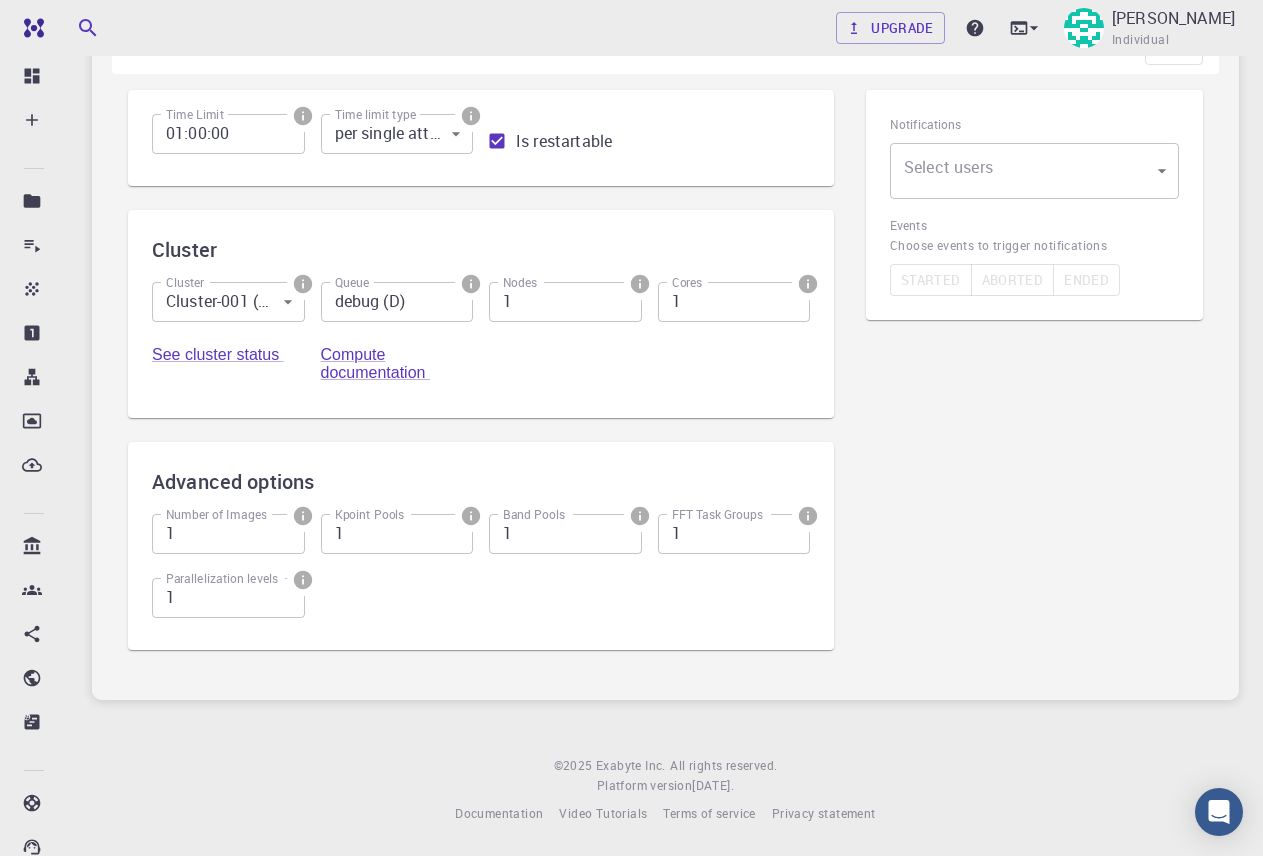 click on "Free Dashboard Create New Job New Material Create Material Upload File Import from Bank Import from 3rd Party New Workflow New Project Projects Jobs Materials Properties Workflows Dropbox External Uploads Bank Materials Workflows Accounts Shared with me Shared publicly Shared externally Documentation Contact Support Compute load: Low Upgrade Ravi Sungh Individual Home Ravi Sungh Projects - Default New Job New Job Jul 30, 2025, 15:09 PM project Default Description Select Job Actions Save & Exit 1. Materials 2. Workflow 3. Compute Compute Runtime configuration parameters Time Limit 01:00:00 Time Limit   Time limit type per single attempt 0 Time limit type     Is restartable Cluster Cluster Cluster-001 (AWS) 0 Cluster   Queue debug (D) Queue   Nodes 1 Nodes   Cores 1 Cores   See cluster status   Compute documentation   Advanced options Number of Images 1 Number of Images   Kpoint Pools 1 Kpoint Pools   Band Pools 1 Band Pools   FFT Task Groups 1 FFT Task Groups   Parallelization levels 1" at bounding box center [631, 301] 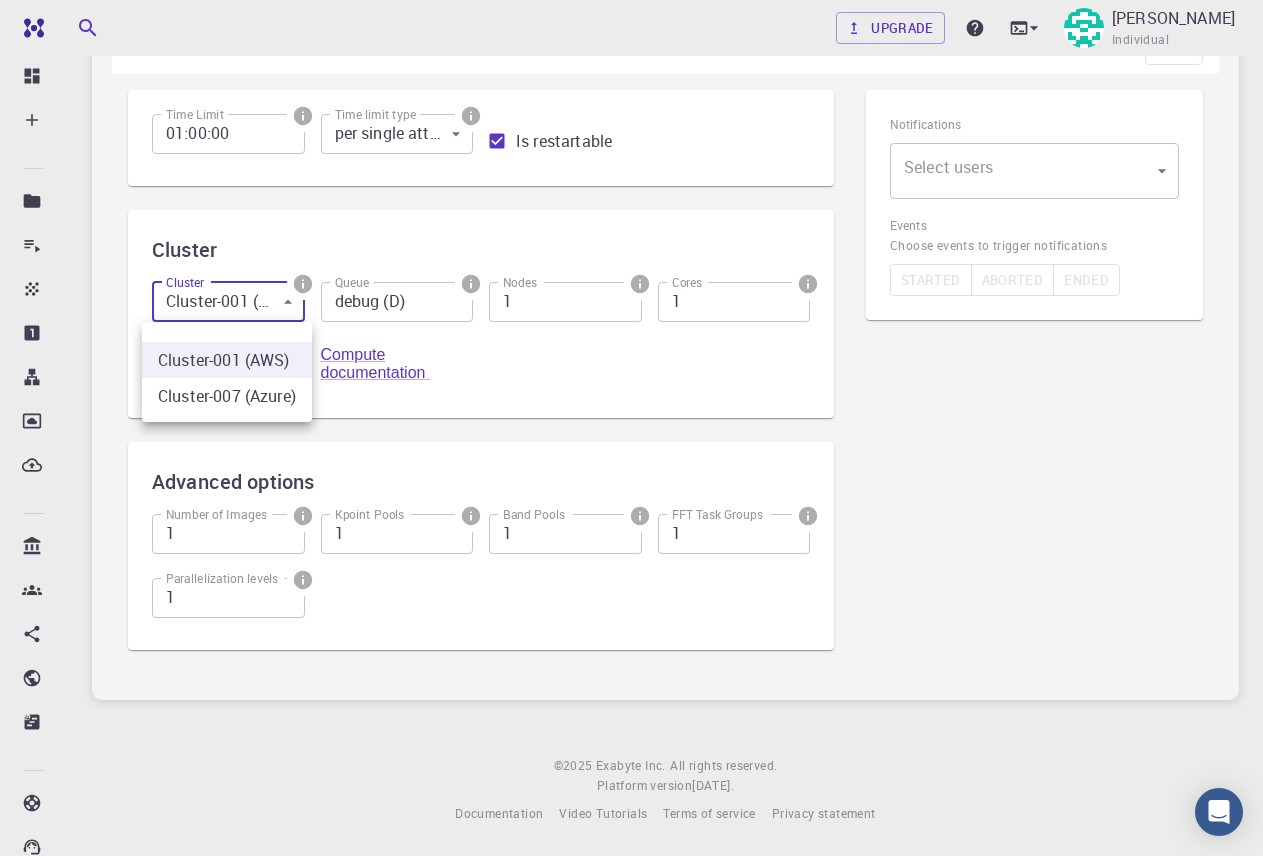 click at bounding box center [631, 428] 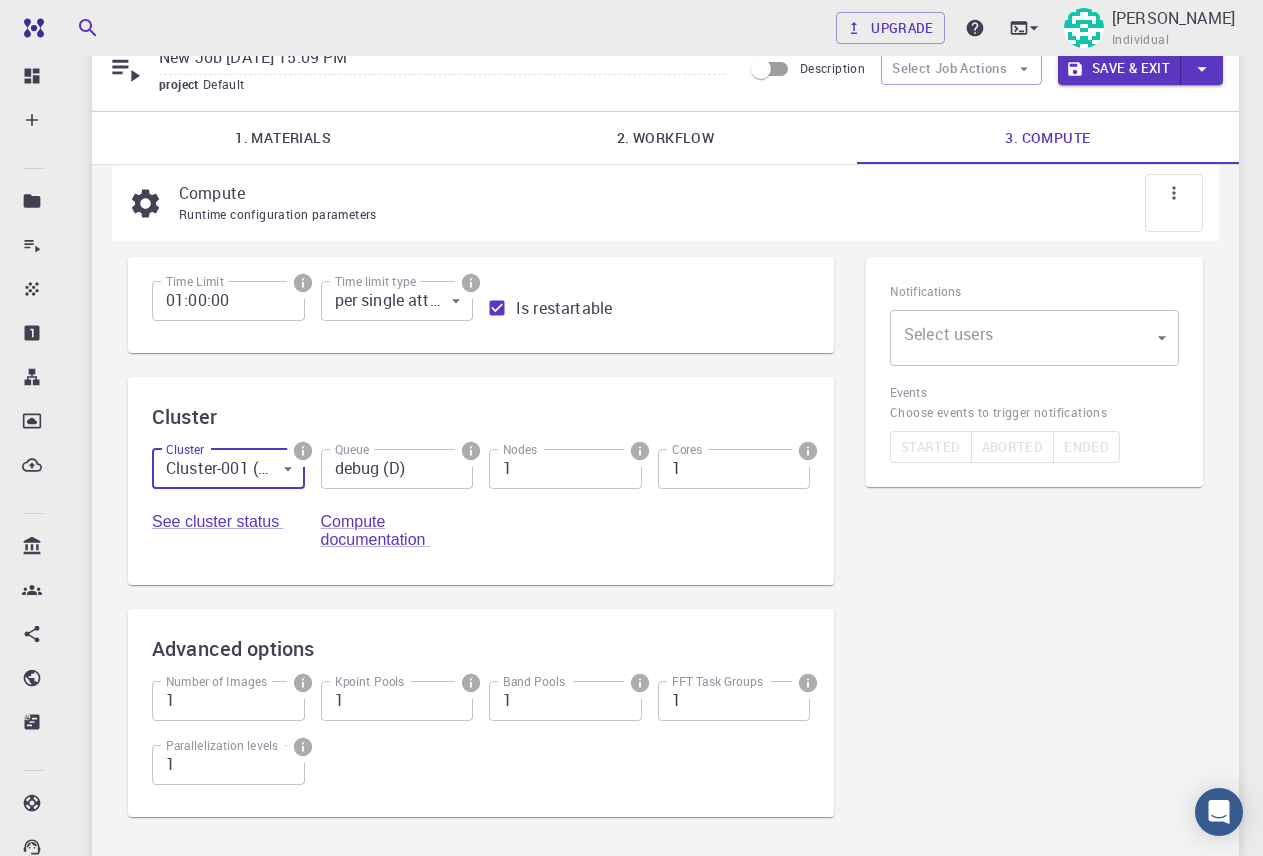 scroll, scrollTop: 0, scrollLeft: 0, axis: both 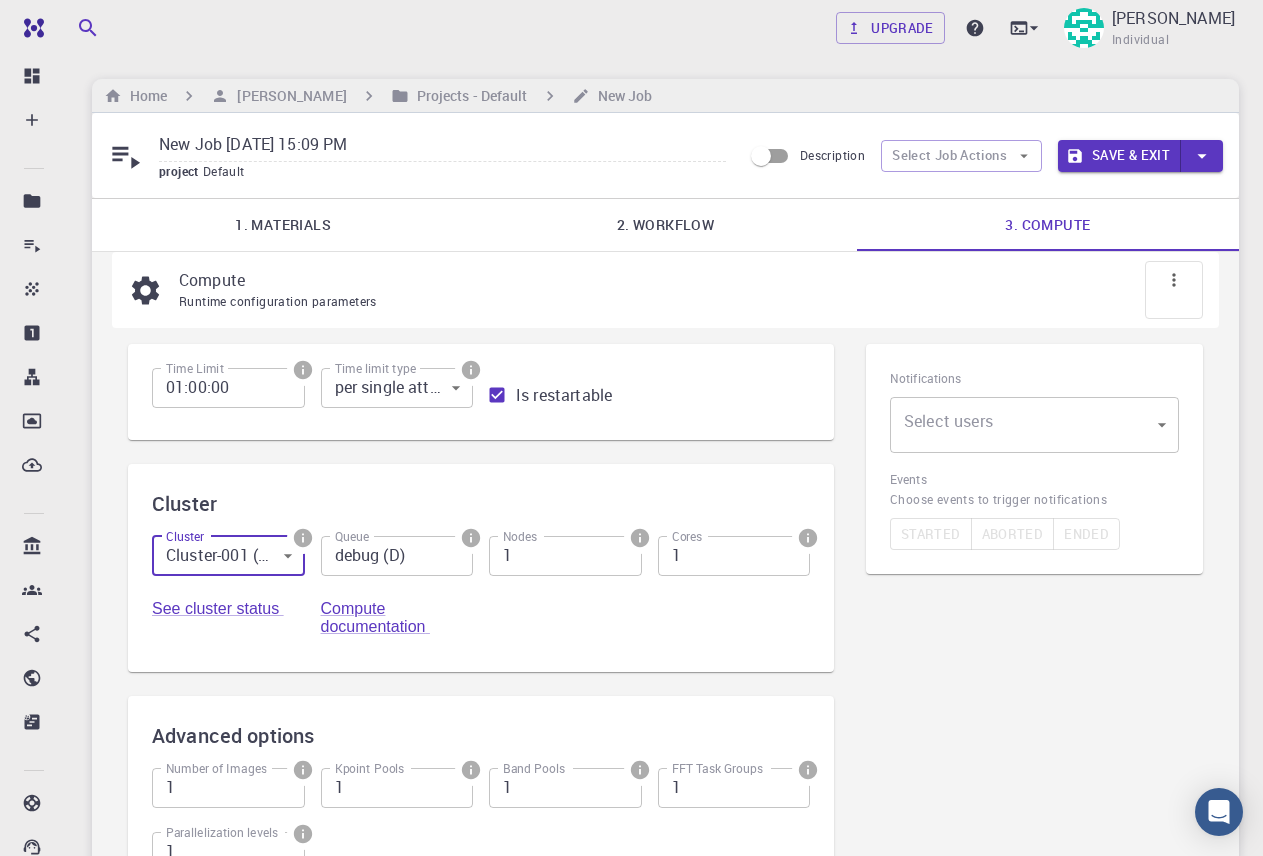 click on "Free Dashboard Create New Job New Material Create Material Upload File Import from Bank Import from 3rd Party New Workflow New Project Projects Jobs Materials Properties Workflows Dropbox External Uploads Bank Materials Workflows Accounts Shared with me Shared publicly Shared externally Documentation Contact Support Compute load: Low Upgrade Ravi Sungh Individual Home Ravi Sungh Projects - Default New Job New Job Jul 30, 2025, 15:09 PM project Default Description Select Job Actions Save & Exit 1. Materials 2. Workflow 3. Compute Compute Runtime configuration parameters Time Limit 01:00:00 Time Limit   Time limit type per single attempt 0 Time limit type     Is restartable Cluster Cluster Cluster-001 (AWS) 0 Cluster   Queue debug (D) Queue   Nodes 1 Nodes   Cores 1 Cores   See cluster status   Compute documentation   Advanced options Number of Images 1 Number of Images   Kpoint Pools 1 Kpoint Pools   Band Pools 1 Band Pools   FFT Task Groups 1 FFT Task Groups   Parallelization levels 1" at bounding box center [631, 555] 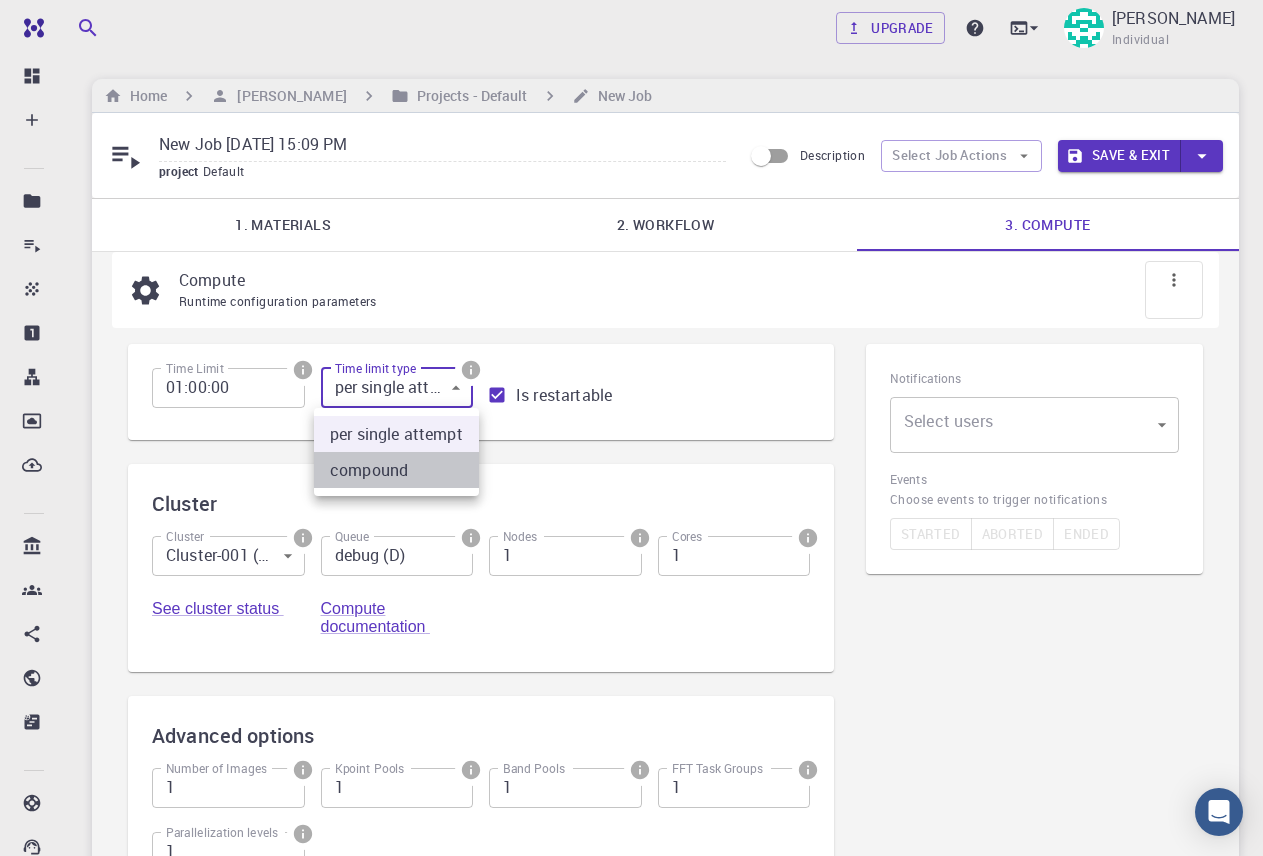 click on "compound" at bounding box center [396, 470] 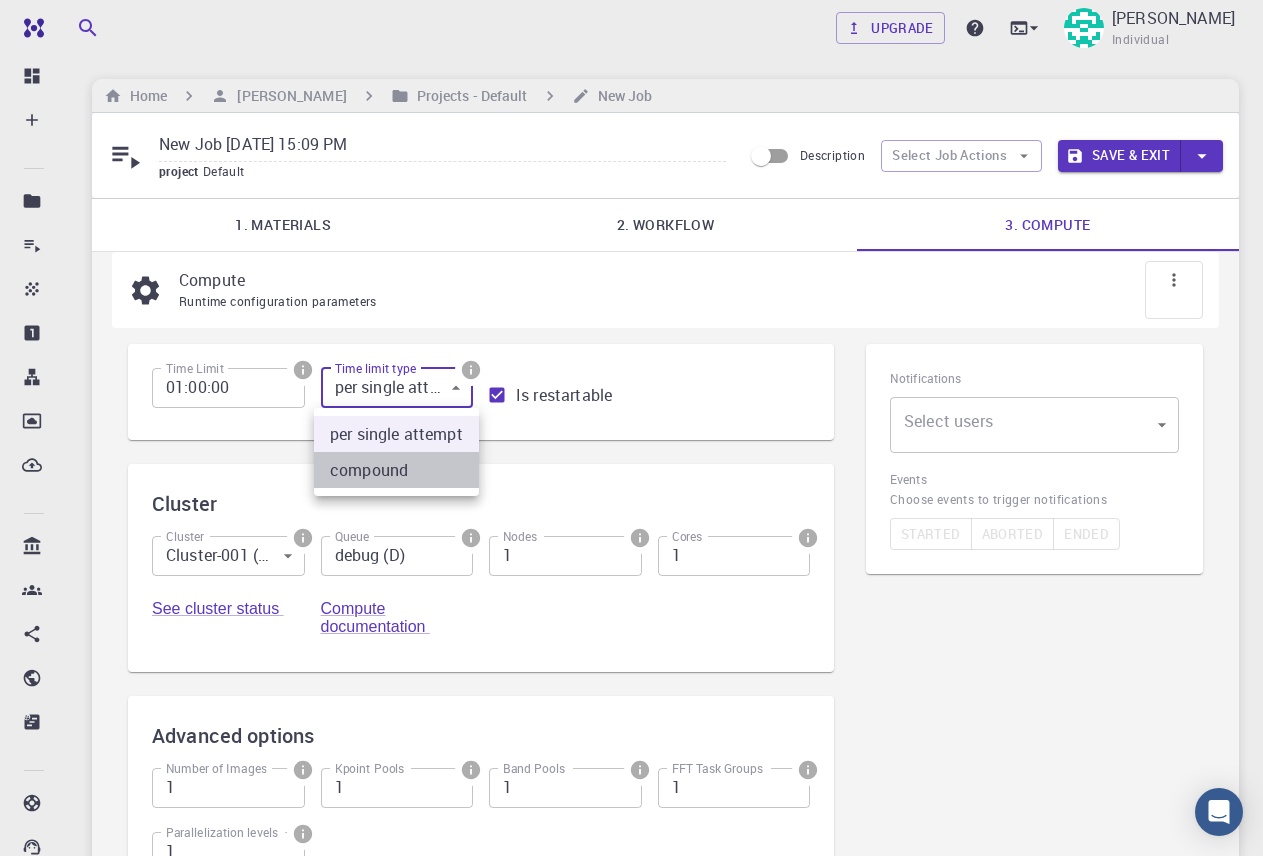 type on "1" 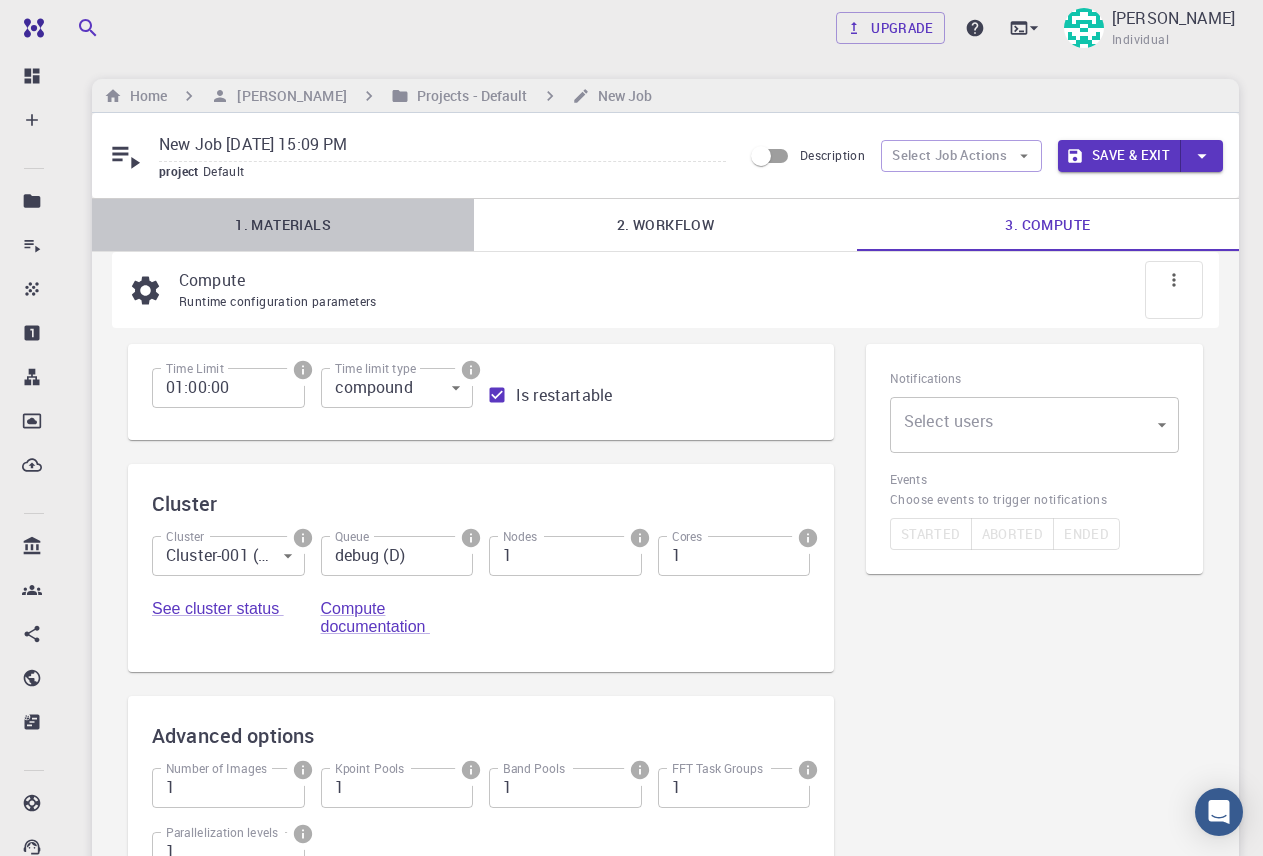 click on "1. Materials" at bounding box center [283, 225] 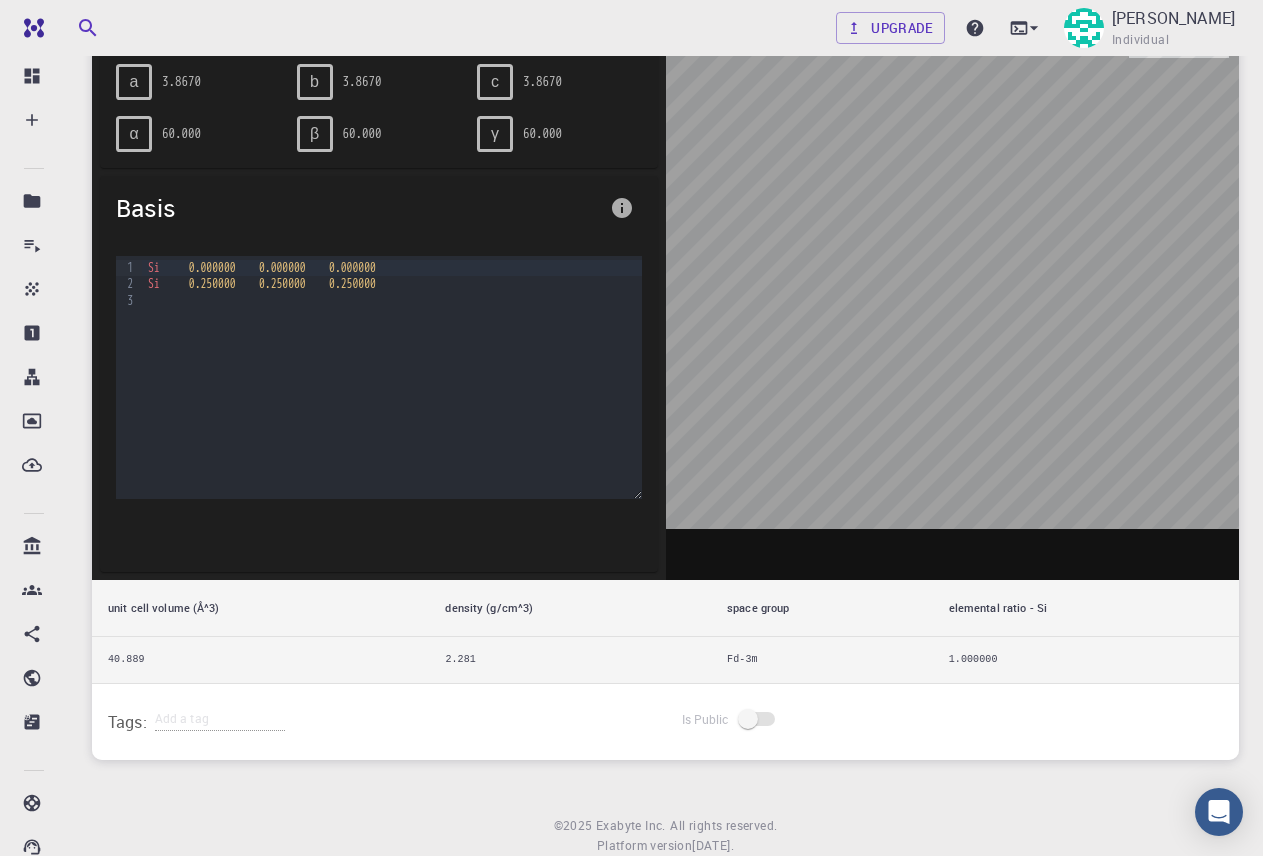 scroll, scrollTop: 400, scrollLeft: 0, axis: vertical 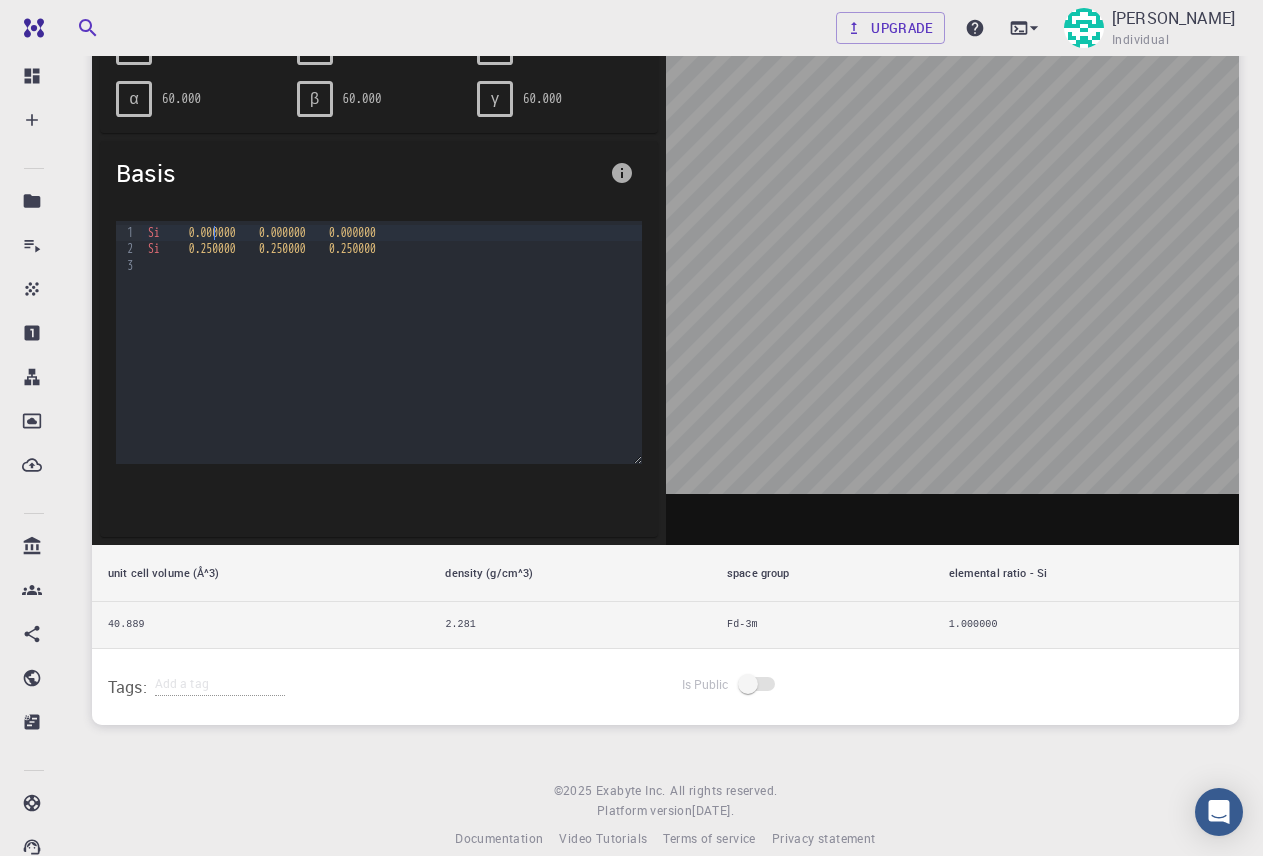 click on "0.000000" at bounding box center [212, 233] 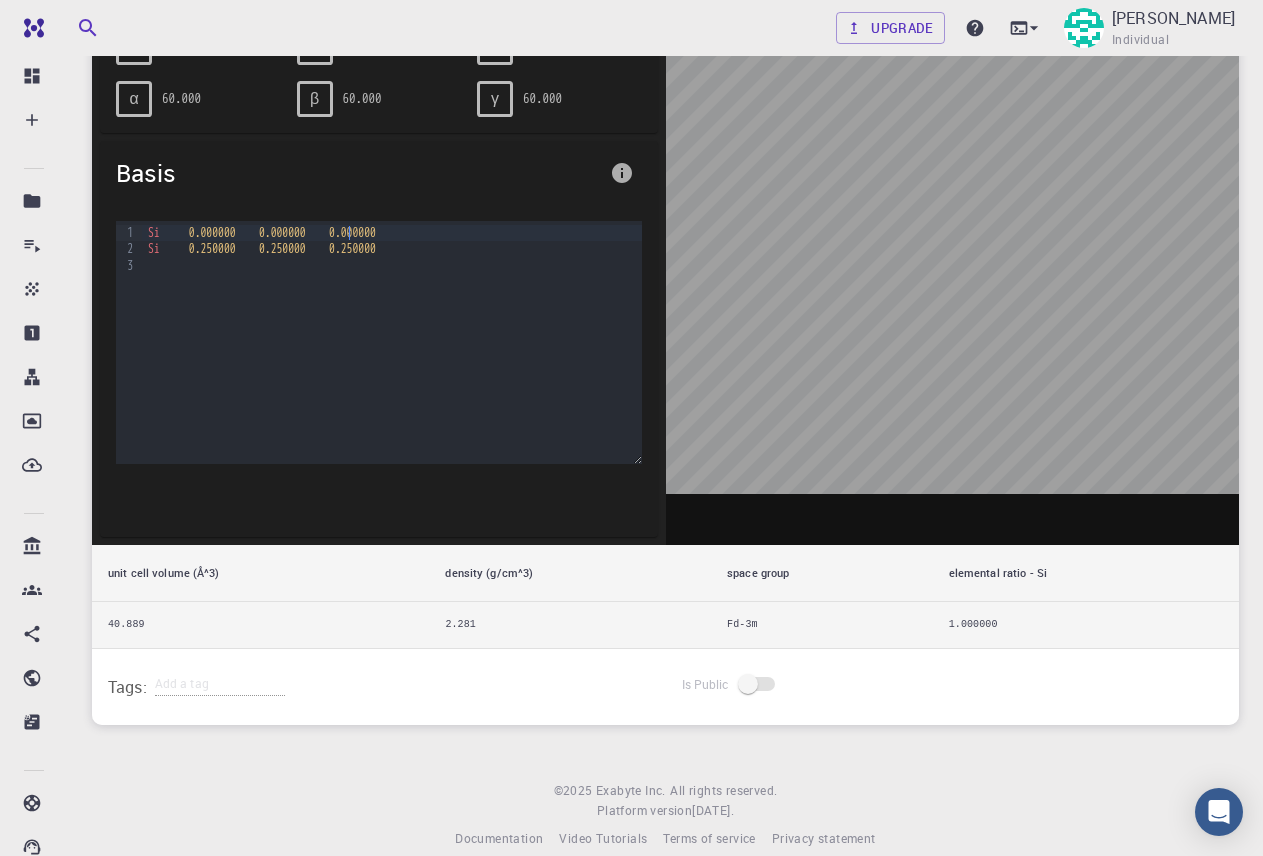 drag, startPoint x: 352, startPoint y: 237, endPoint x: 410, endPoint y: 239, distance: 58.034473 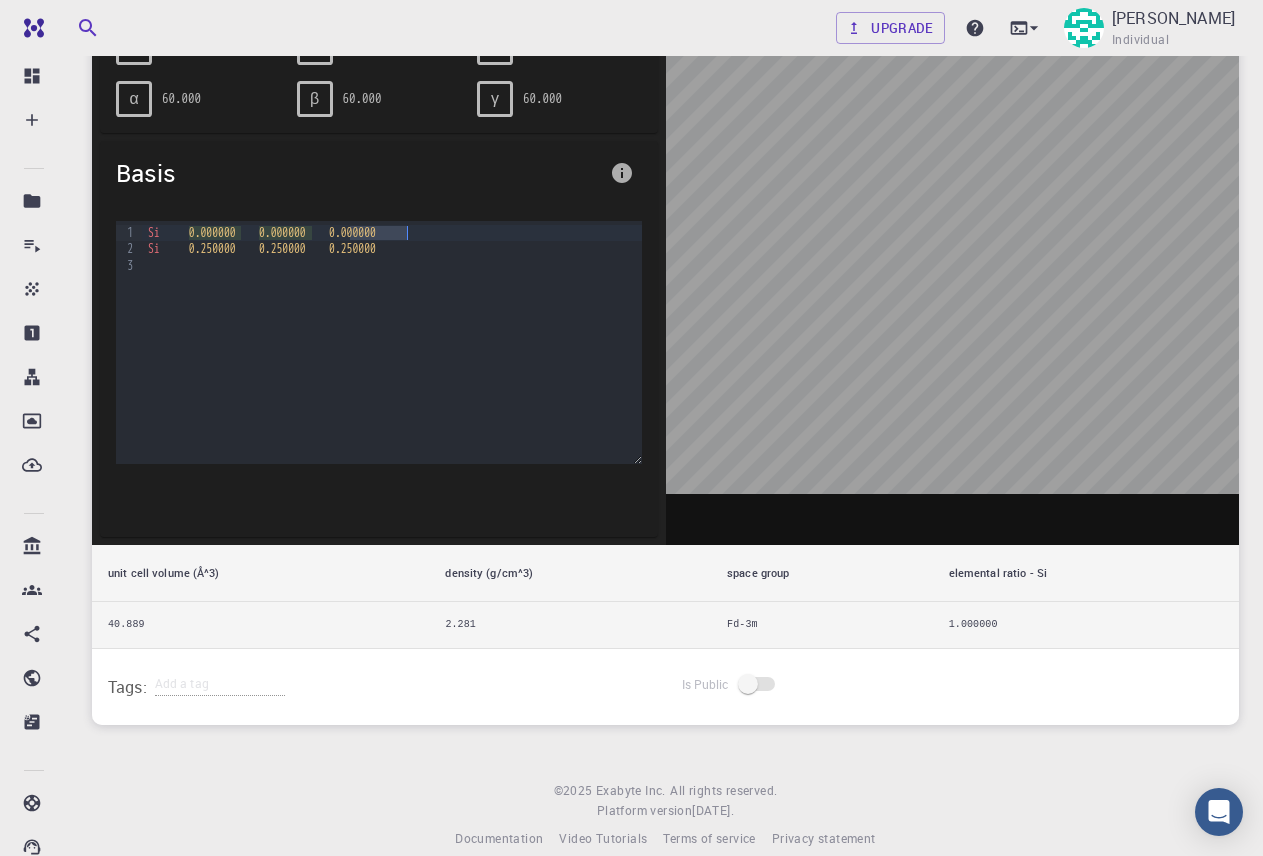 drag, startPoint x: 410, startPoint y: 239, endPoint x: 396, endPoint y: 249, distance: 17.20465 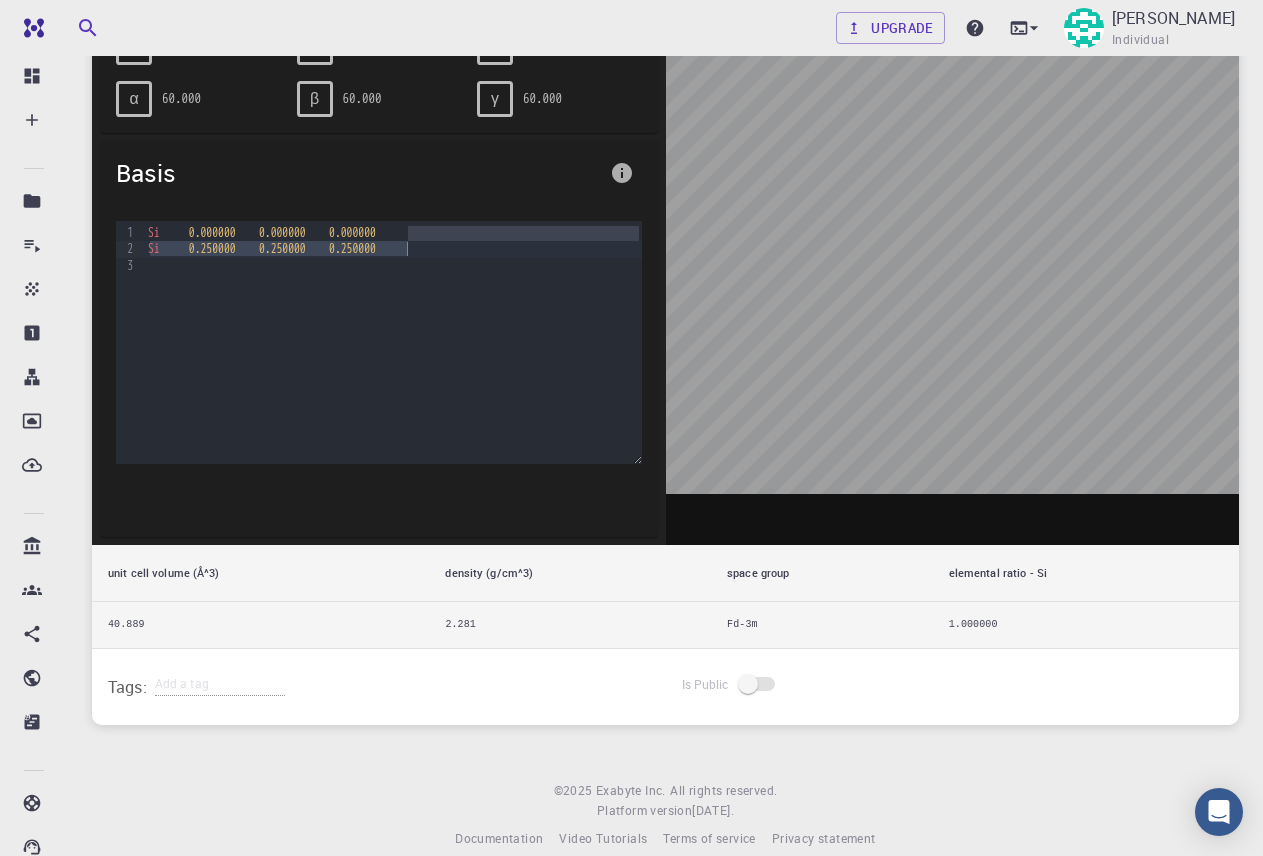 click at bounding box center (392, 266) 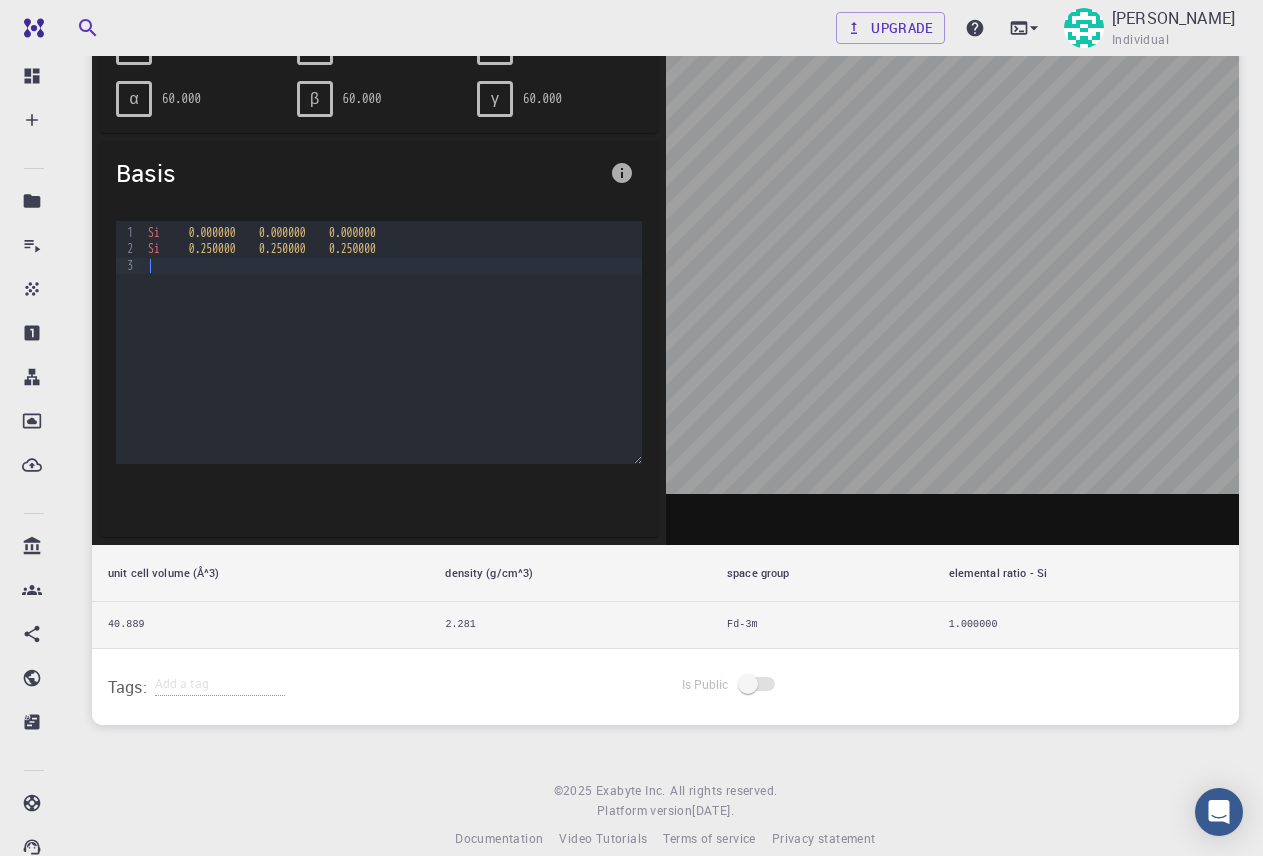 type 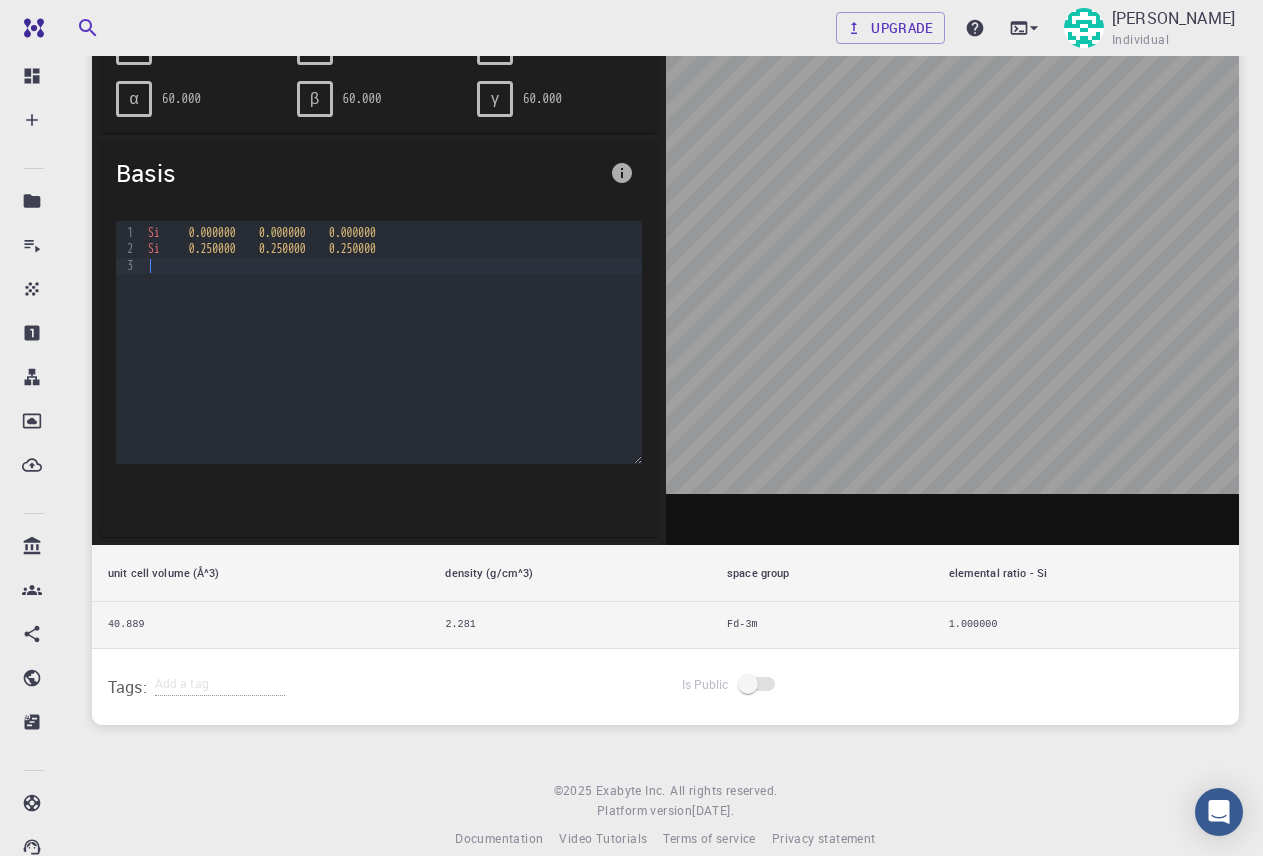 click at bounding box center [392, 266] 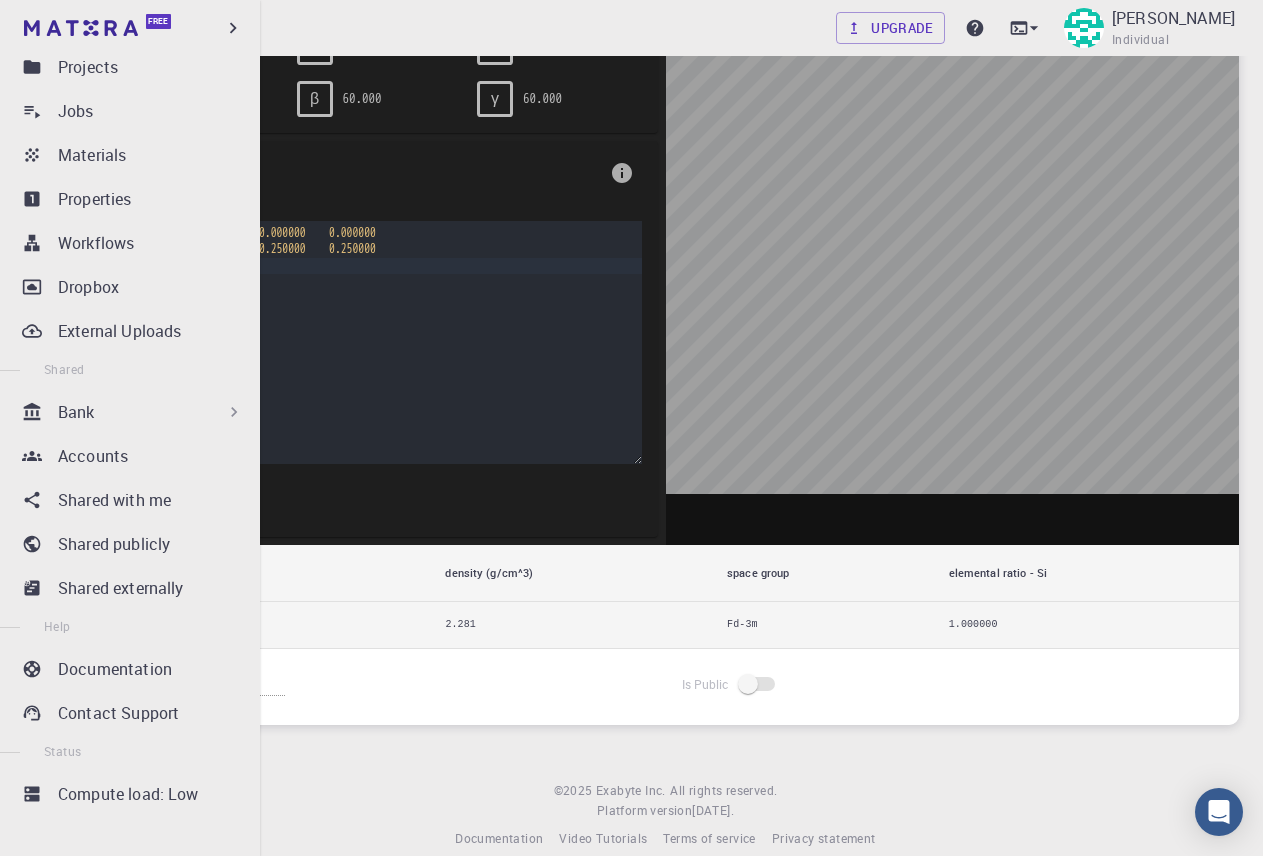 scroll, scrollTop: 140, scrollLeft: 0, axis: vertical 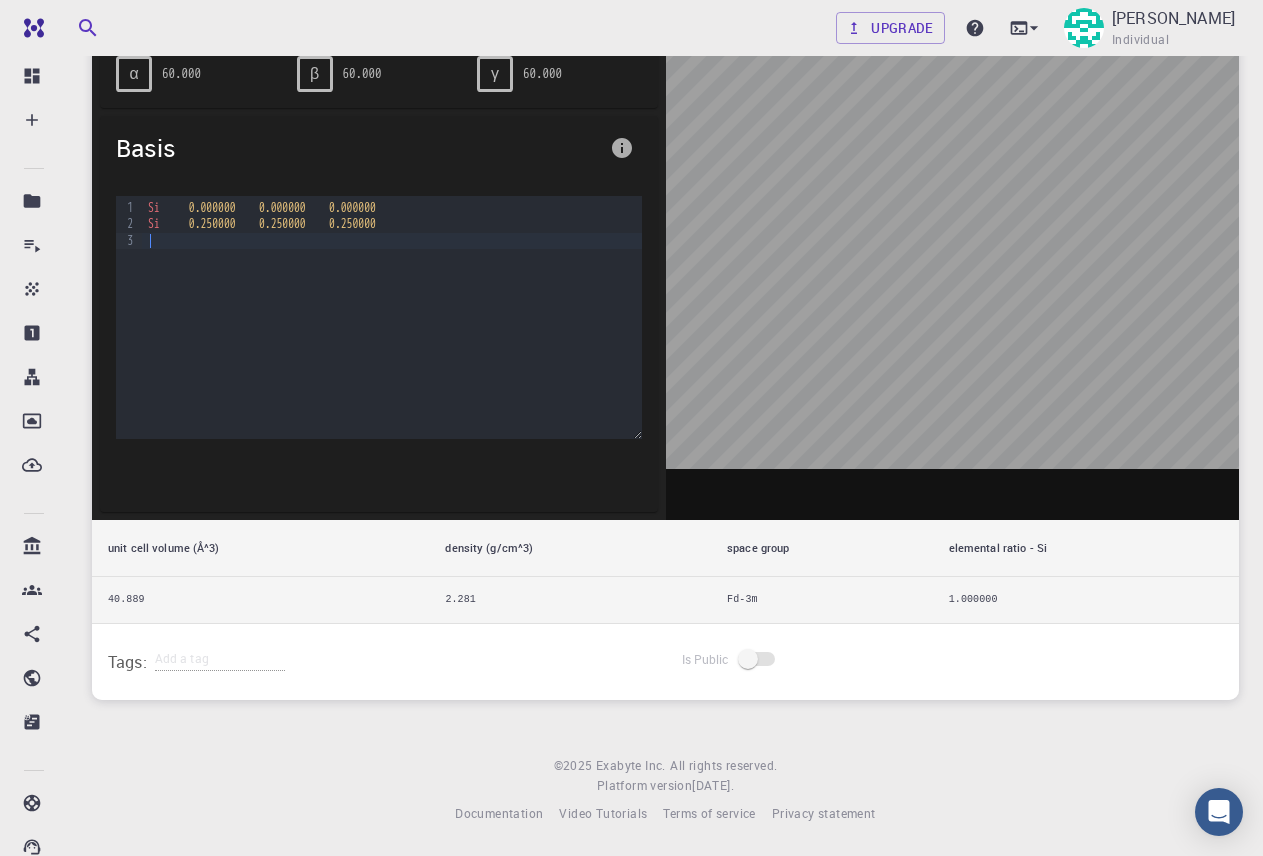 click at bounding box center [953, 209] 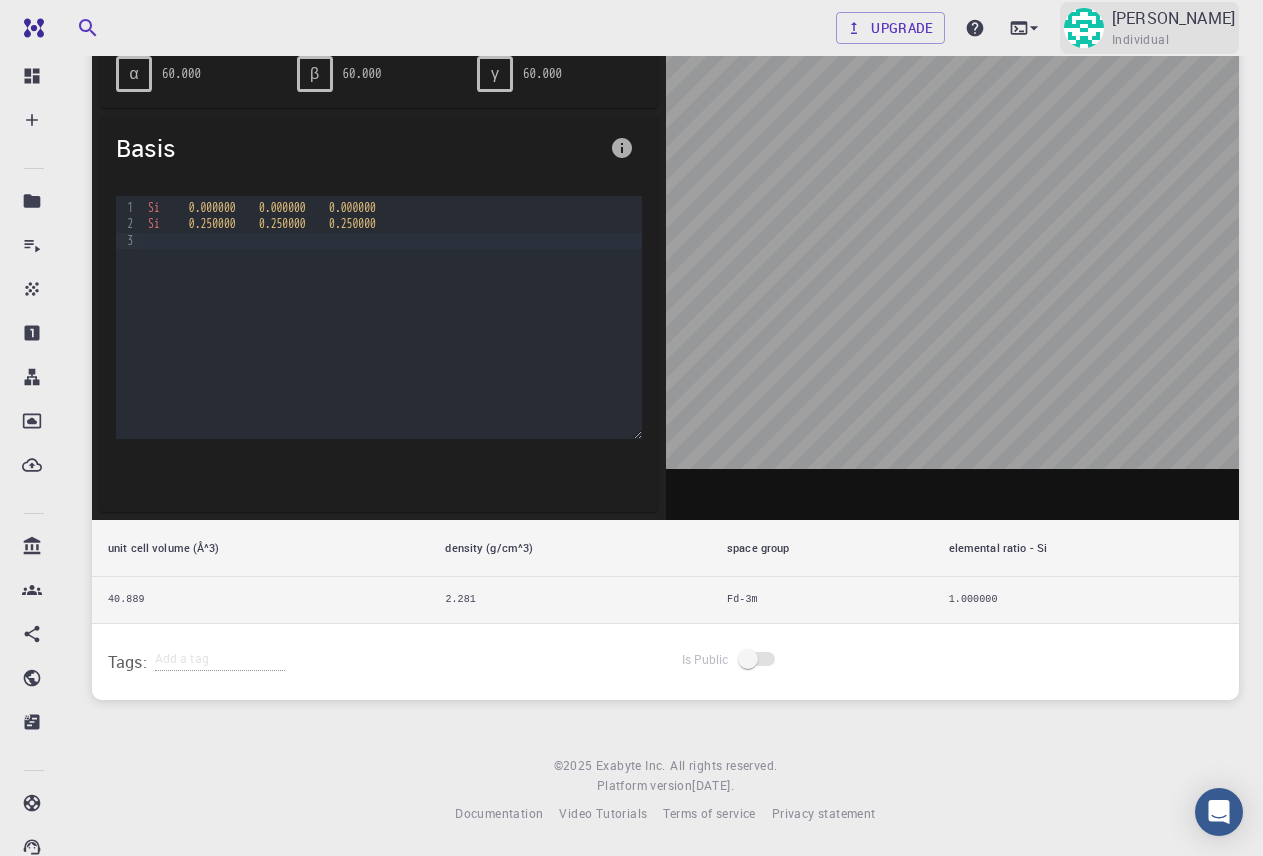 drag, startPoint x: 1198, startPoint y: 35, endPoint x: 1138, endPoint y: 21, distance: 61.611687 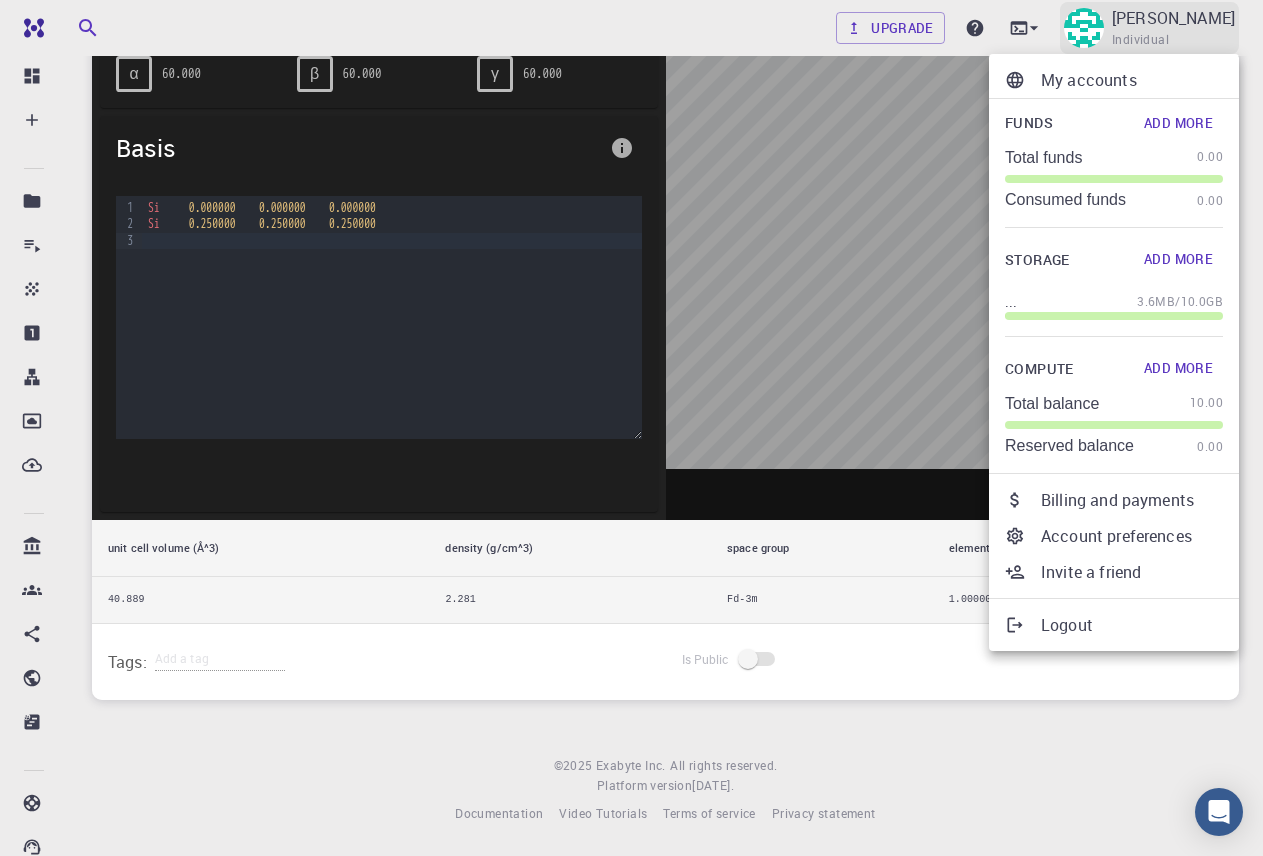 click at bounding box center (631, 428) 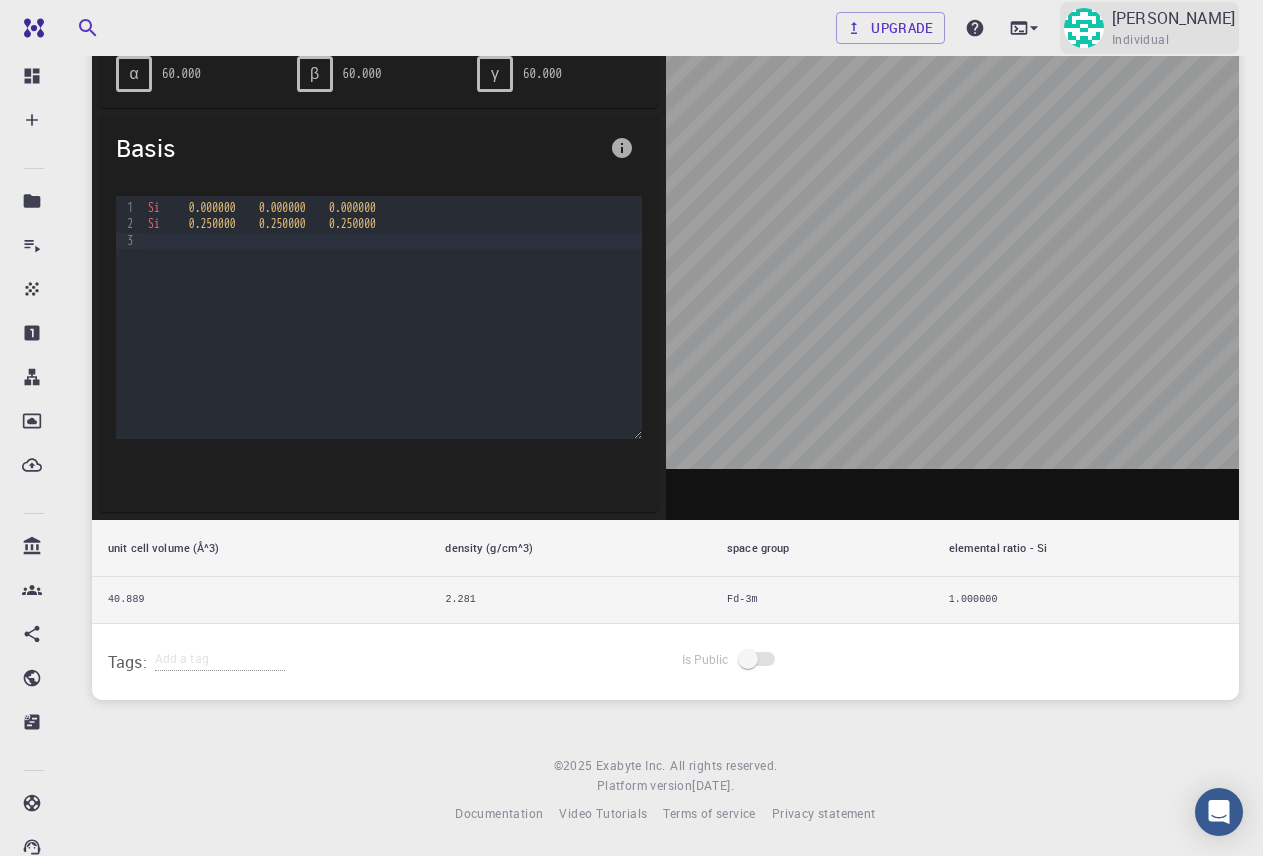 click at bounding box center (1084, 28) 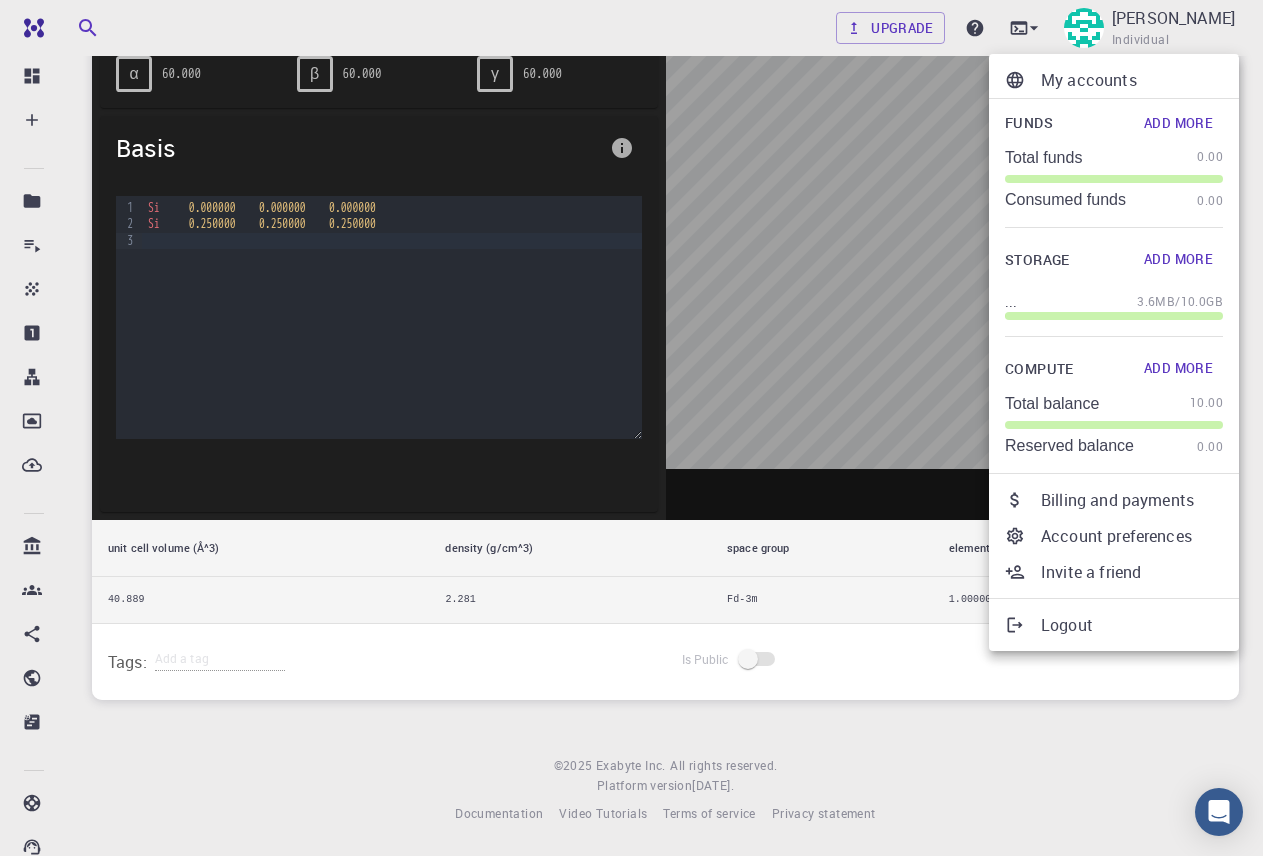 click on "Logout" at bounding box center (1132, 625) 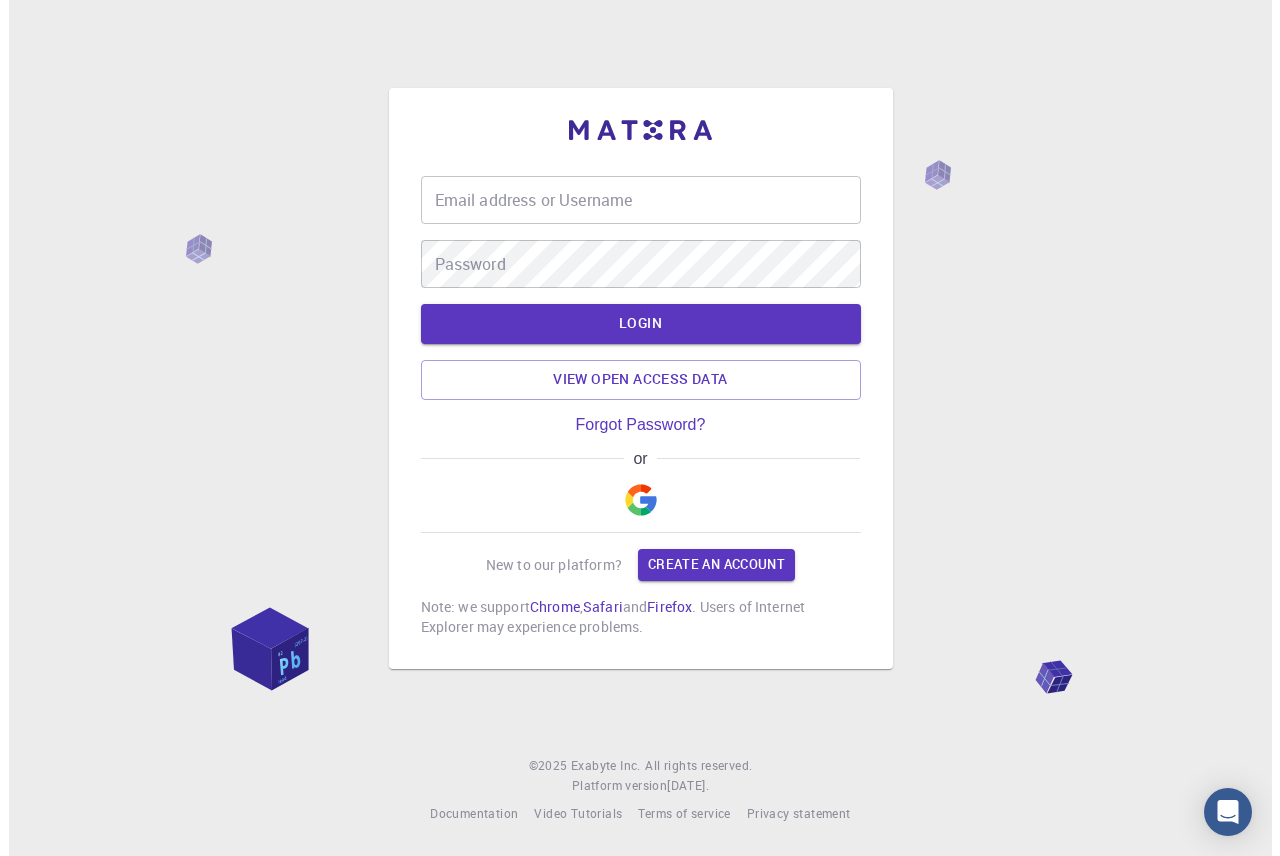 scroll, scrollTop: 0, scrollLeft: 0, axis: both 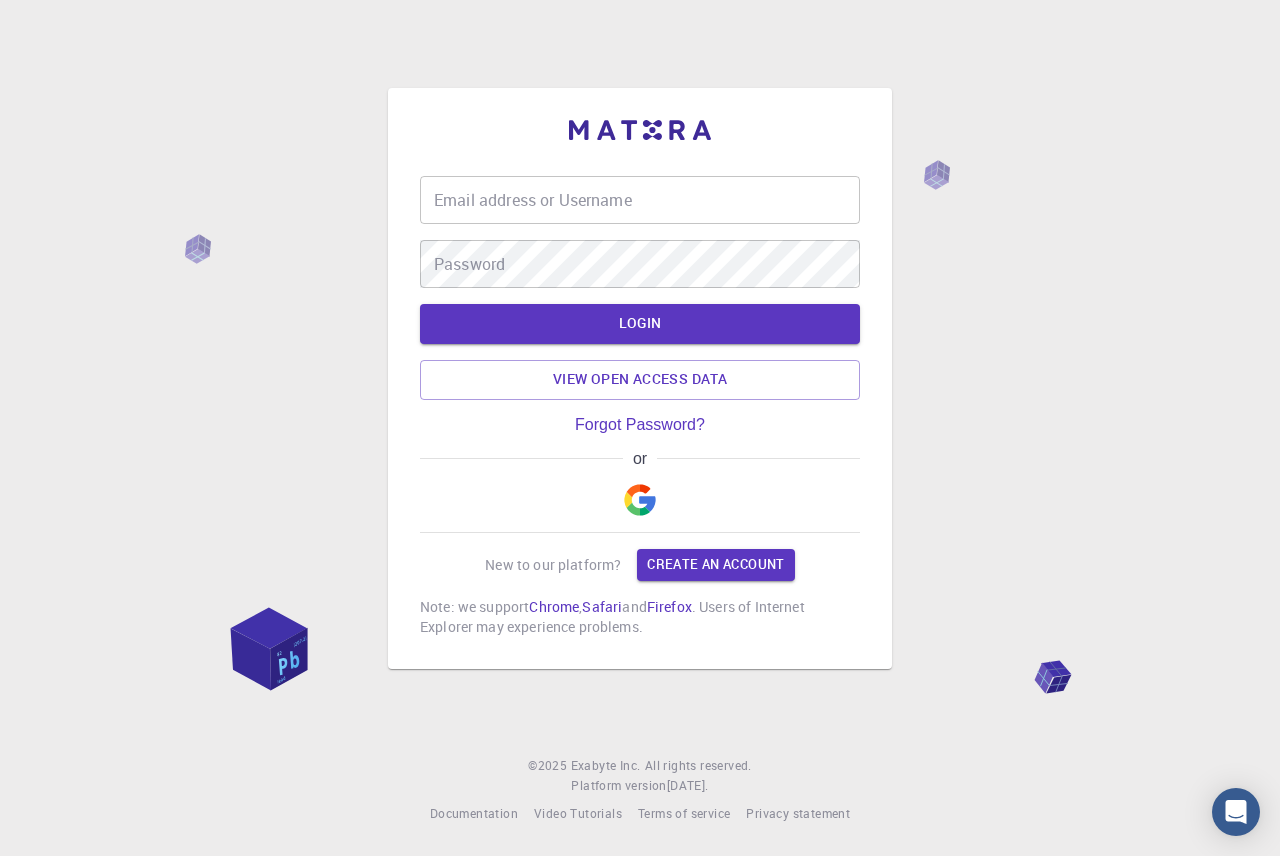 type on "ravi123" 